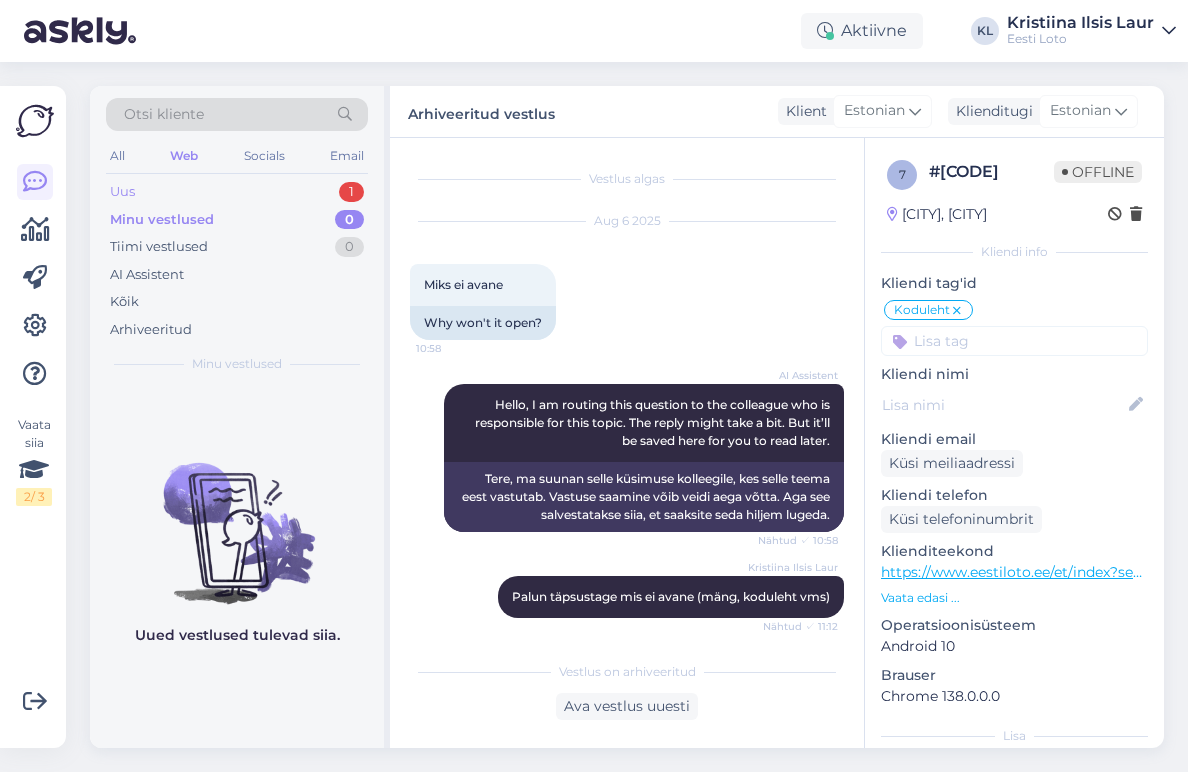 scroll, scrollTop: 0, scrollLeft: 0, axis: both 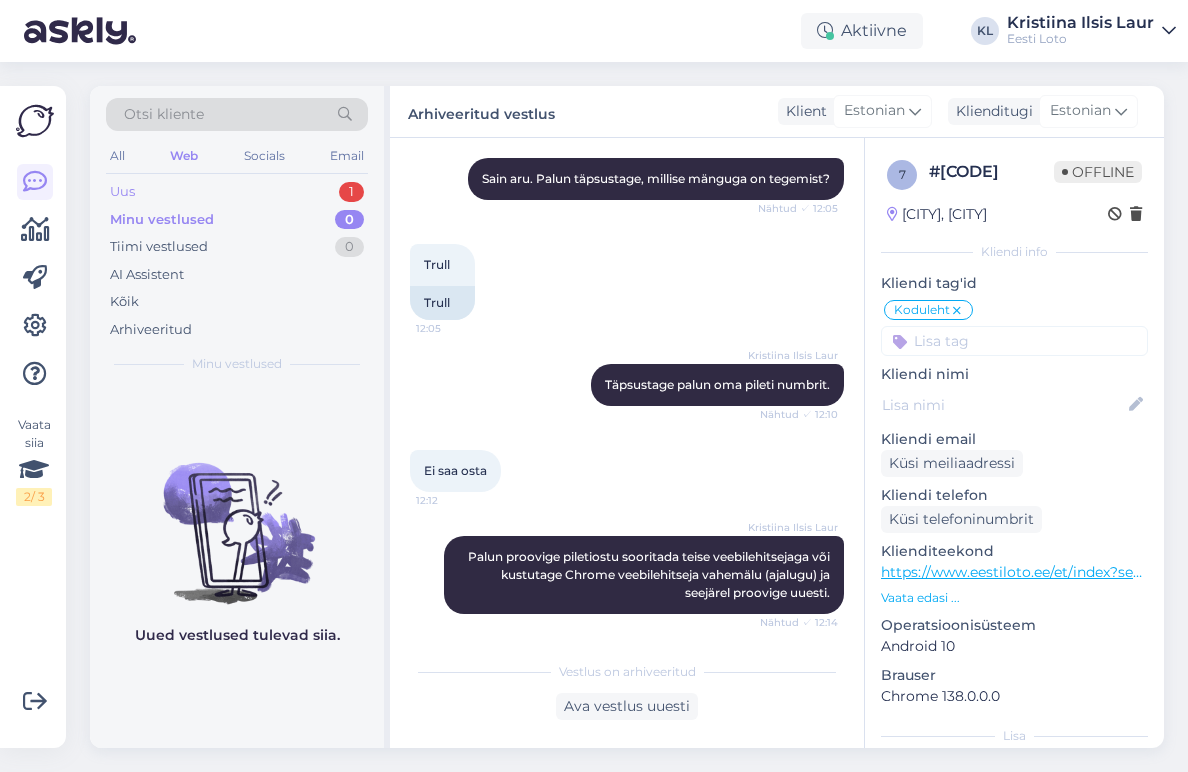 click on "Uus 1" at bounding box center (237, 192) 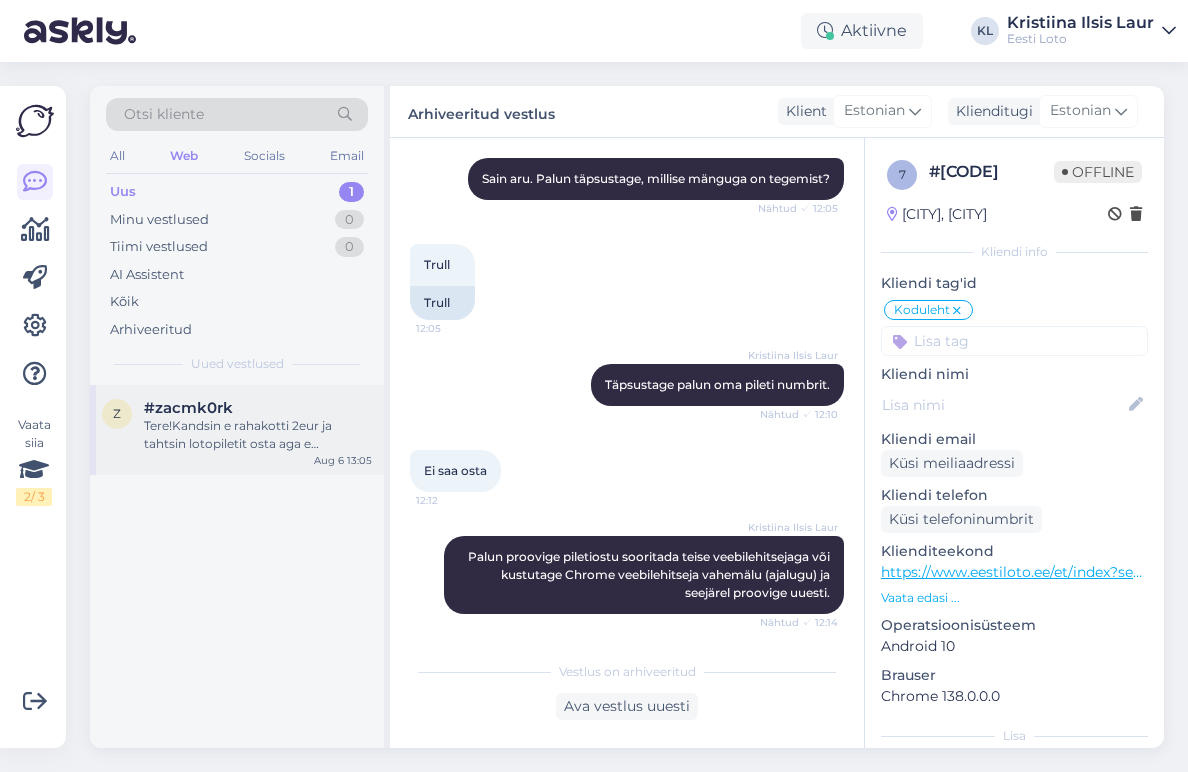 click on "Tere!Kandsin e rahakotti 2eur ja tahtsin lotopiletit osta aga e rahakotist kadus järsku raha ära" at bounding box center [258, 435] 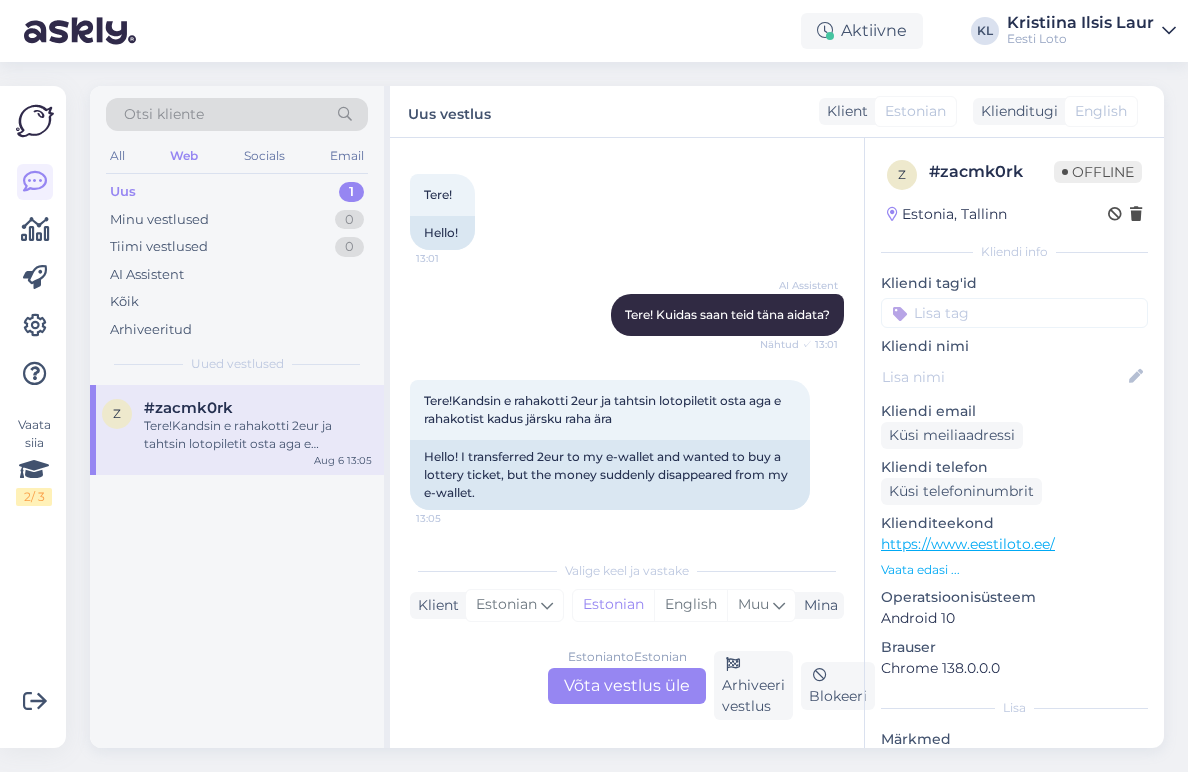 scroll, scrollTop: 90, scrollLeft: 0, axis: vertical 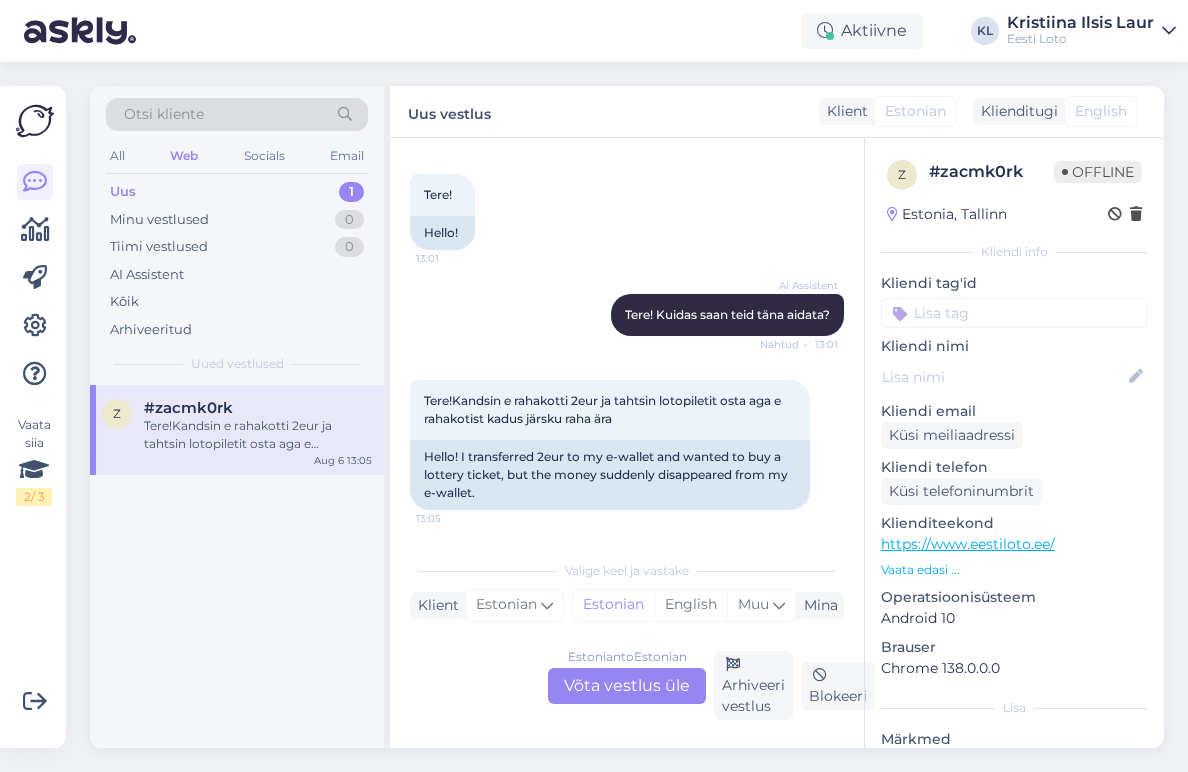 click on "Estonian  to  Estonian Võta vestlus üle" at bounding box center (627, 686) 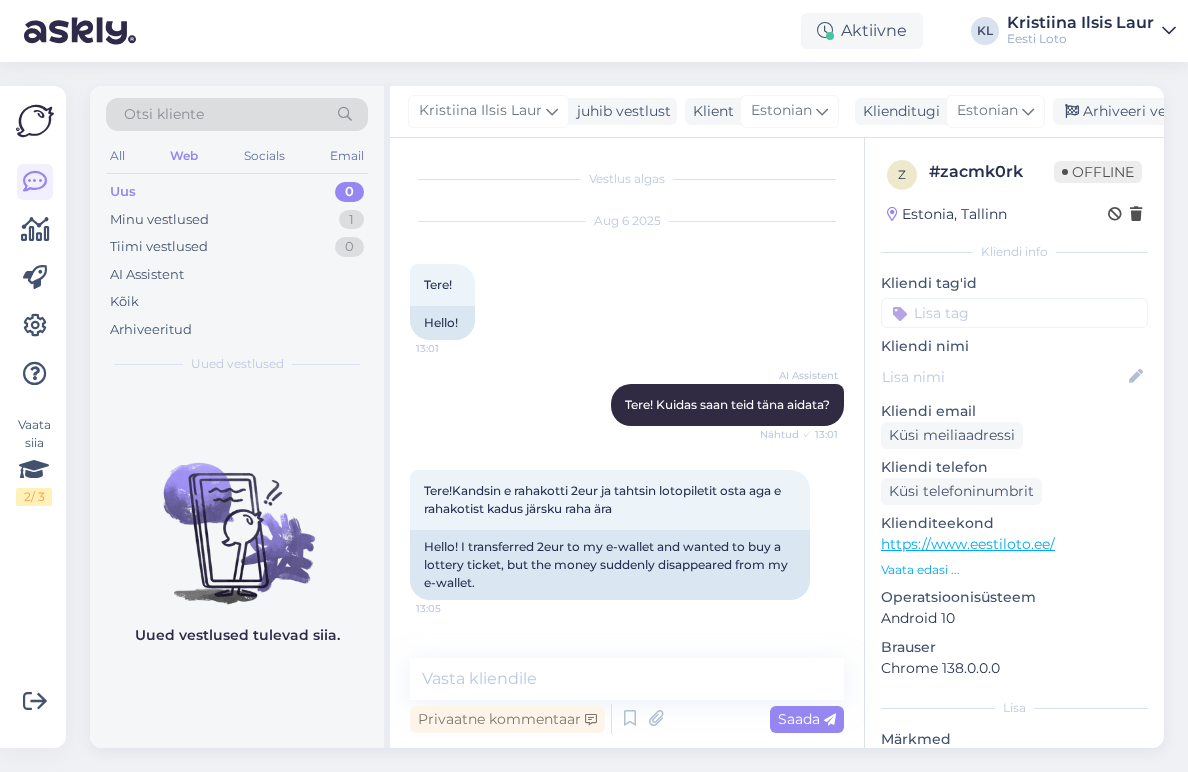 scroll, scrollTop: 0, scrollLeft: 0, axis: both 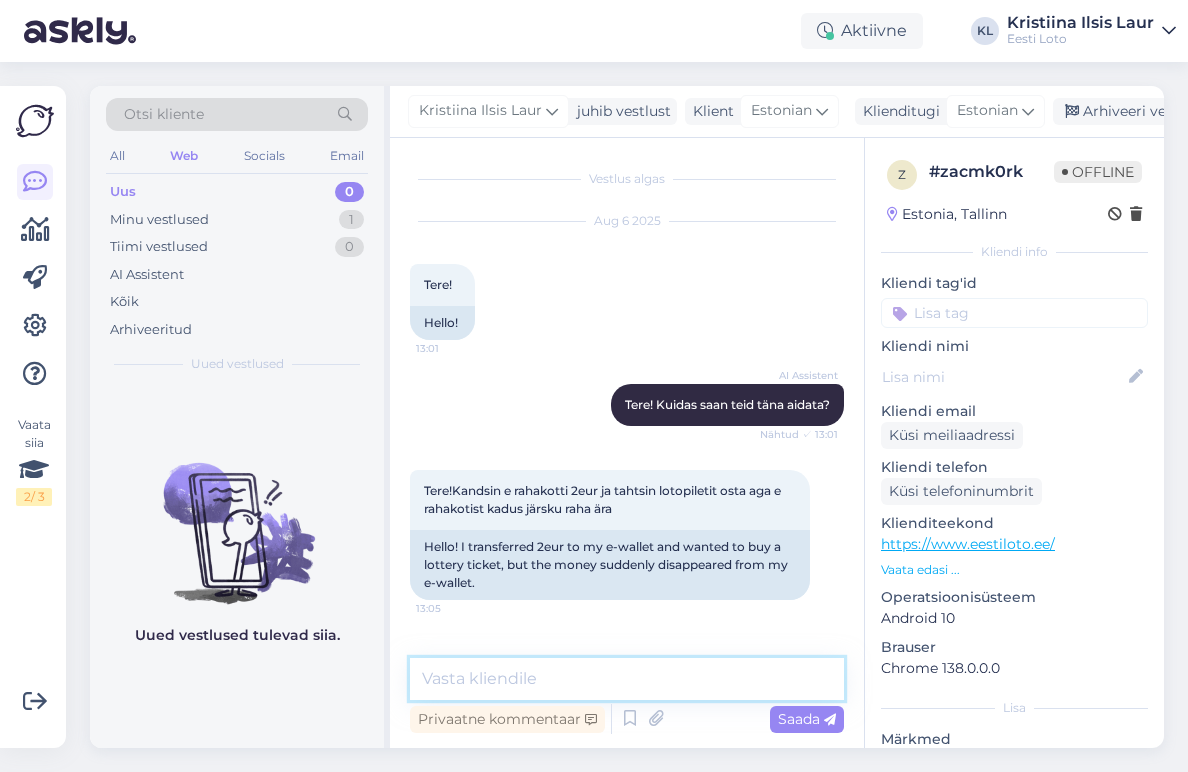 click at bounding box center [627, 679] 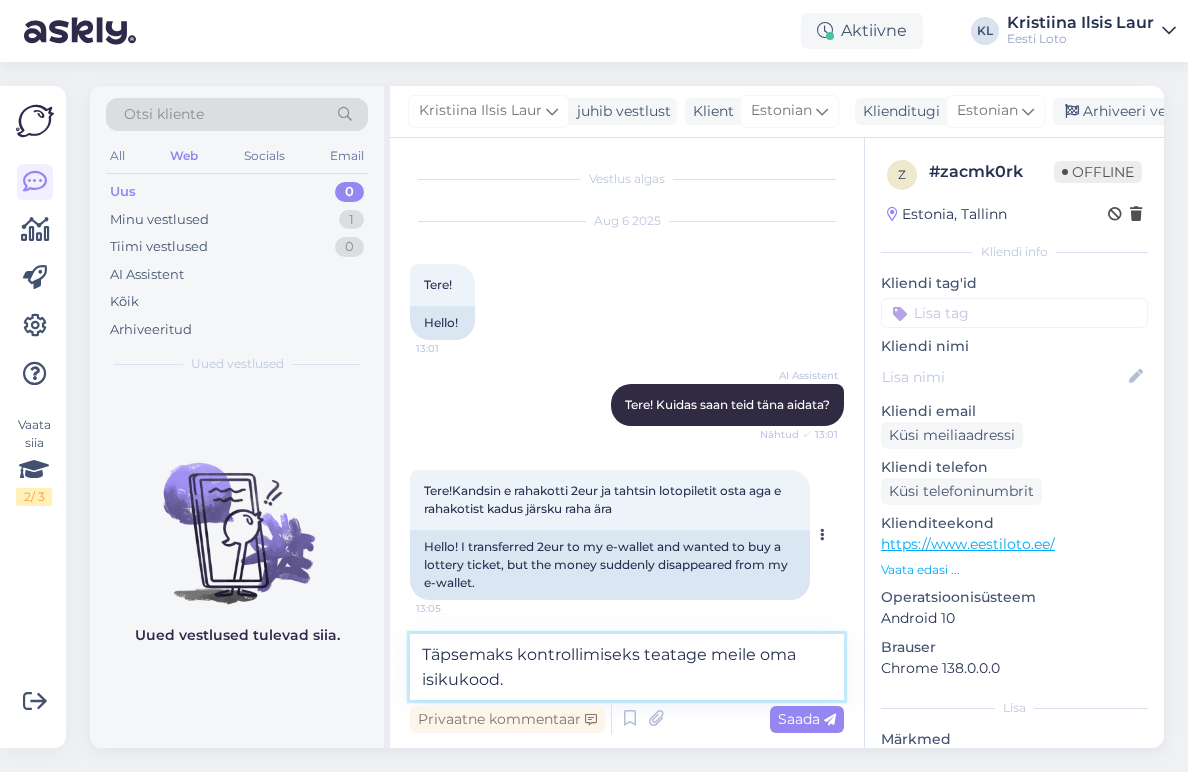 type on "Täpsemaks kontrollimiseks teatage meile oma isikukood." 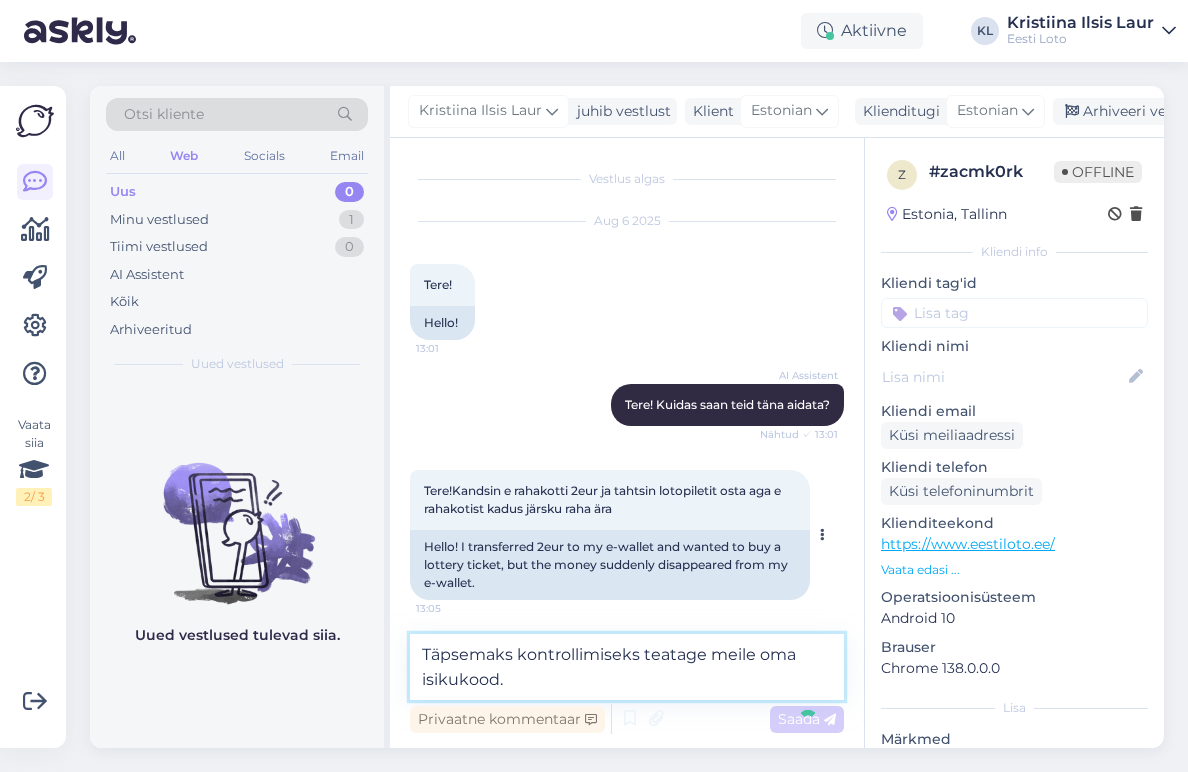 type 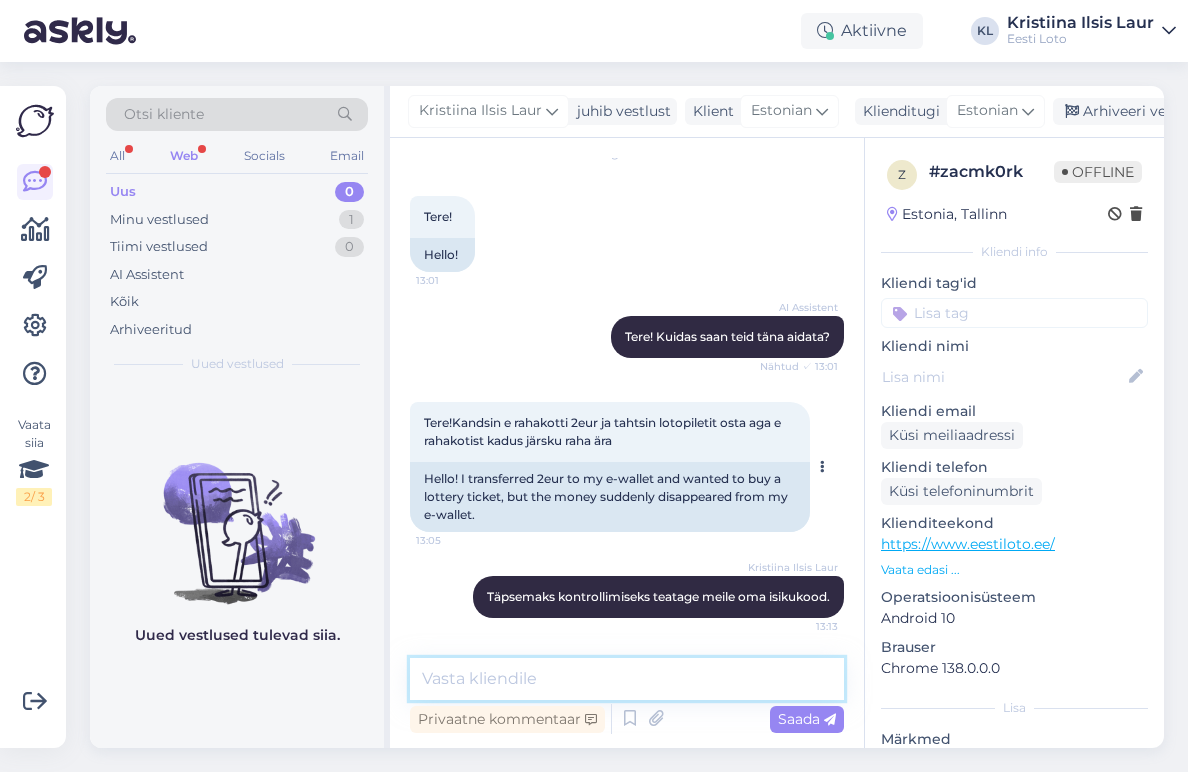 scroll, scrollTop: 68, scrollLeft: 0, axis: vertical 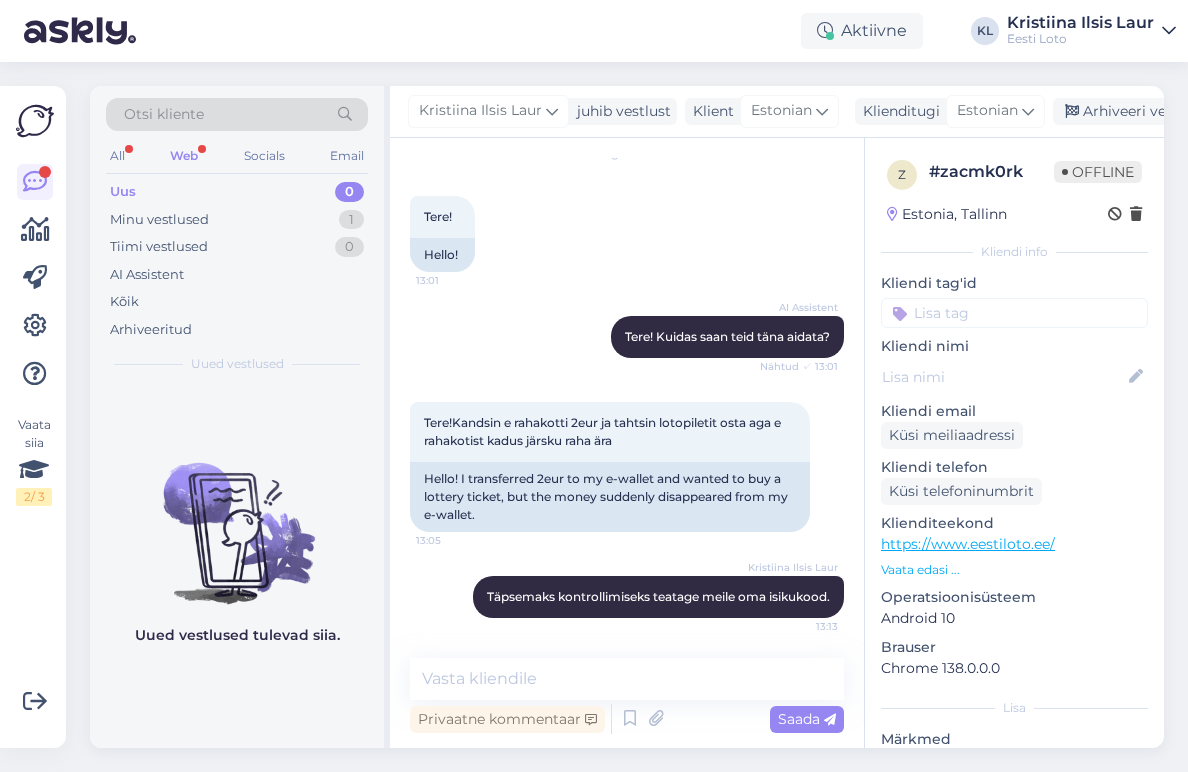 click on "Web" at bounding box center (184, 156) 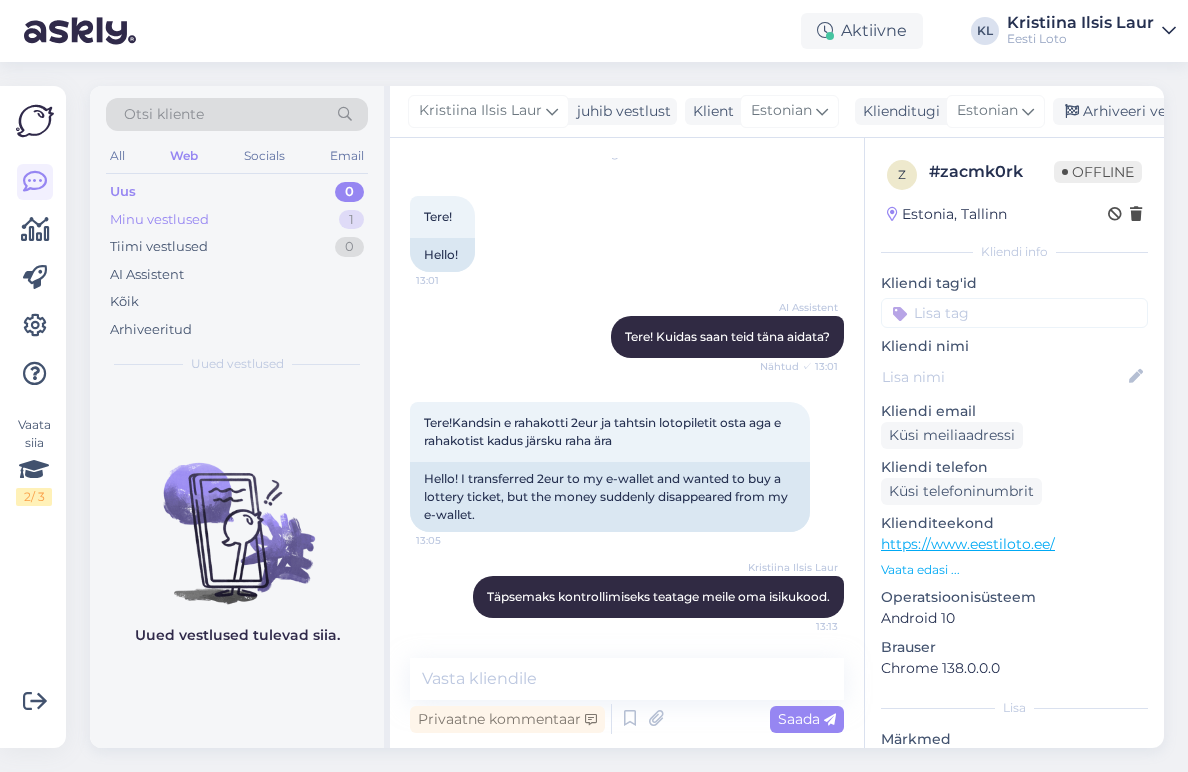 click on "Minu vestlused 1" at bounding box center [237, 220] 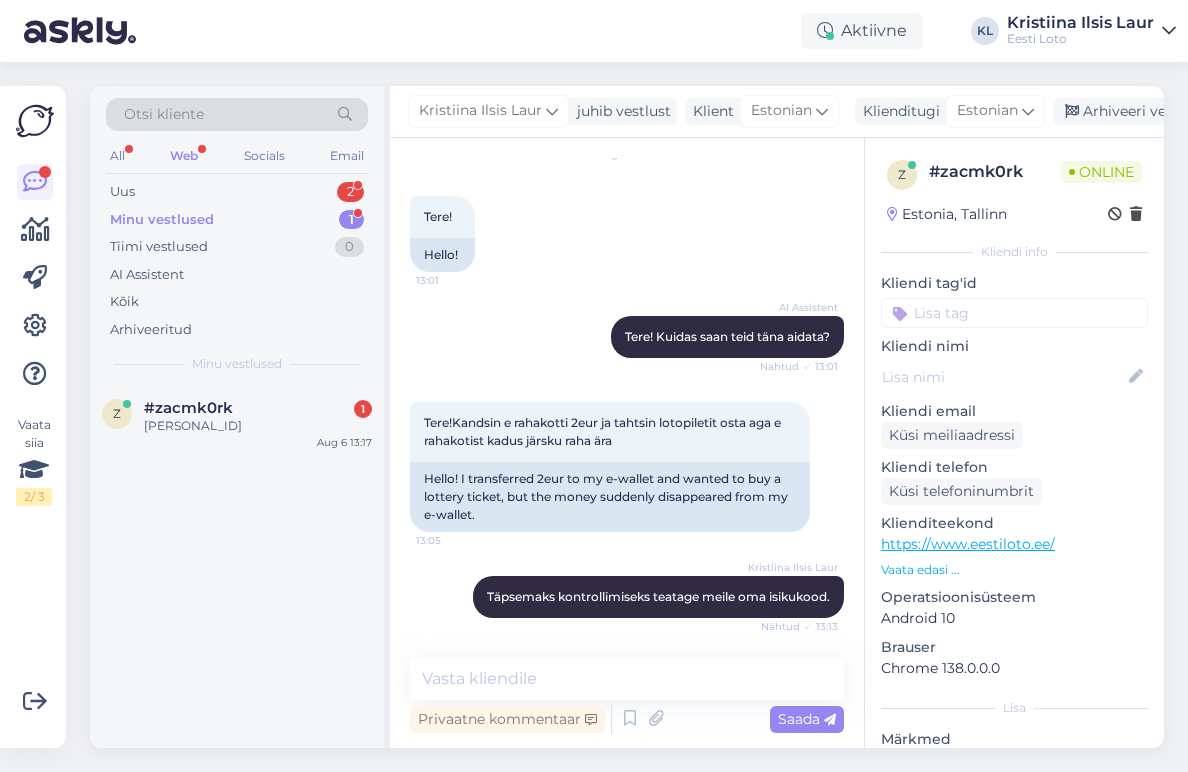 scroll, scrollTop: 154, scrollLeft: 0, axis: vertical 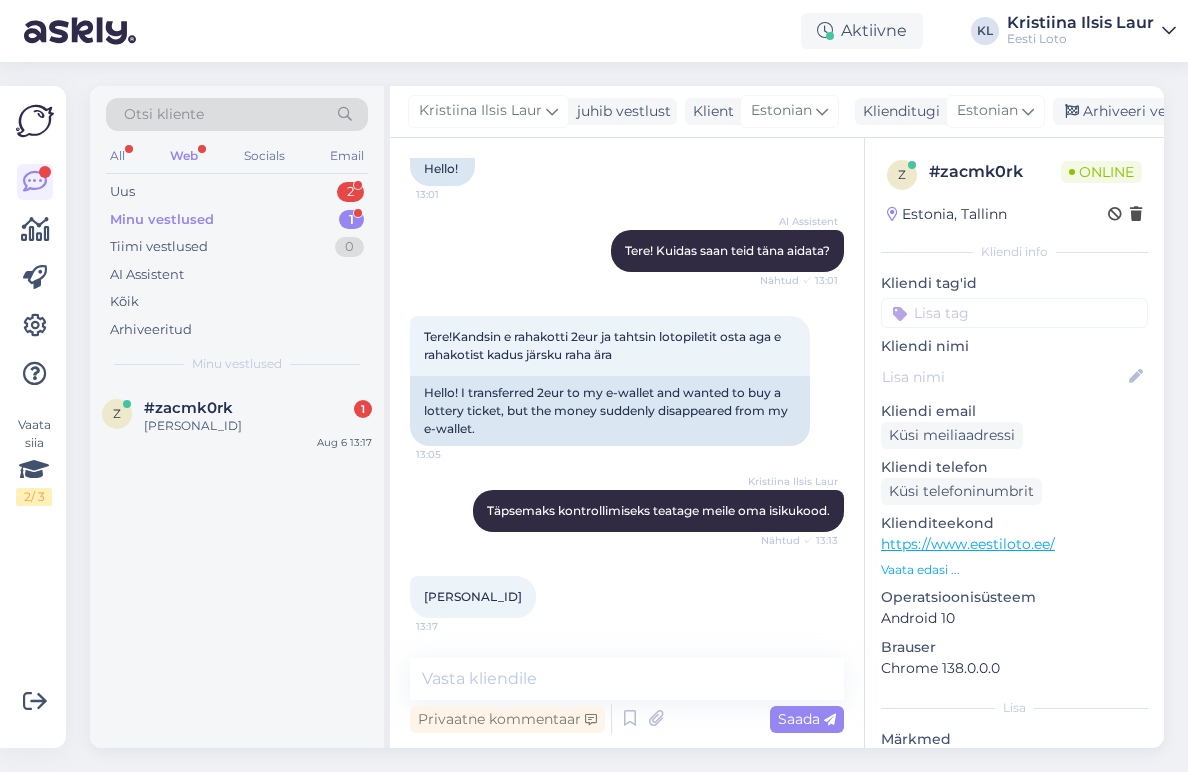click on "Minu vestlused 1" at bounding box center [237, 220] 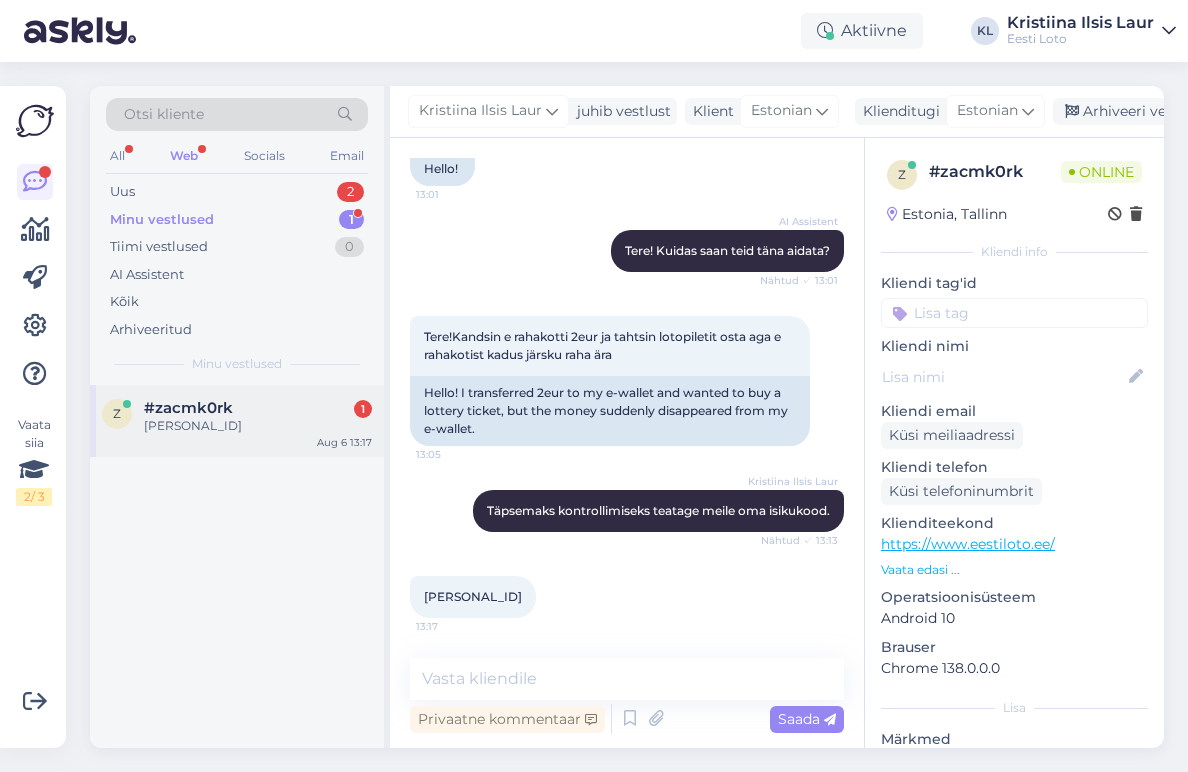 click on "#zacmk0rk 1" at bounding box center [258, 408] 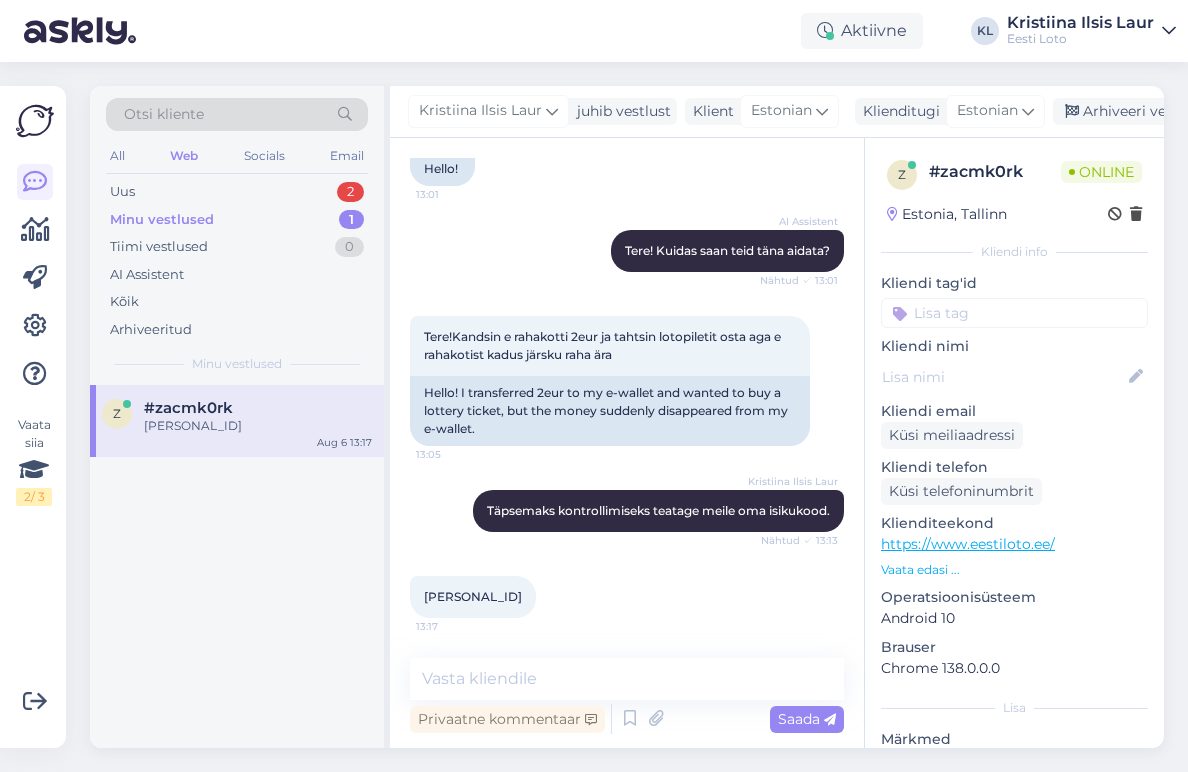 click on "[PERSONAL_ID]" at bounding box center (473, 596) 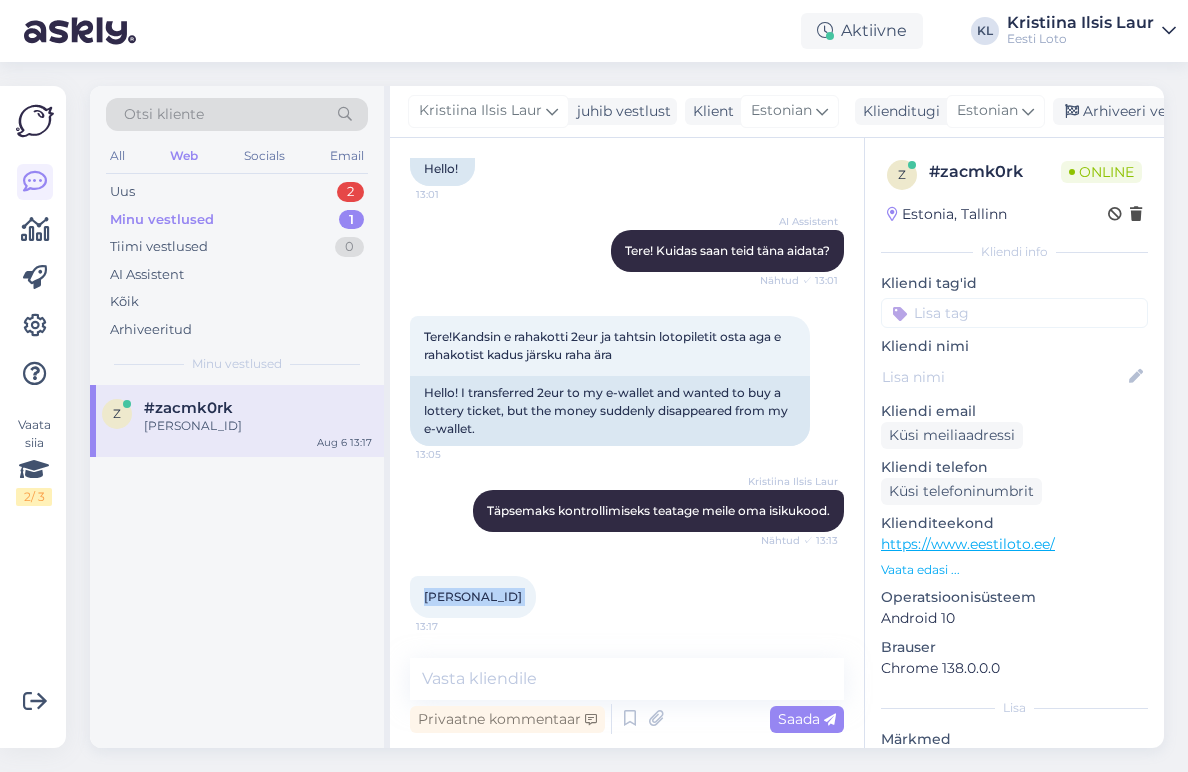 click on "[PERSONAL_ID]" at bounding box center [473, 596] 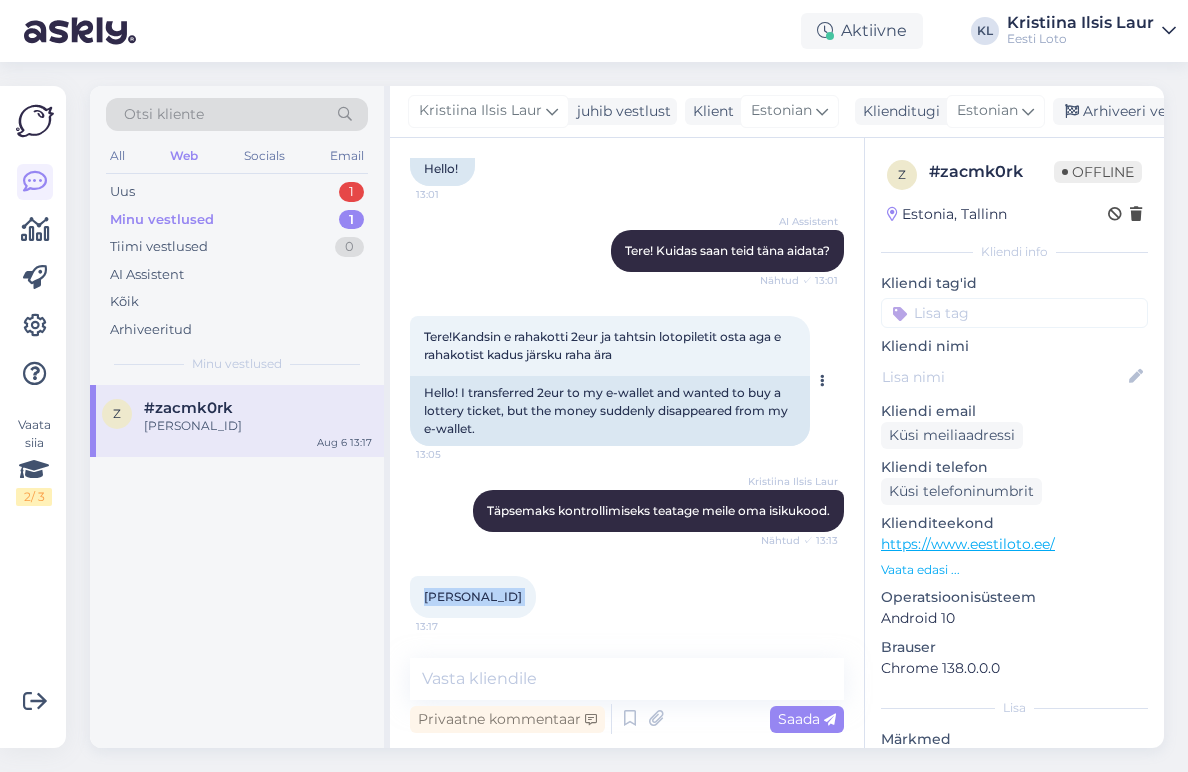 scroll, scrollTop: 154, scrollLeft: 0, axis: vertical 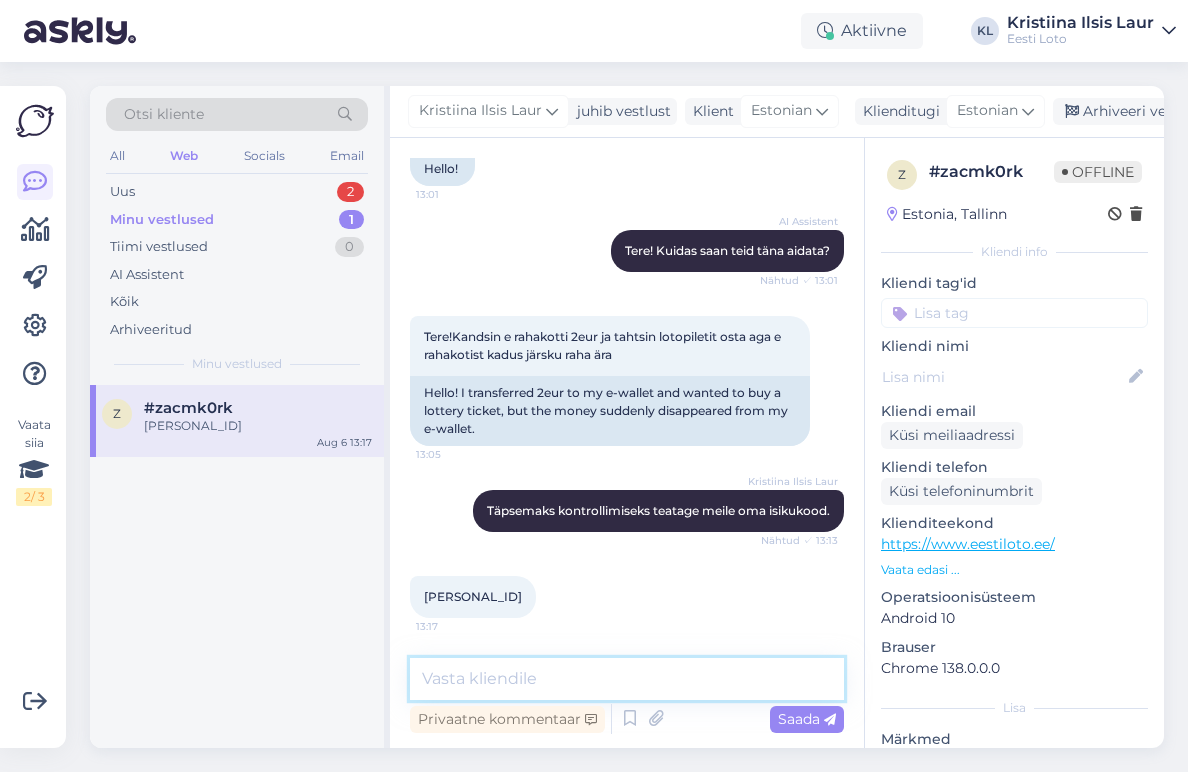 click at bounding box center [627, 679] 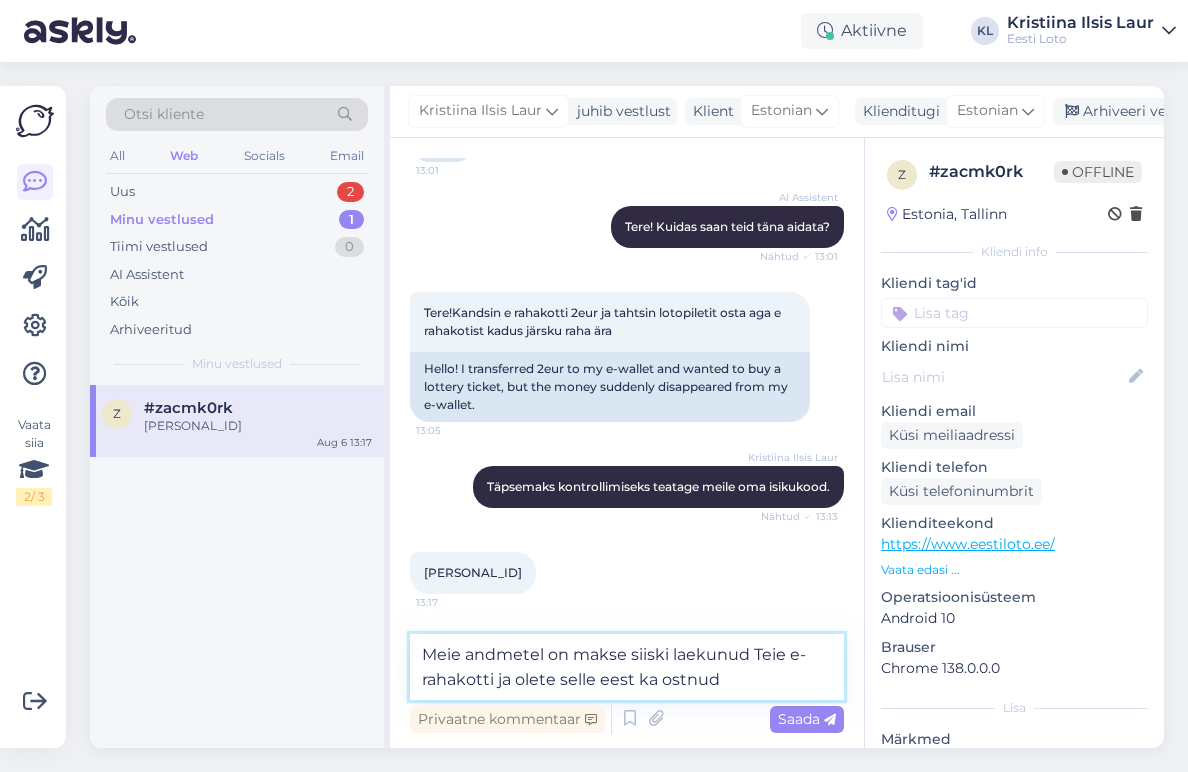 scroll, scrollTop: 154, scrollLeft: 0, axis: vertical 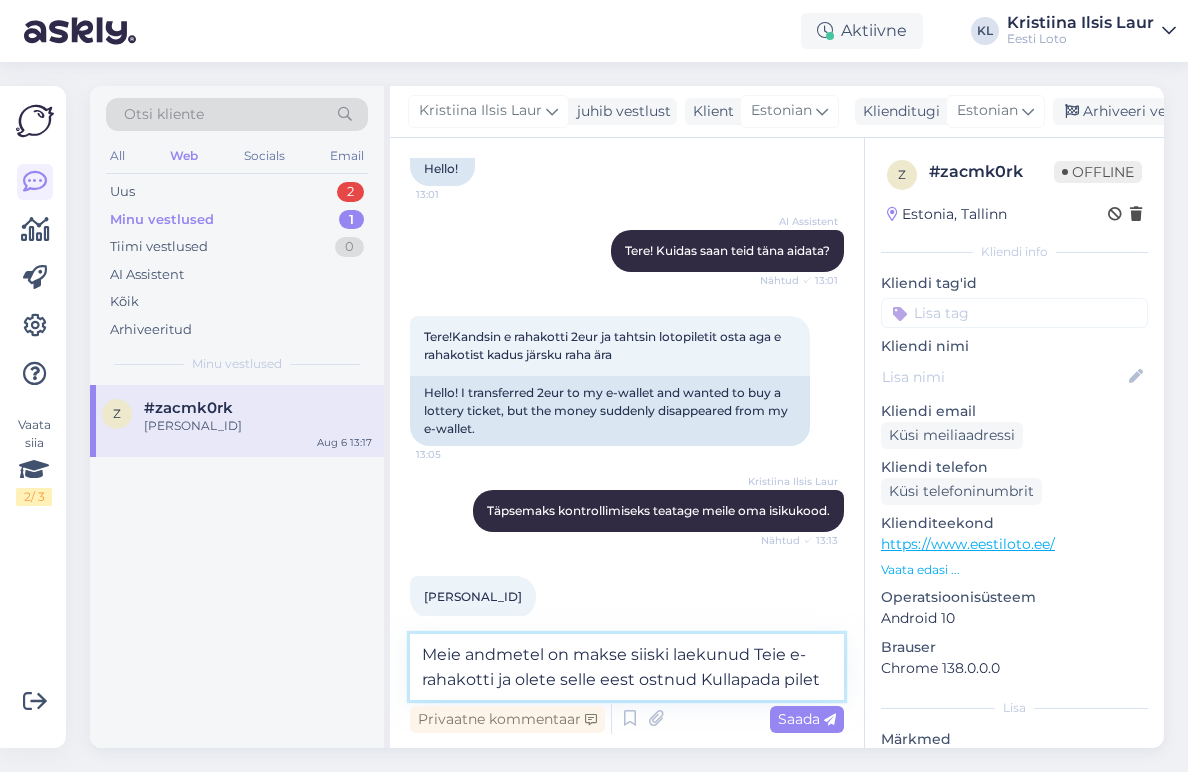 type on "Meie andmetel on makse siiski laekunud Teie e-rahakotti ja olete selle eest ostnud Kullapada pileti" 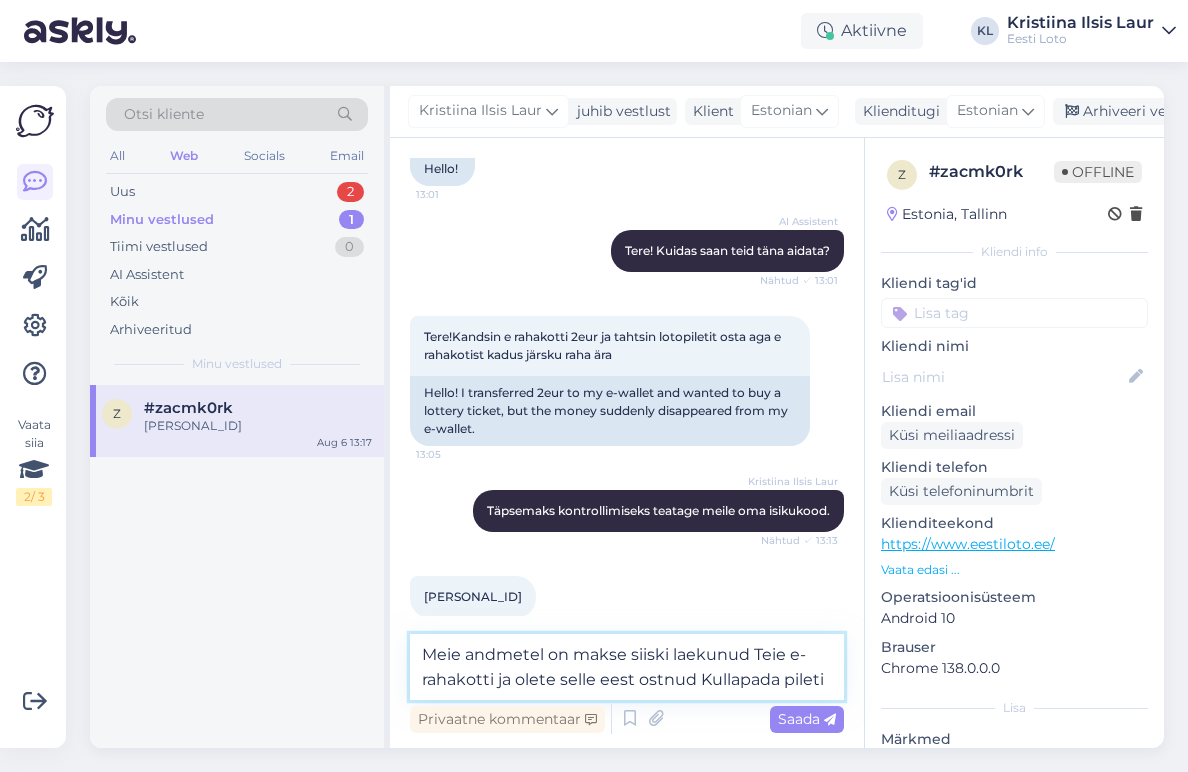 type 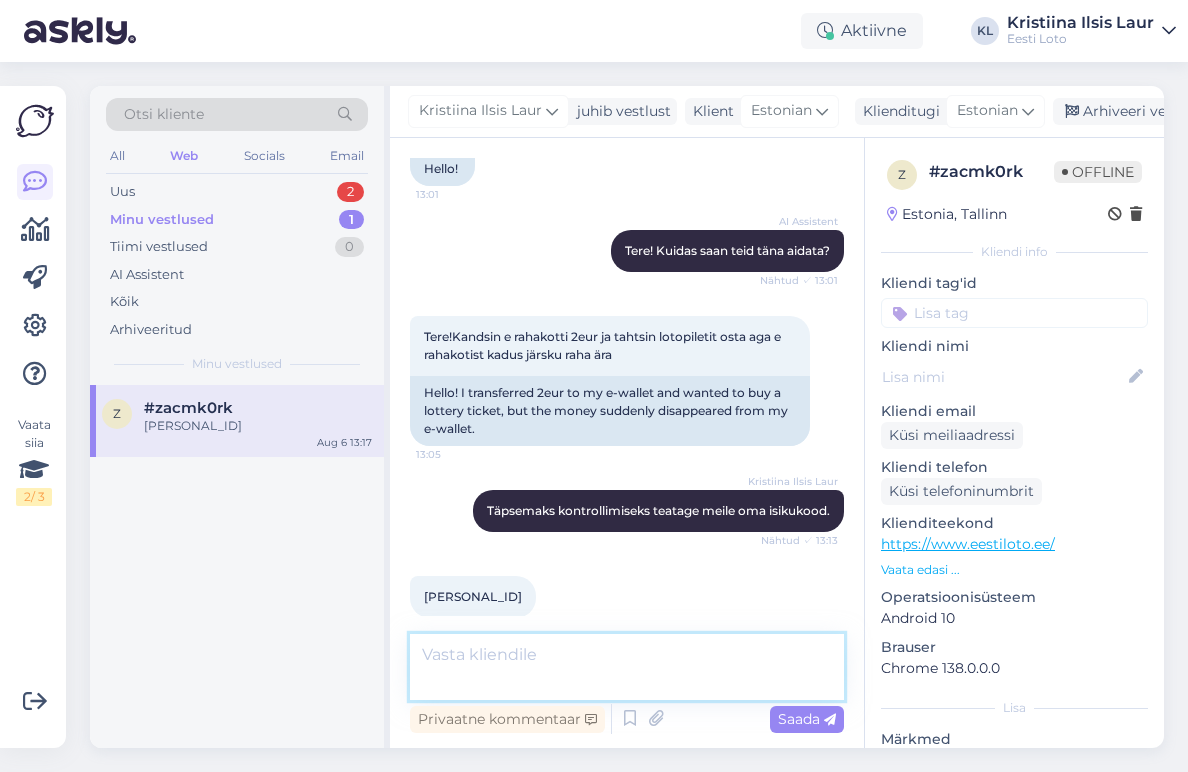 scroll, scrollTop: 258, scrollLeft: 0, axis: vertical 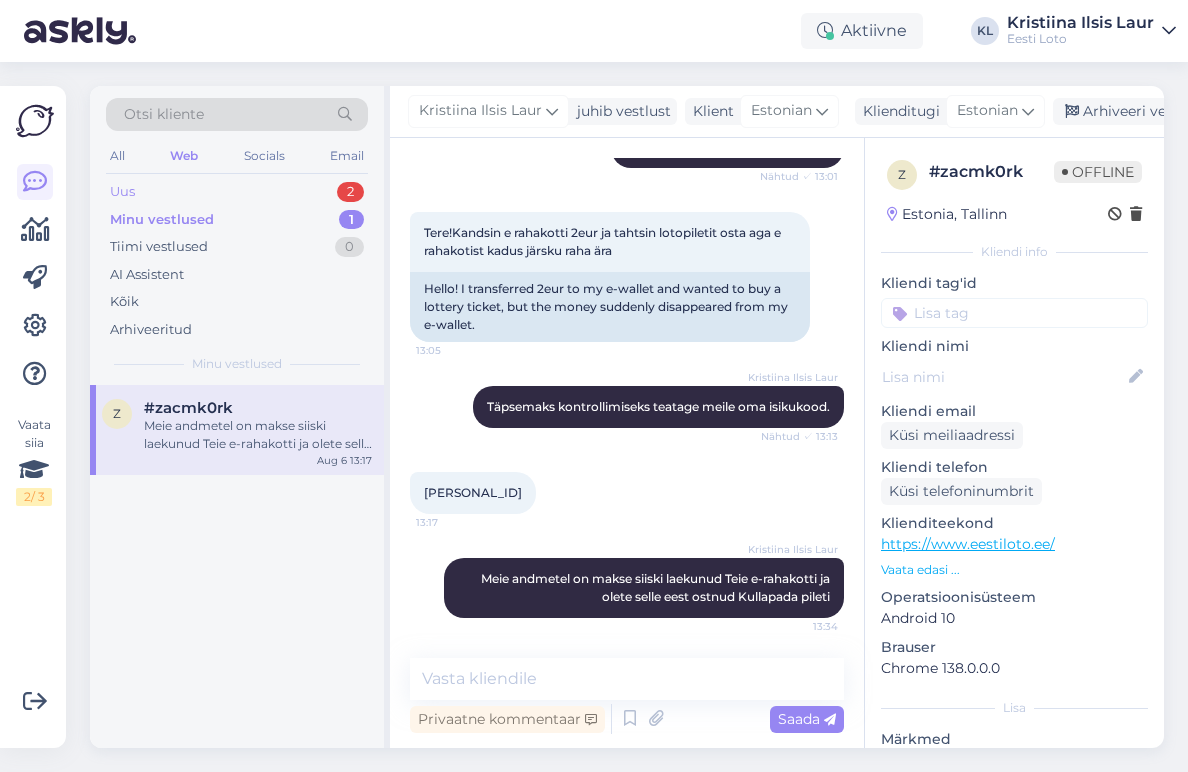 click on "Uus 2" at bounding box center (237, 192) 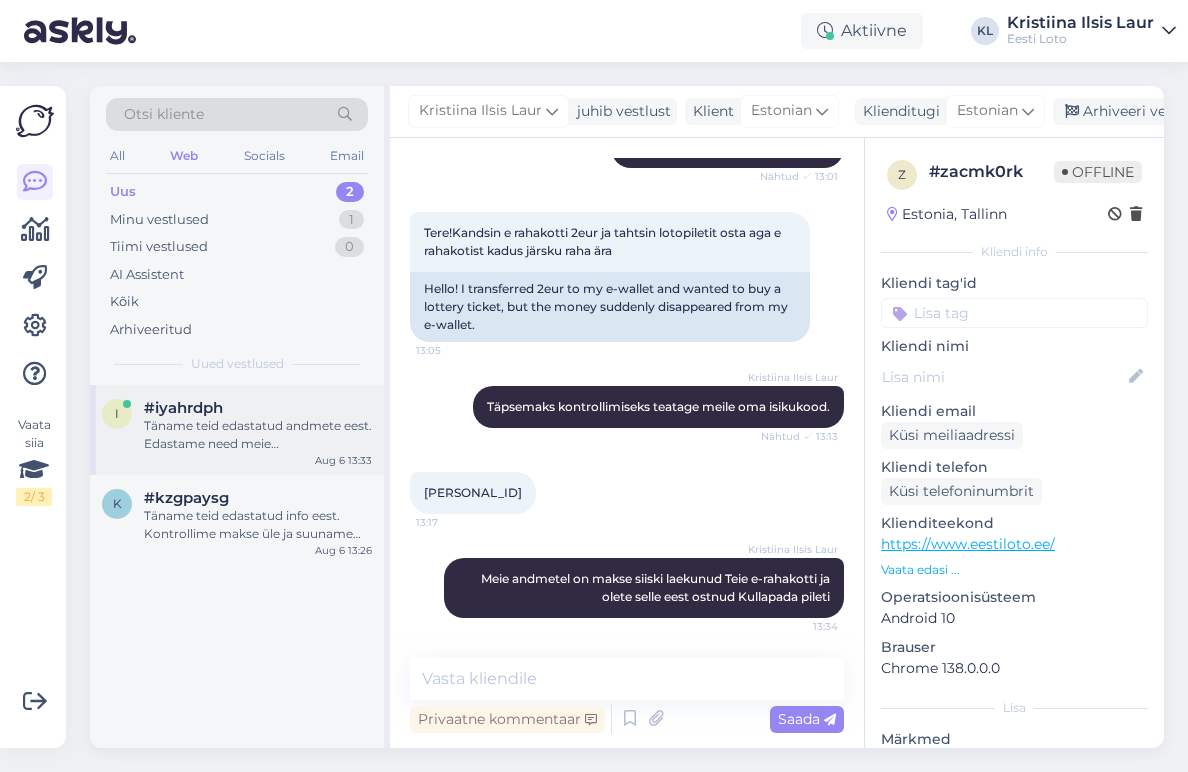 click on "#iyahrdph" at bounding box center (183, 408) 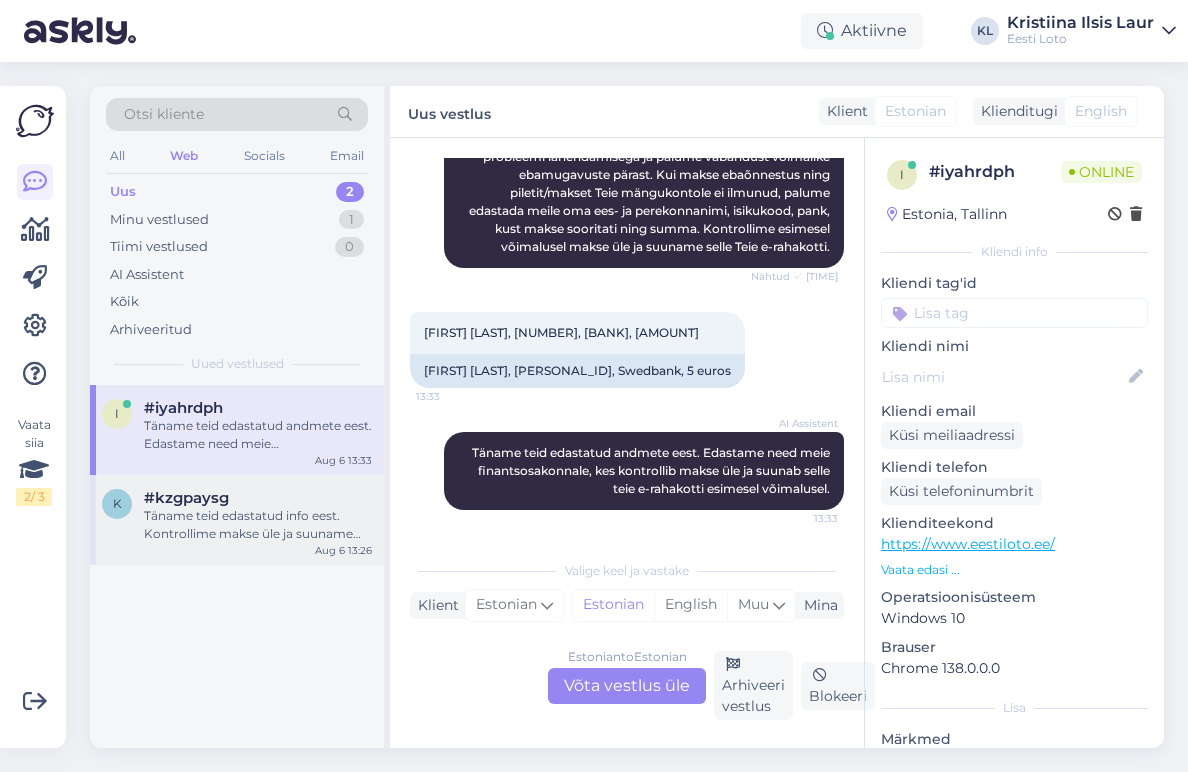 click on "#kzgpaysg" at bounding box center (258, 498) 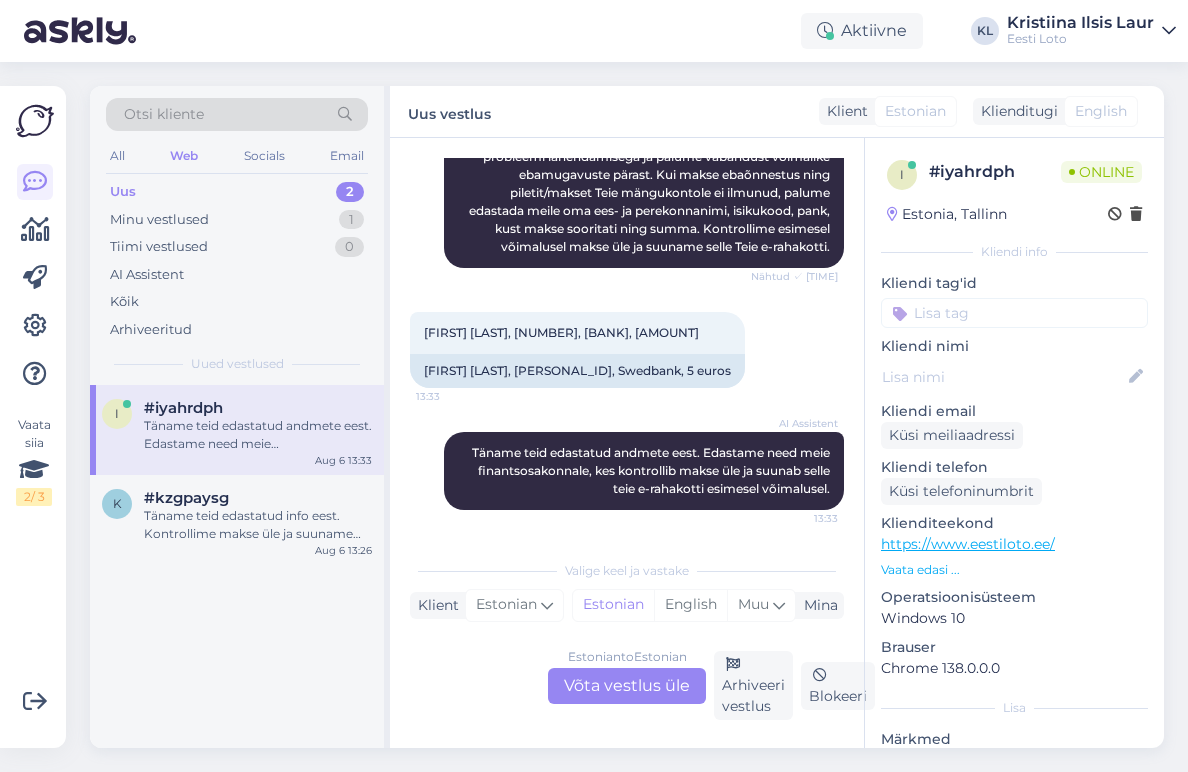 scroll, scrollTop: 392, scrollLeft: 0, axis: vertical 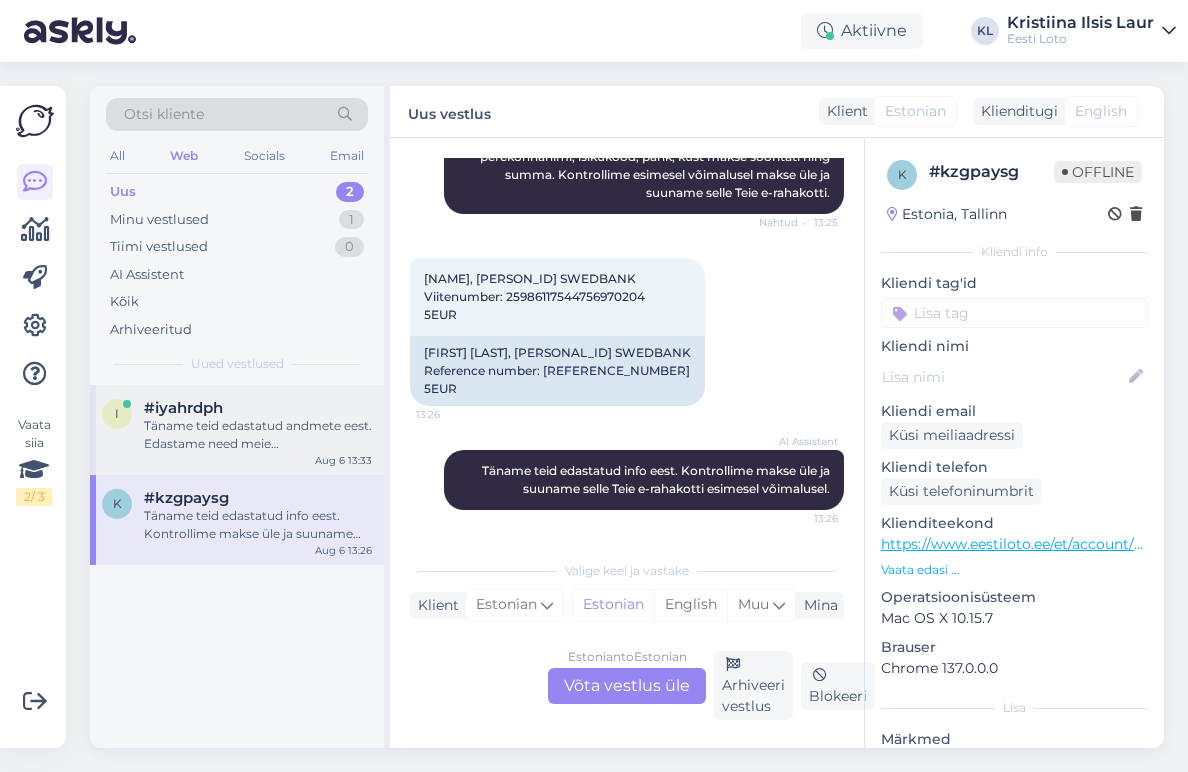 click on "Täname teid edastatud andmete eest. Edastame need meie finantsosakonnale, kes kontrollib makse üle ja suunab selle teie e-rahakotti esimesel võimalusel." at bounding box center [258, 435] 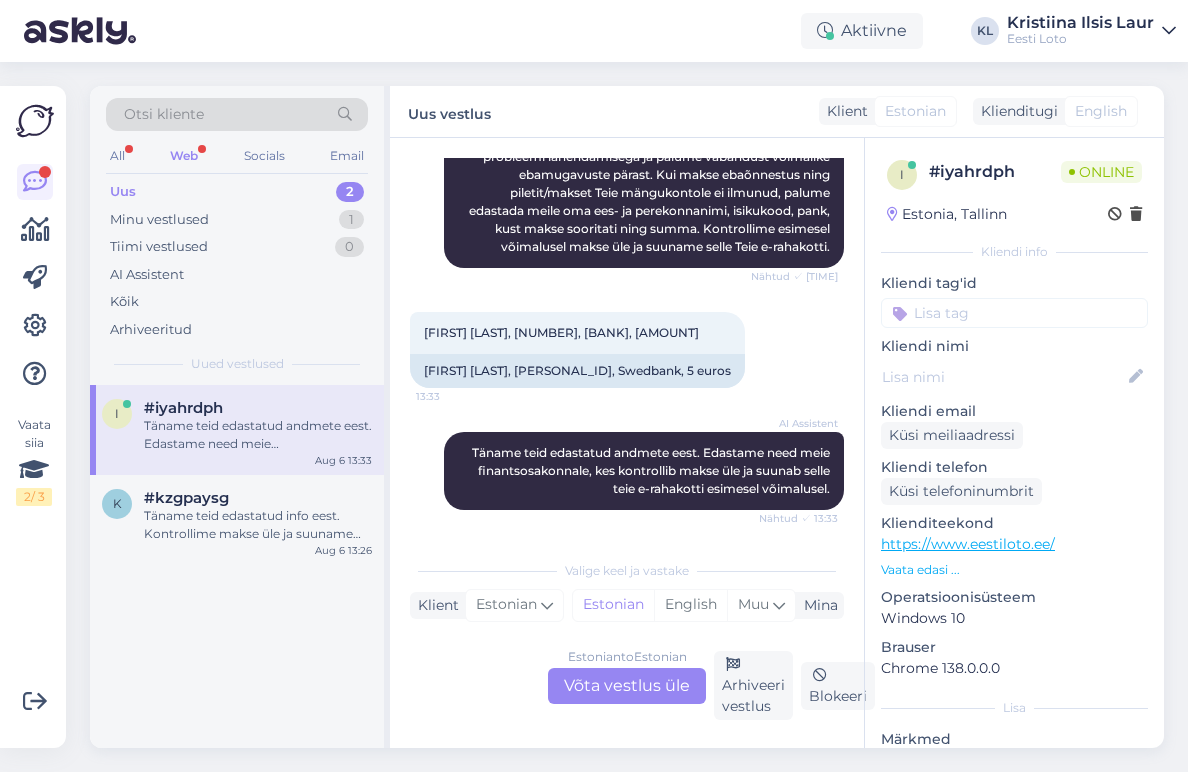 click on "Estonian  to  Estonian Võta vestlus üle" at bounding box center [627, 686] 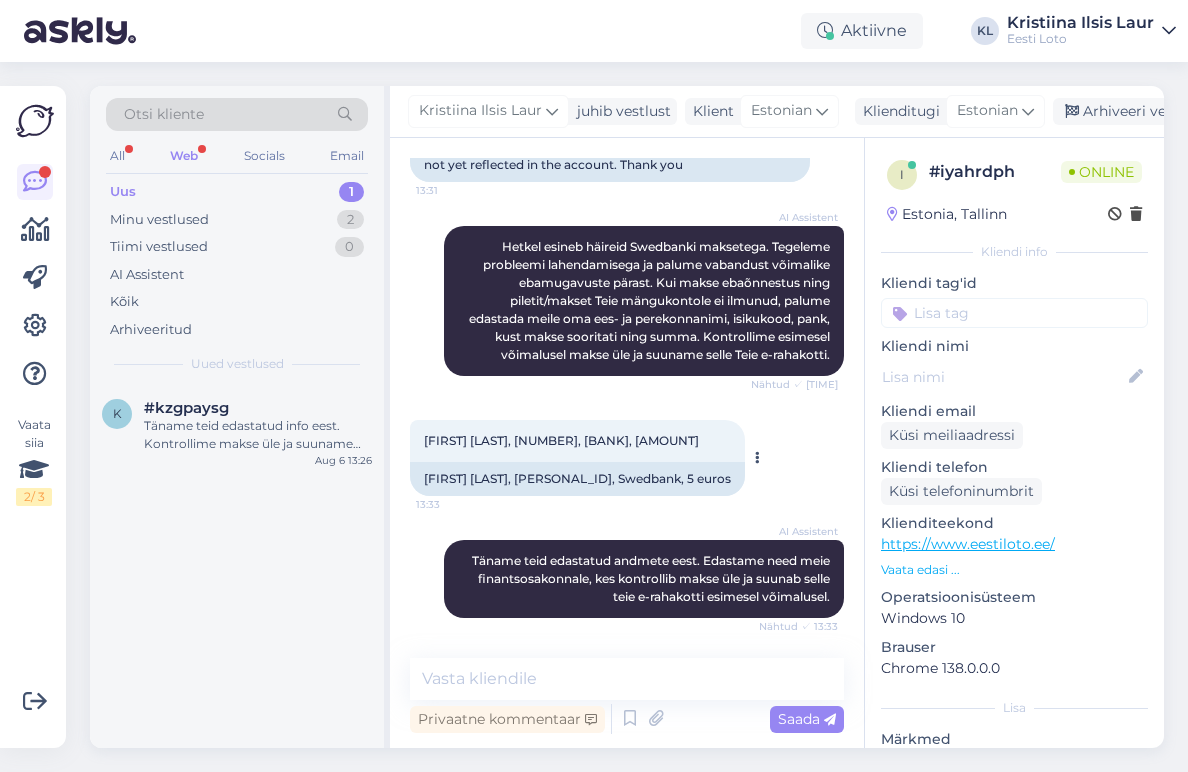 click on "[FIRST] [LAST], [NUMBER], [BANK], [AMOUNT]" at bounding box center (561, 440) 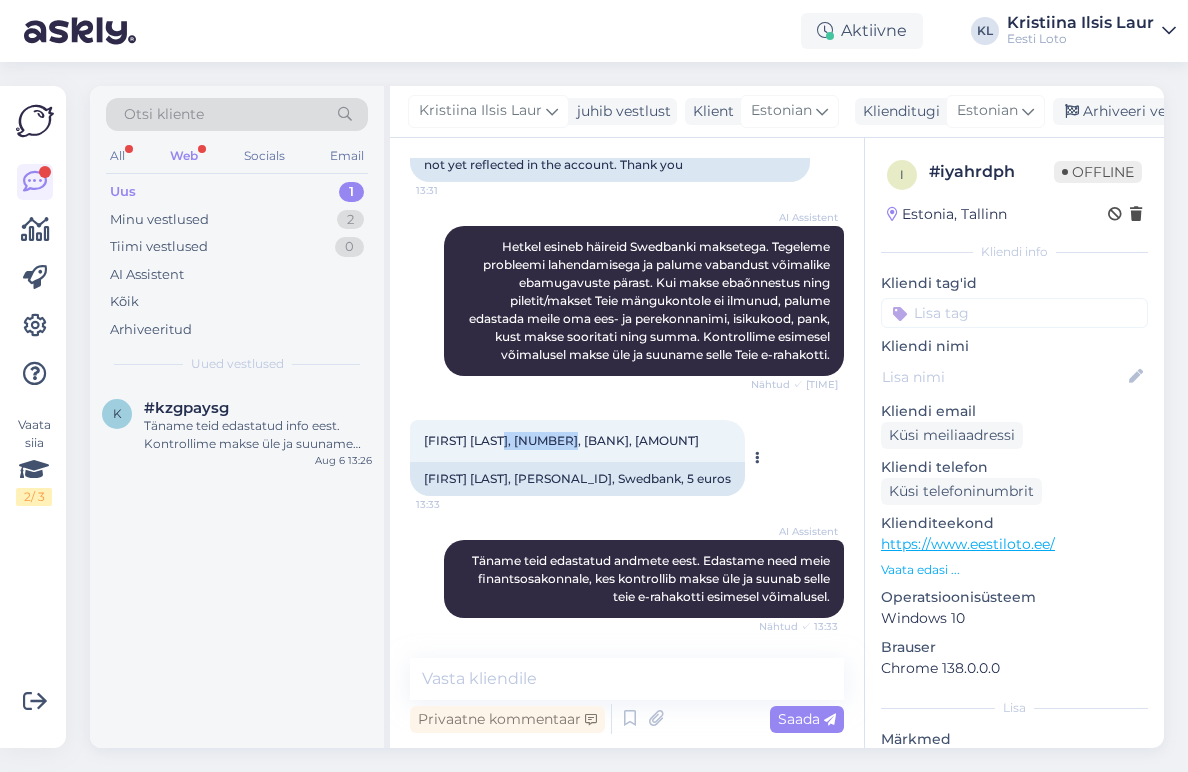 click on "[FIRST] [LAST], [NUMBER], [BANK], [AMOUNT]" at bounding box center (561, 440) 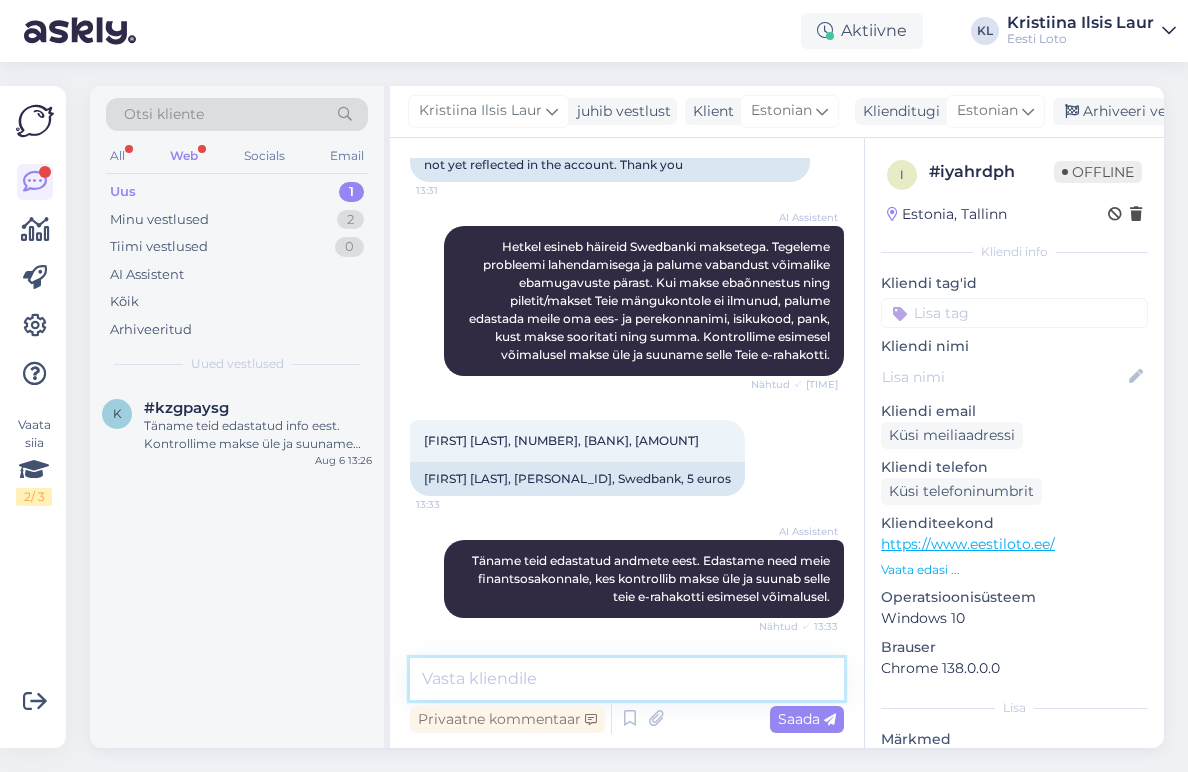 click at bounding box center (627, 679) 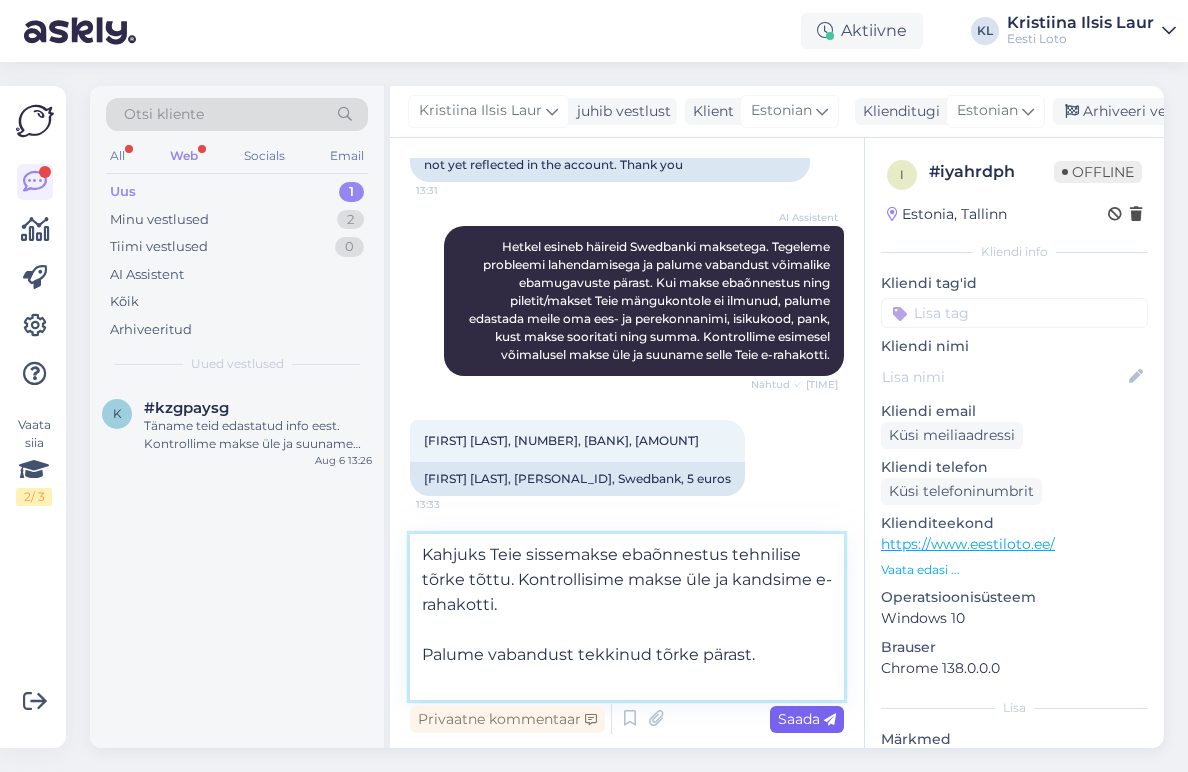 type on "Kahjuks Teie sissemakse ebaõnnestus tehnilise tõrke tõttu. Kontrollisime makse üle ja kandsime e-rahakotti.
Palume vabandust tekkinud tõrke pärast." 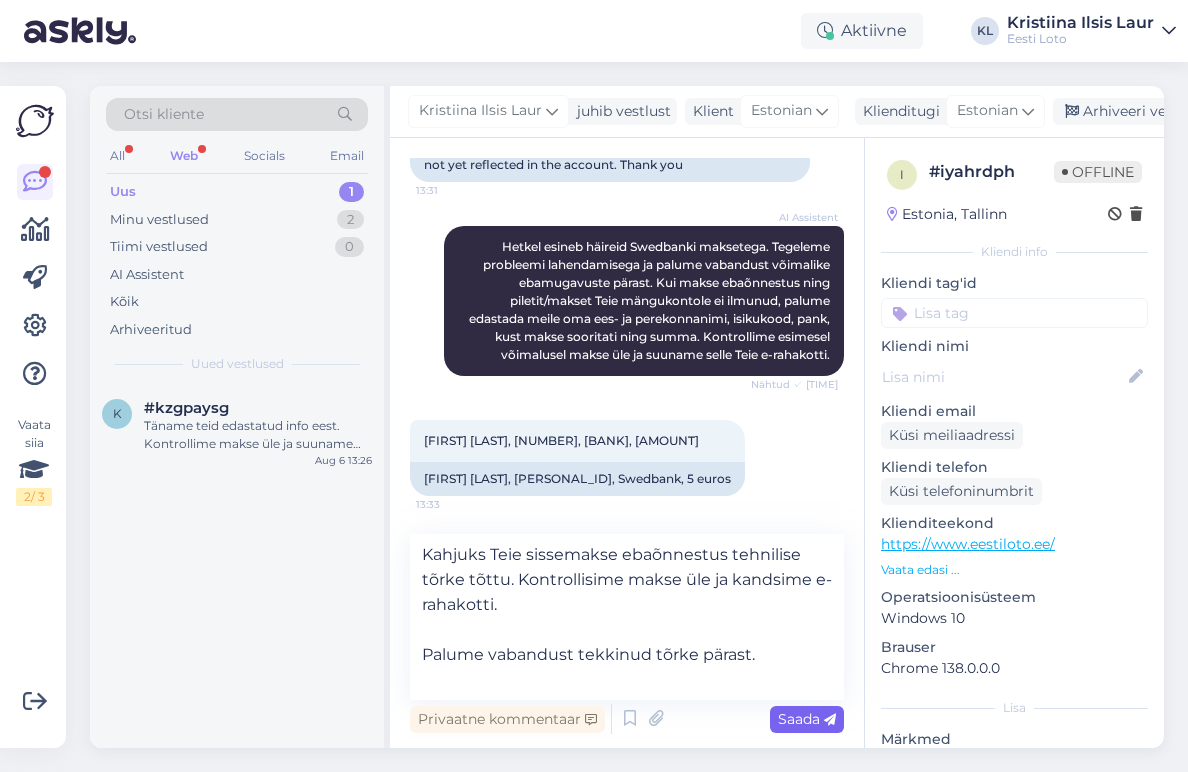 click on "Saada" at bounding box center [807, 719] 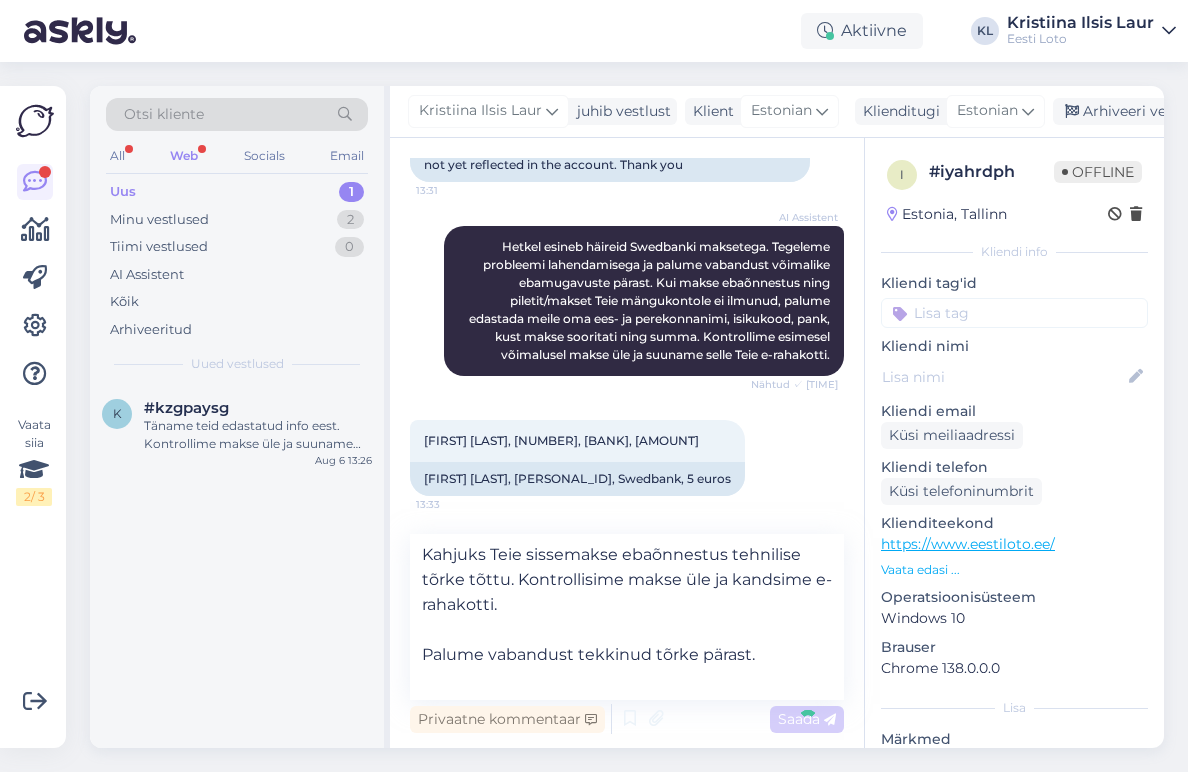 type 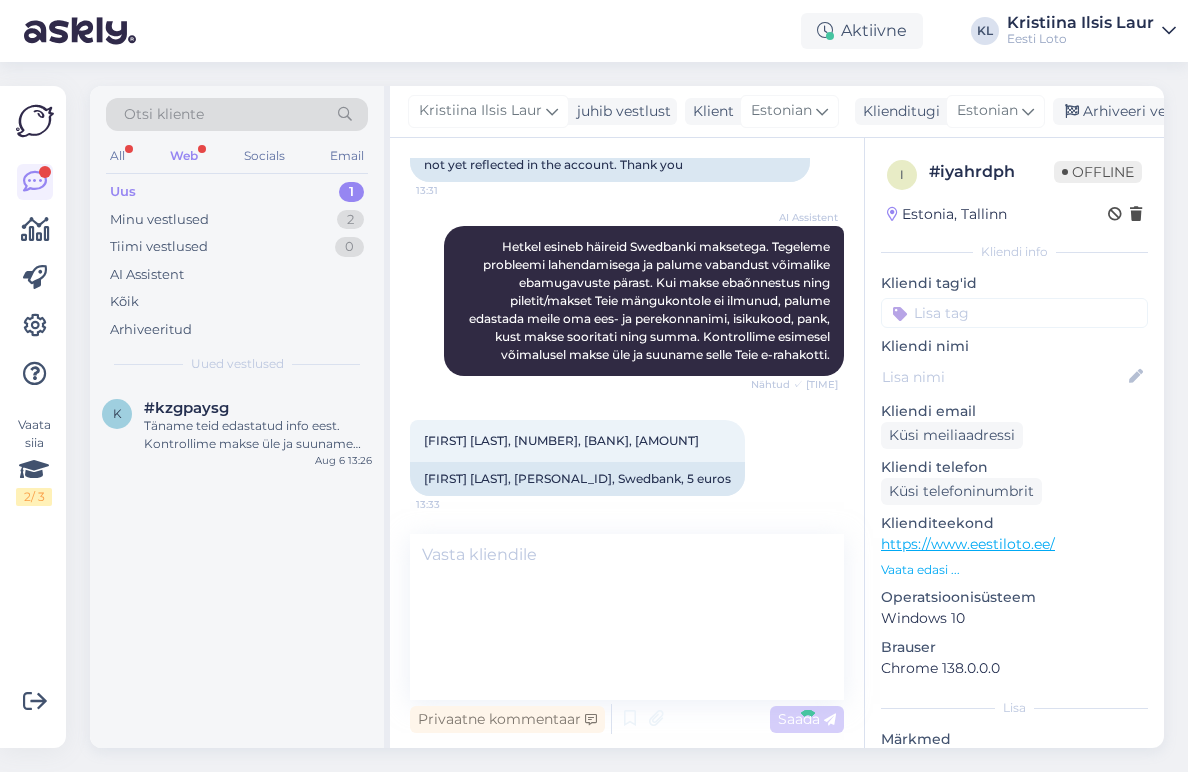 scroll, scrollTop: 576, scrollLeft: 0, axis: vertical 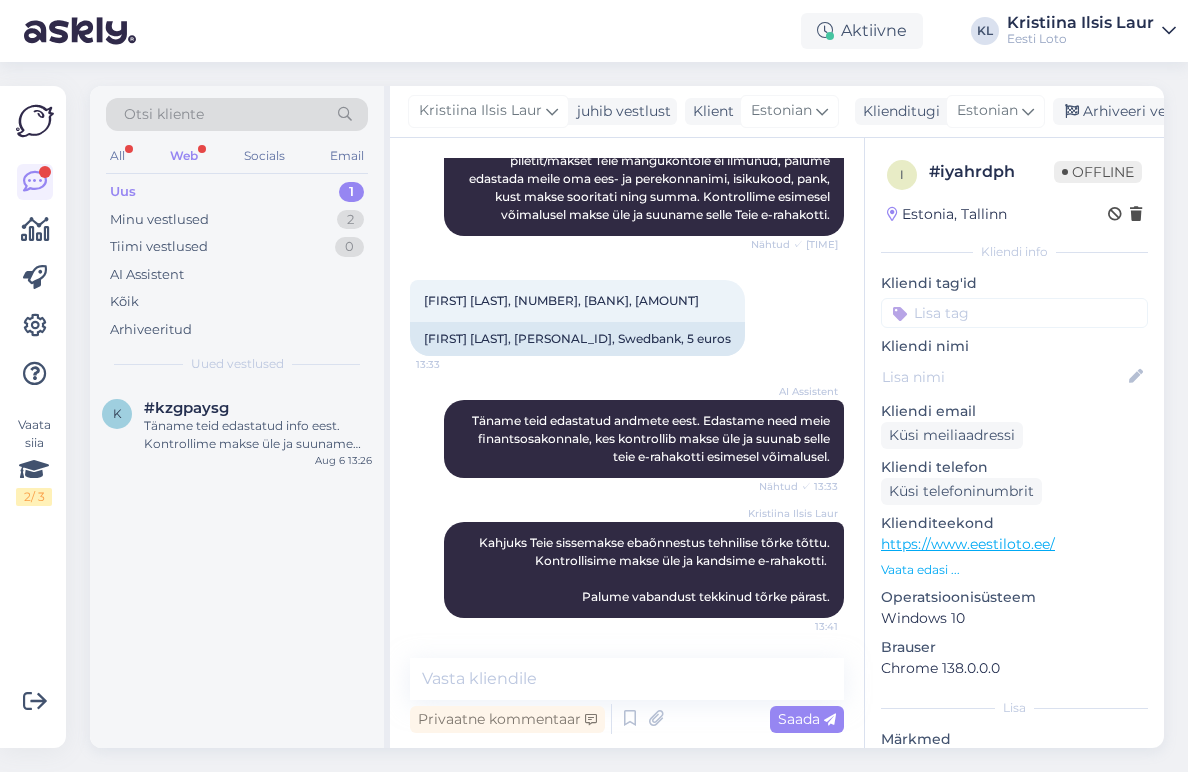 click at bounding box center (1014, 313) 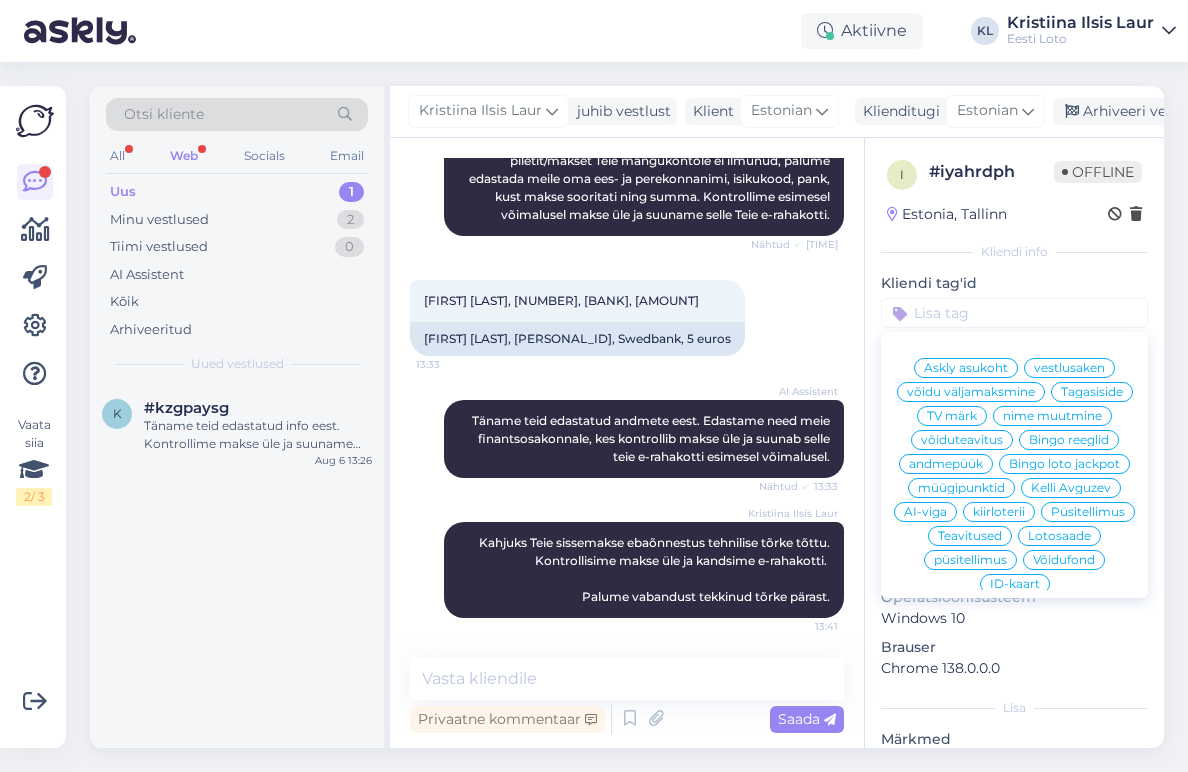 click on "E-rahakott" at bounding box center [1014, 920] 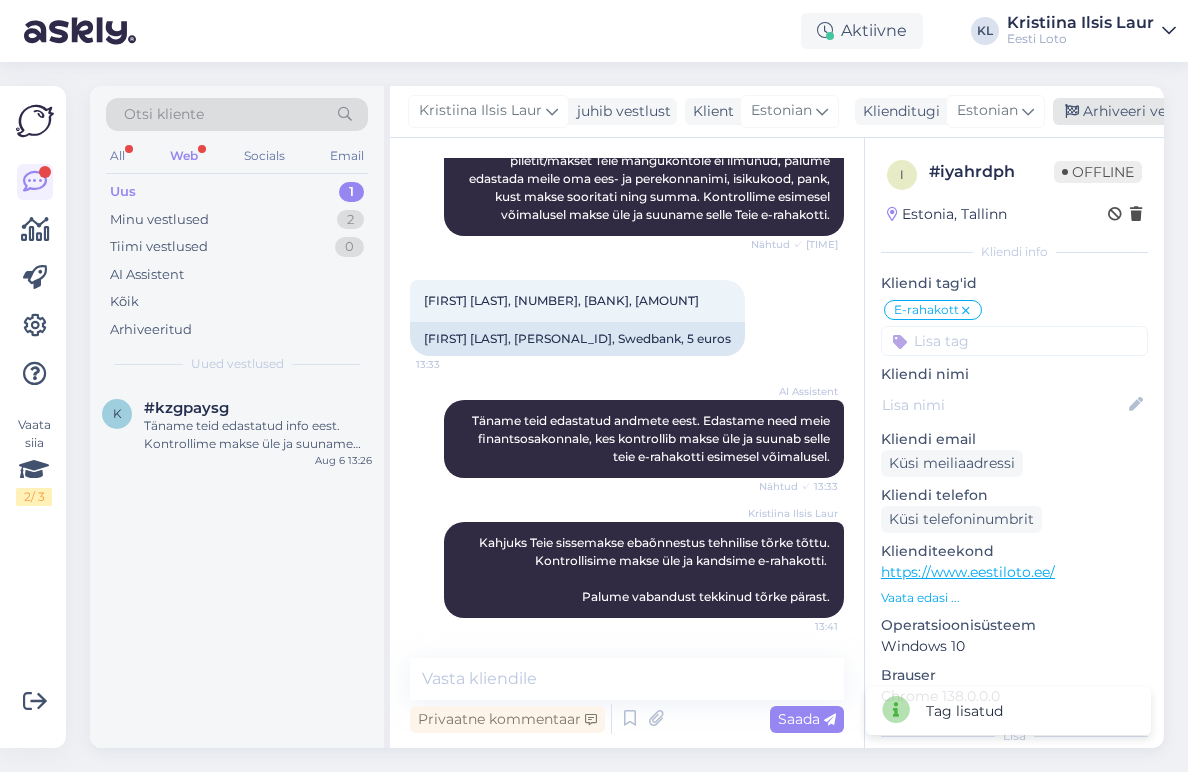 click on "Arhiveeri vestlus" at bounding box center [1130, 111] 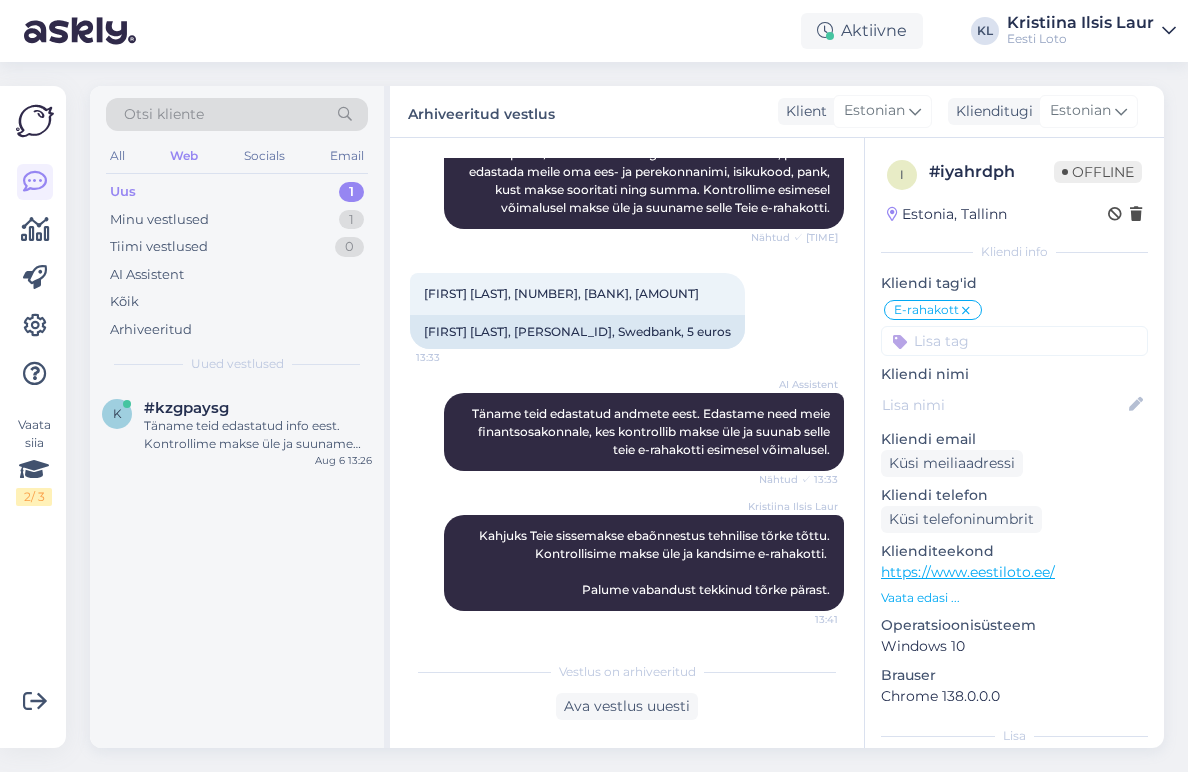scroll, scrollTop: 583, scrollLeft: 0, axis: vertical 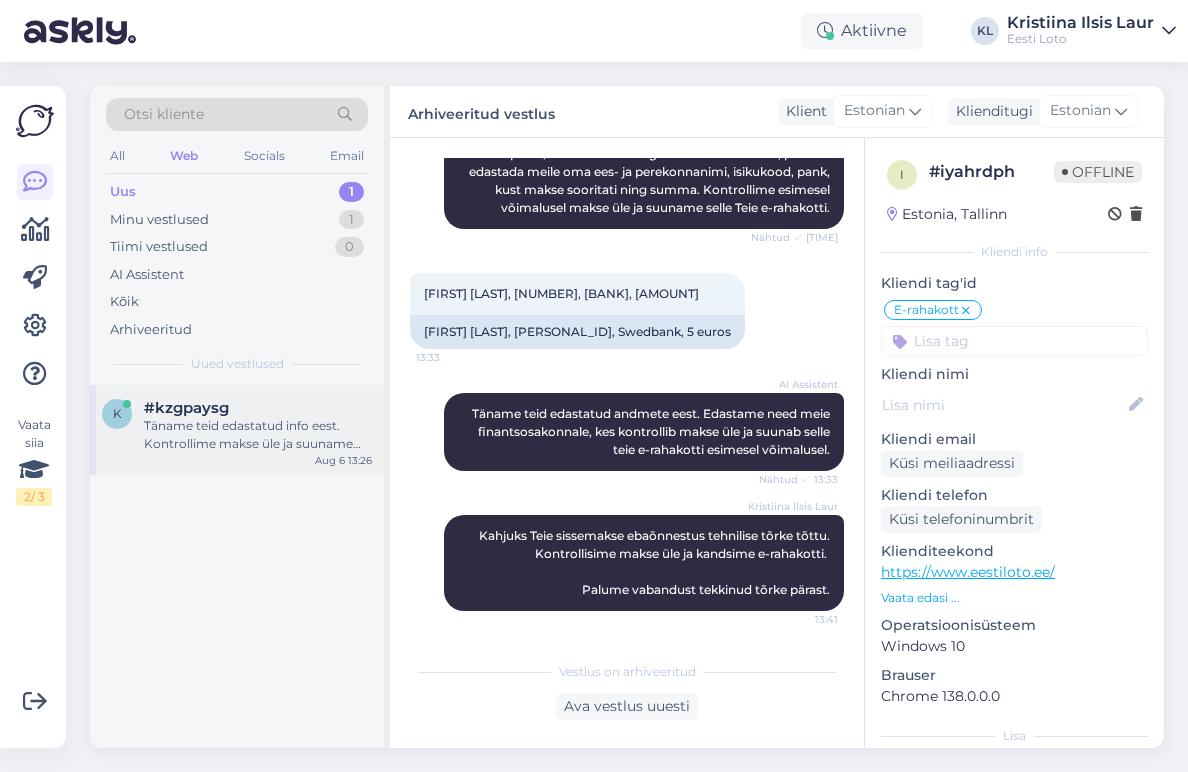 click on "Täname teid edastatud info eest. Kontrollime makse üle ja suuname selle Teie e-rahakotti esimesel võimalusel." at bounding box center (258, 435) 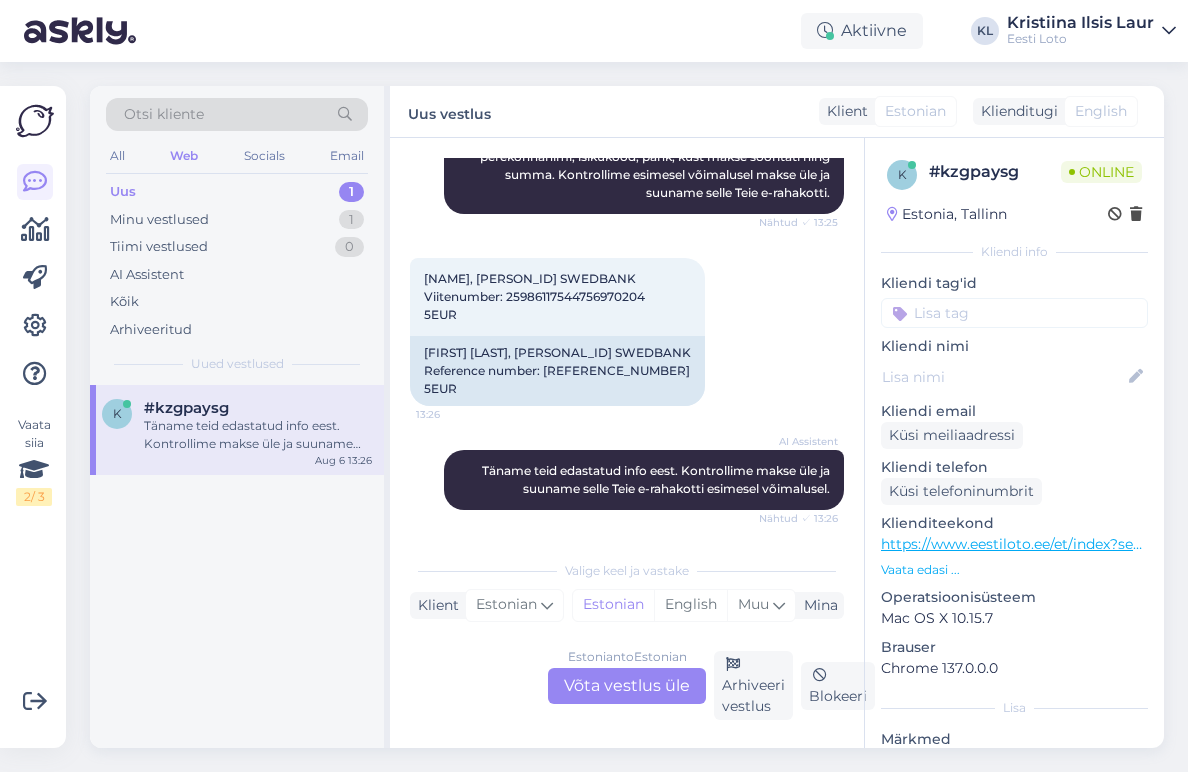 click on "Estonian  to  Estonian Võta vestlus üle" at bounding box center [627, 686] 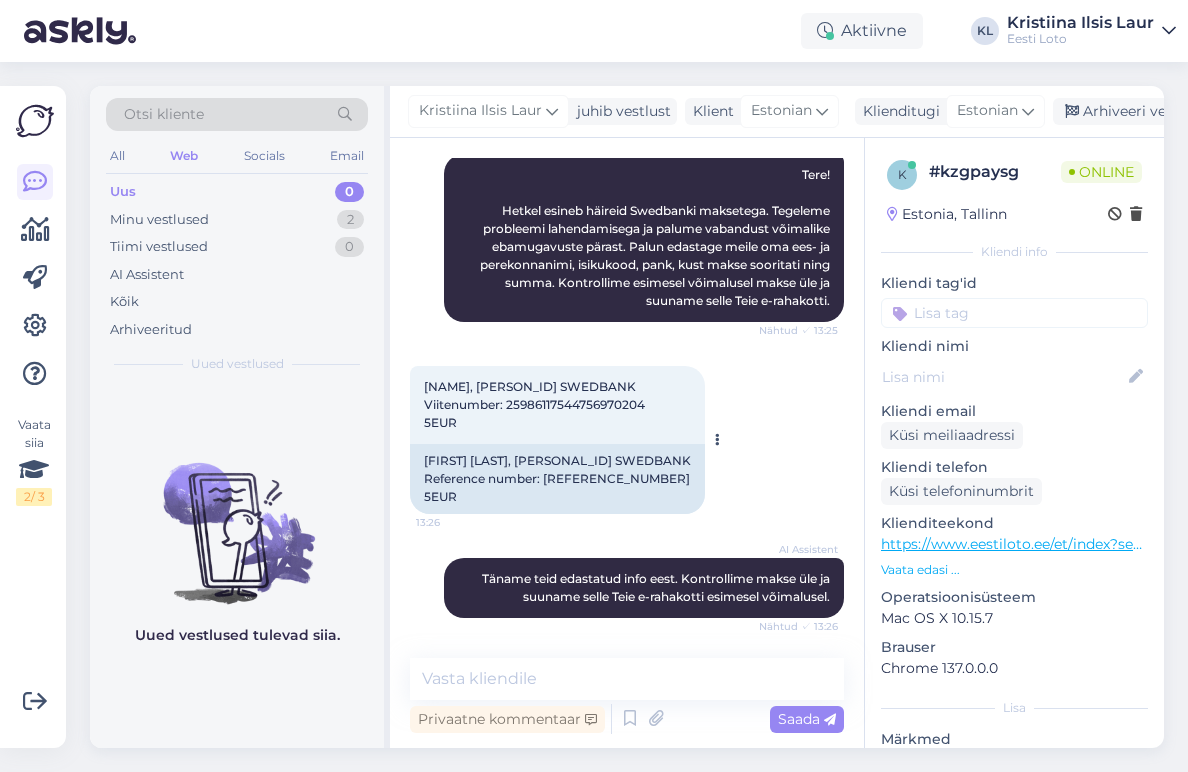 click on "[FIRST] [LAST], [PERSONAL_ID] SWEDBANK
Reference number: [REFERENCE_NUMBER]
5EUR" at bounding box center (557, 479) 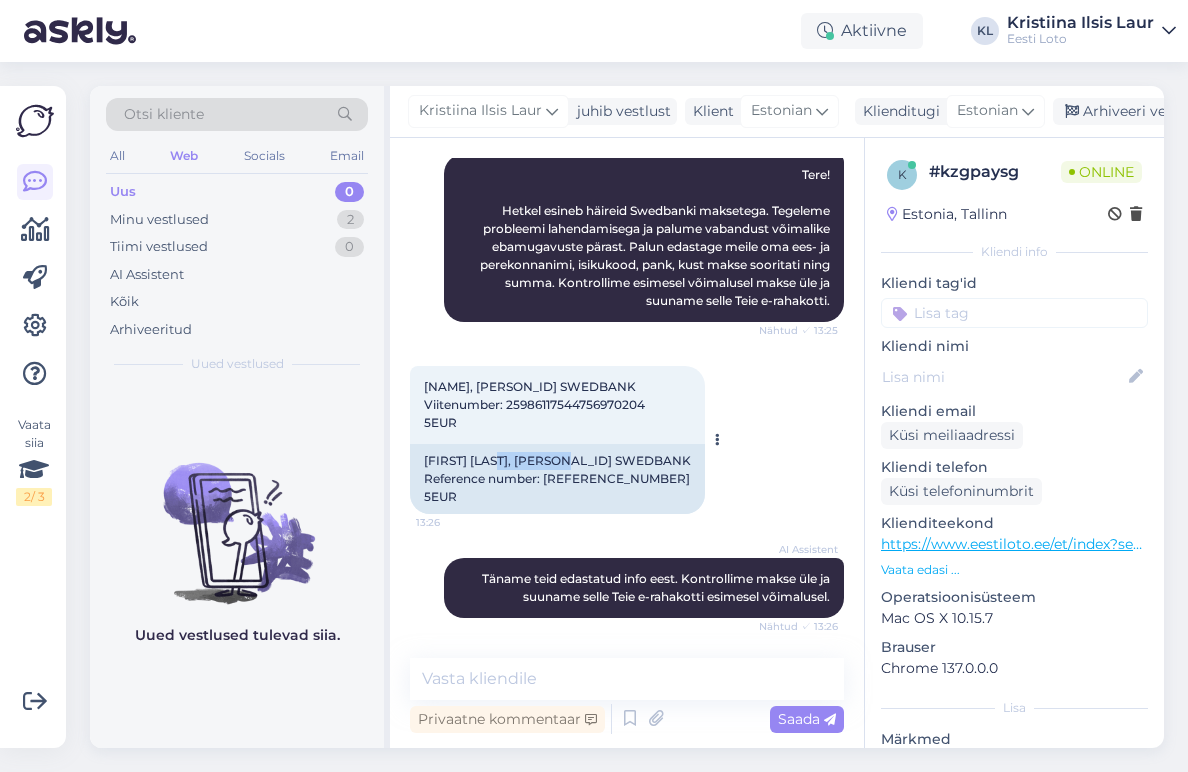 click on "[FIRST] [LAST], [PERSONAL_ID] SWEDBANK
Reference number: [REFERENCE_NUMBER]
5EUR" at bounding box center (557, 479) 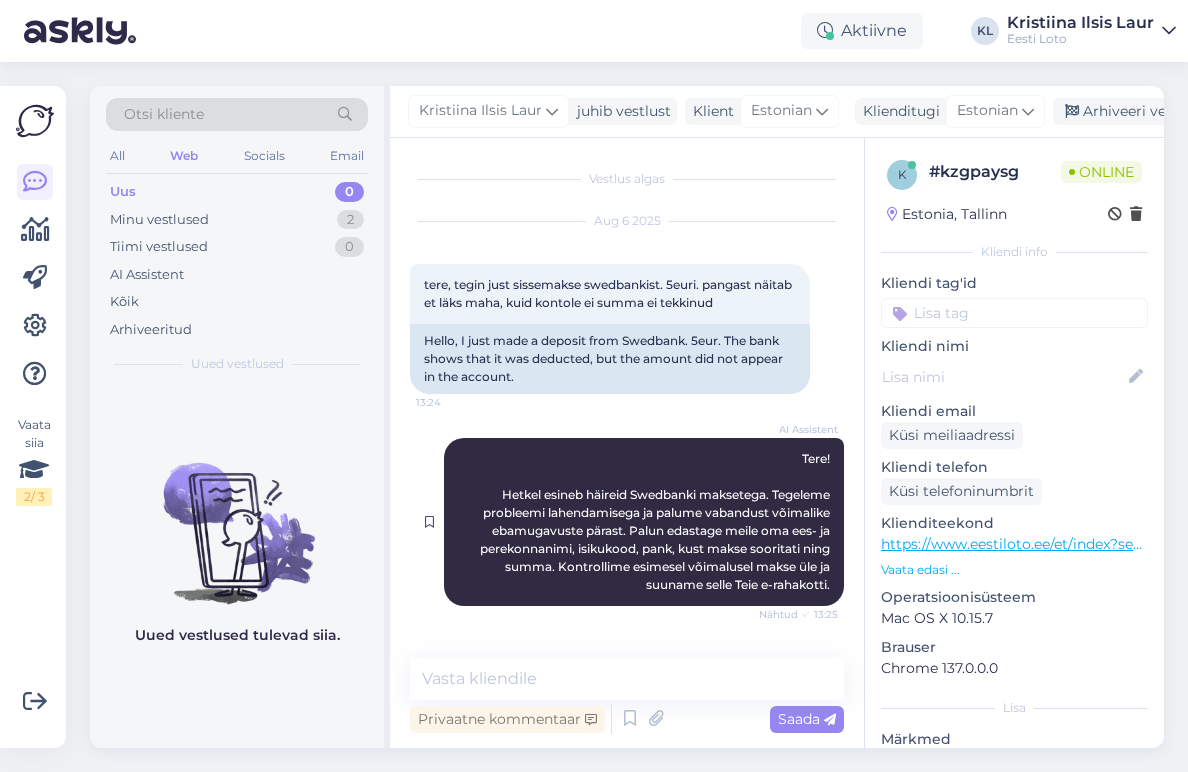 scroll, scrollTop: 3, scrollLeft: 0, axis: vertical 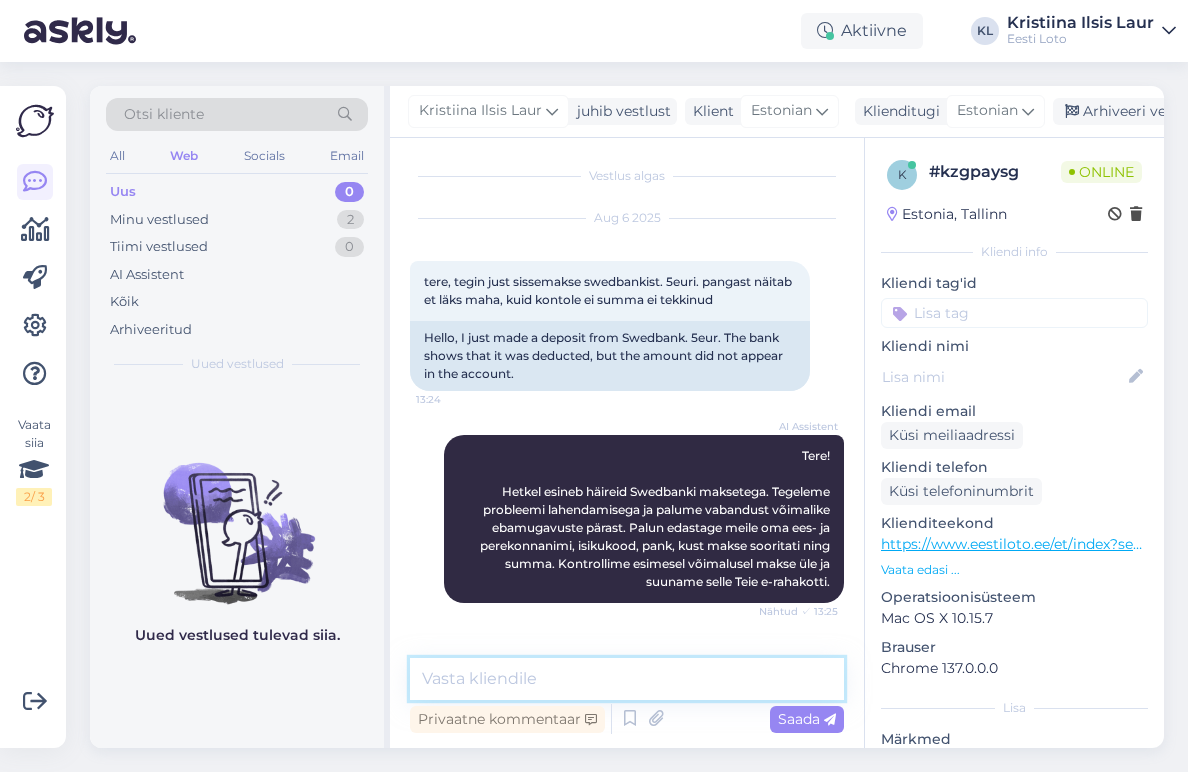 click at bounding box center (627, 679) 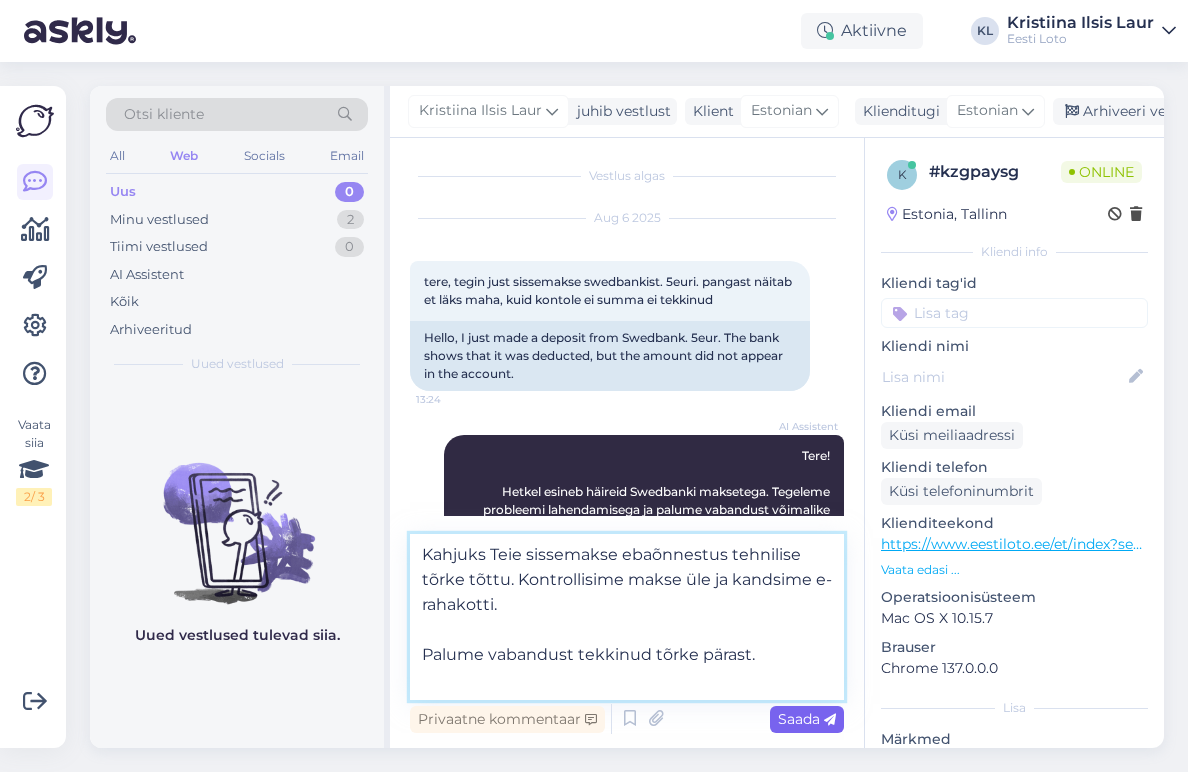 type on "Kahjuks Teie sissemakse ebaõnnestus tehnilise tõrke tõttu. Kontrollisime makse üle ja kandsime e-rahakotti.
Palume vabandust tekkinud tõrke pärast." 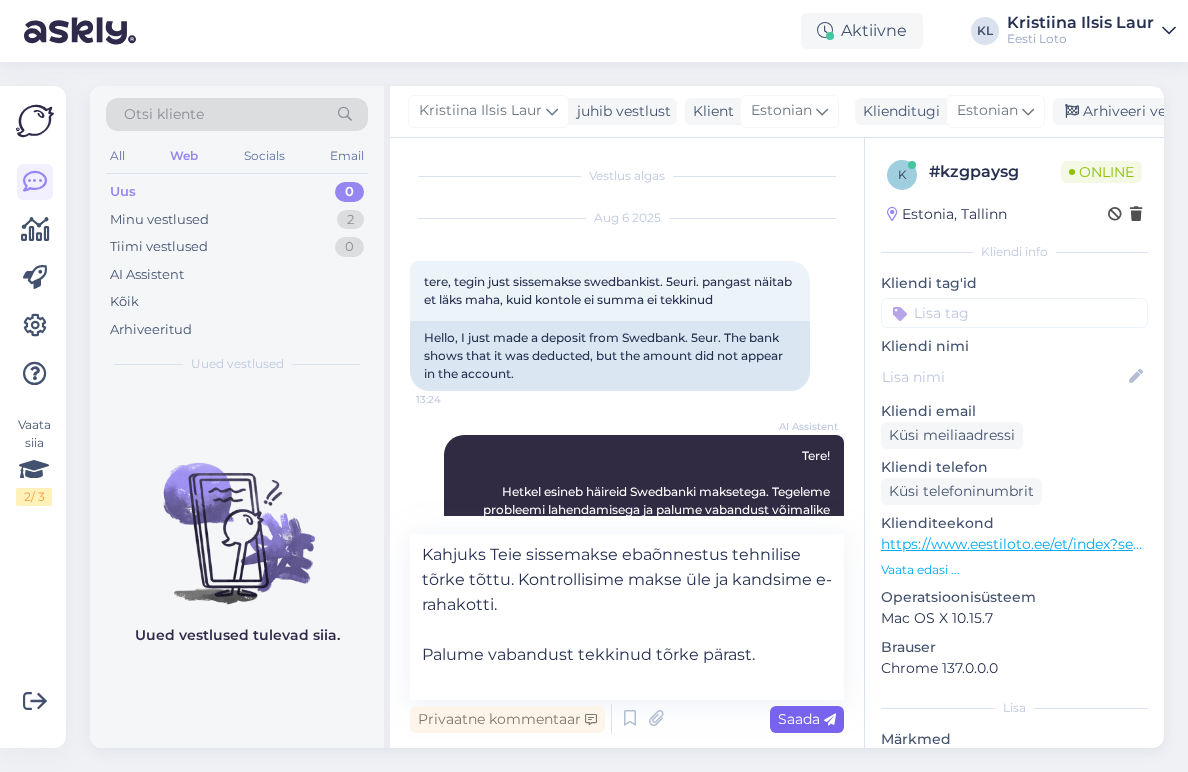 click on "Saada" at bounding box center [807, 719] 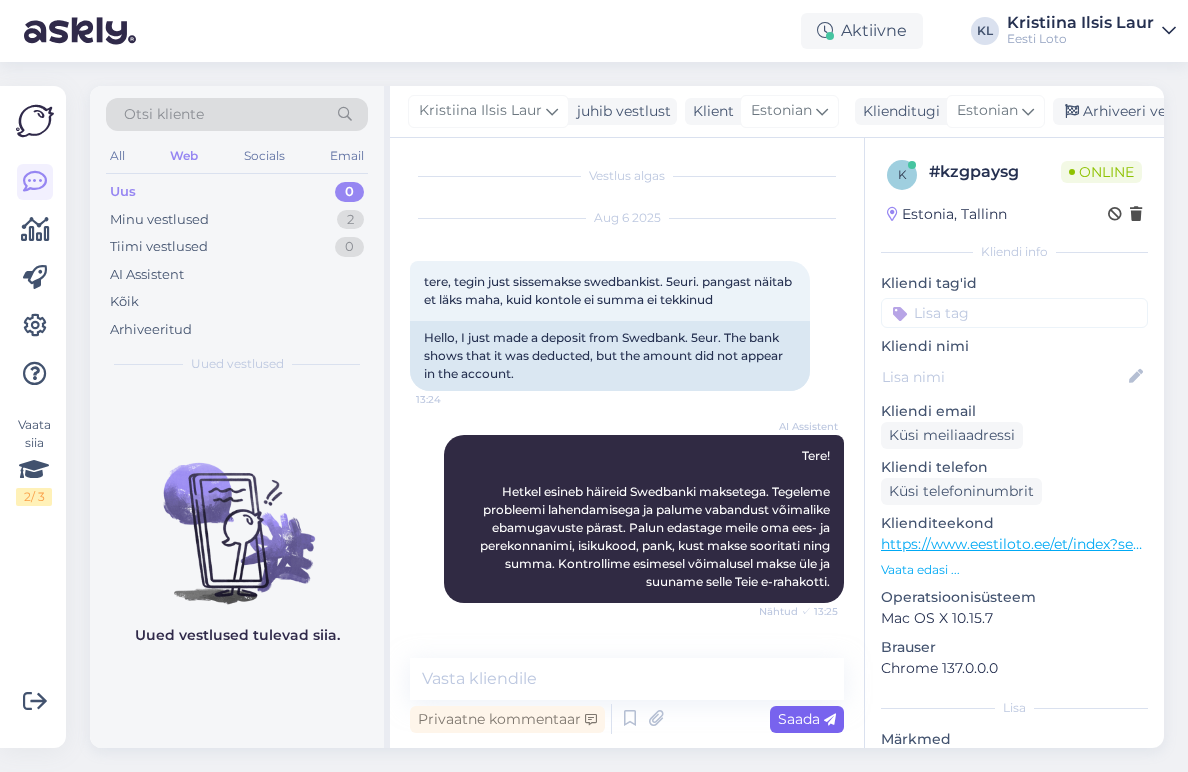 scroll, scrollTop: 424, scrollLeft: 0, axis: vertical 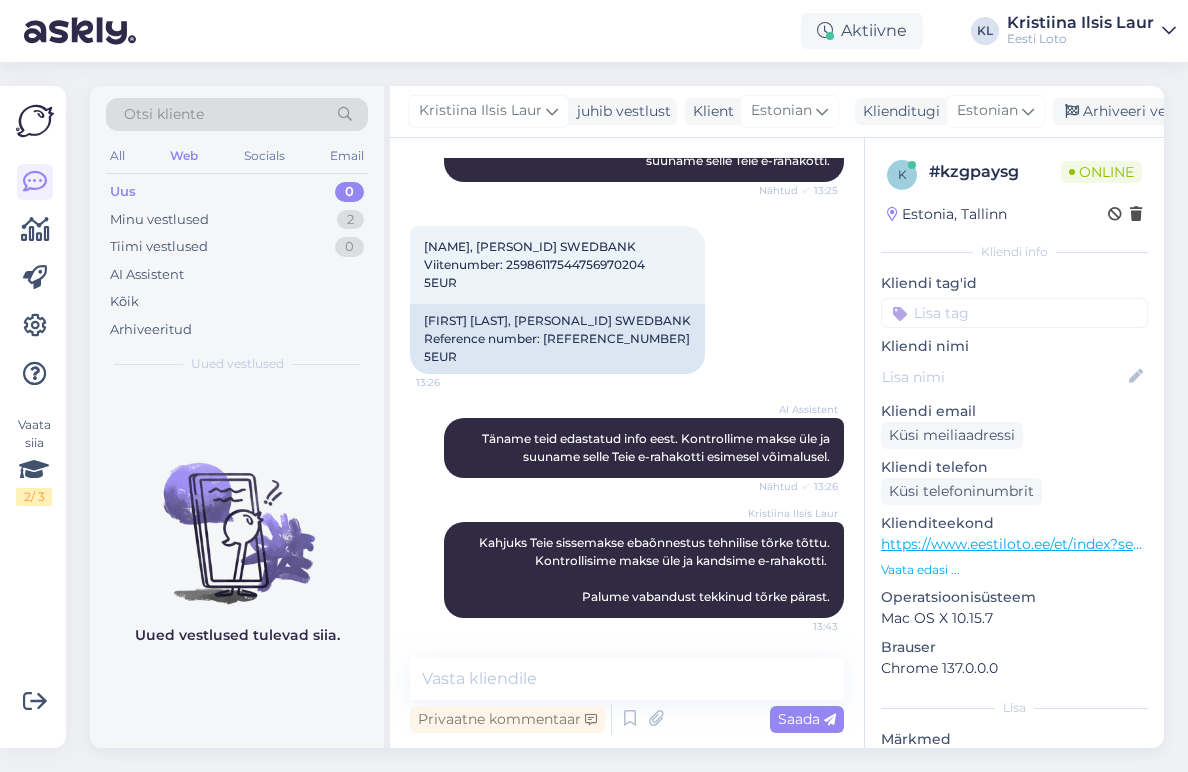 click at bounding box center [1014, 313] 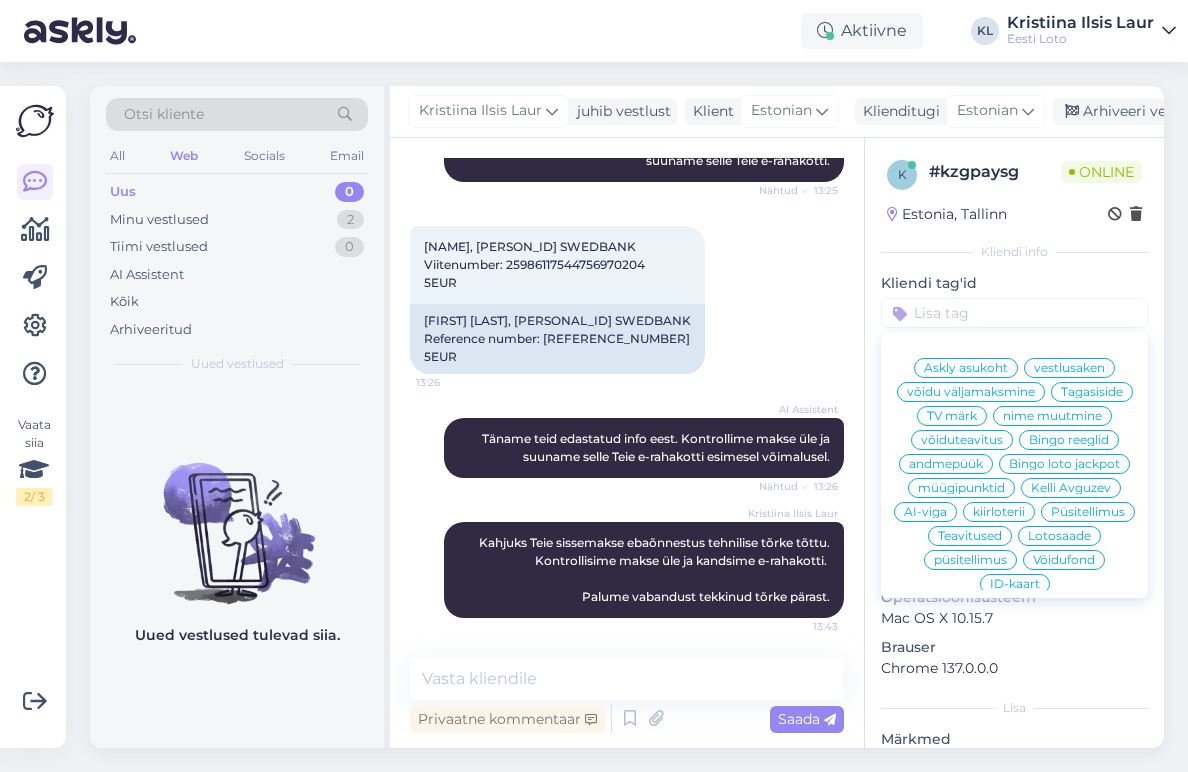 click on "E-rahakott" at bounding box center [1014, 920] 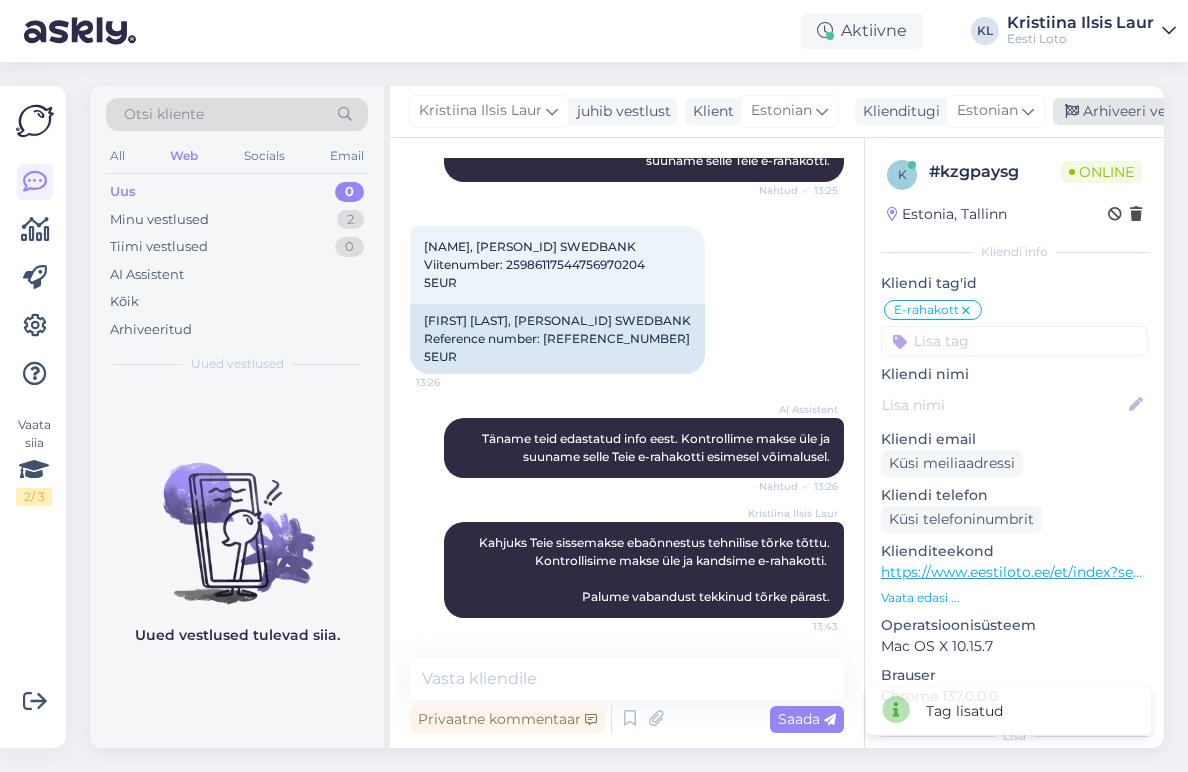click on "Arhiveeri vestlus" at bounding box center (1130, 111) 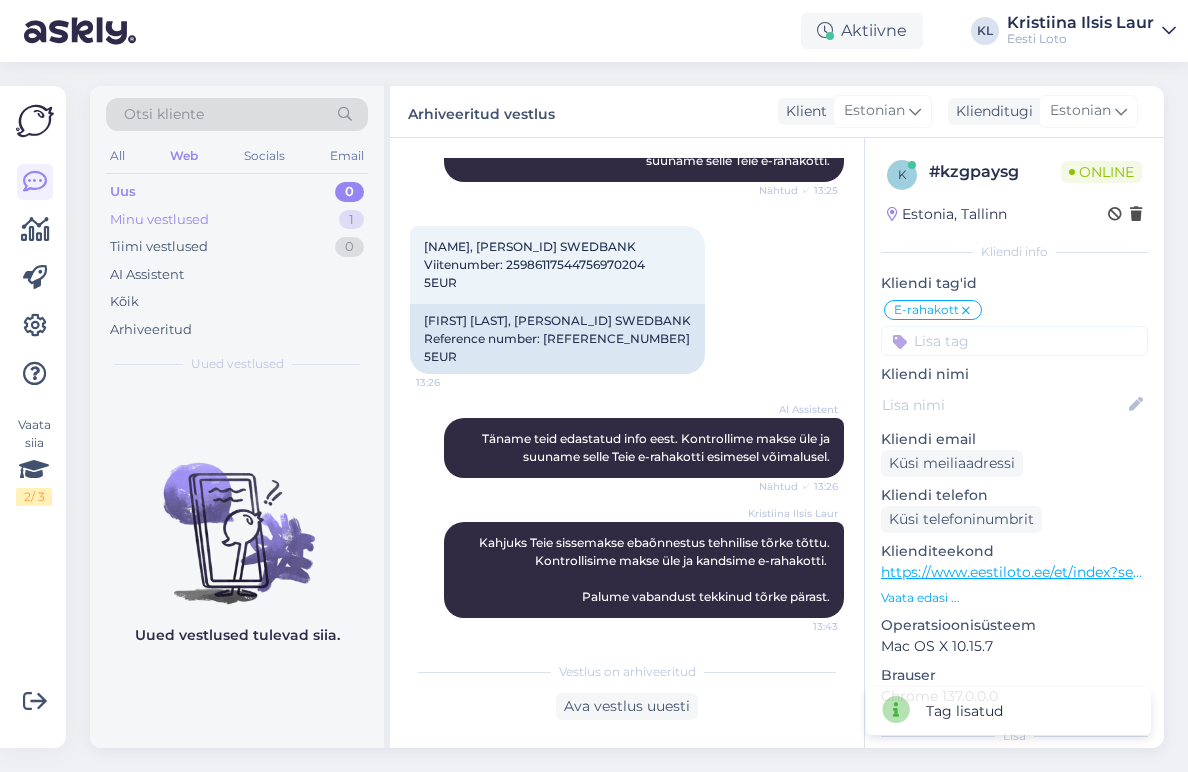 click on "Minu vestlused 1" at bounding box center [237, 220] 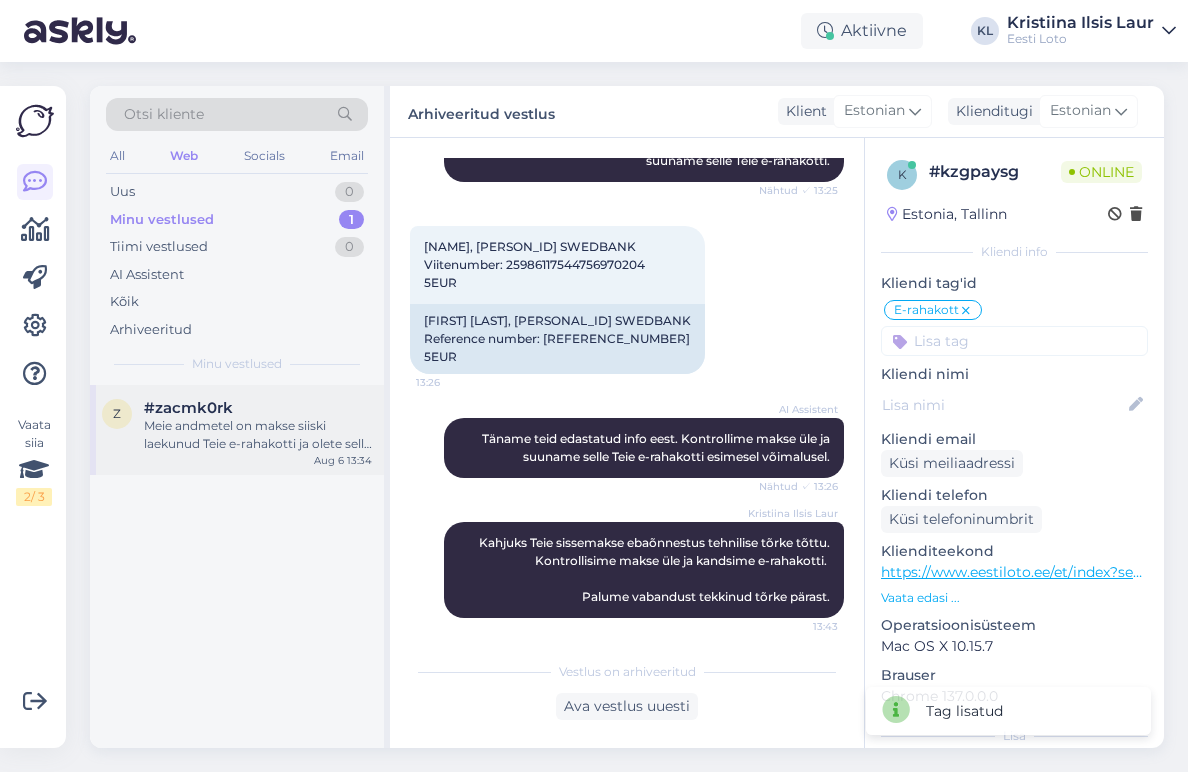click on "Meie andmetel on makse siiski laekunud Teie e-rahakotti ja olete selle eest ostnud Kullapada pileti" at bounding box center [258, 435] 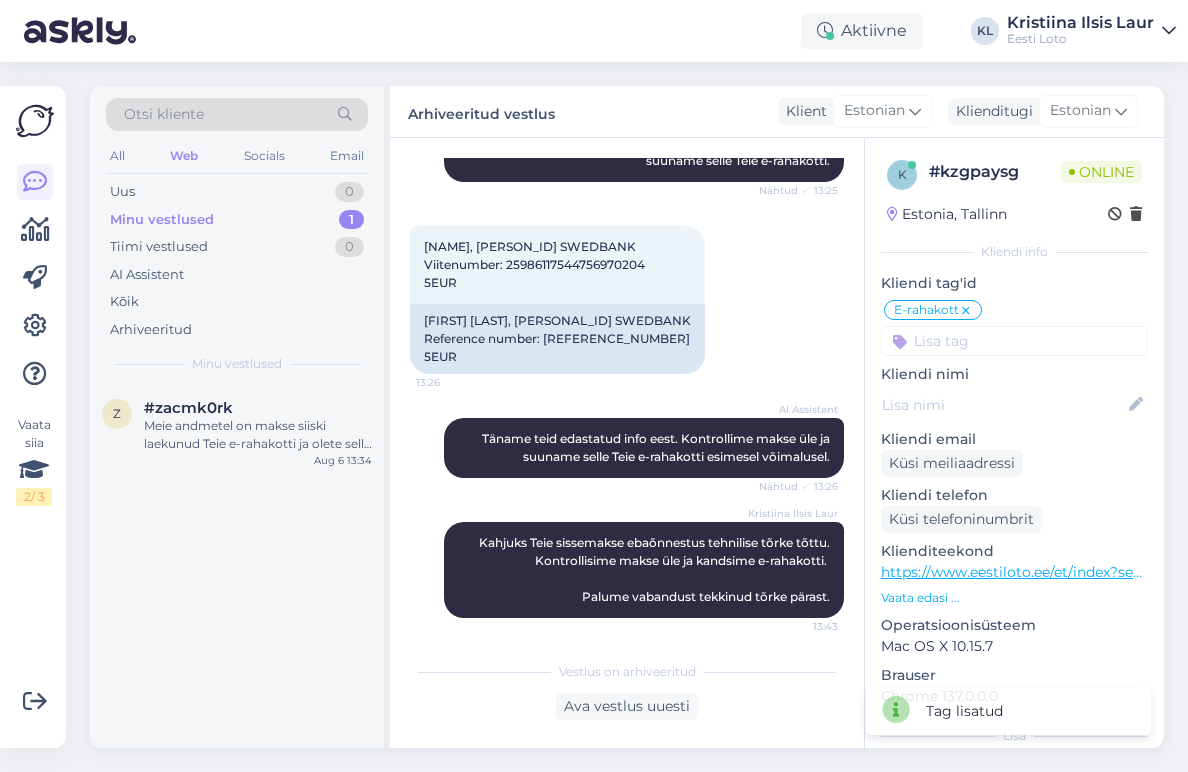scroll, scrollTop: 258, scrollLeft: 0, axis: vertical 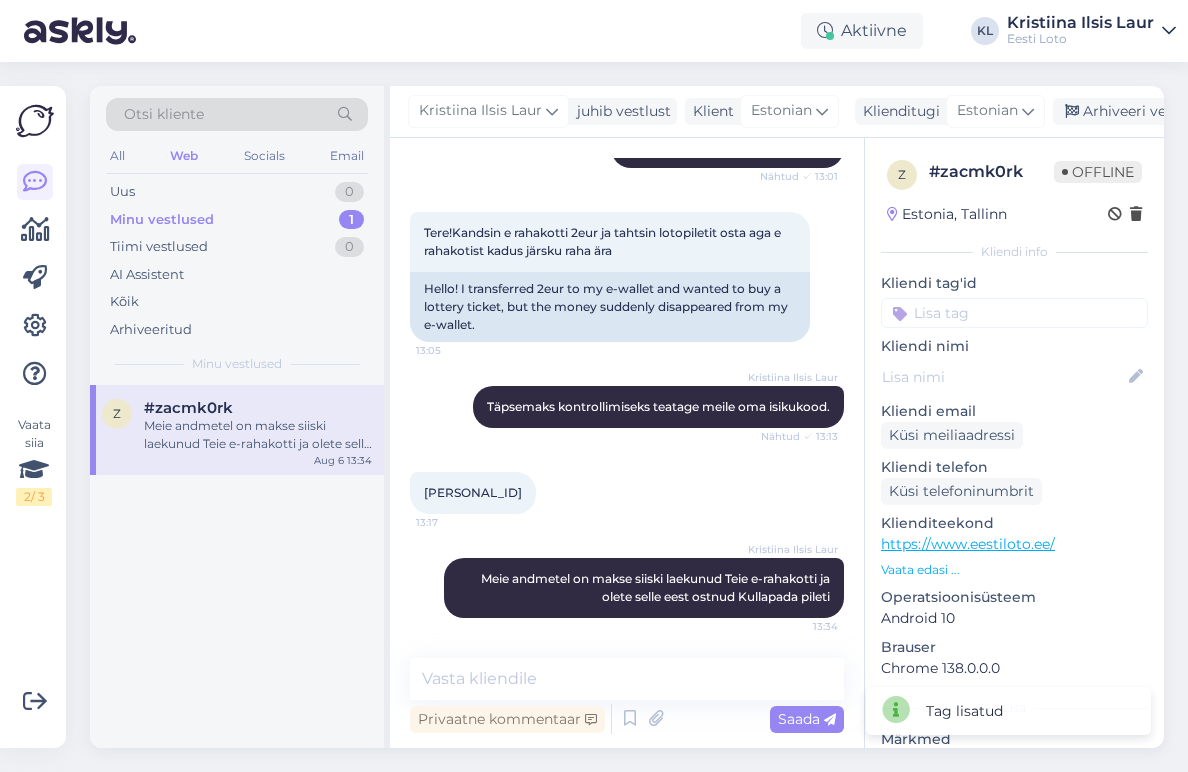 click at bounding box center (1014, 313) 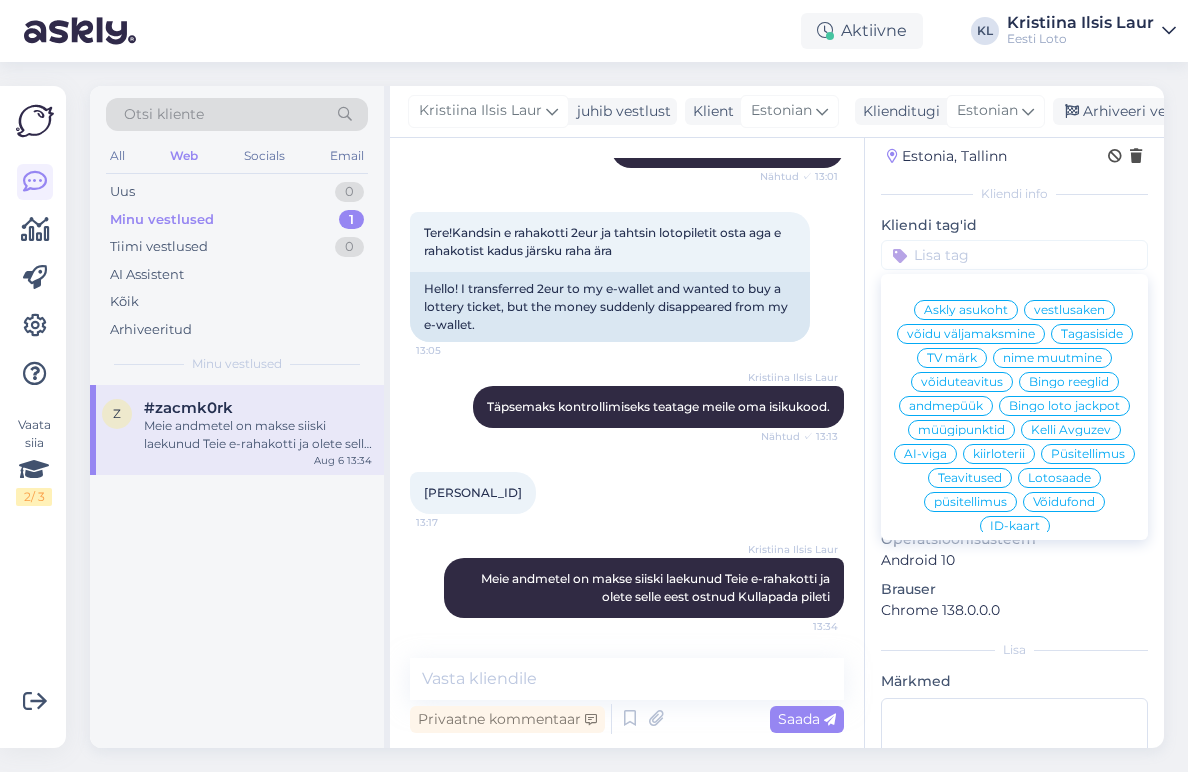 scroll, scrollTop: 83, scrollLeft: 0, axis: vertical 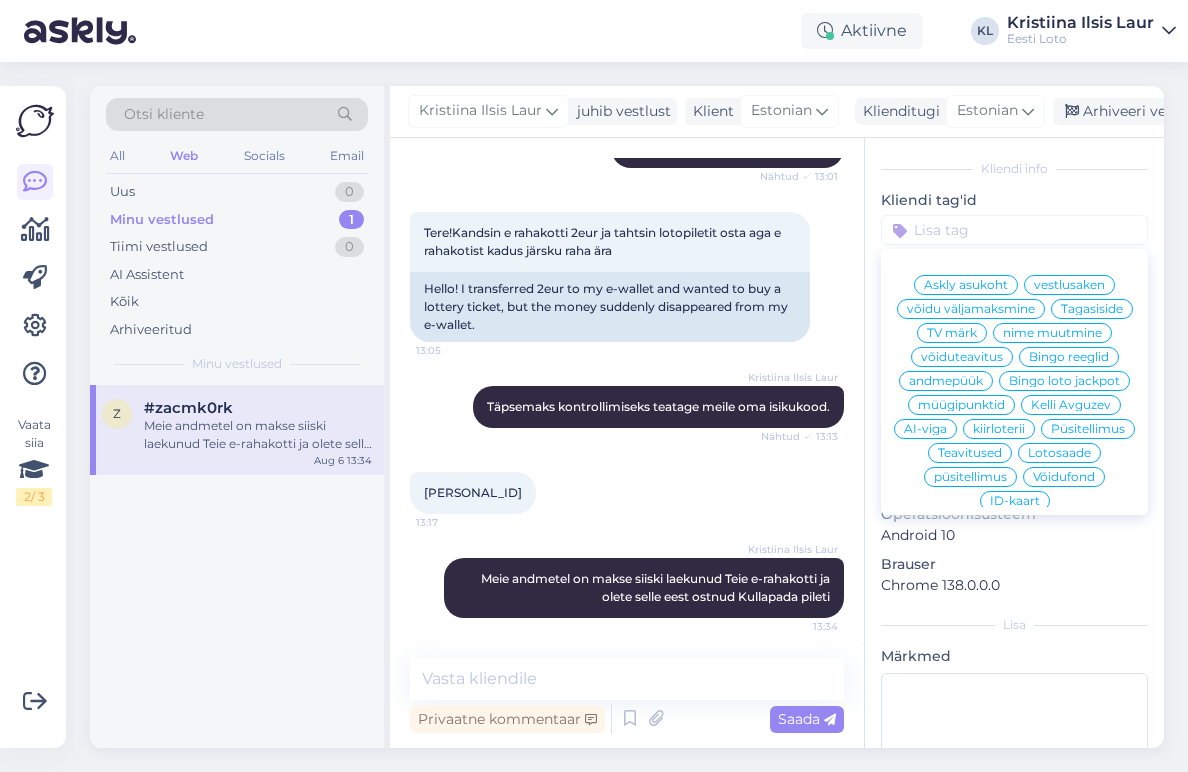 click on "E-rahakott" at bounding box center [1014, 837] 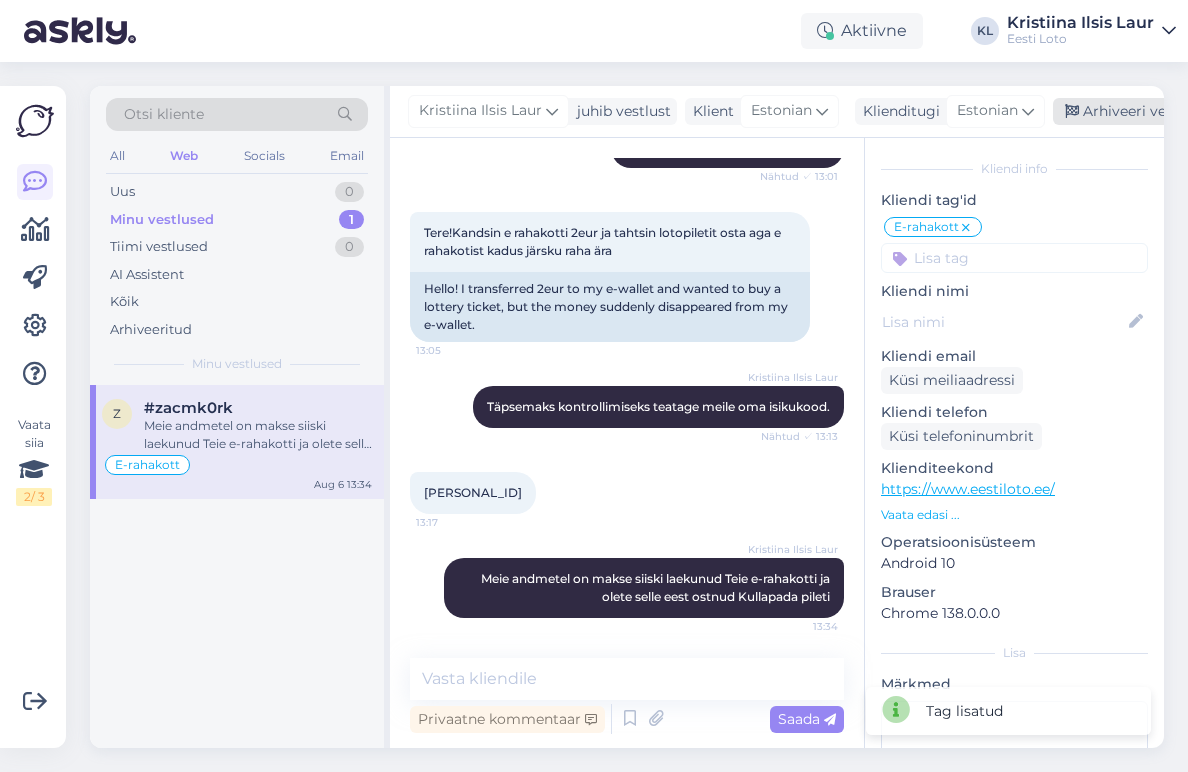 click on "Arhiveeri vestlus" at bounding box center (1130, 111) 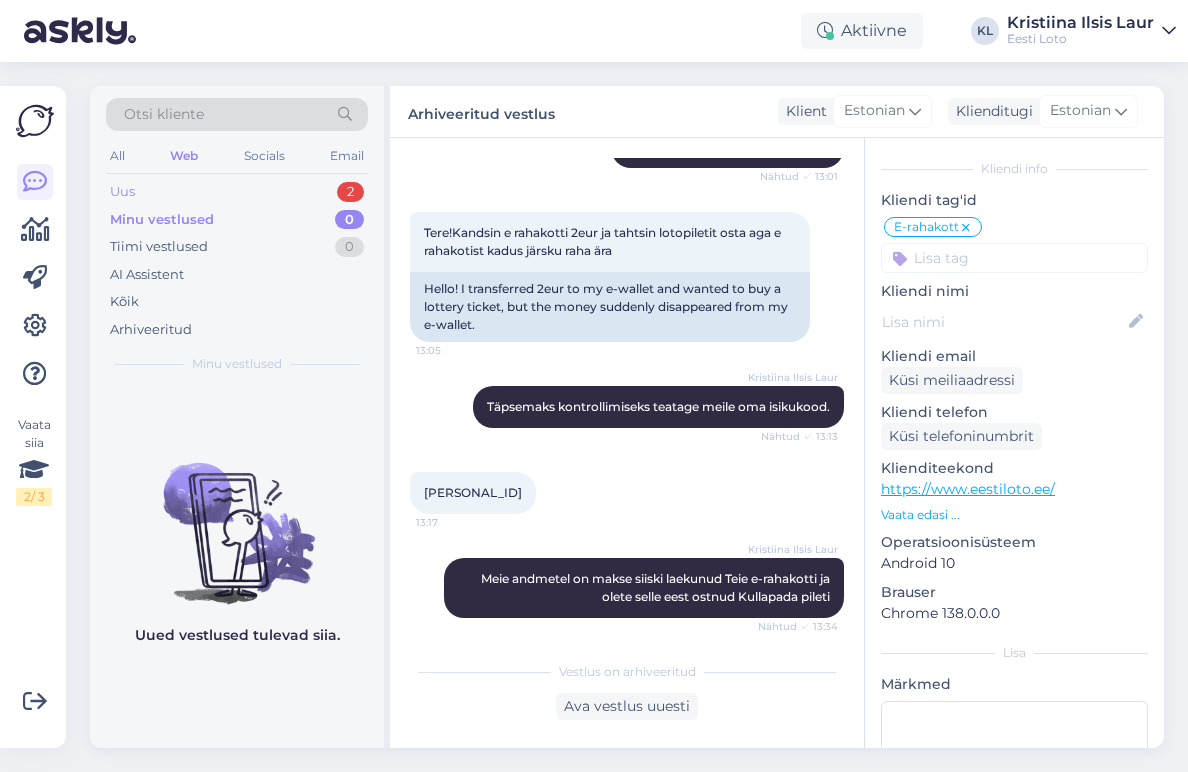 click on "Uus 2" at bounding box center (237, 192) 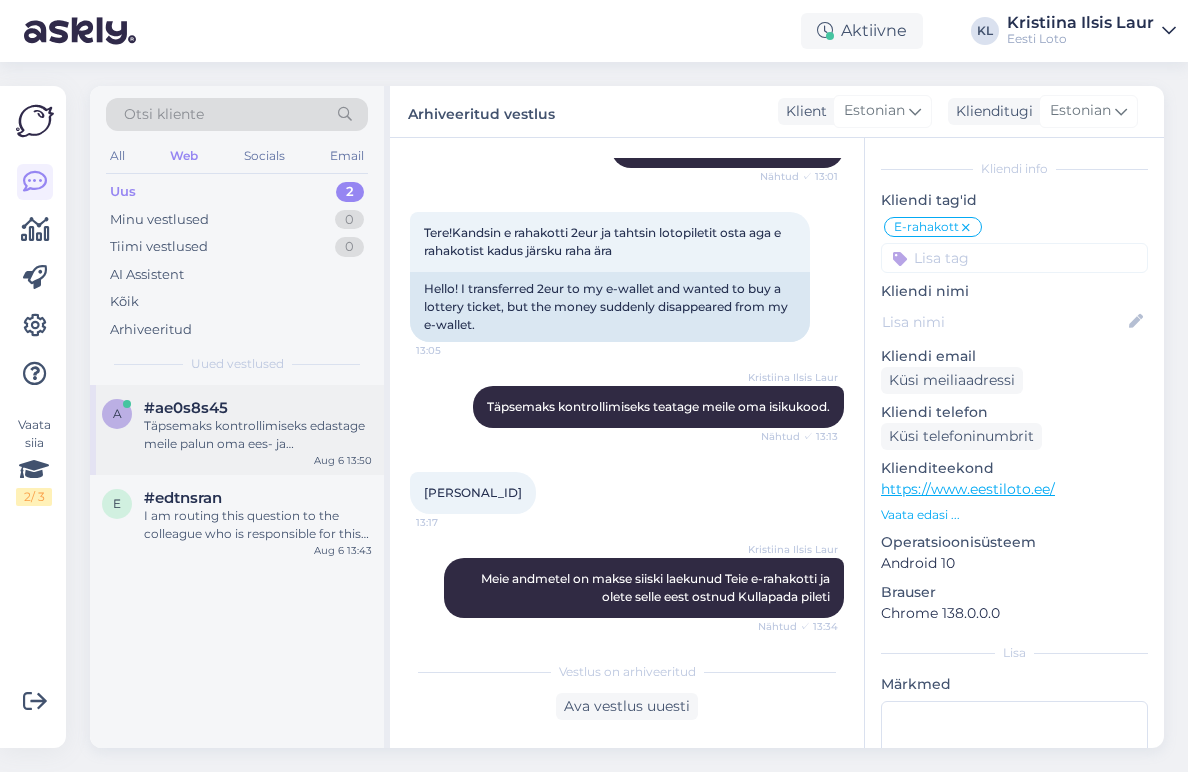 click on "Täpsemaks kontrollimiseks edastage meile palun oma ees- ja perekonnanimi, isikukood, pank, kust makse sooritati ning summa." at bounding box center (258, 435) 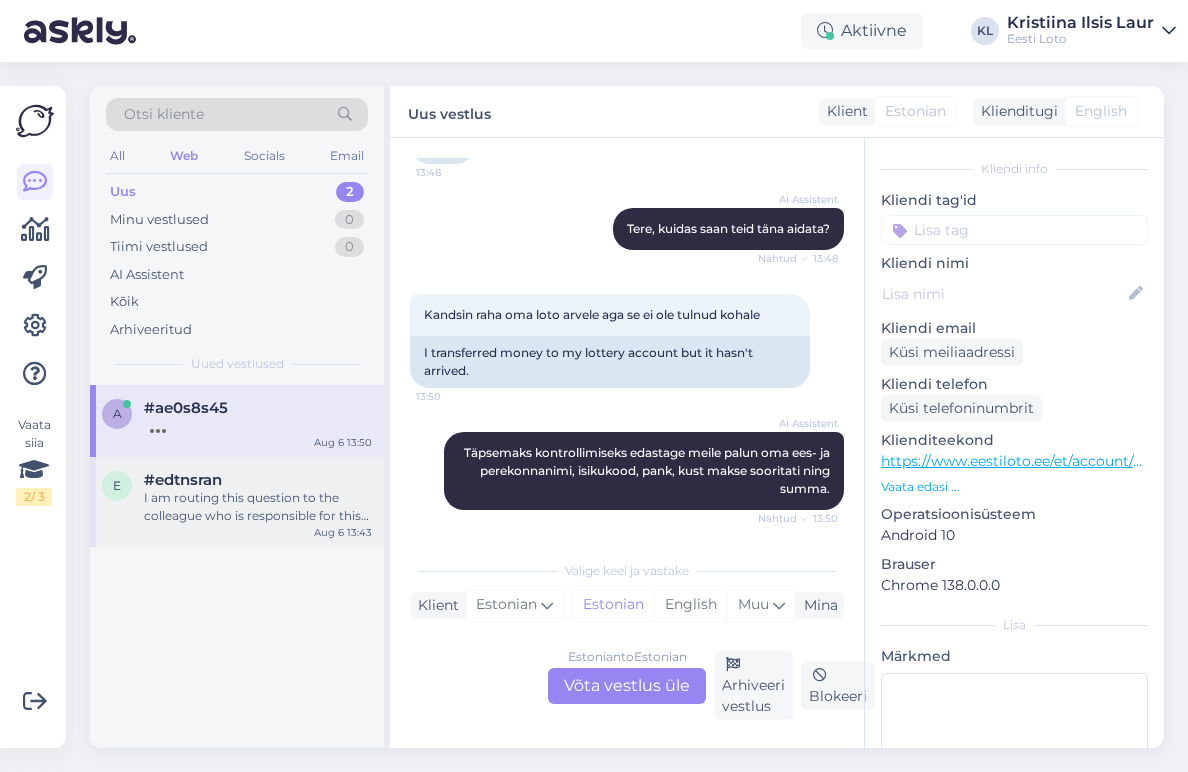 click on "I am routing this question to the colleague who is responsible for this topic. The reply might take a bit. But it’ll be saved here for you to read later." at bounding box center (258, 507) 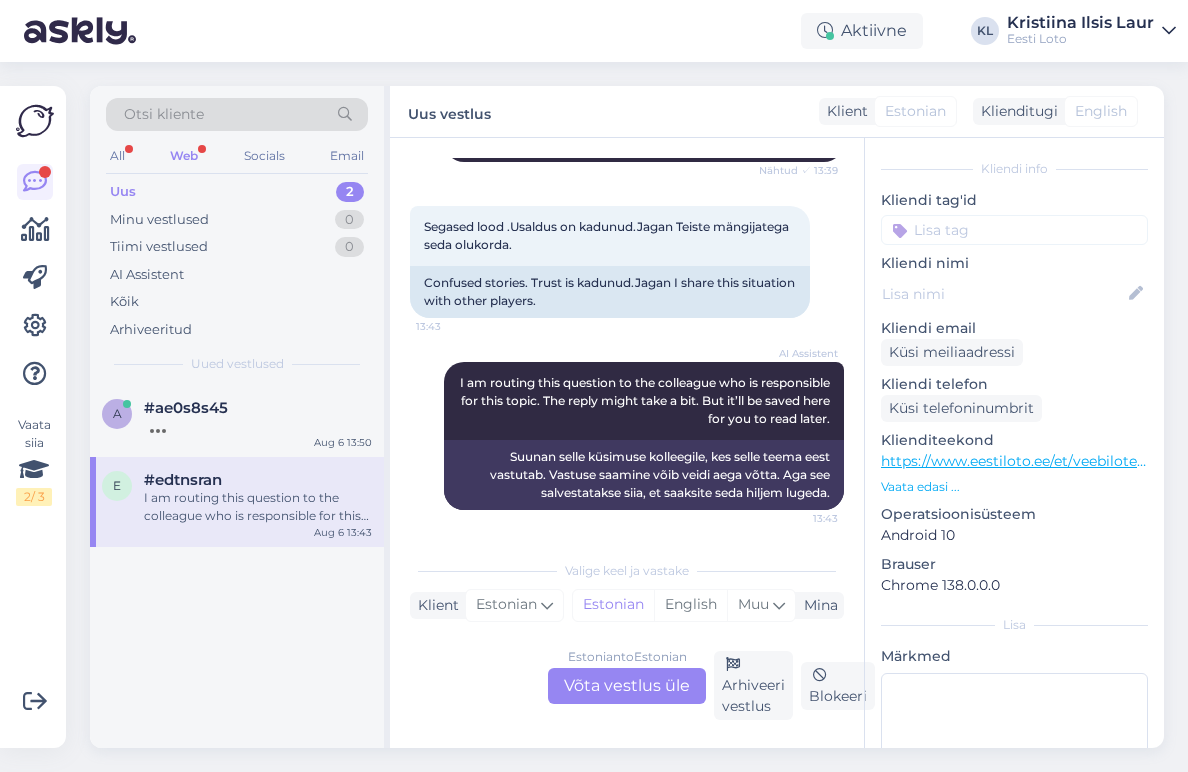 scroll, scrollTop: 920, scrollLeft: 0, axis: vertical 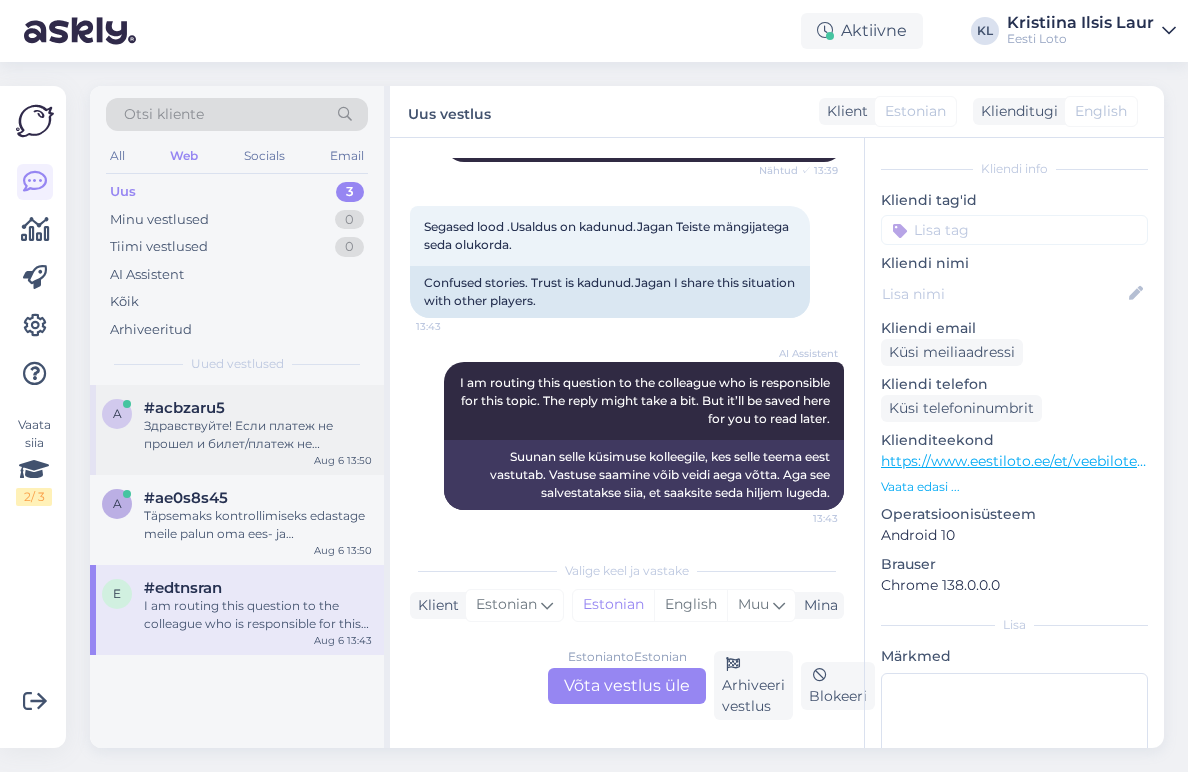 click on "Здравствуйте!
Если платеж не прошел и билет/платеж не появился на Вашем игровом счете, пожалуйста, сообщите нам Ваше имя и фамилию, личный идентификационный код, банк, из которого был произведен платеж, и сумму. Мы проверим платеж при первой возможности и направим его на Ваш электронный кошелек." at bounding box center (258, 435) 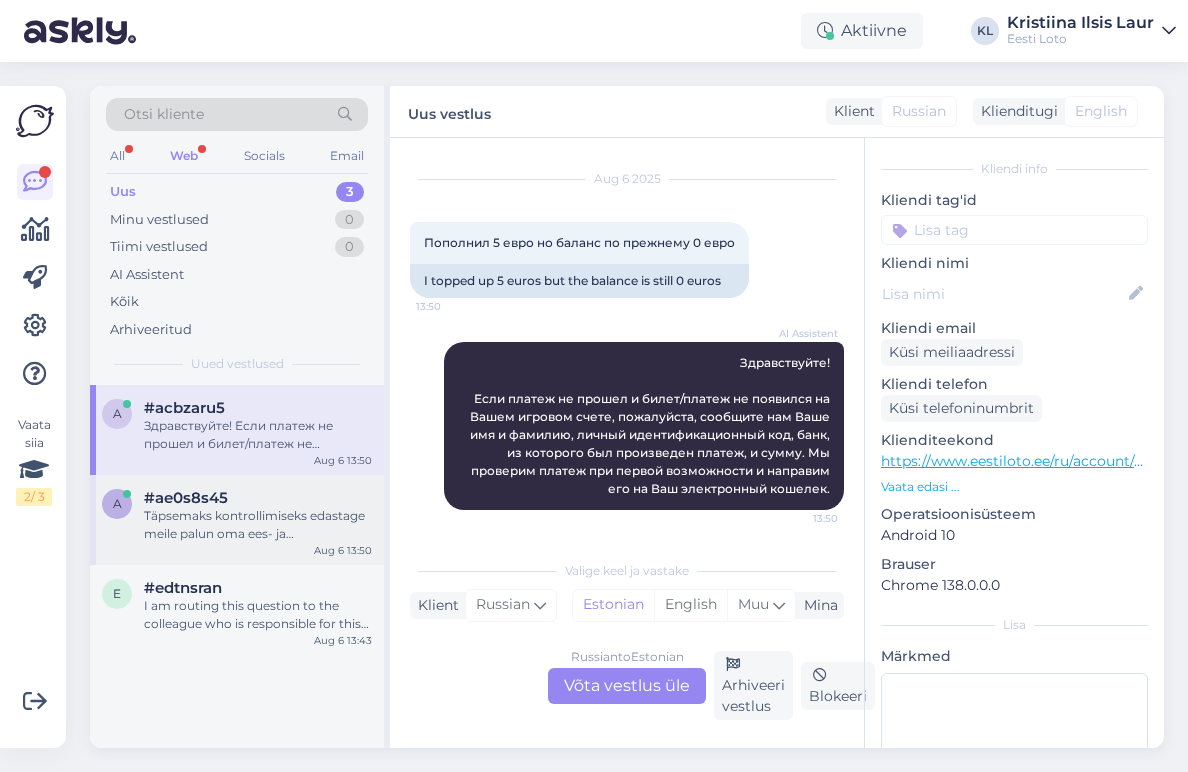 click on "Täpsemaks kontrollimiseks edastage meile palun oma ees- ja perekonnanimi, isikukood, pank, kust makse sooritati ning summa." at bounding box center [258, 525] 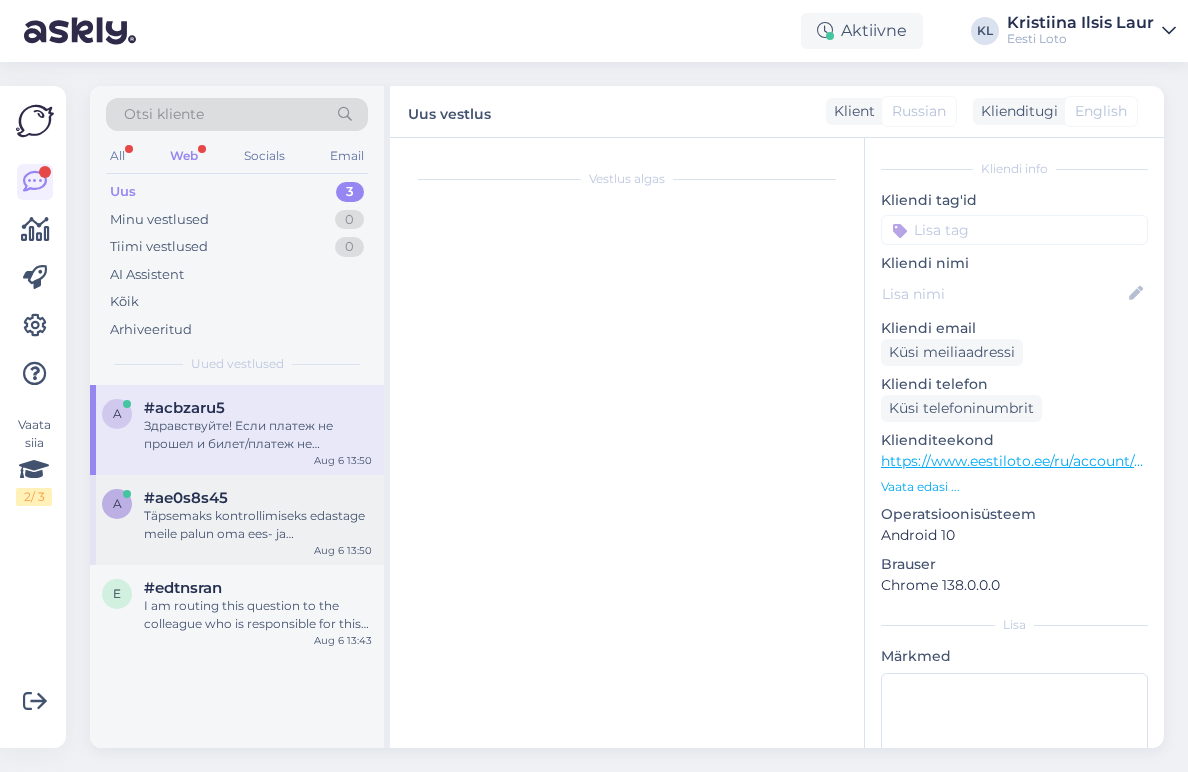 scroll, scrollTop: 176, scrollLeft: 0, axis: vertical 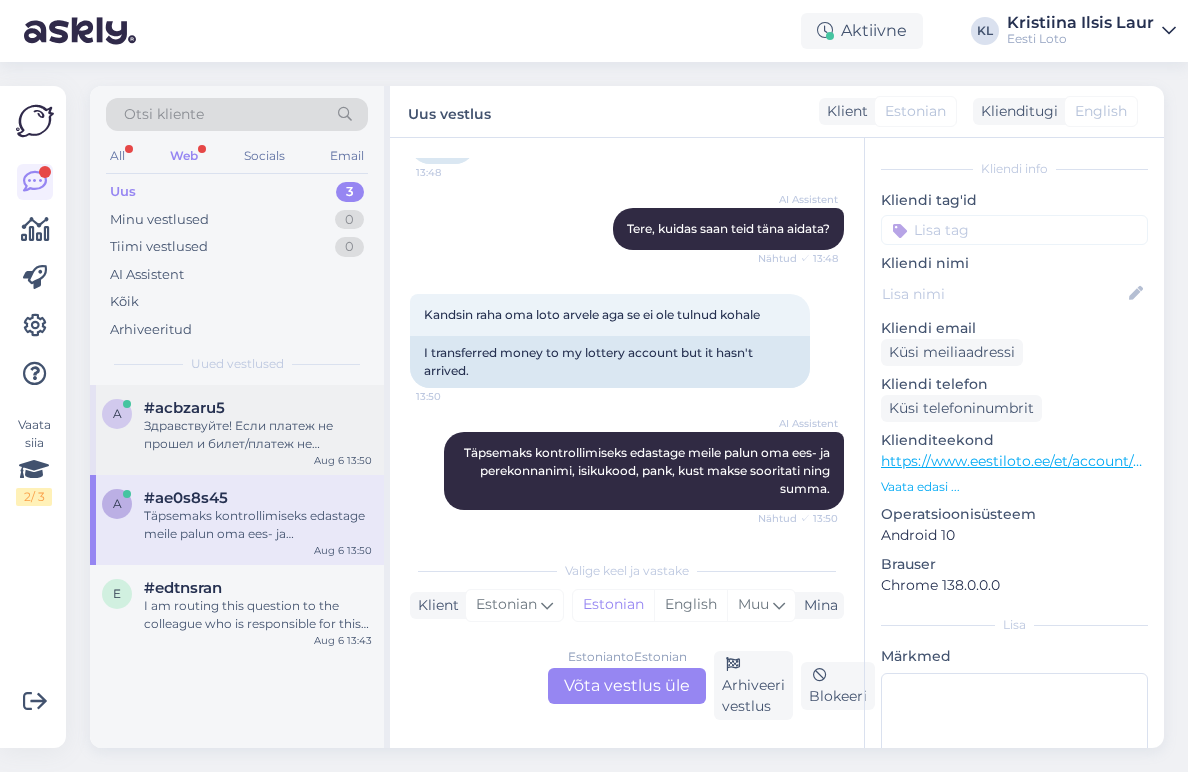 click on "Здравствуйте!
Если платеж не прошел и билет/платеж не появился на Вашем игровом счете, пожалуйста, сообщите нам Ваше имя и фамилию, личный идентификационный код, банк, из которого был произведен платеж, и сумму. Мы проверим платеж при первой возможности и направим его на Ваш электронный кошелек." at bounding box center [258, 435] 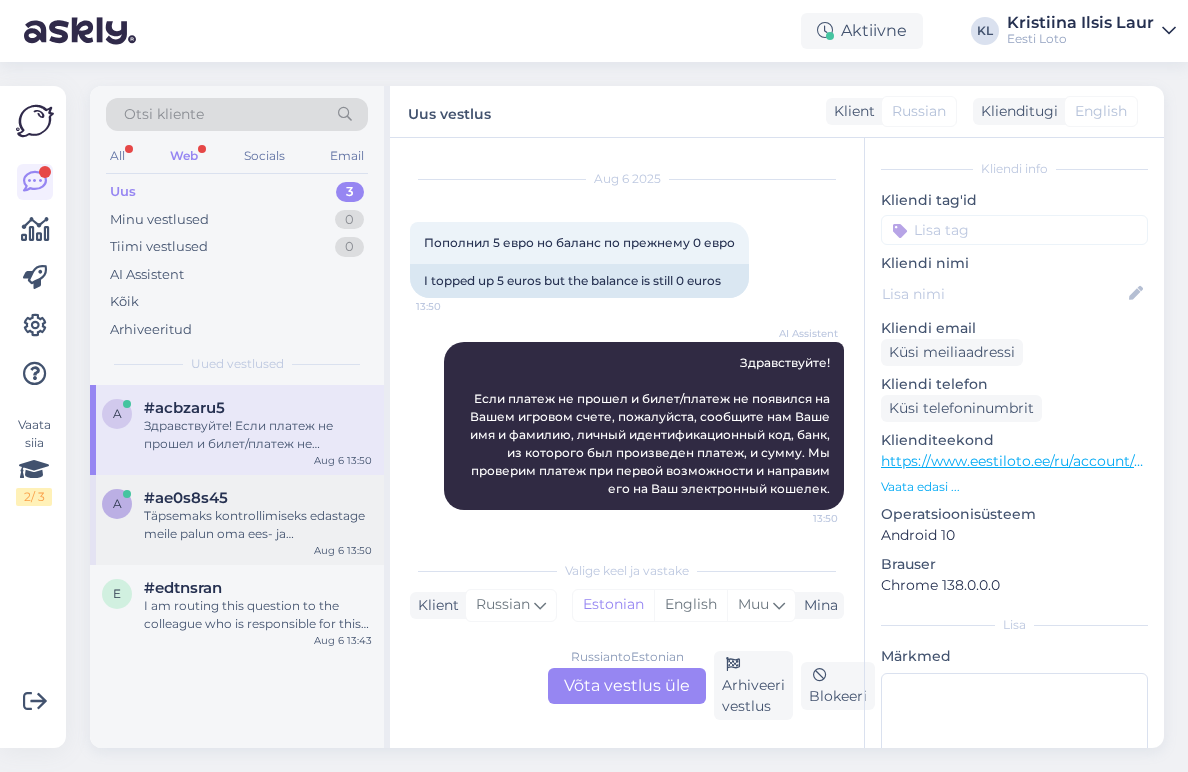 click on "Täpsemaks kontrollimiseks edastage meile palun oma ees- ja perekonnanimi, isikukood, pank, kust makse sooritati ning summa." at bounding box center (258, 525) 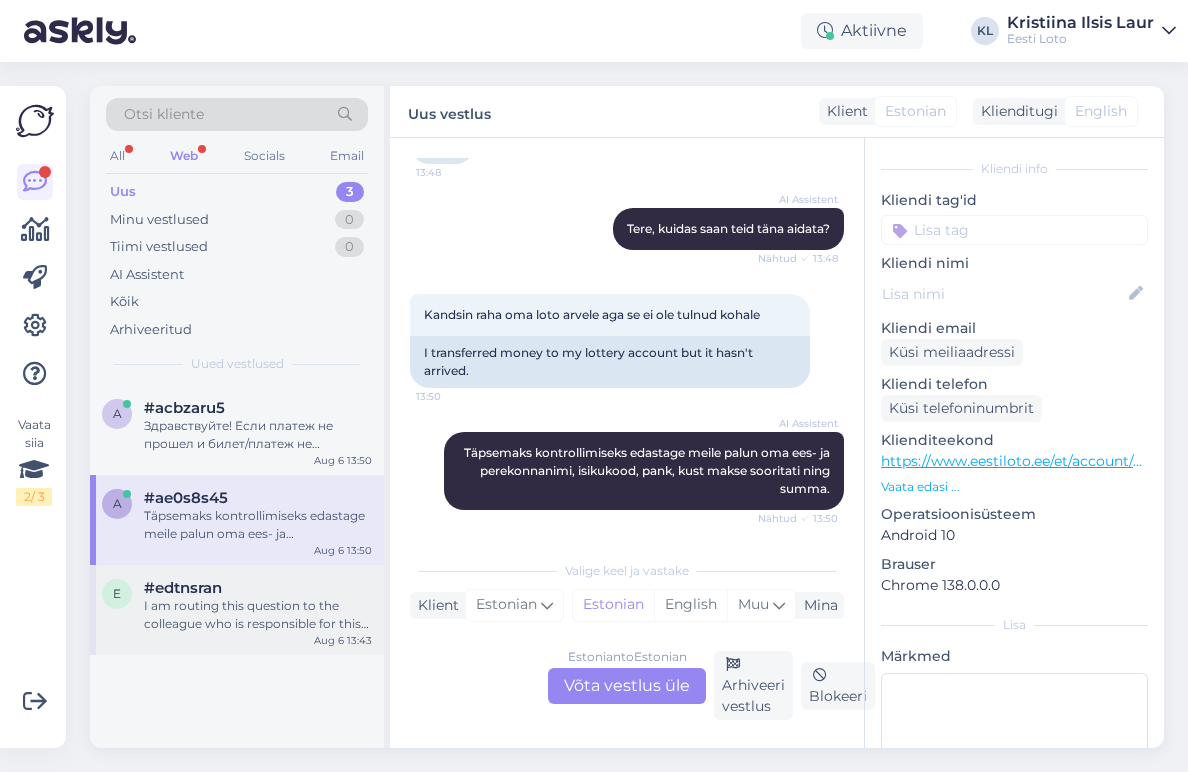 click on "I am routing this question to the colleague who is responsible for this topic. The reply might take a bit. But it’ll be saved here for you to read later." at bounding box center [258, 615] 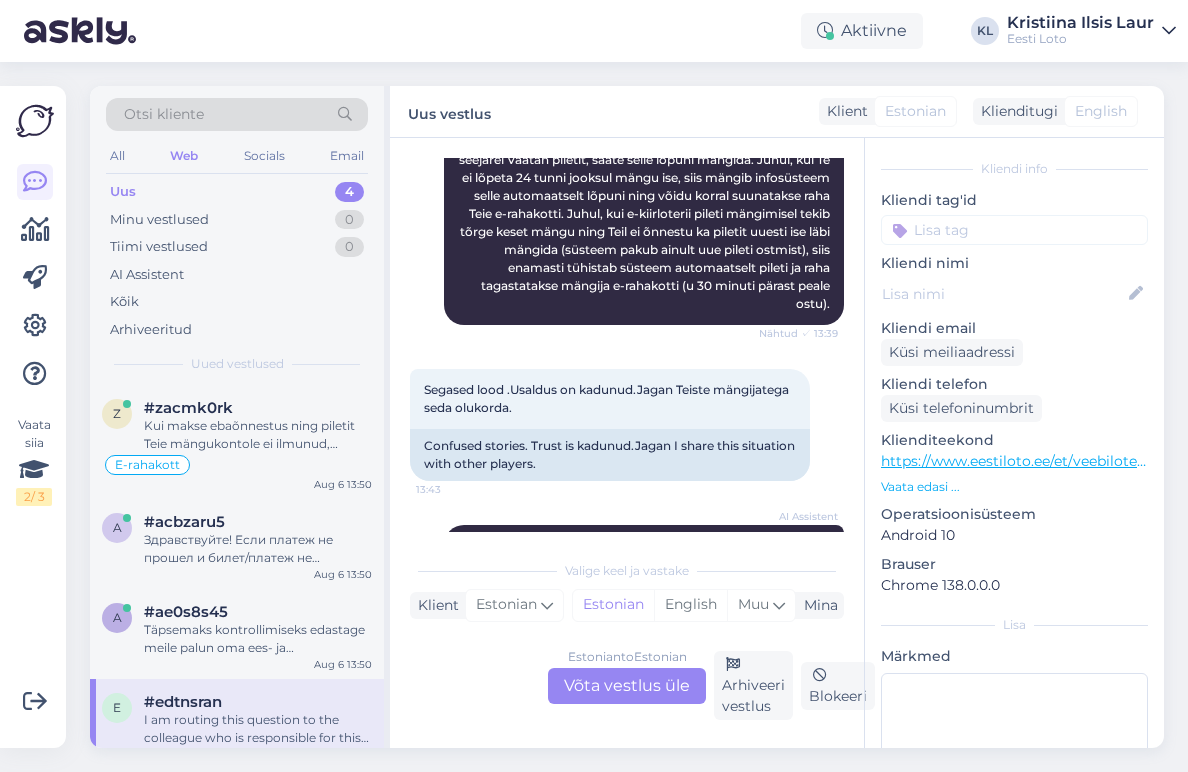 scroll, scrollTop: 610, scrollLeft: 0, axis: vertical 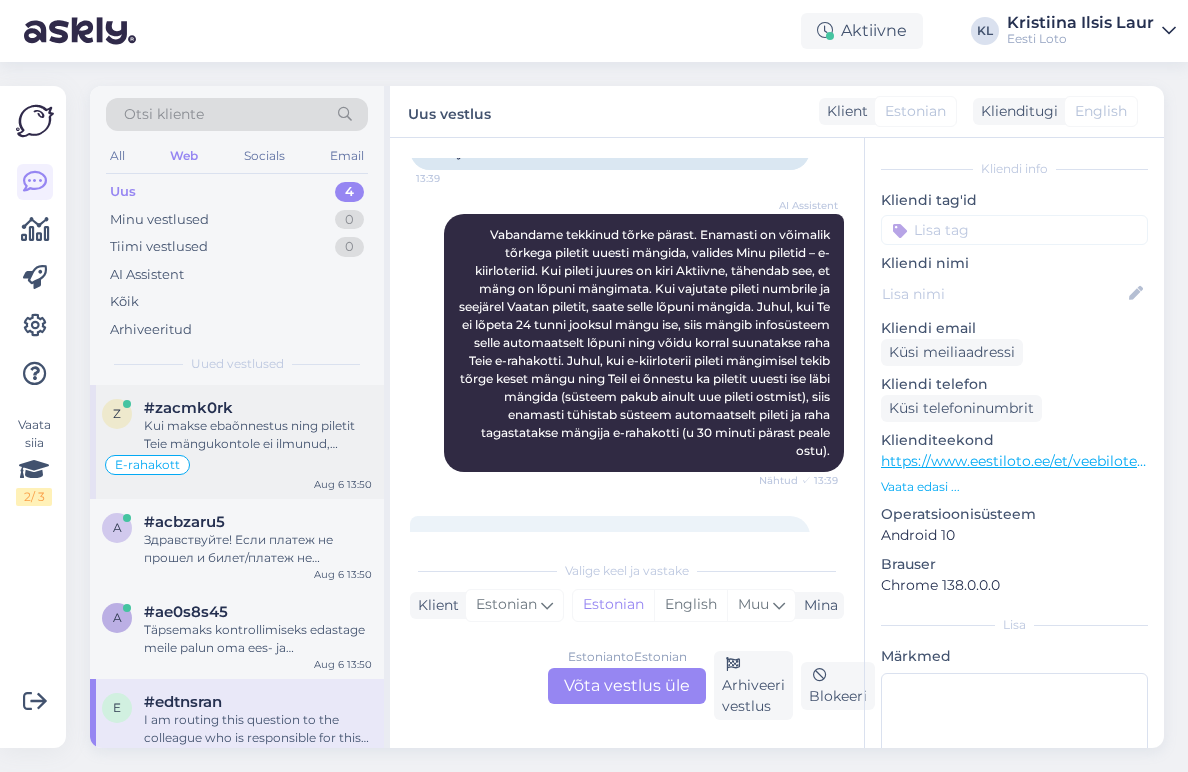 click on "Kui makse ebaõnnestus ning piletit Teie mängukontole ei ilmunud, palume edastada meile oma ees- ja perekonnanimi, isikukood, pank, kust makse sooritati ning summa. Kontrollime esimesel võimalusel makse üle ja suuname selle Teie e-rahakotti." at bounding box center [258, 435] 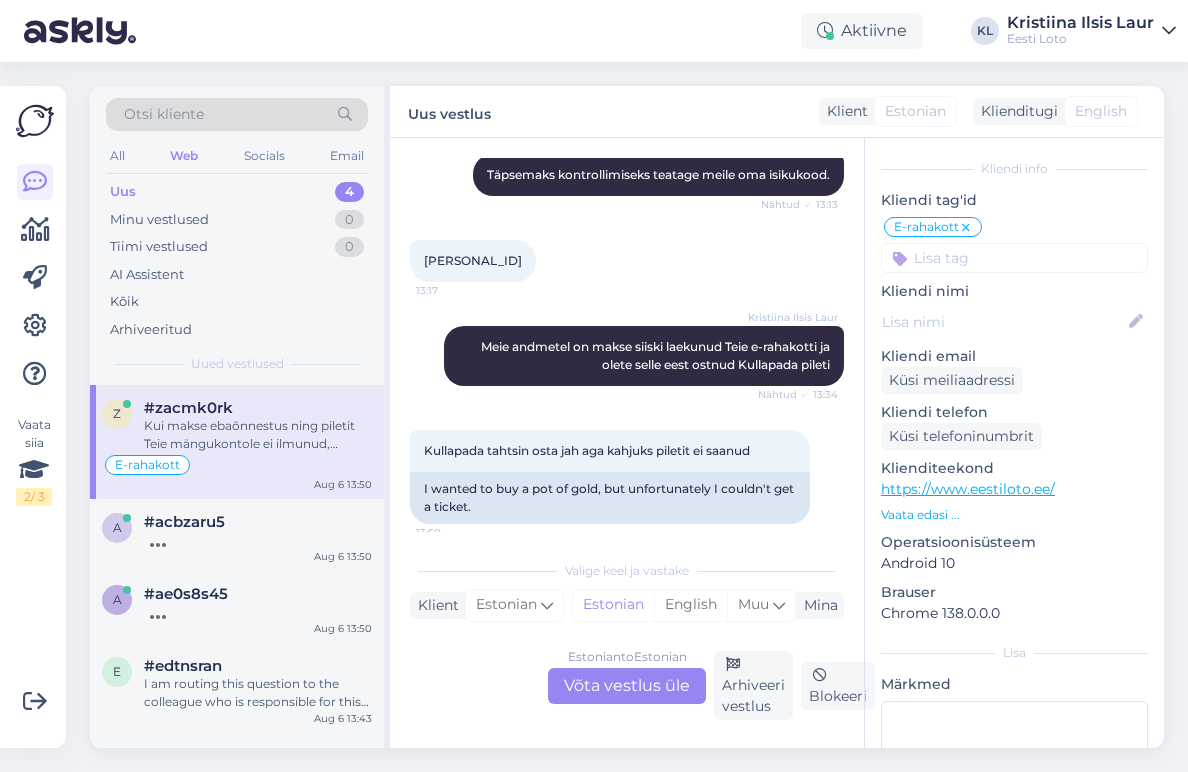 scroll, scrollTop: 489, scrollLeft: 0, axis: vertical 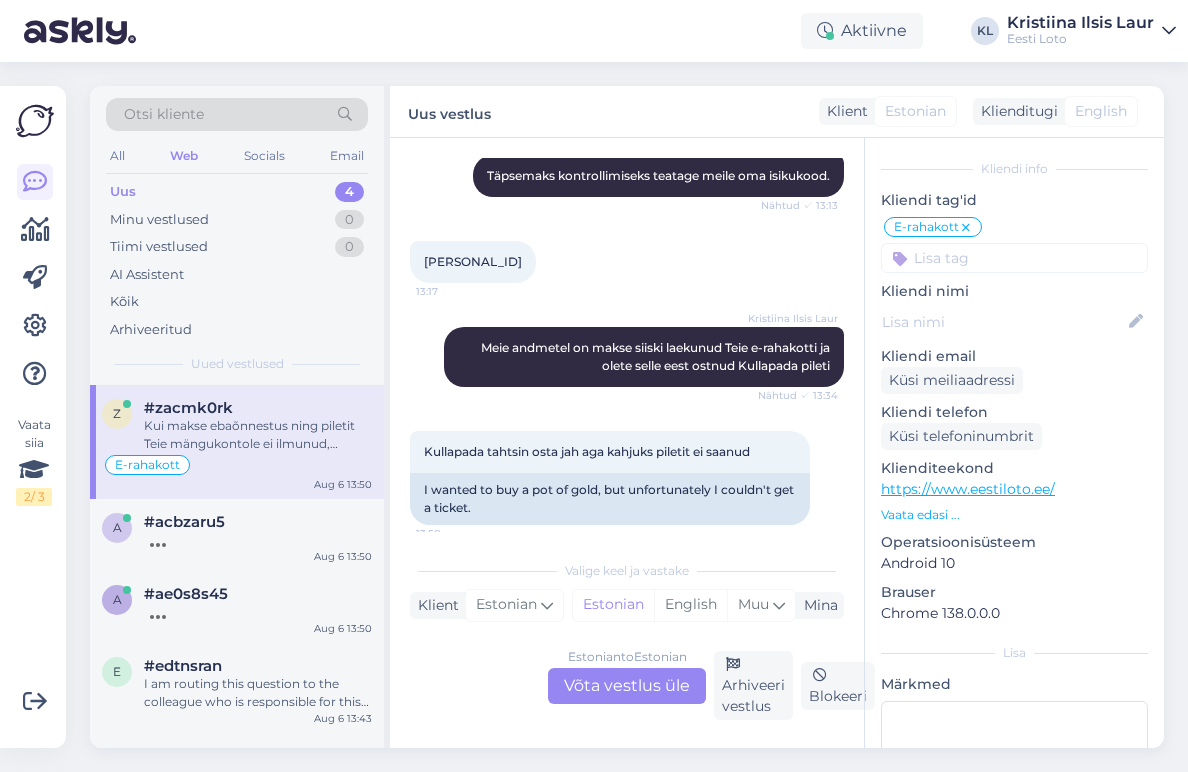 click on "[PERSONAL_ID]" at bounding box center [473, 261] 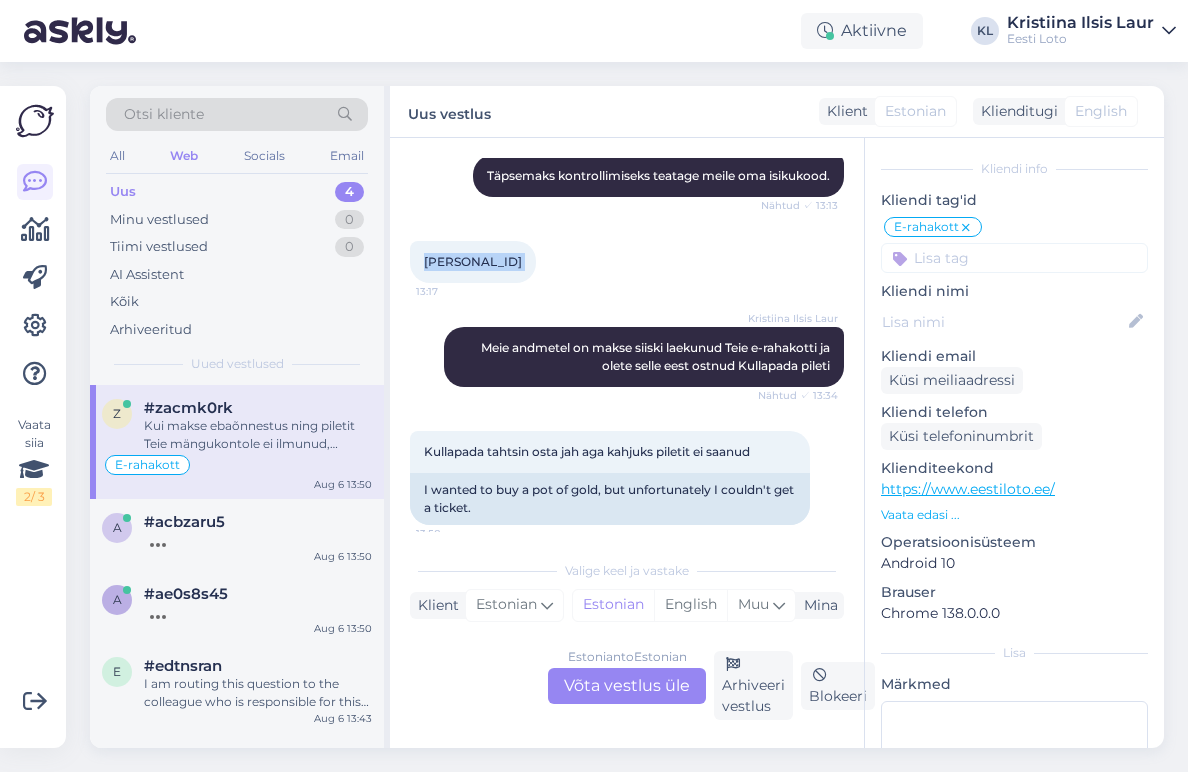 click on "[PERSONAL_ID]" at bounding box center [473, 261] 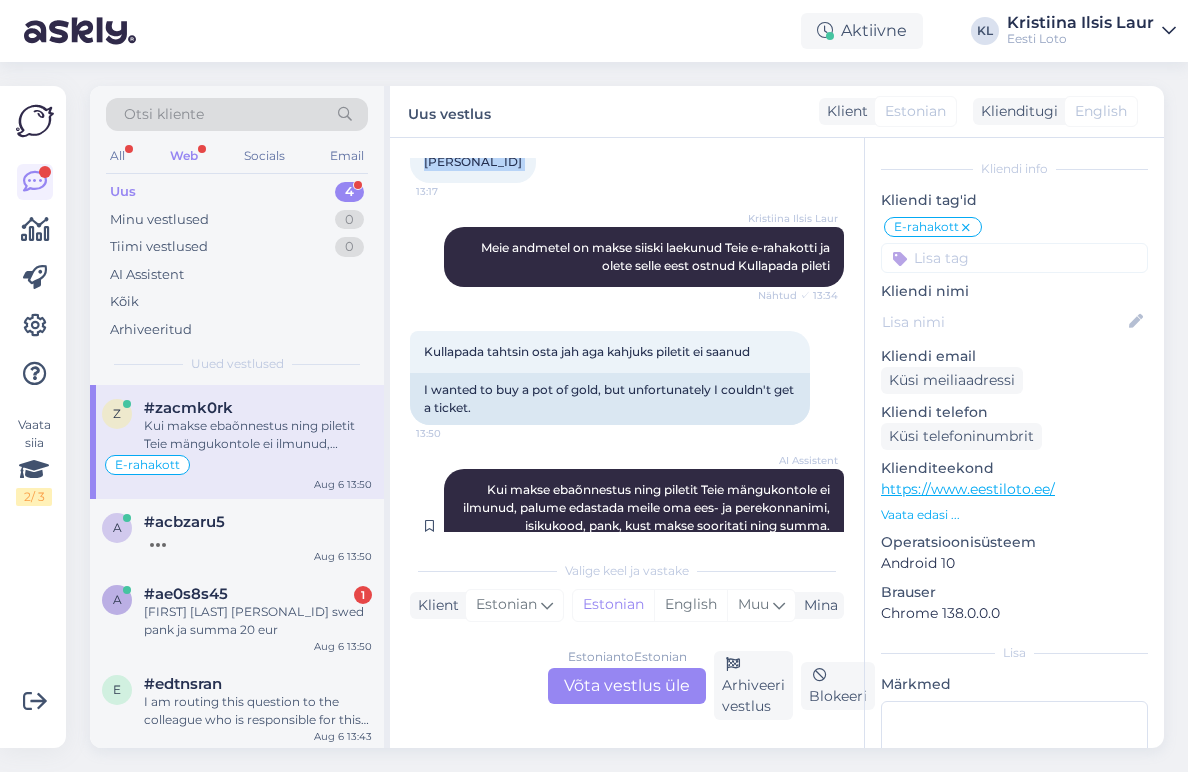scroll, scrollTop: 662, scrollLeft: 0, axis: vertical 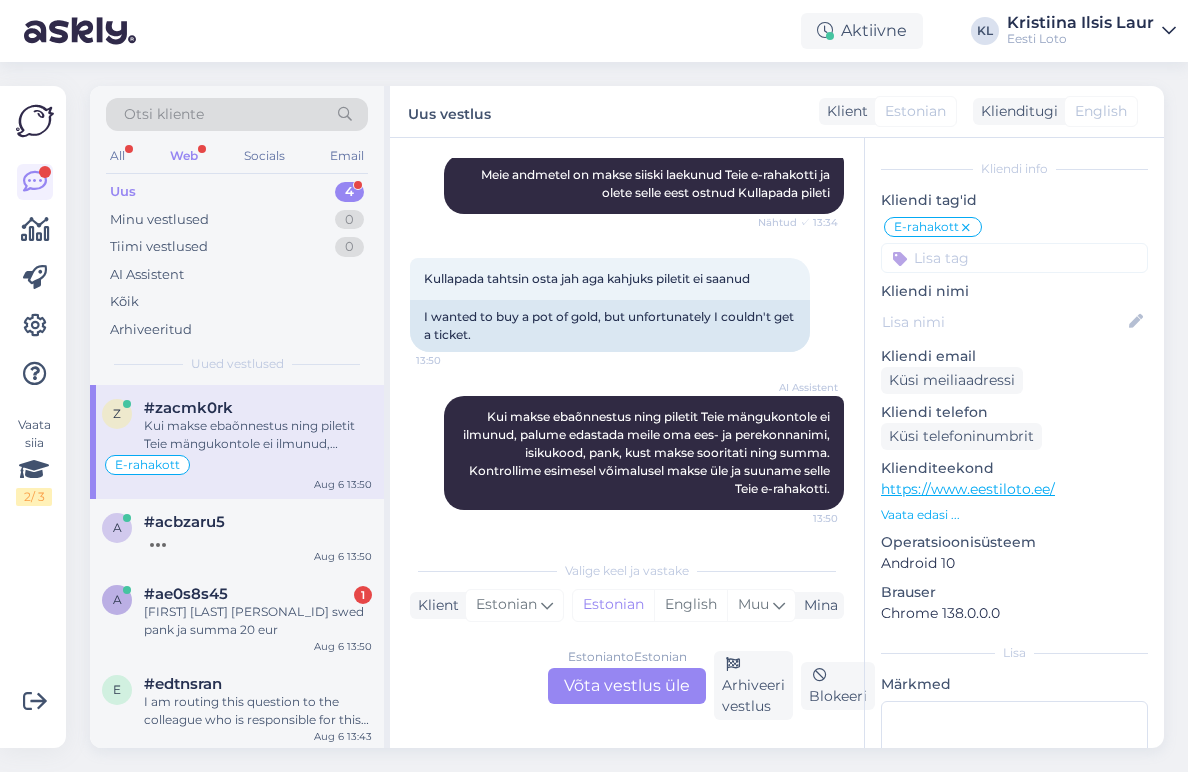 click on "Estonian  to  Estonian Võta vestlus üle" at bounding box center (627, 686) 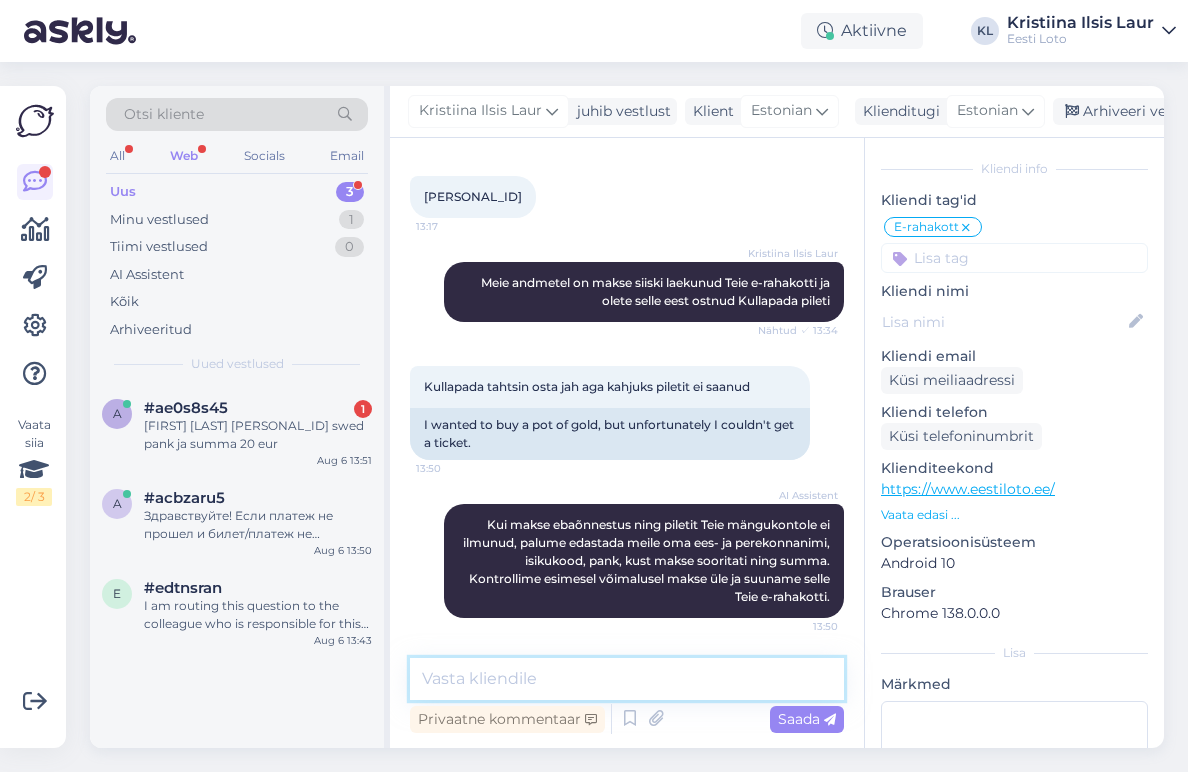 click at bounding box center (627, 679) 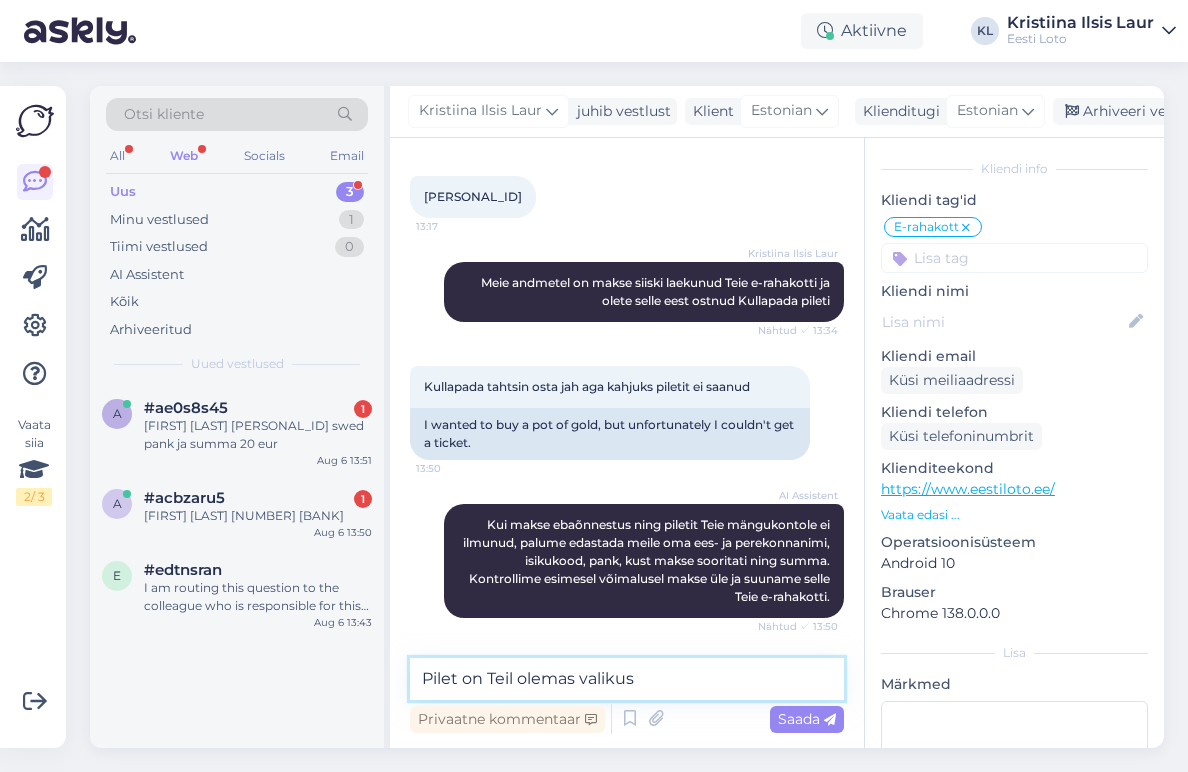 paste on ". Palume avada pilet valikust Minu piletid ja e-kiirloteriid, vajutada pileti numbrile ja siis Vaatan piletit. Seejärel saate mängu lõpuni mängida ja võidu korral suunatakse raha Teie e-rahakotti. Kui Te ei lõpeta 24 tunni jooksul mängu ise, mängib infosüsteem selle automaatselt lõpuni, misjärel laekub ka võidusumma." 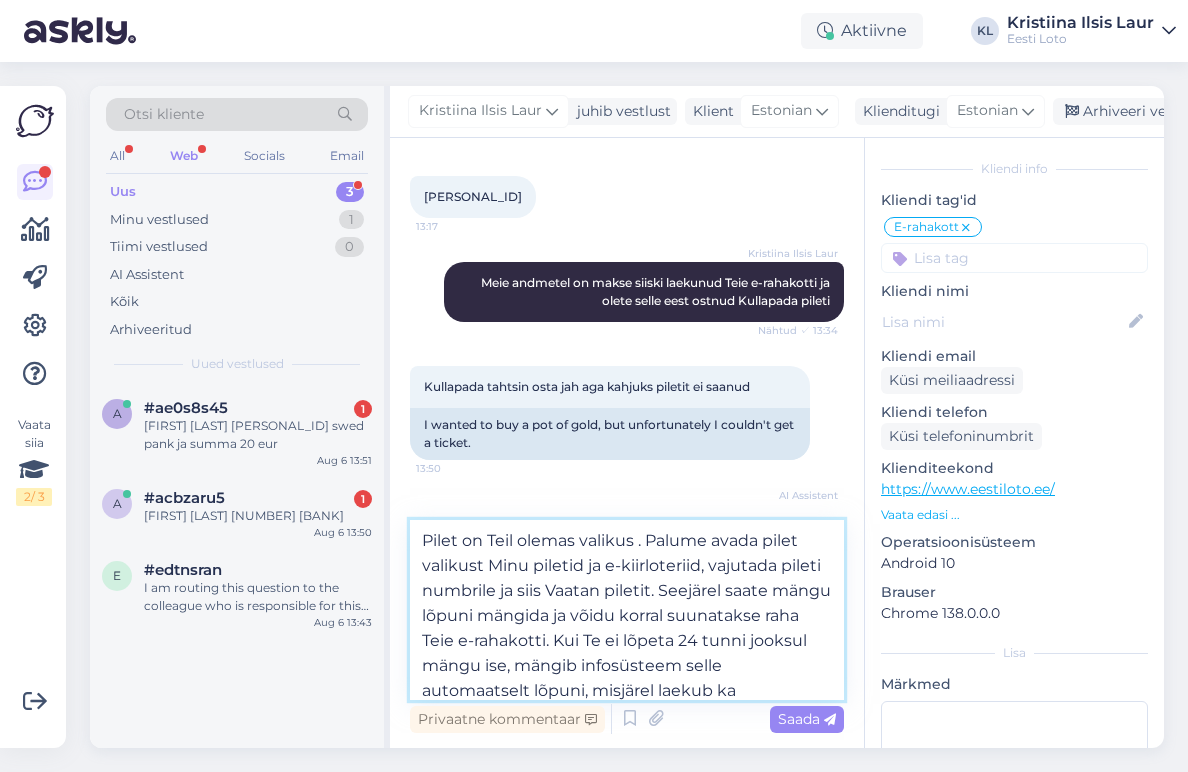 scroll, scrollTop: 0, scrollLeft: 0, axis: both 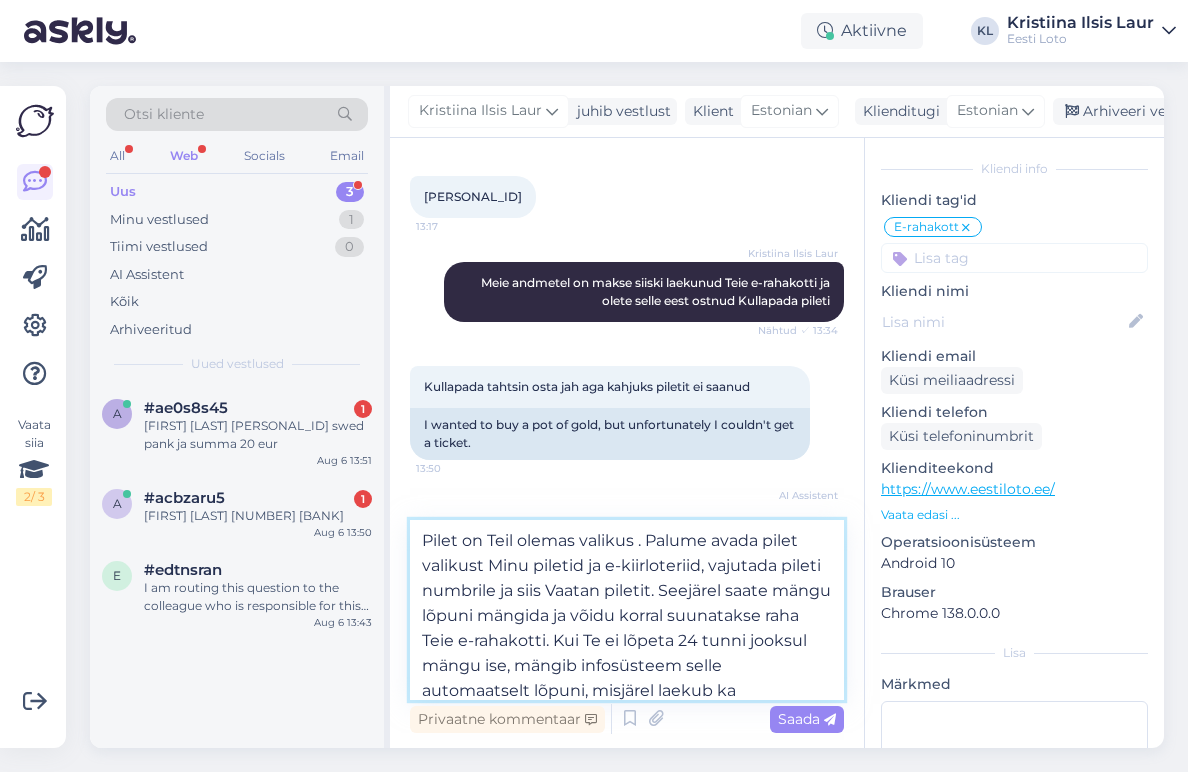 click on "Pilet on Teil olemas valikus . Palume avada pilet valikust Minu piletid ja e-kiirloteriid, vajutada pileti numbrile ja siis Vaatan piletit. Seejärel saate mängu lõpuni mängida ja võidu korral suunatakse raha Teie e-rahakotti. Kui Te ei lõpeta 24 tunni jooksul mängu ise, mängib infosüsteem selle automaatselt lõpuni, misjärel laekub ka võidusumma." at bounding box center [627, 610] 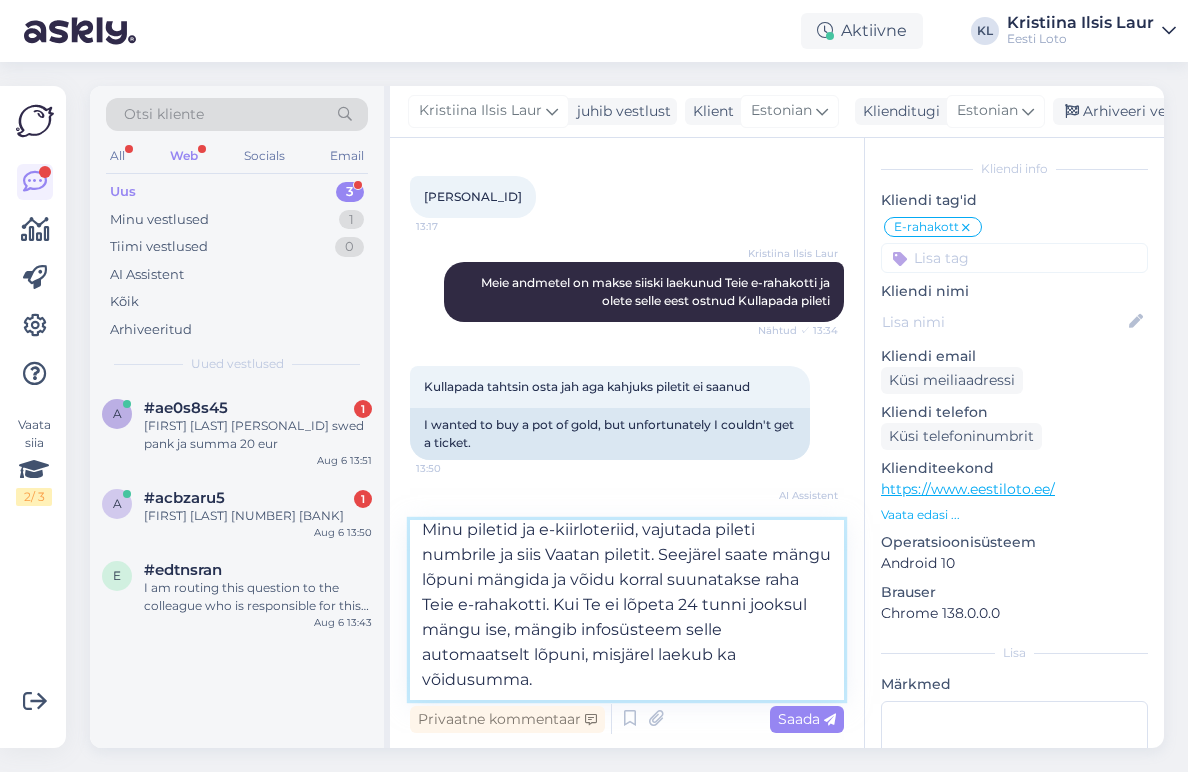 scroll, scrollTop: 36, scrollLeft: 0, axis: vertical 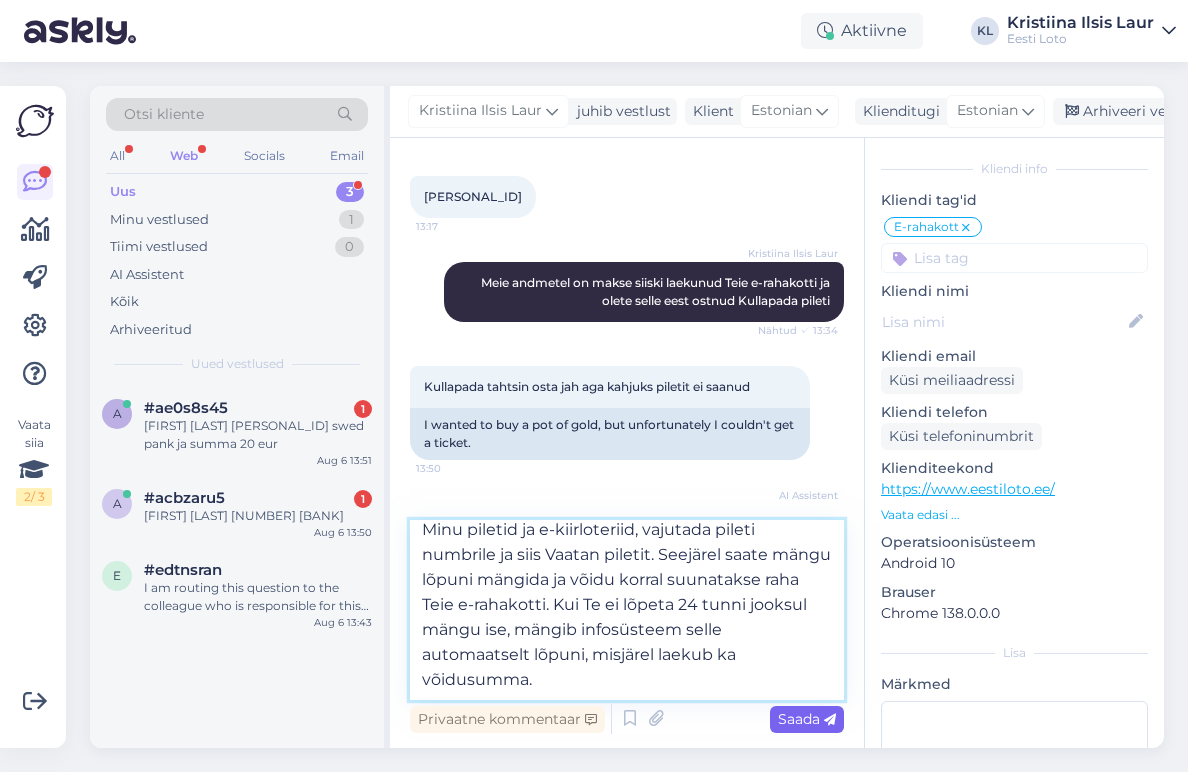 type on "Pilet on Teil olemas . Palume avada pilet valikust Minu piletid ja e-kiirloteriid, vajutada pileti numbrile ja siis Vaatan piletit. Seejärel saate mängu lõpuni mängida ja võidu korral suunatakse raha Teie e-rahakotti. Kui Te ei lõpeta 24 tunni jooksul mängu ise, mängib infosüsteem selle automaatselt lõpuni, misjärel laekub ka võidusumma." 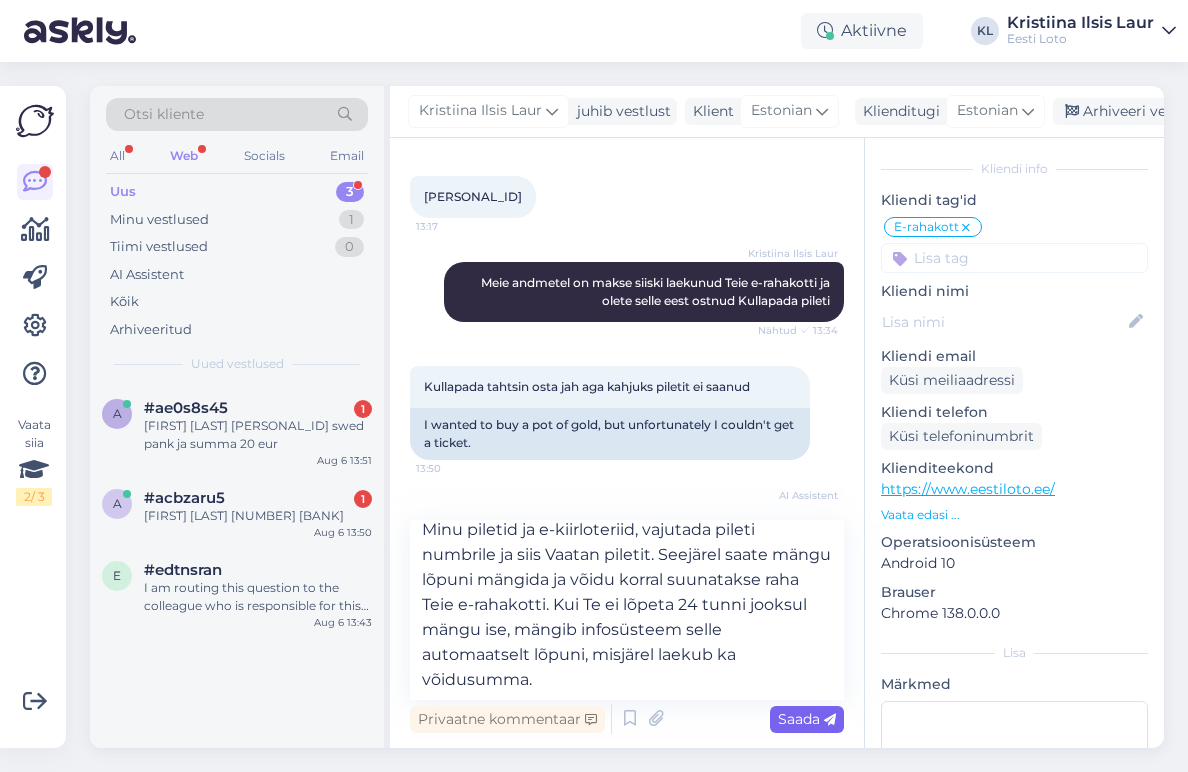 click on "Saada" at bounding box center [807, 719] 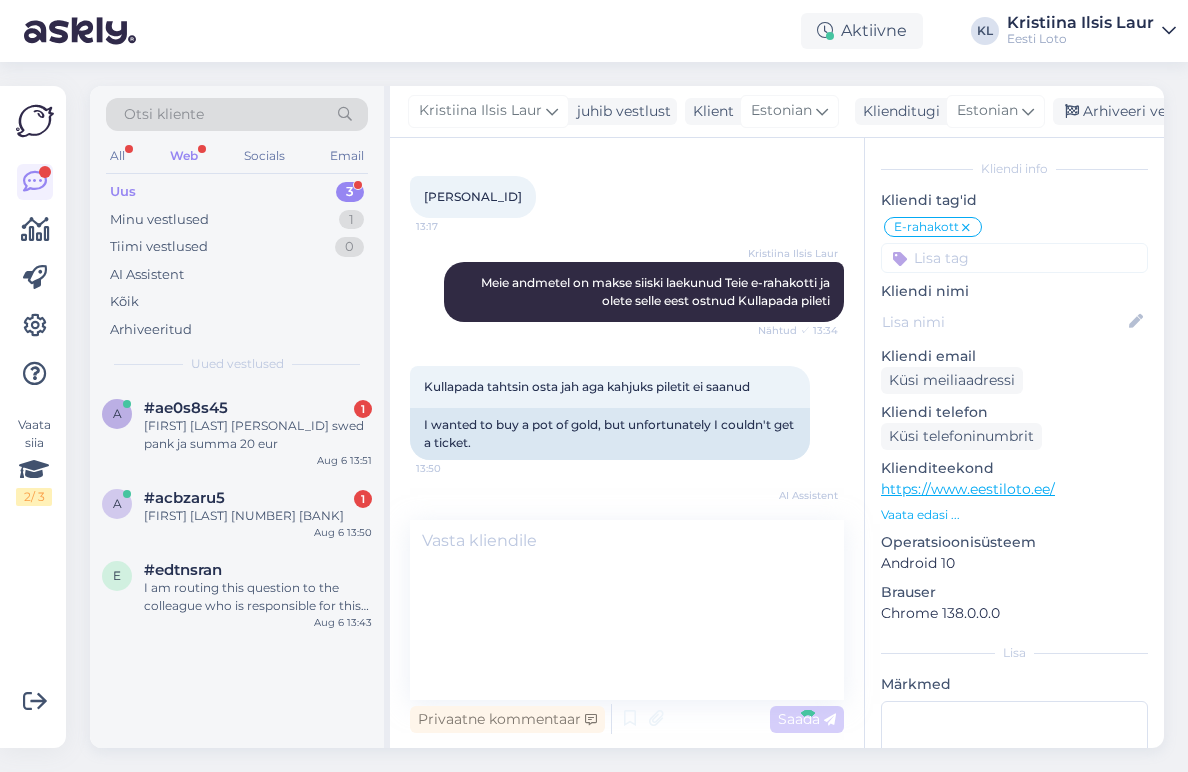 scroll, scrollTop: 730, scrollLeft: 0, axis: vertical 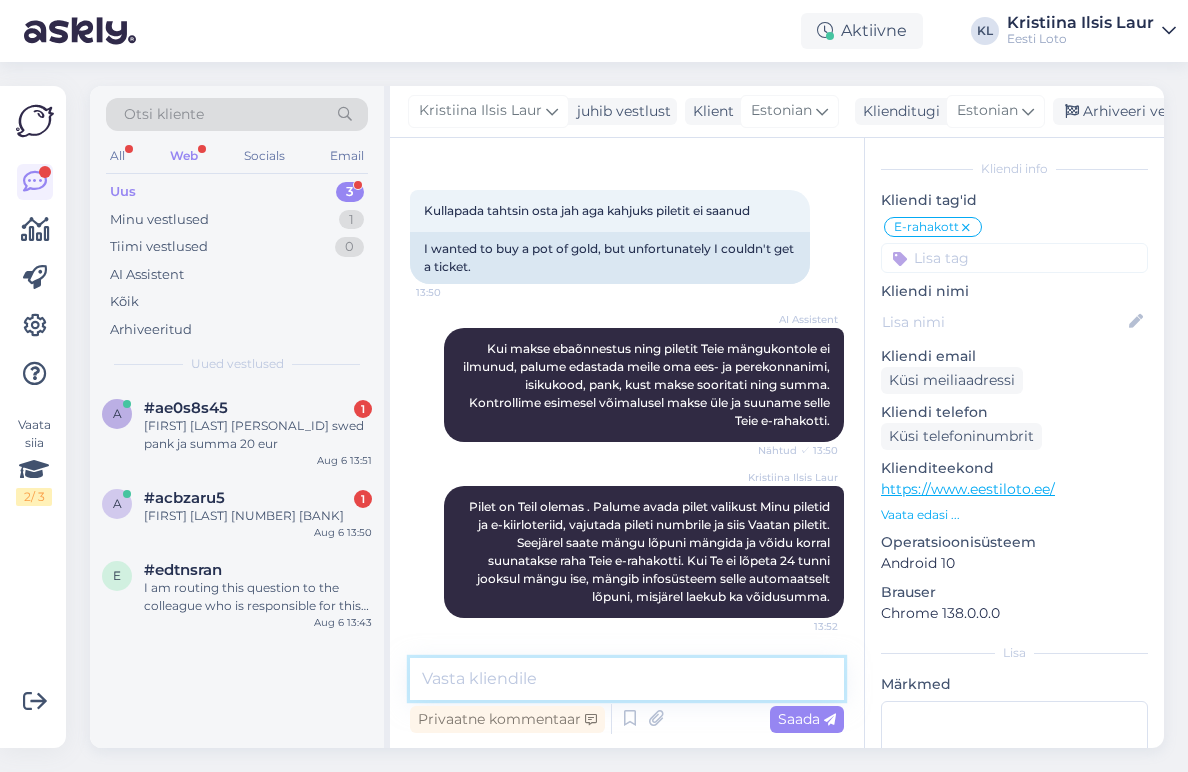 click at bounding box center (627, 679) 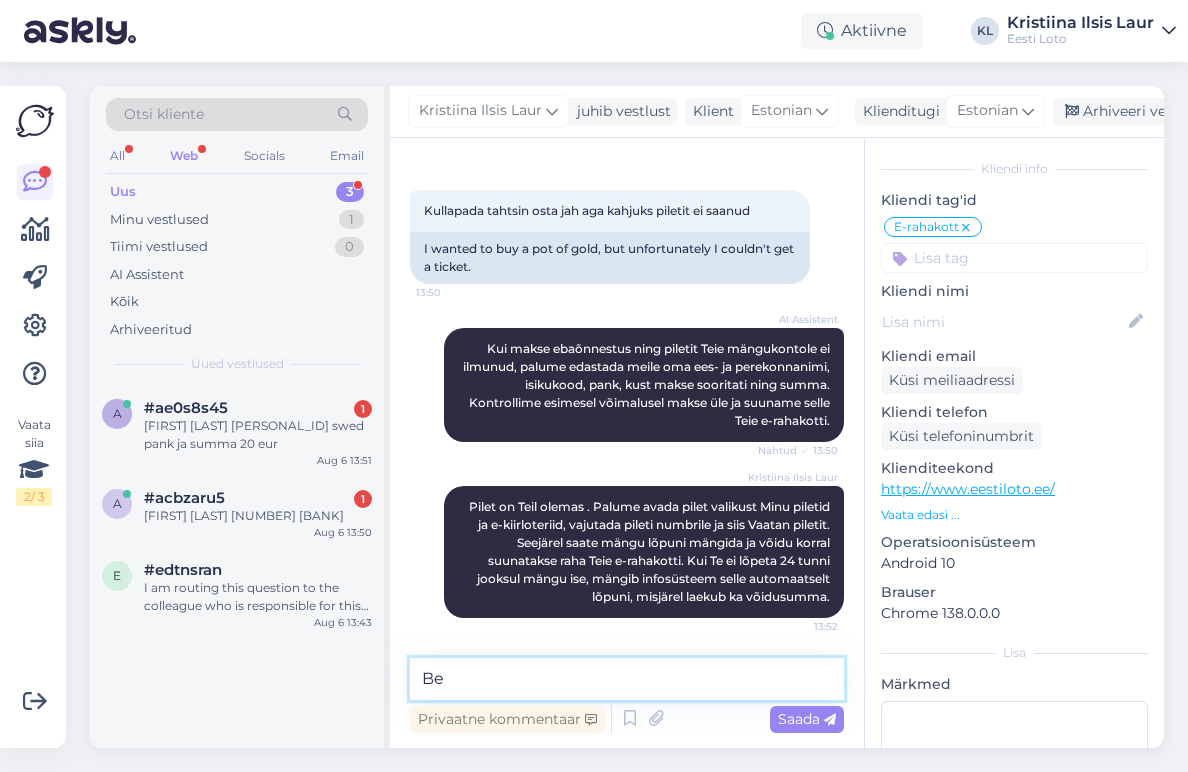 type on "B" 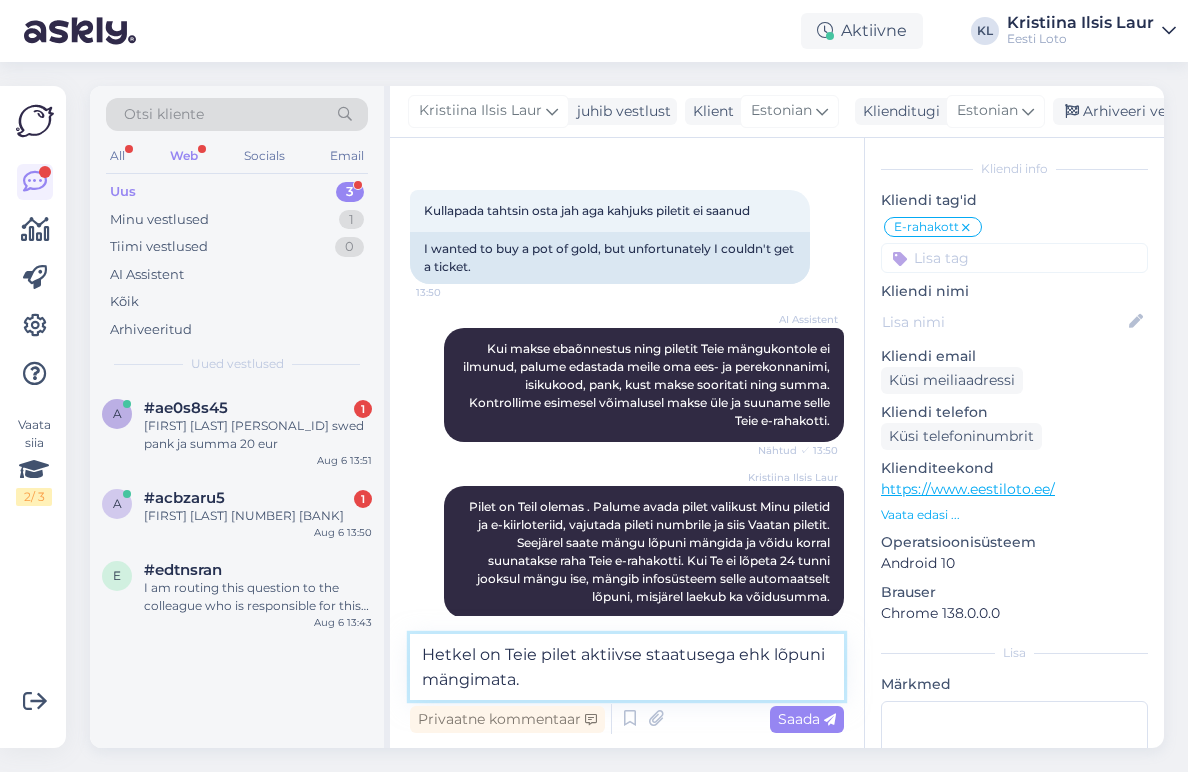 type on "Hetkel on Teie pilet aktiivse staatusega ehk lõpuni mängimata." 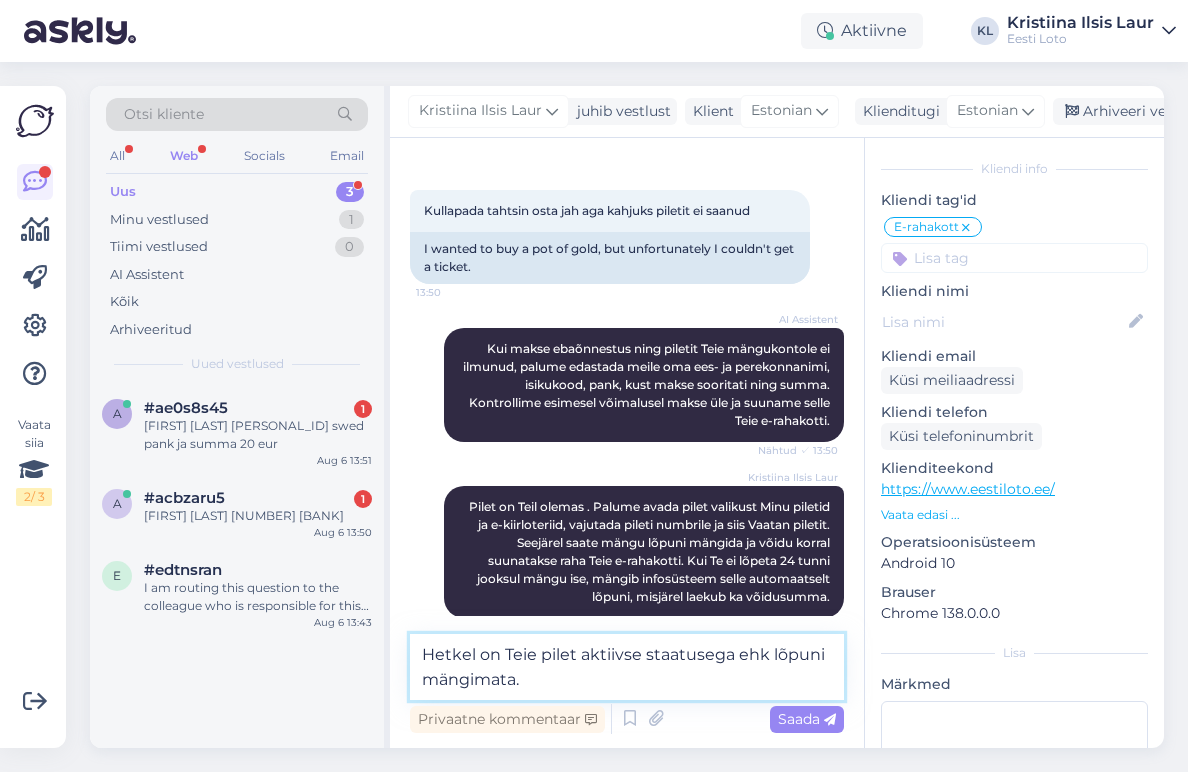 type 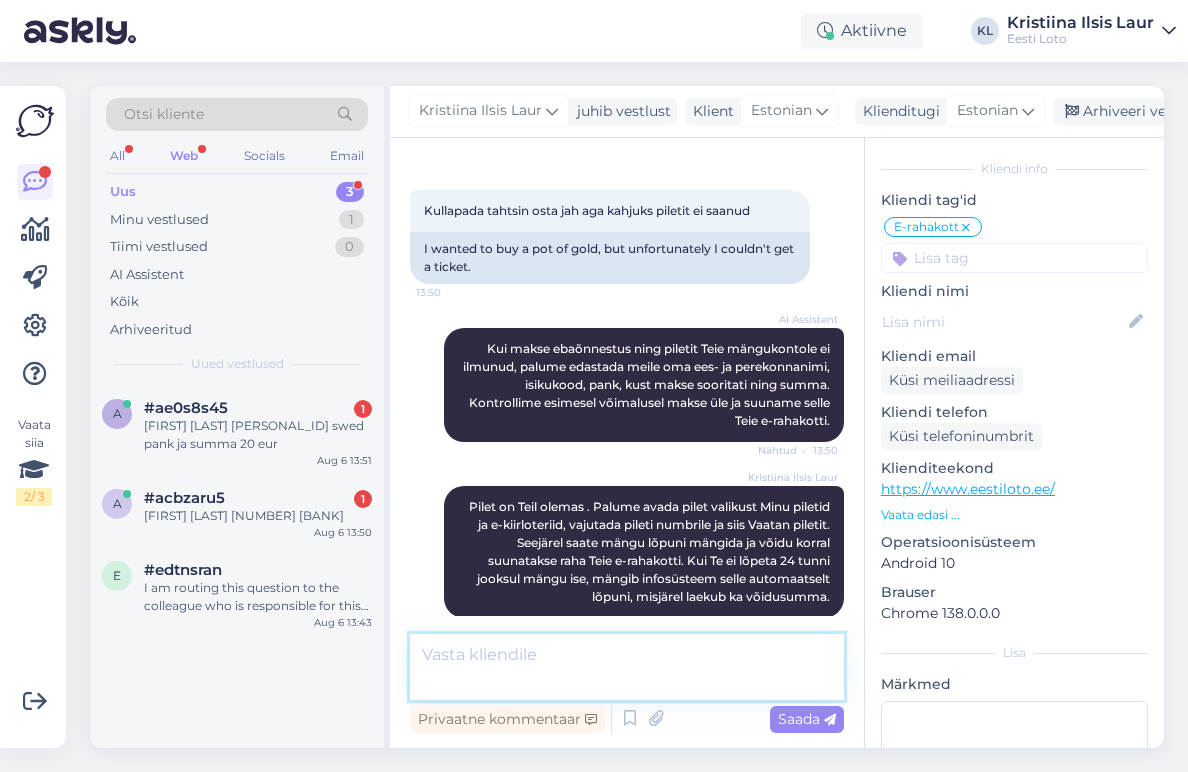 scroll, scrollTop: 834, scrollLeft: 0, axis: vertical 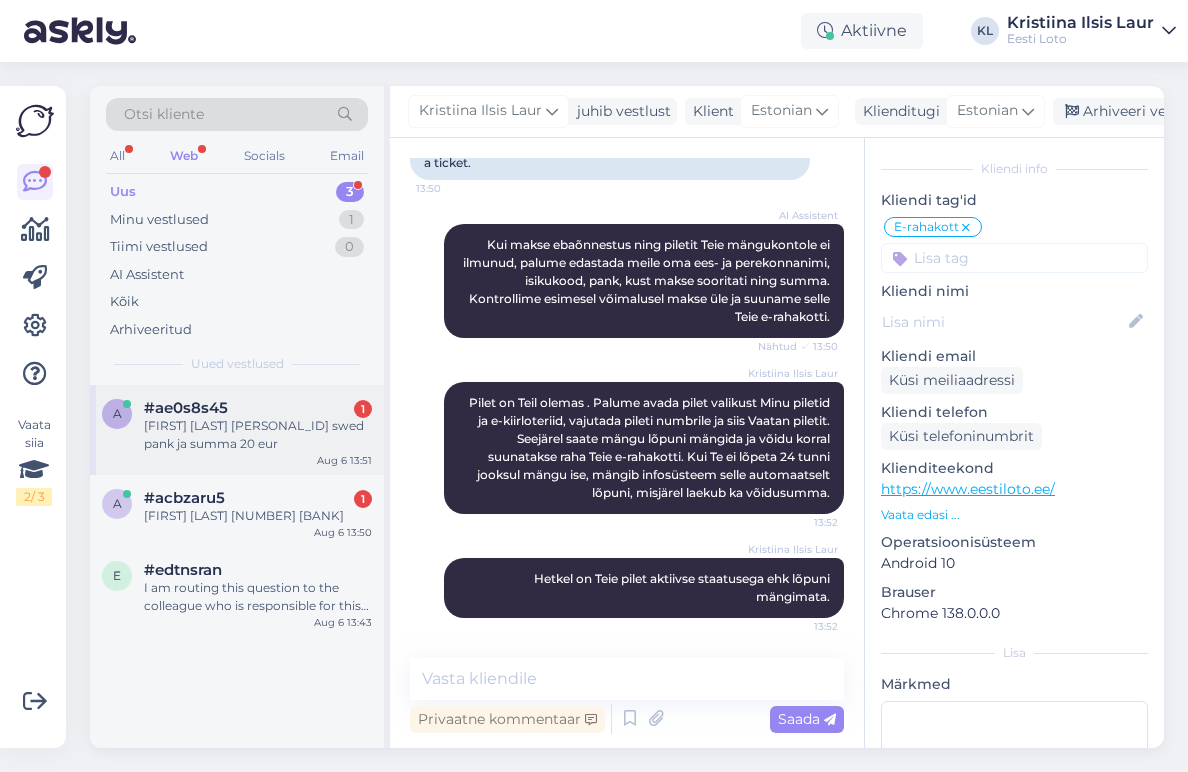 click on "[FIRST] [LAST] [PERSONAL_ID] swed pank ja summa 20 eur" at bounding box center [258, 435] 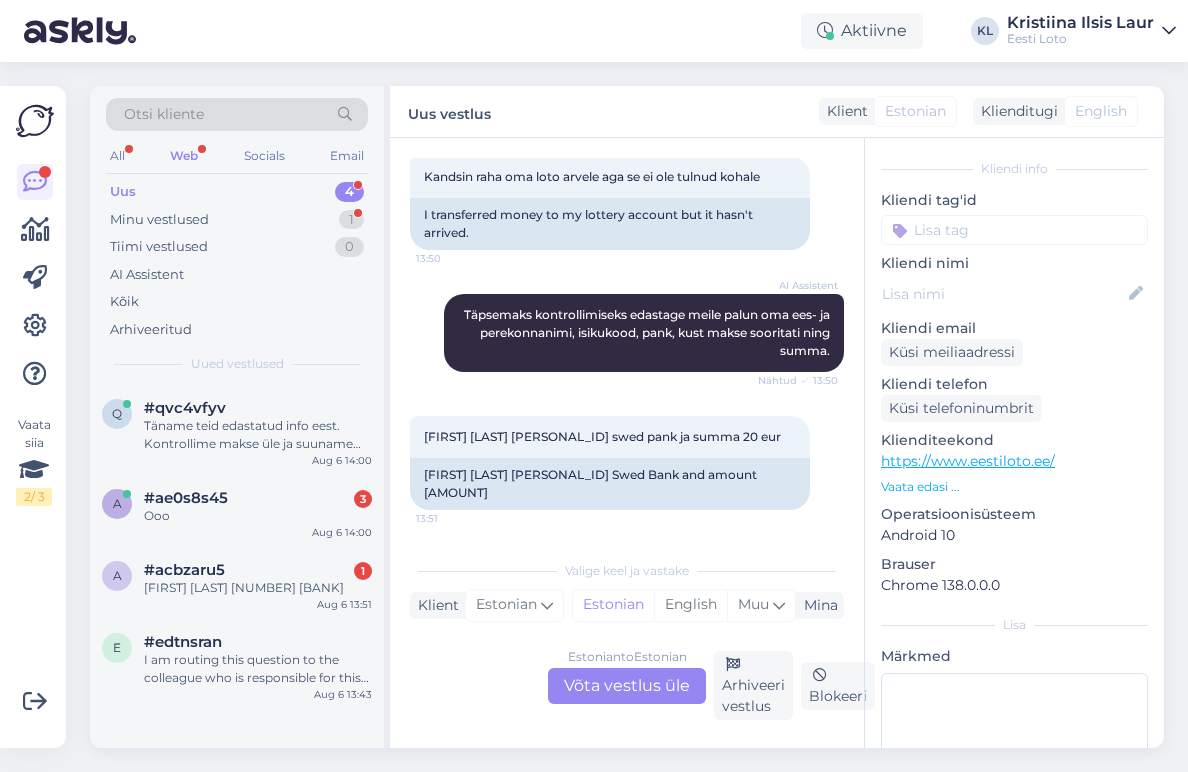 scroll, scrollTop: 674, scrollLeft: 0, axis: vertical 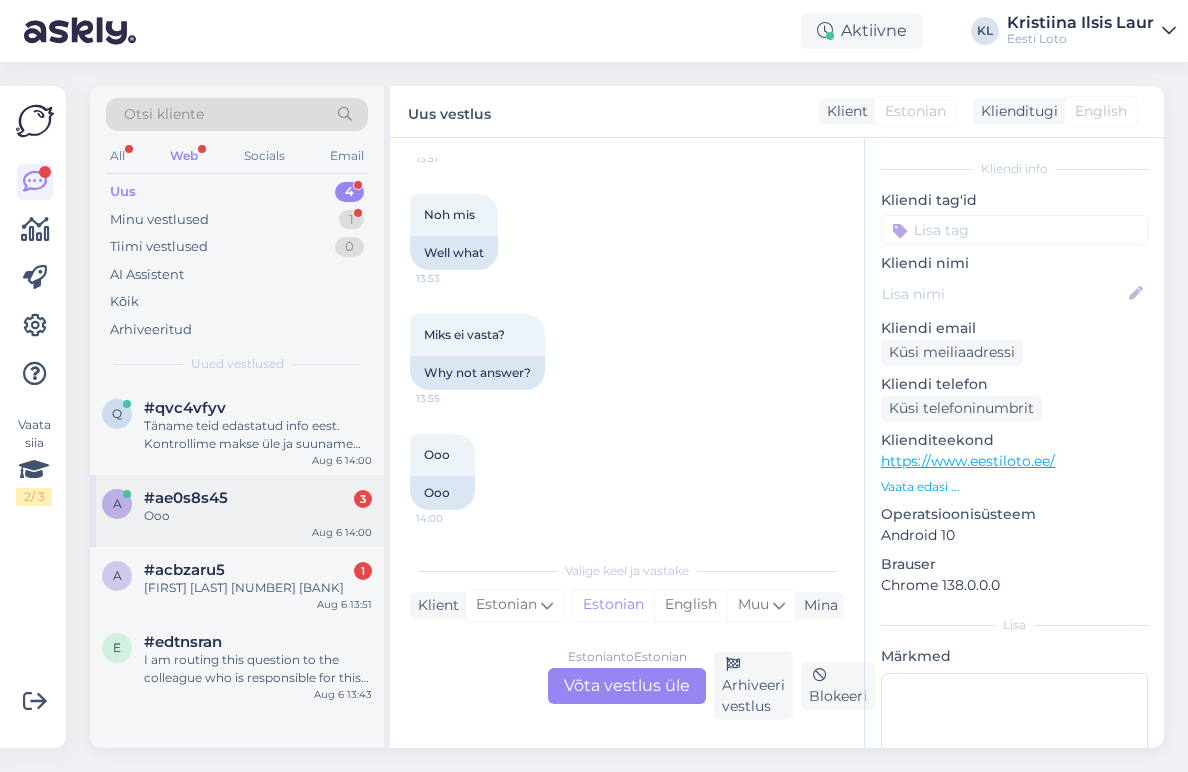click on "#ae0s8s45 3" at bounding box center (258, 498) 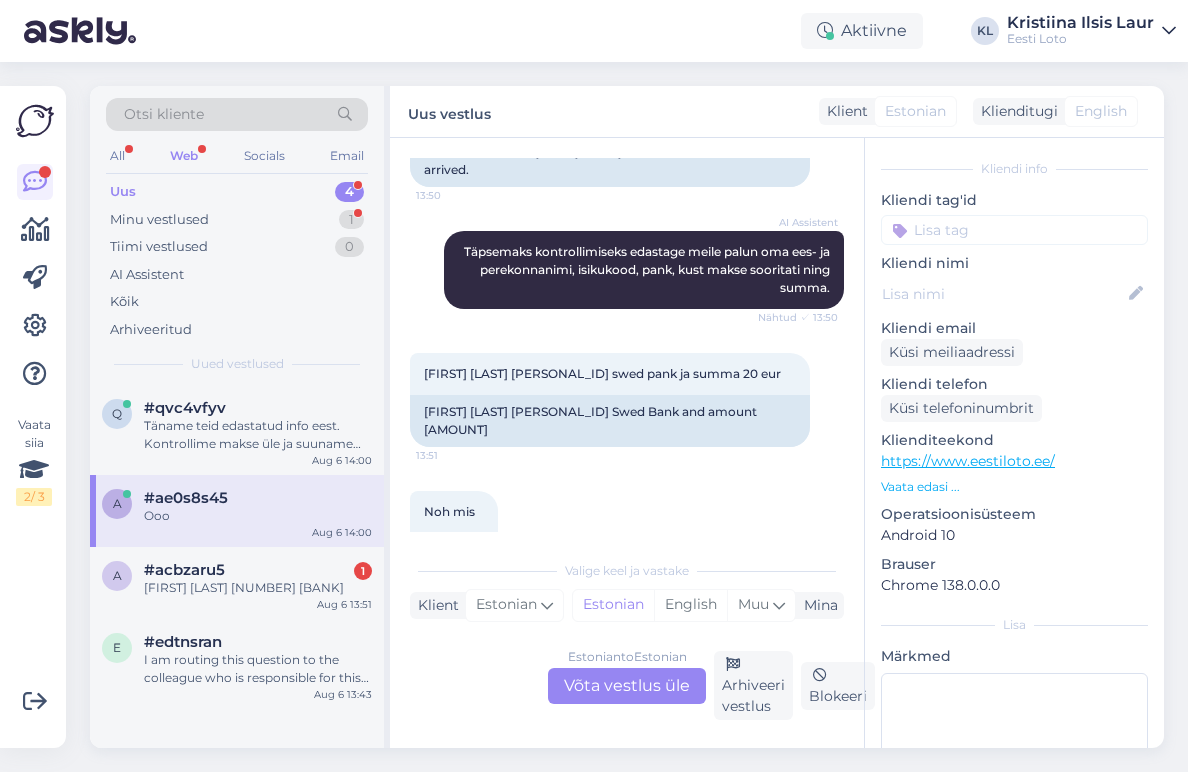 scroll, scrollTop: 370, scrollLeft: 0, axis: vertical 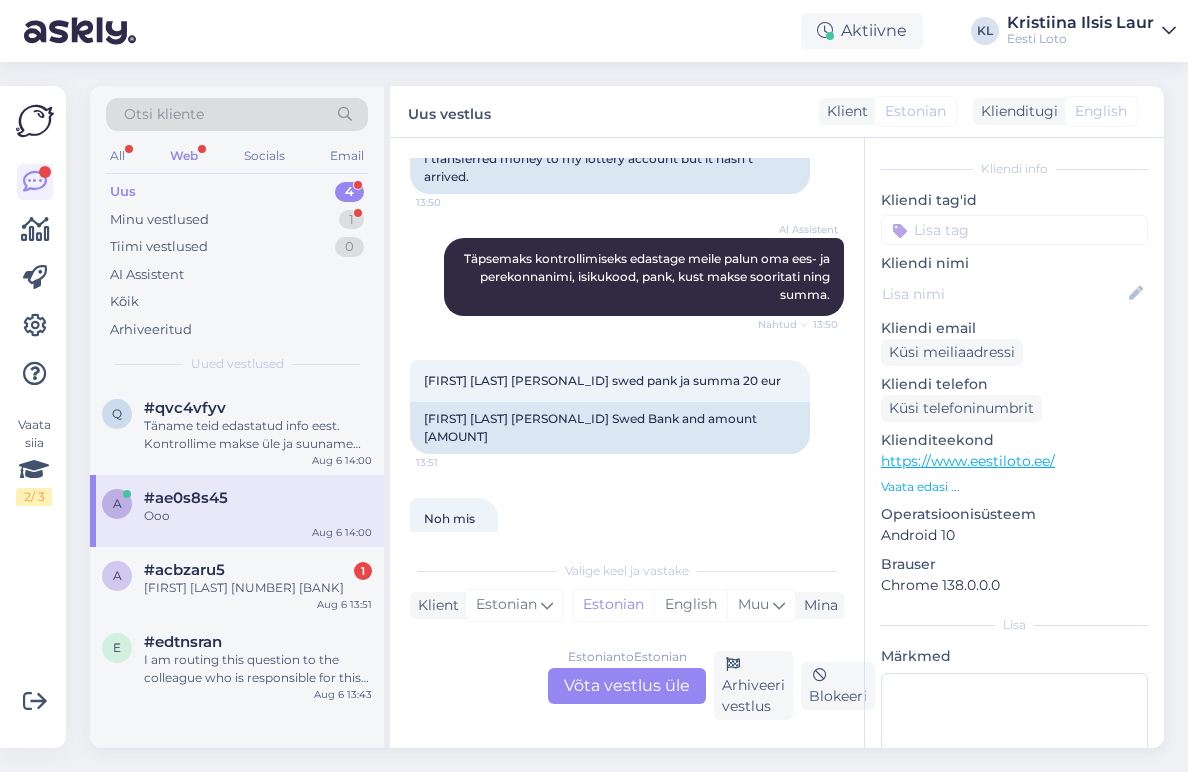 click on "Estonian  to  Estonian Võta vestlus üle" at bounding box center [627, 686] 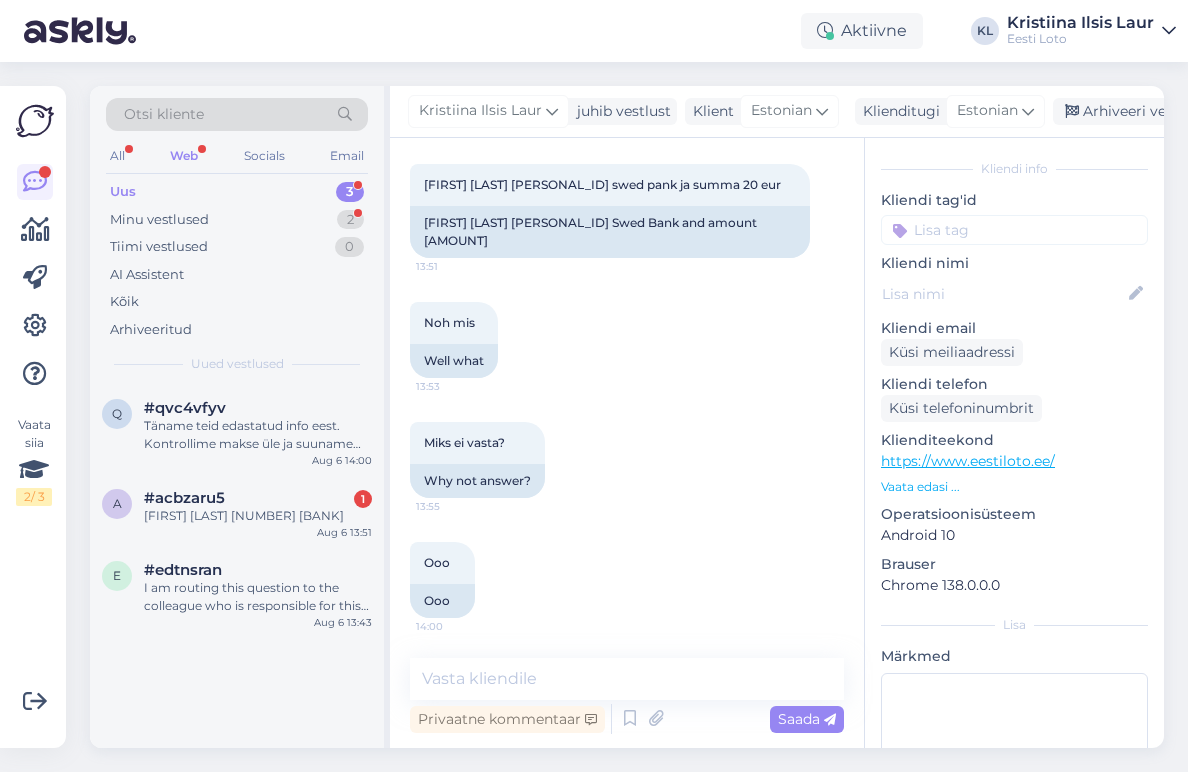 scroll, scrollTop: 566, scrollLeft: 0, axis: vertical 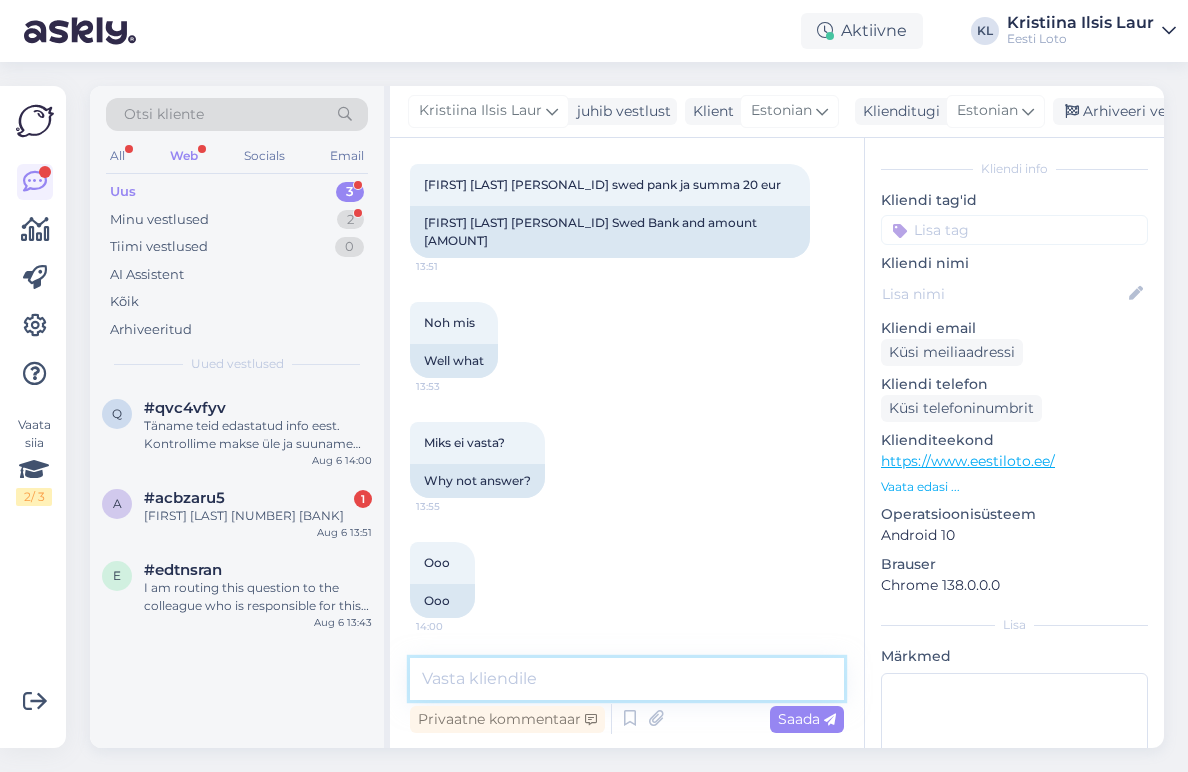 click at bounding box center [627, 679] 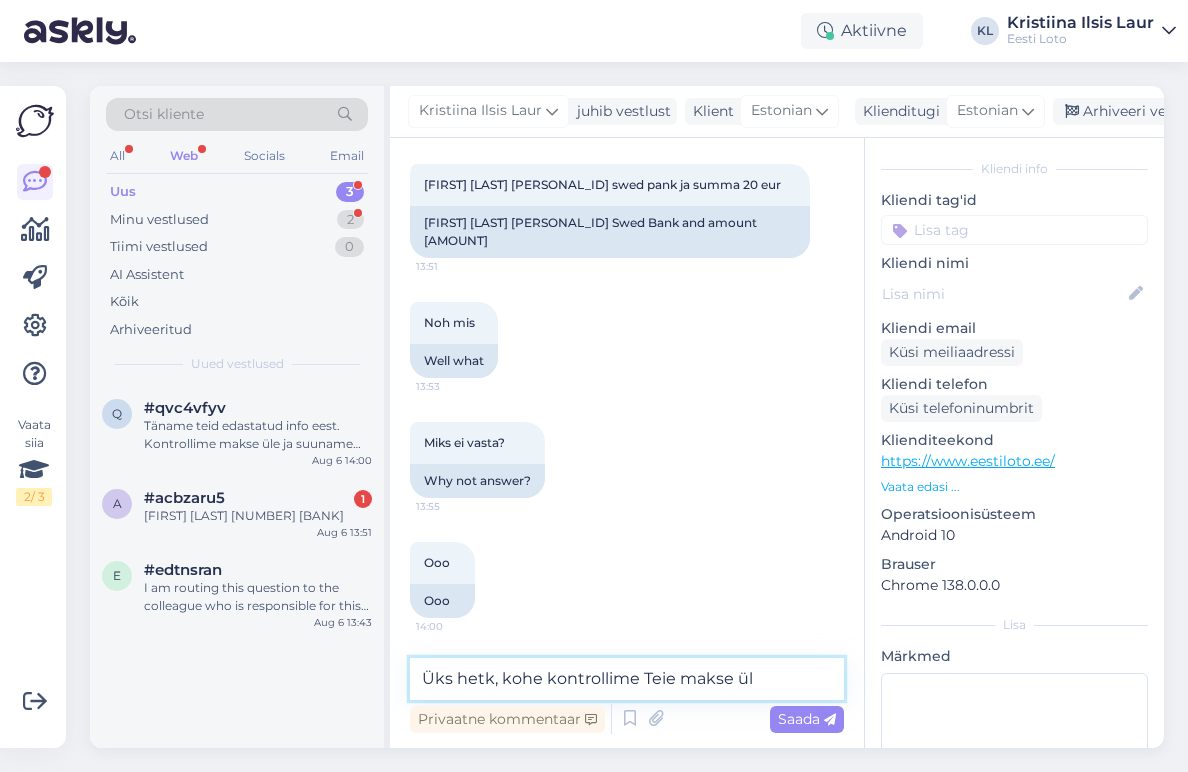 type on "Üks hetk, kohe kontrollime Teie makse üle" 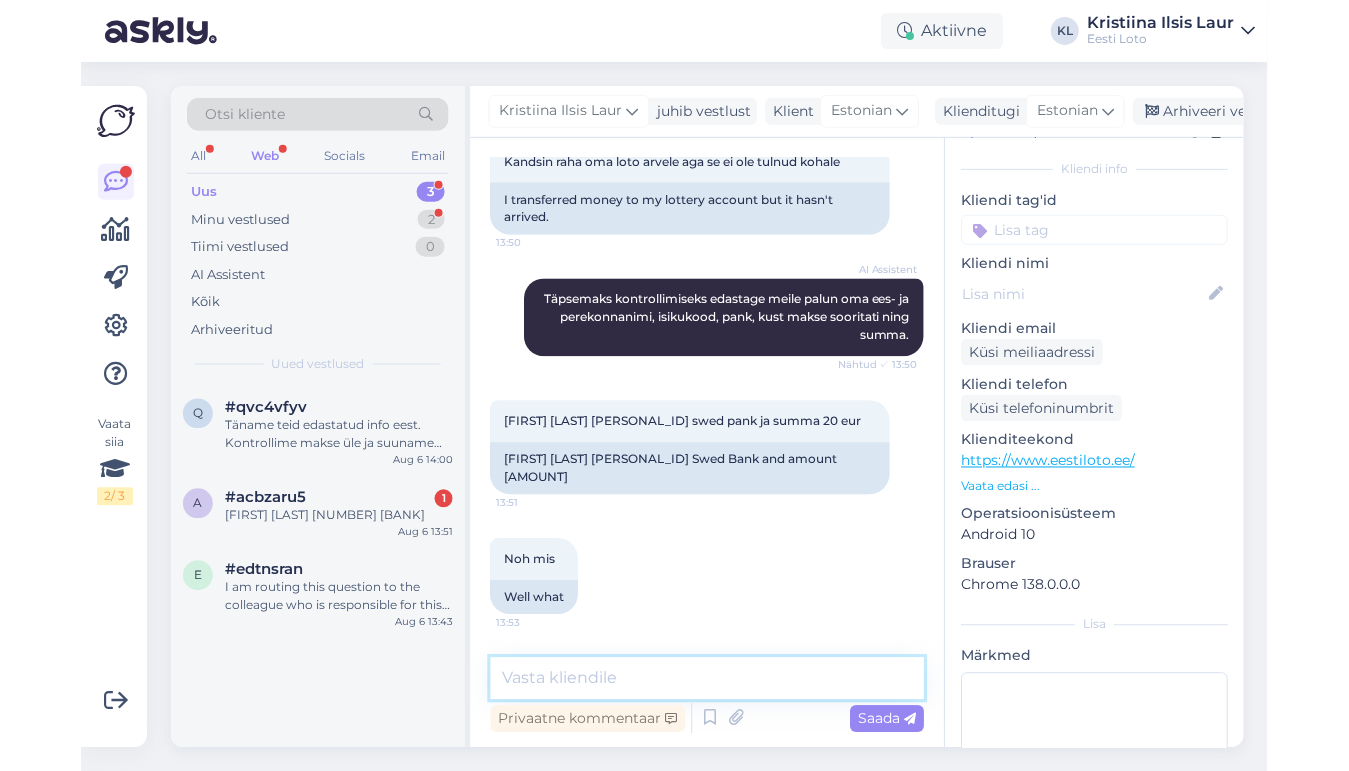 scroll, scrollTop: 328, scrollLeft: 0, axis: vertical 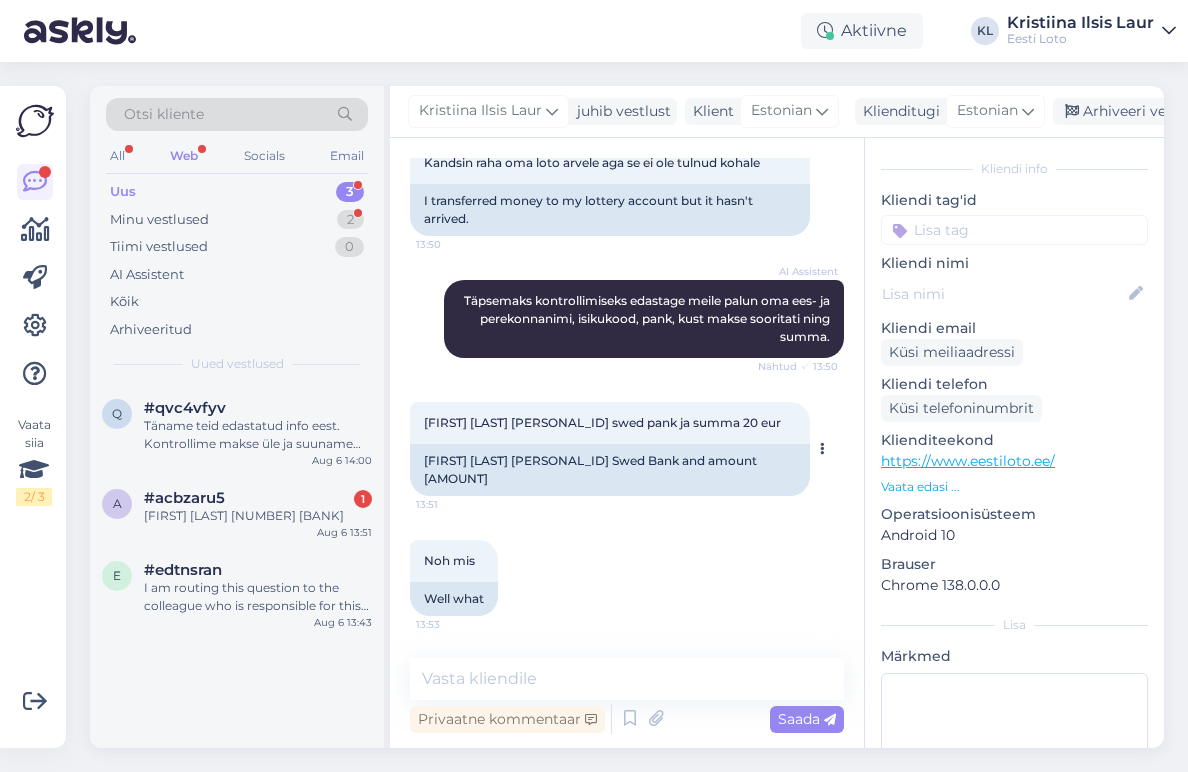 click on "[FIRST] [LAST] [PERSONAL_ID] swed pank ja summa 20 eur" at bounding box center (602, 422) 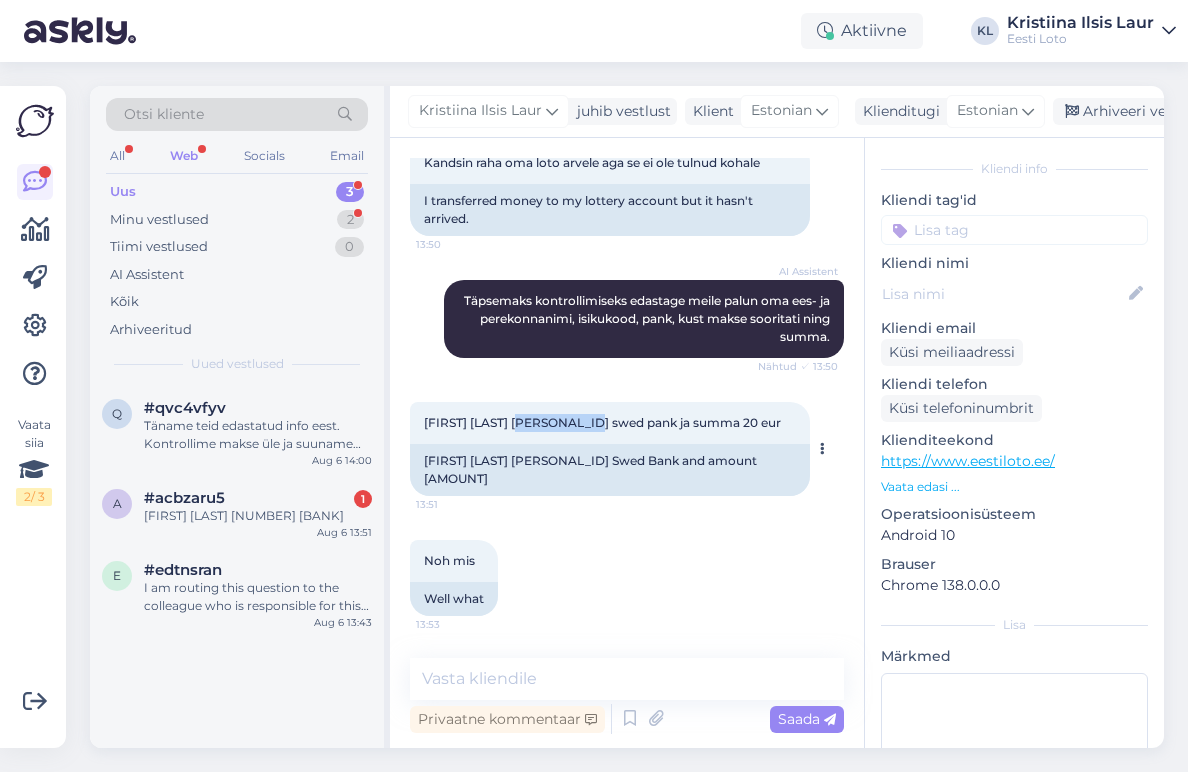 click on "[FIRST] [LAST] [PERSONAL_ID] swed pank ja summa 20 eur" at bounding box center [602, 422] 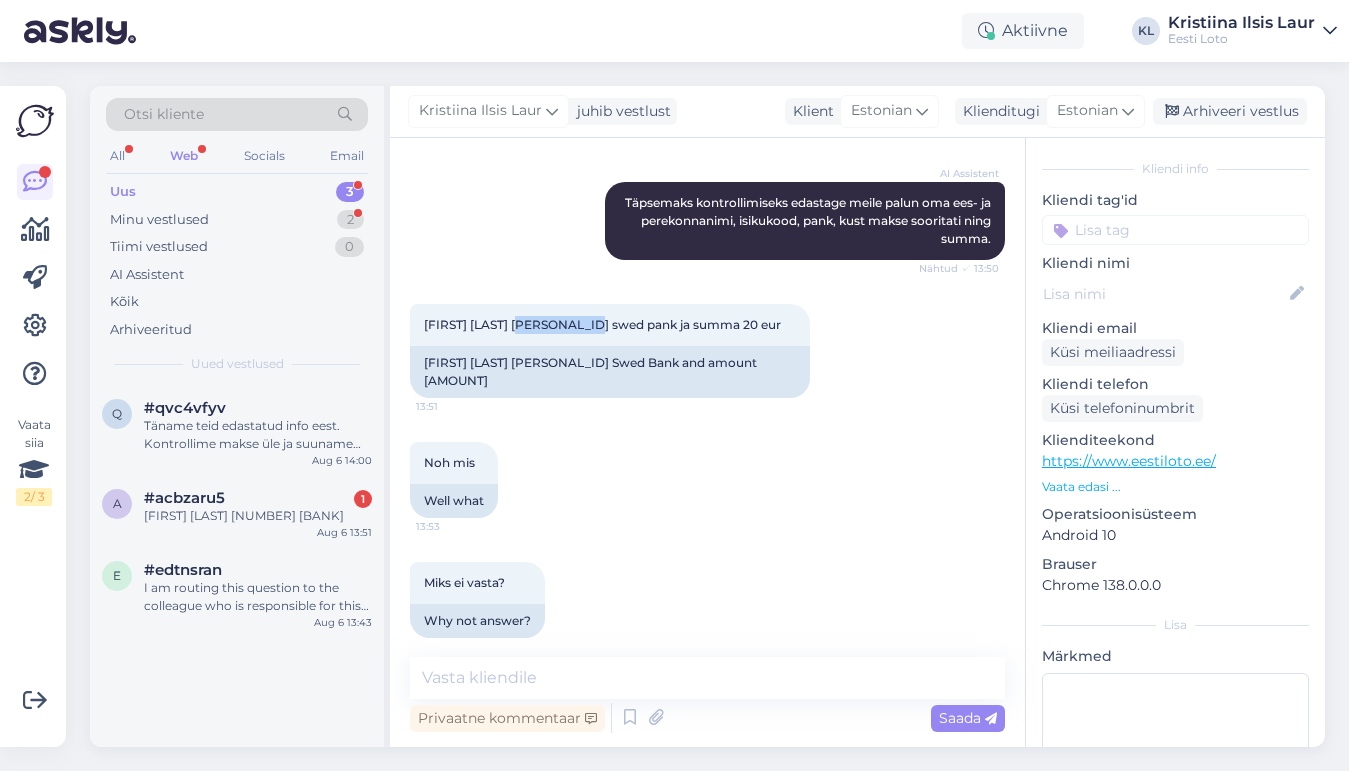 scroll, scrollTop: 512, scrollLeft: 0, axis: vertical 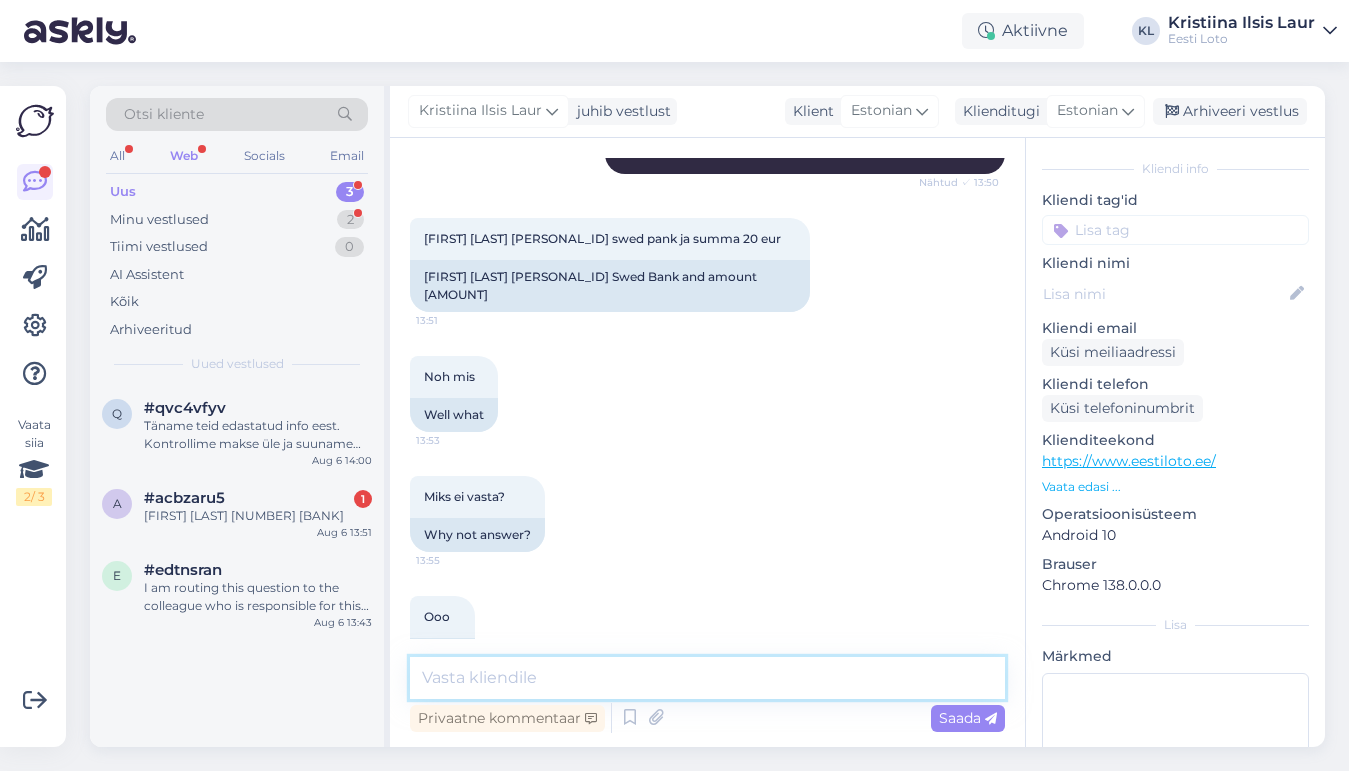 click at bounding box center [707, 678] 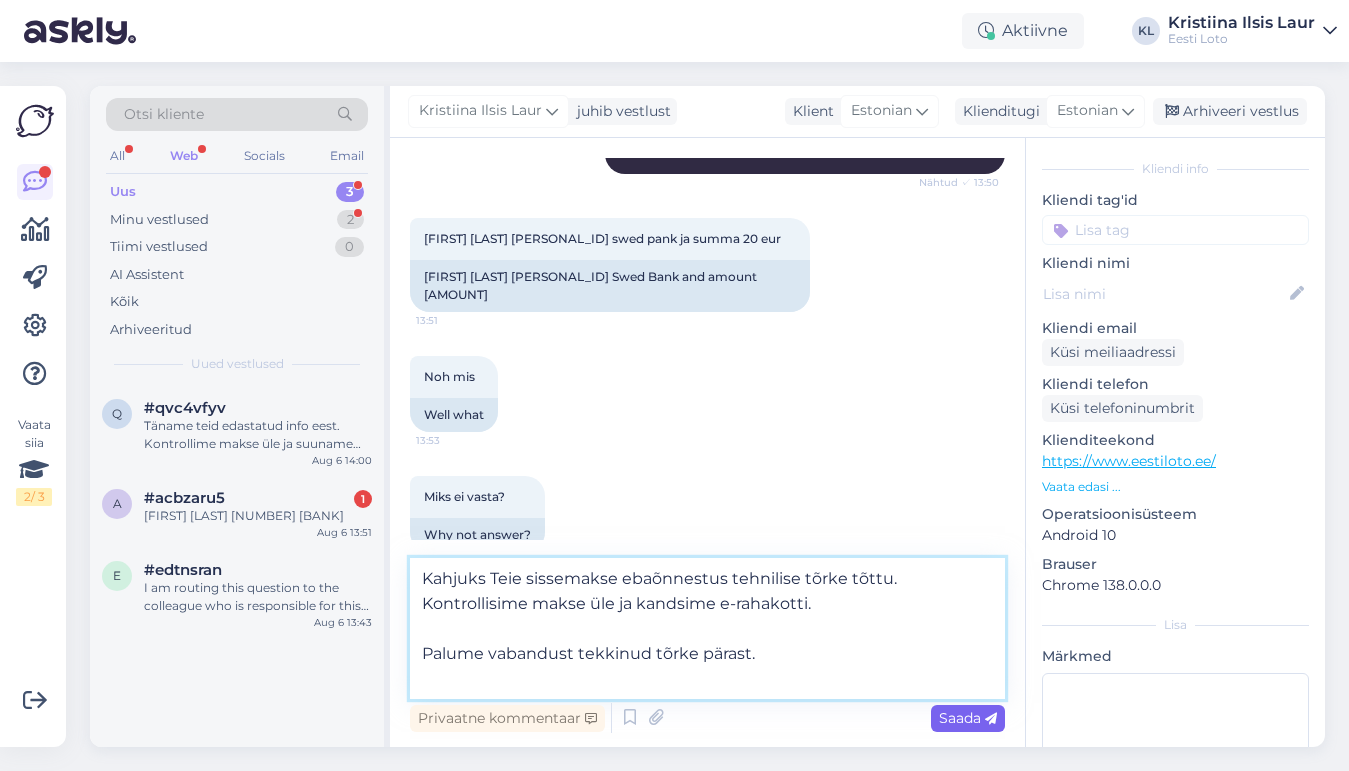 type on "Kahjuks Teie sissemakse ebaõnnestus tehnilise tõrke tõttu. Kontrollisime makse üle ja kandsime e-rahakotti.
Palume vabandust tekkinud tõrke pärast." 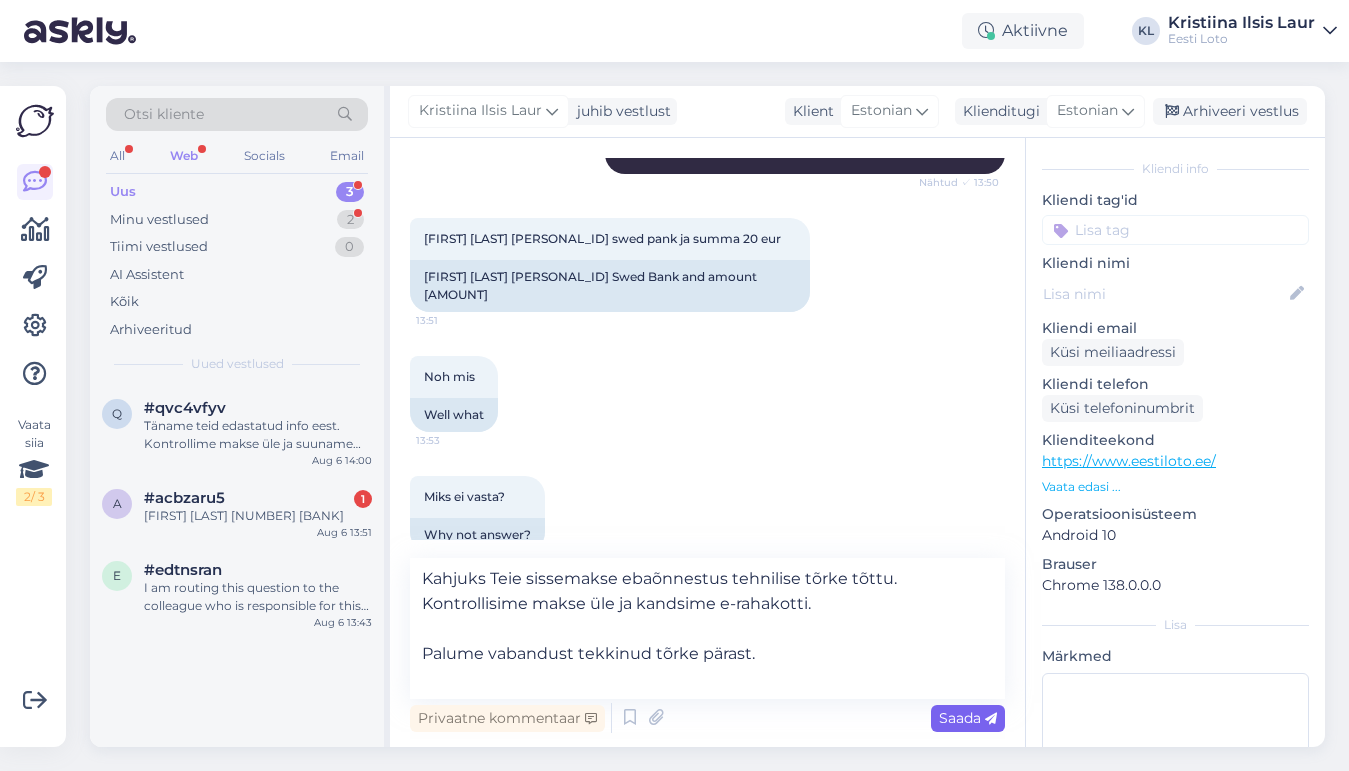 click on "Saada" at bounding box center [968, 718] 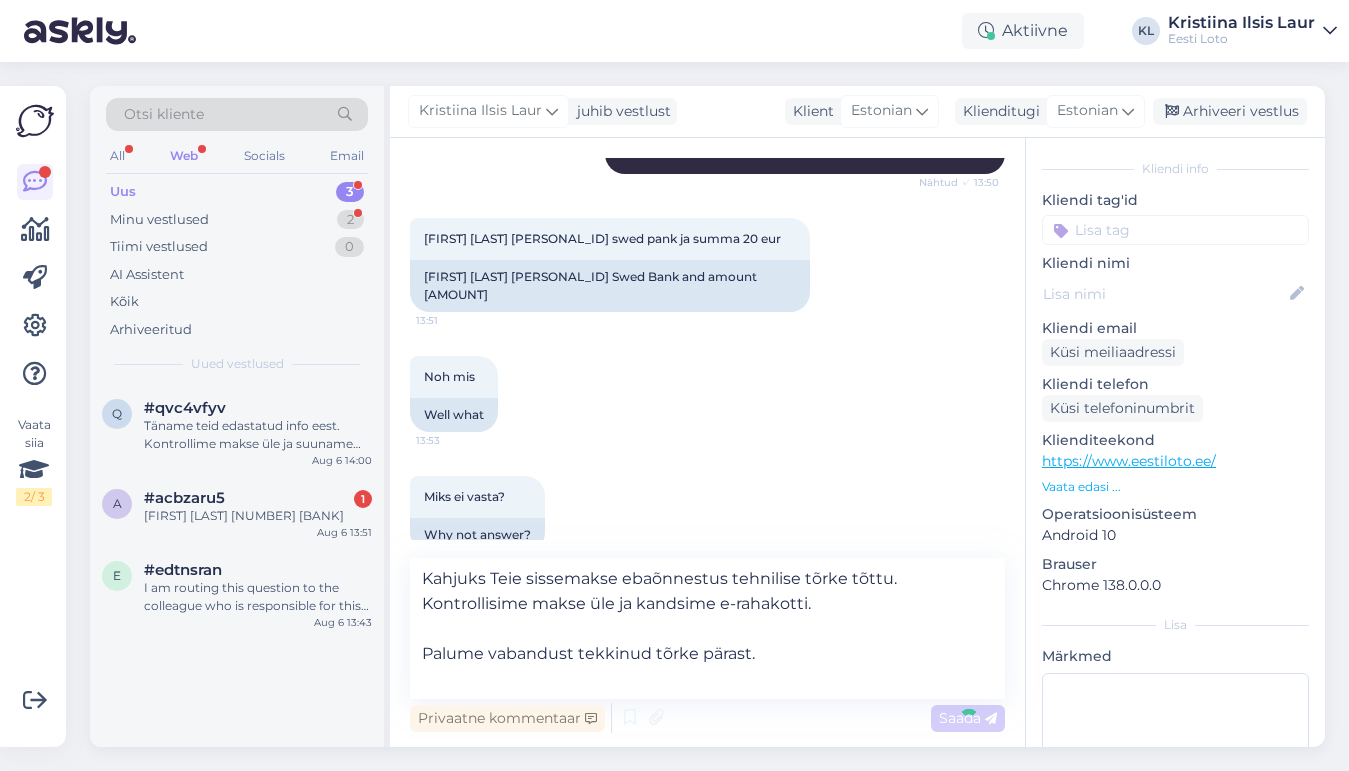 type 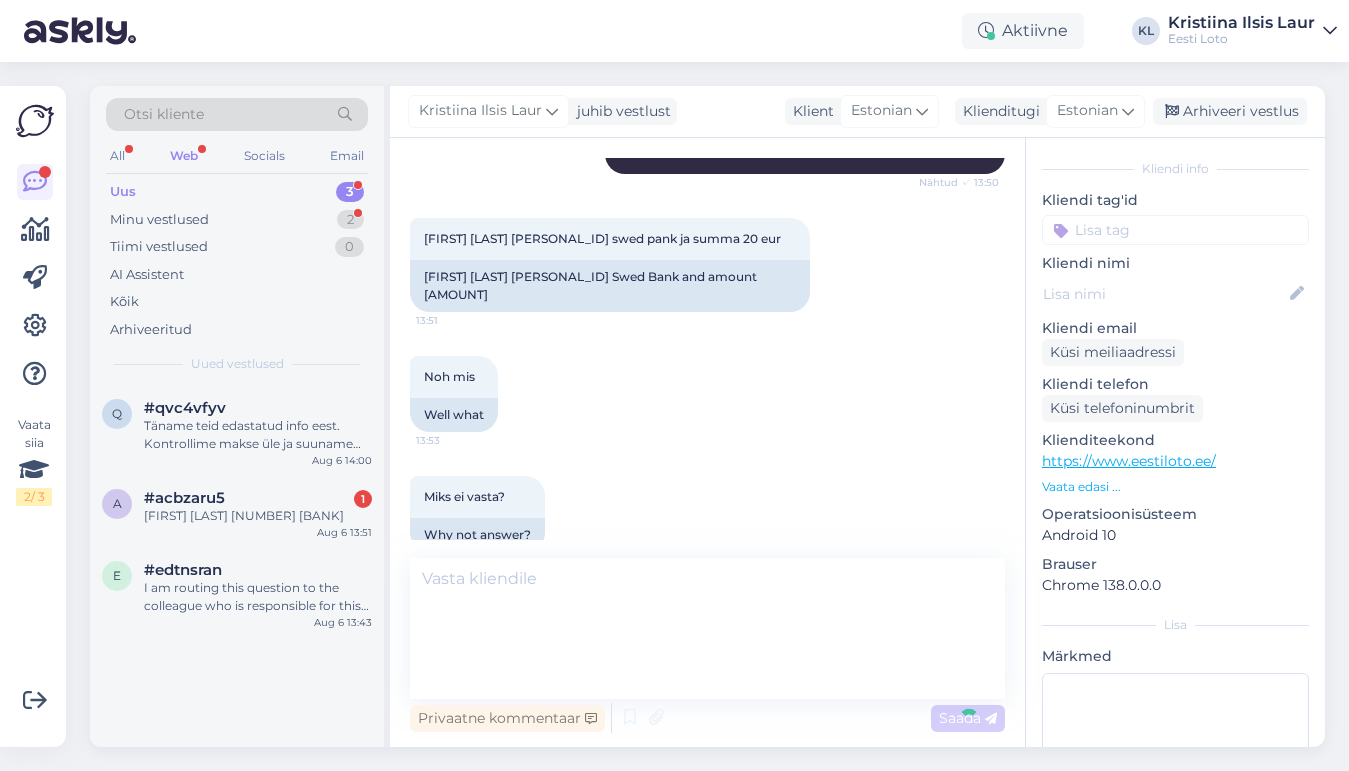 scroll, scrollTop: 793, scrollLeft: 0, axis: vertical 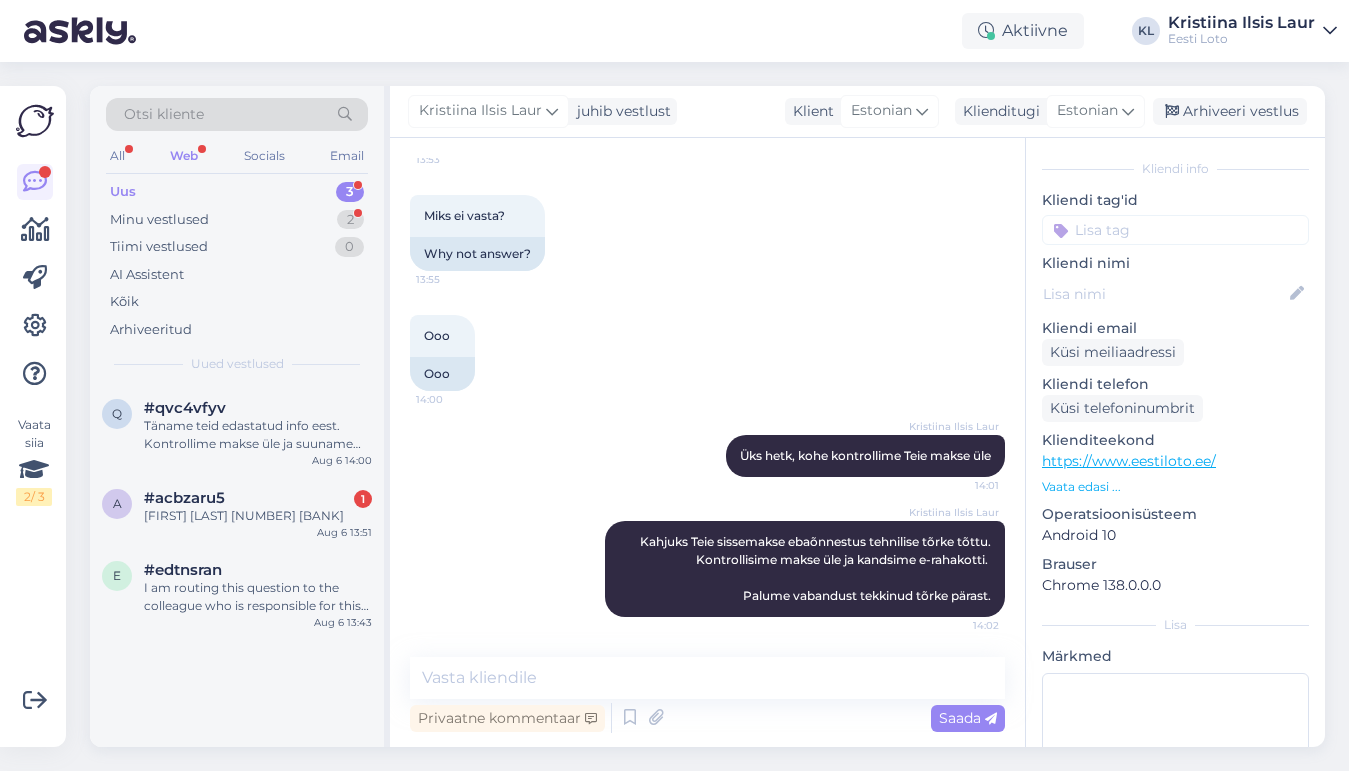click at bounding box center [1175, 230] 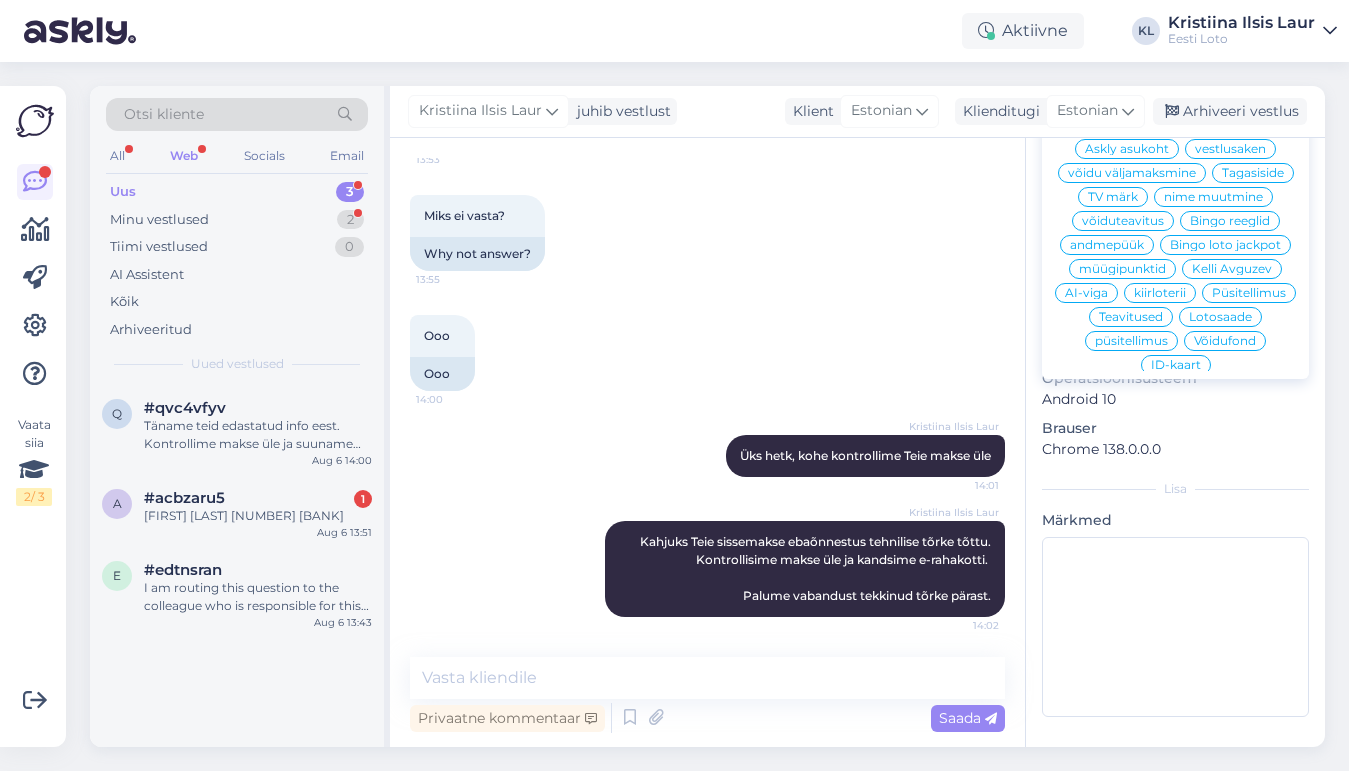 scroll, scrollTop: 221, scrollLeft: 0, axis: vertical 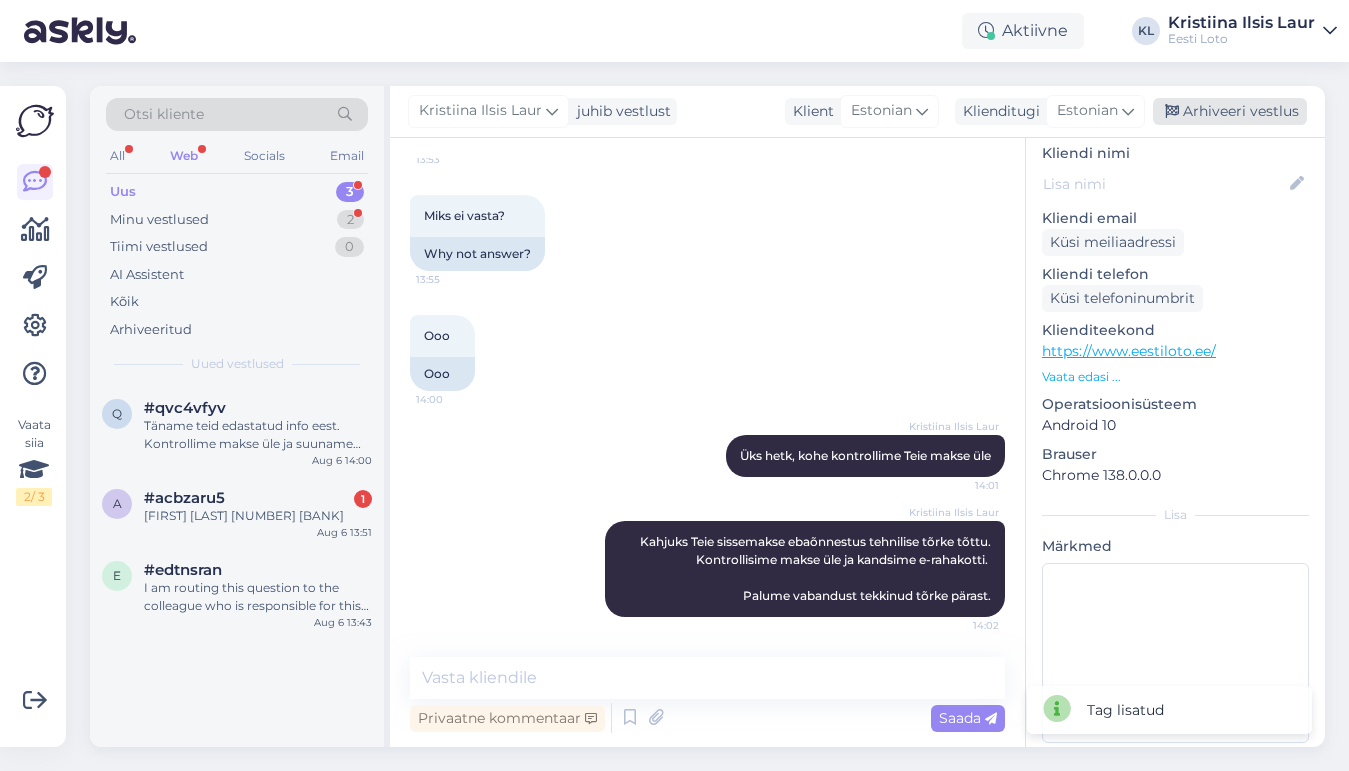 click on "Arhiveeri vestlus" at bounding box center (1230, 111) 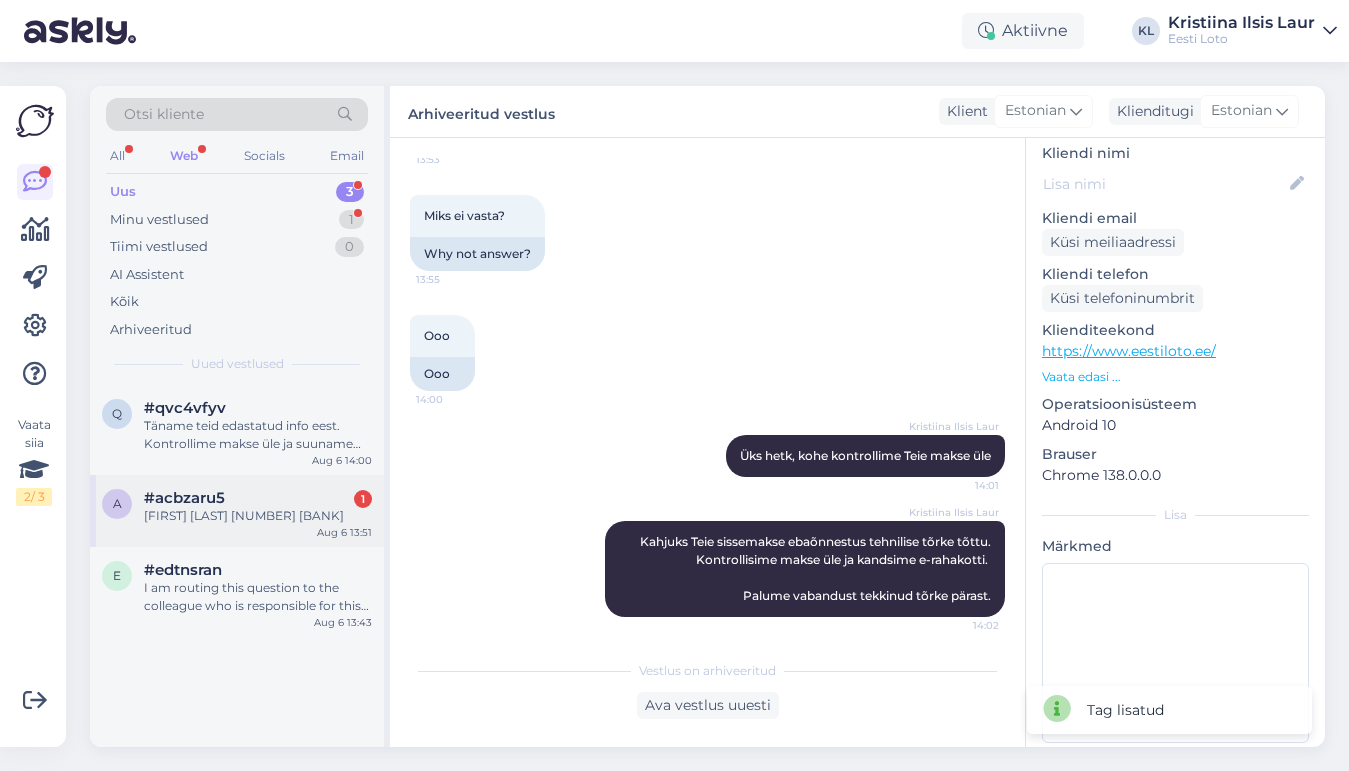 click on "[FIRST] [LAST] [NUMBER] [BANK]" at bounding box center [258, 516] 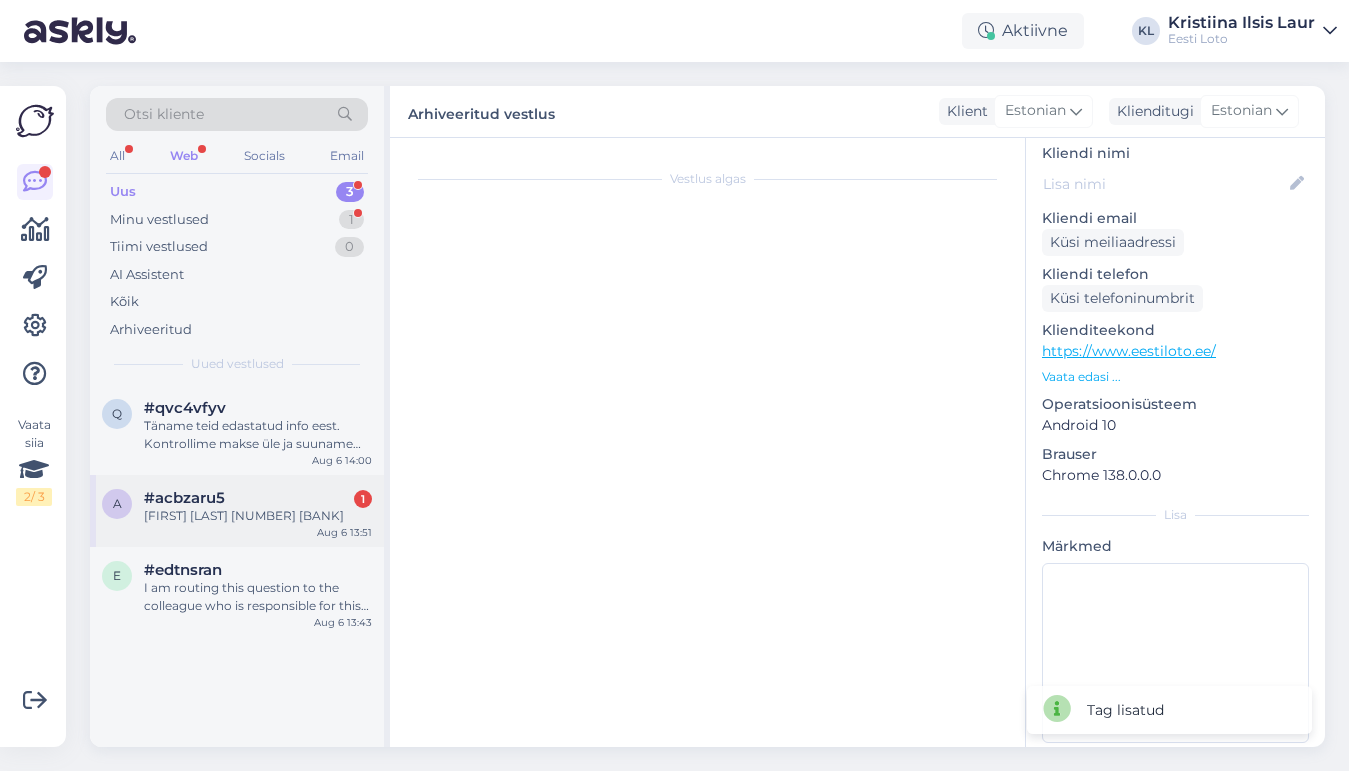 scroll, scrollTop: 142, scrollLeft: 0, axis: vertical 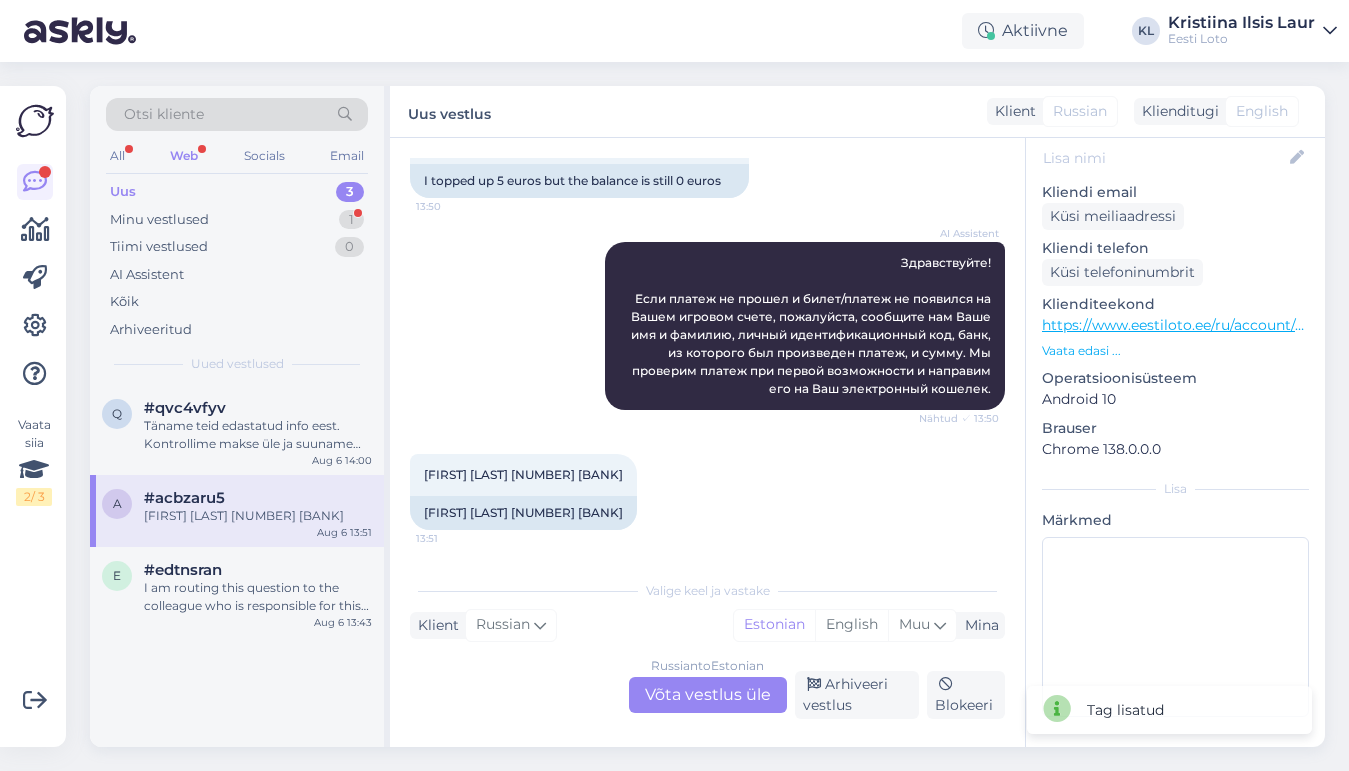 click on "Russian  to  Estonian Võta vestlus üle" at bounding box center (708, 695) 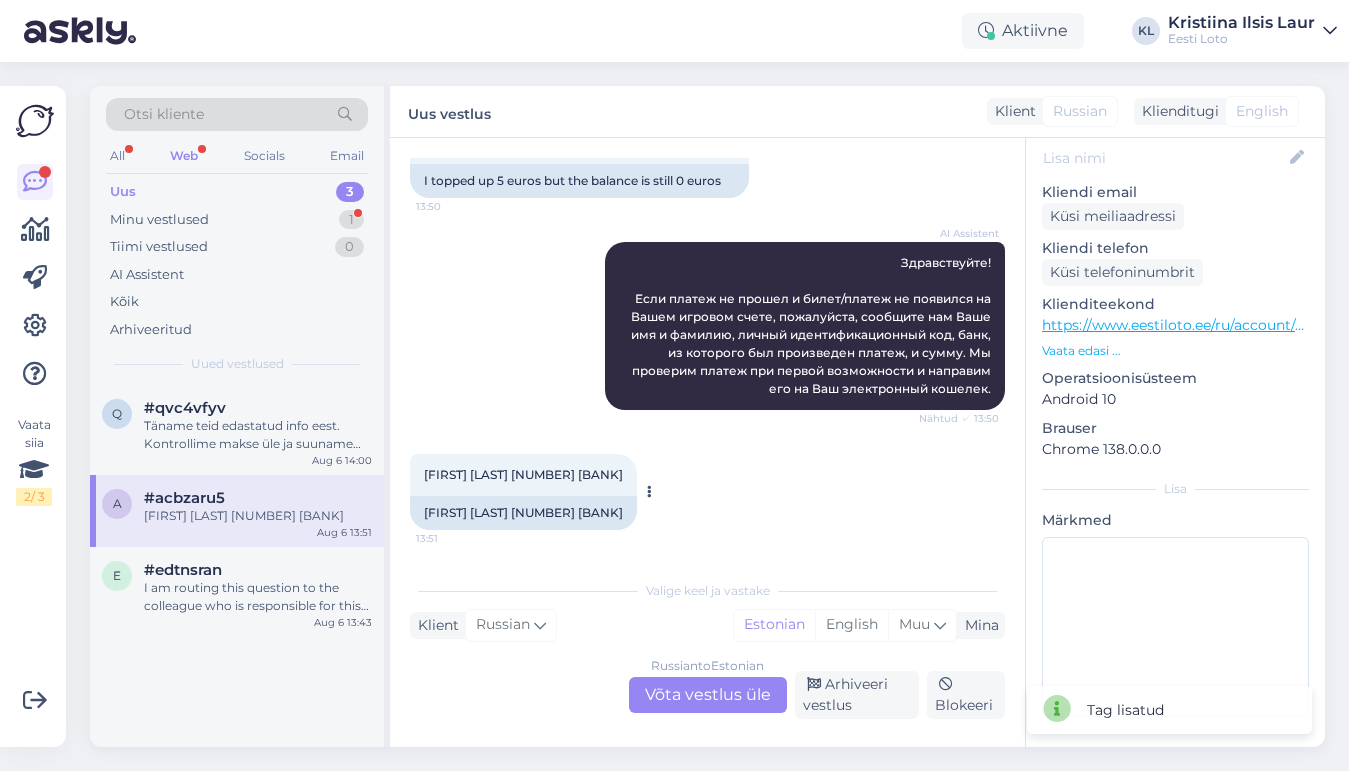 scroll, scrollTop: 82, scrollLeft: 0, axis: vertical 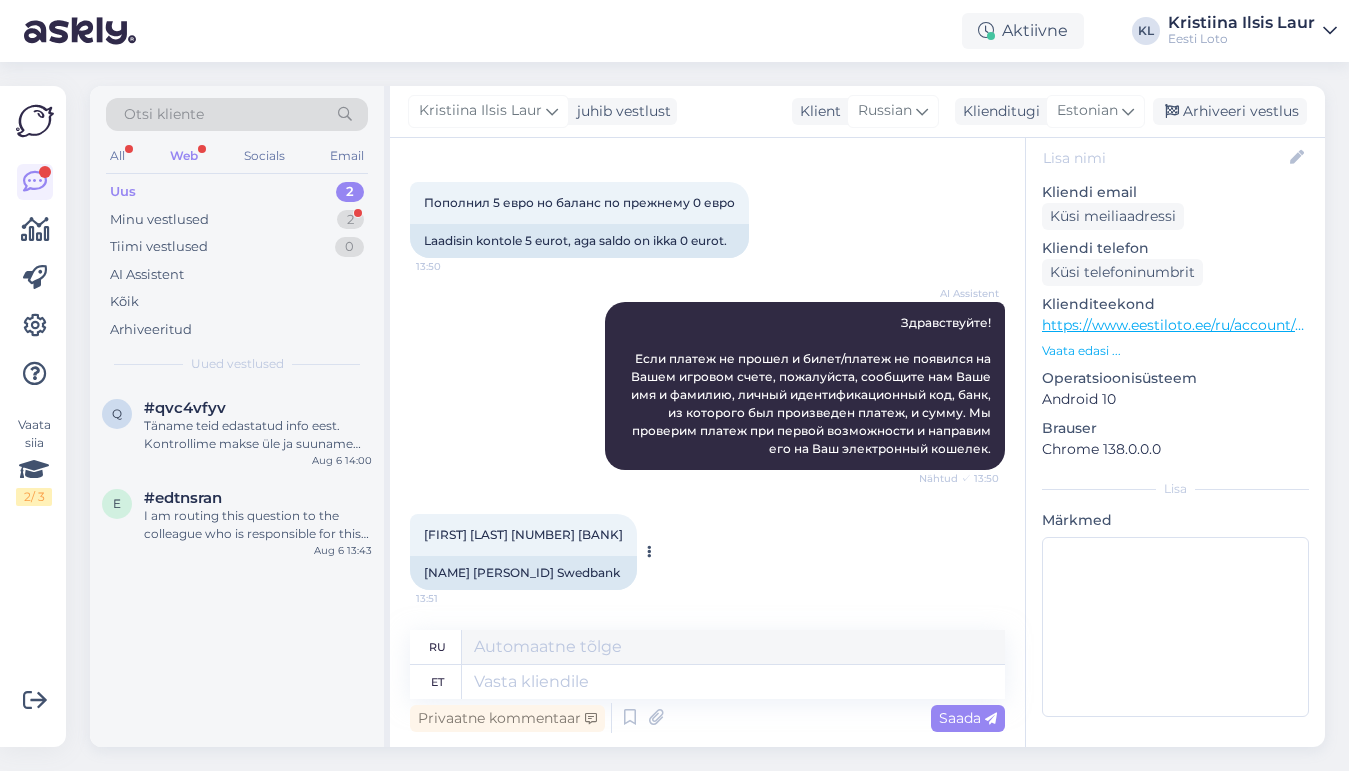 click on "[NAME] [PERSON_ID] Swedbank" at bounding box center (523, 573) 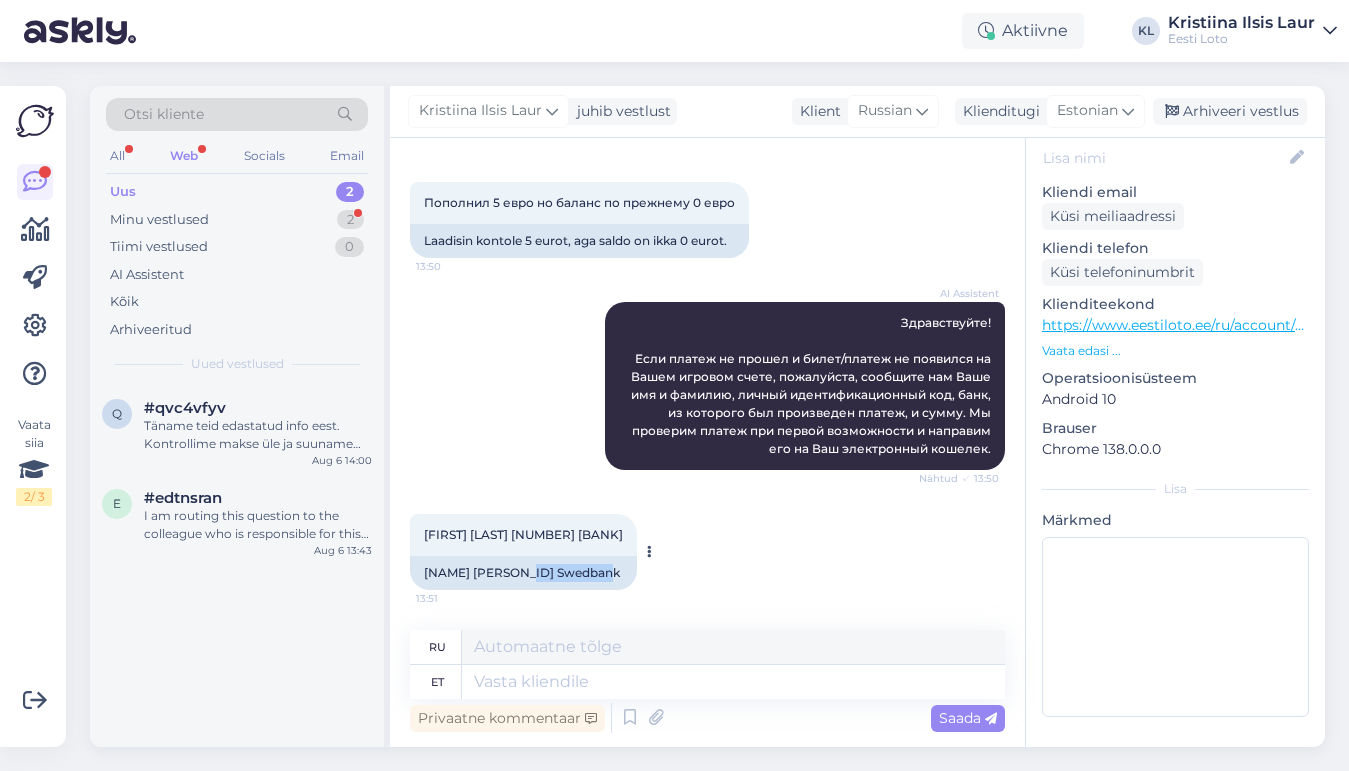click on "[NAME] [PERSON_ID] Swedbank" at bounding box center (523, 573) 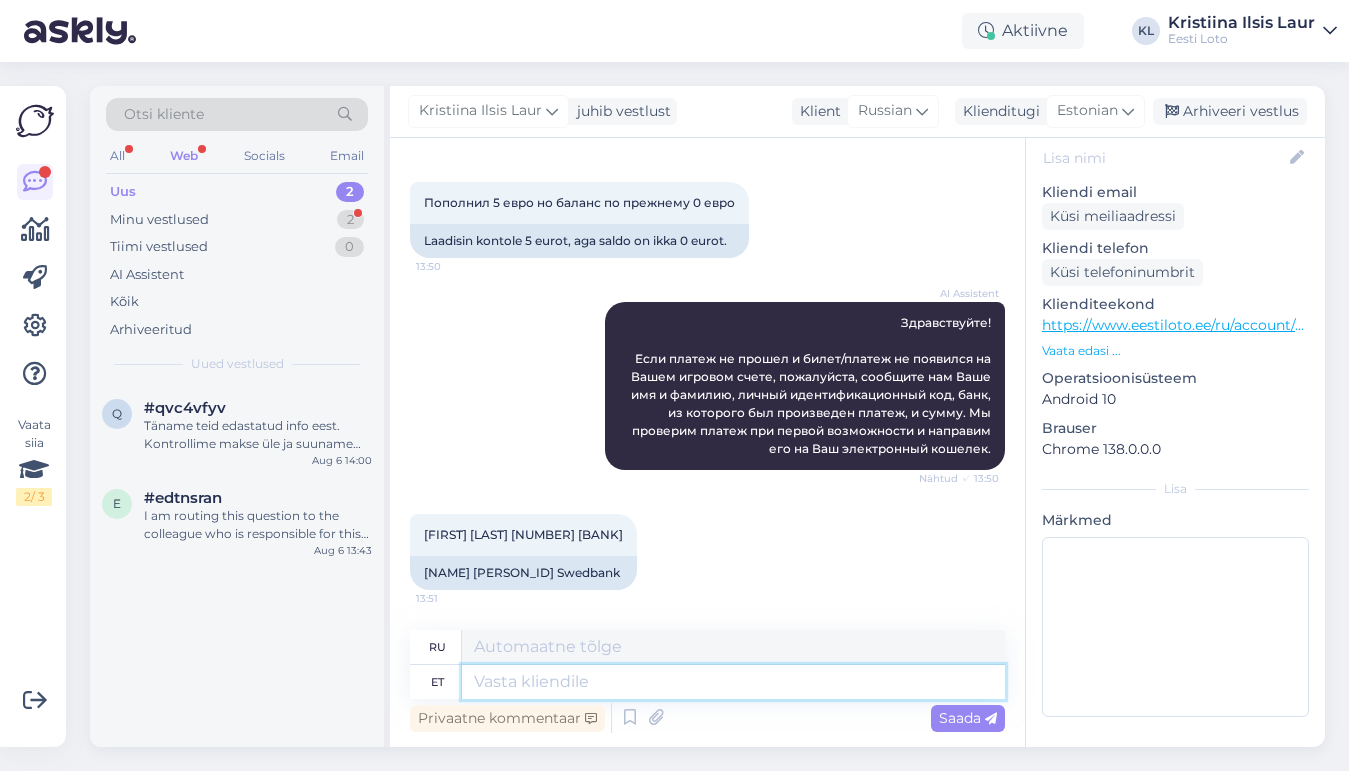 click at bounding box center (733, 682) 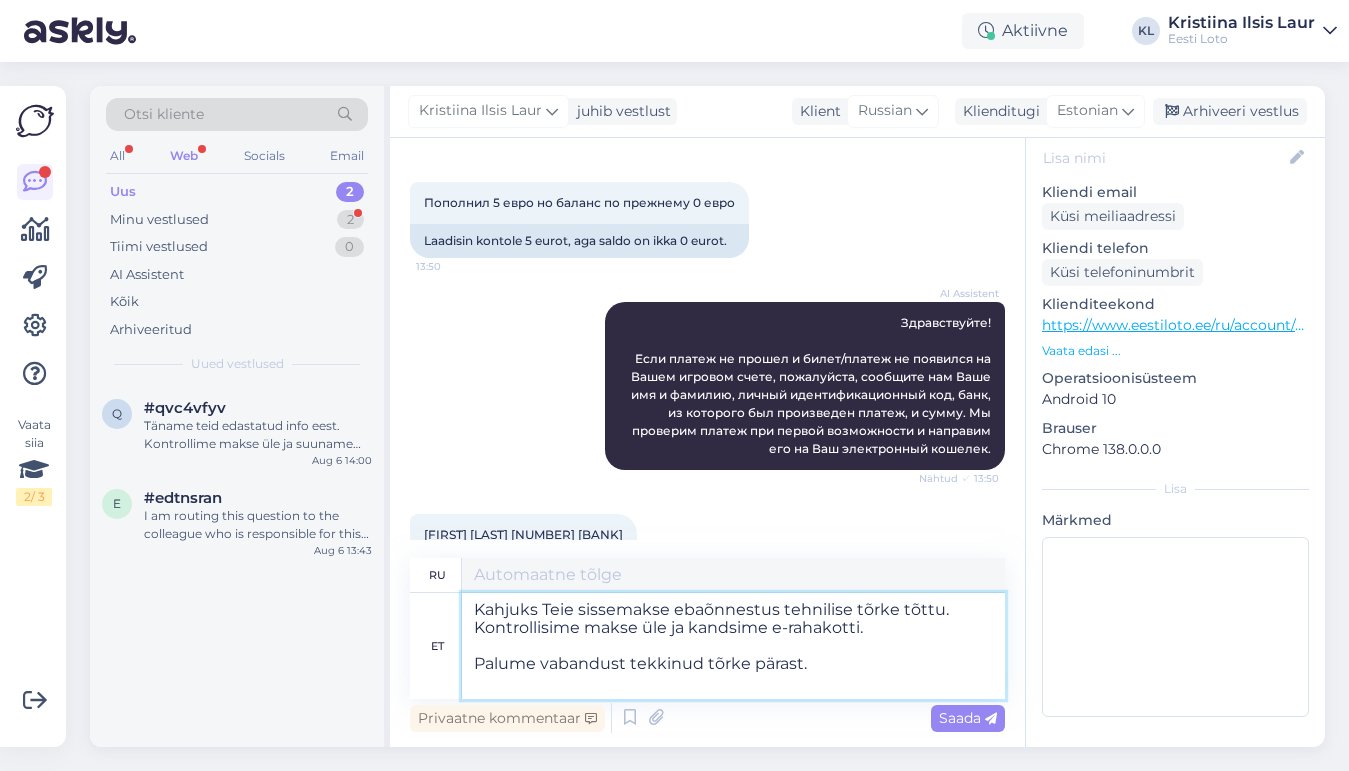 type on "К сожалению, ваш депозит не был зачислен из-за технической ошибки. Мы проверили платёж и перевели его на ваш электронный кошелёк.
Приносим извинения за ошибку." 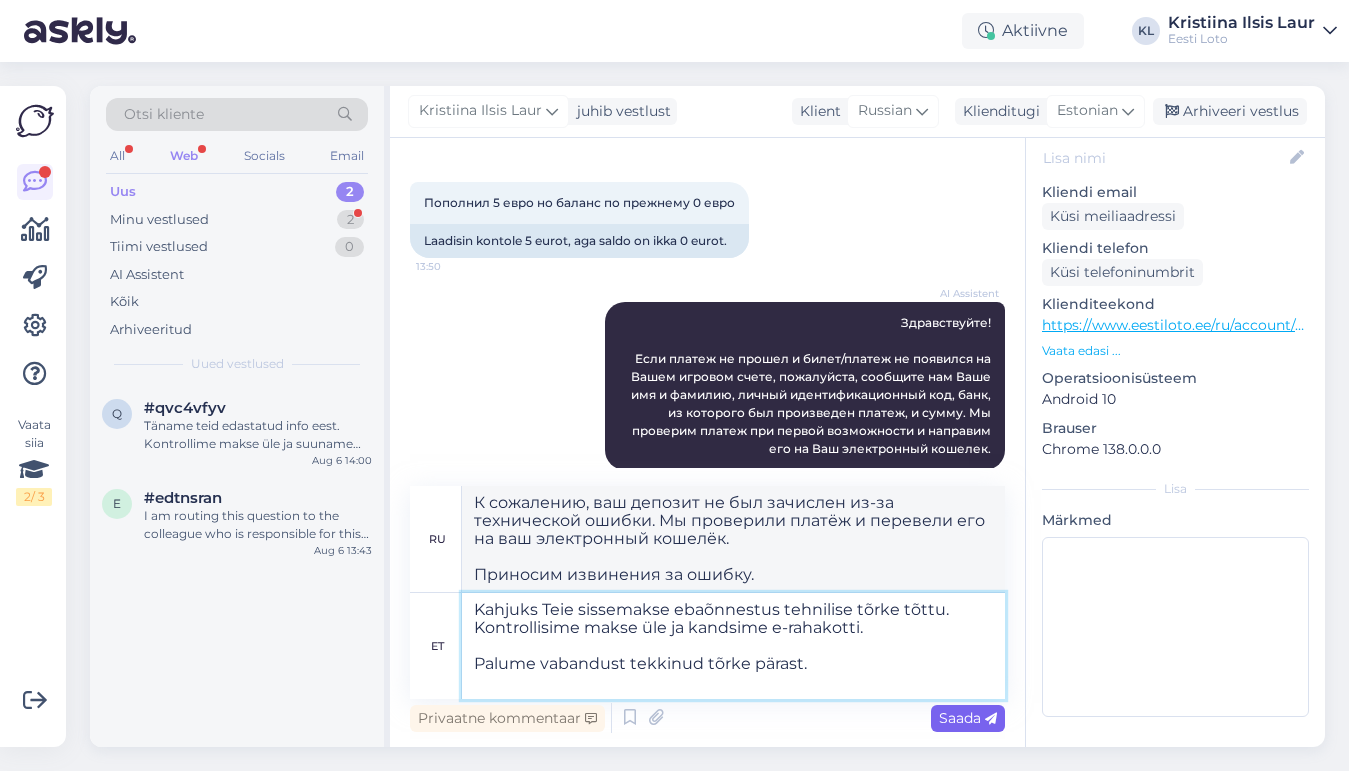 type on "Kahjuks Teie sissemakse ebaõnnestus tehnilise tõrke tõttu. Kontrollisime makse üle ja kandsime e-rahakotti.
Palume vabandust tekkinud tõrke pärast." 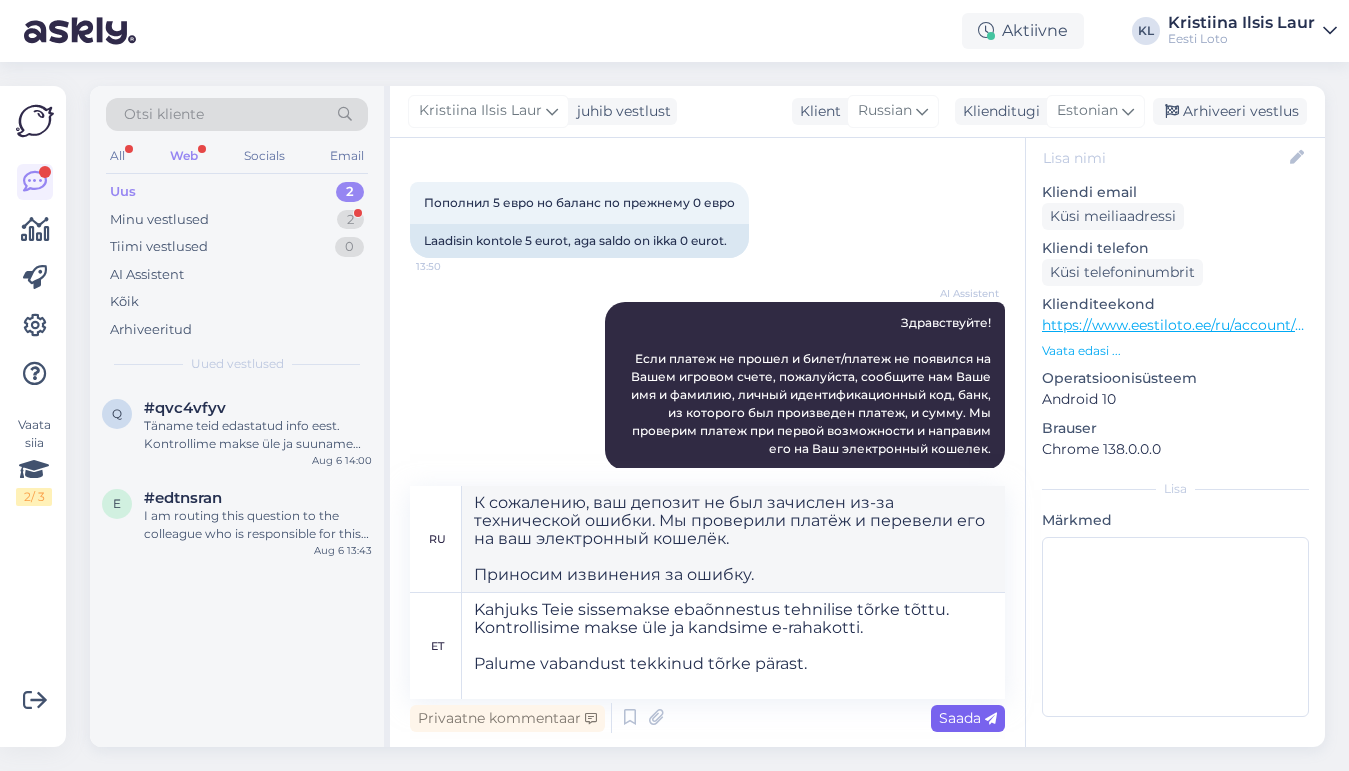 click on "Saada" at bounding box center [968, 718] 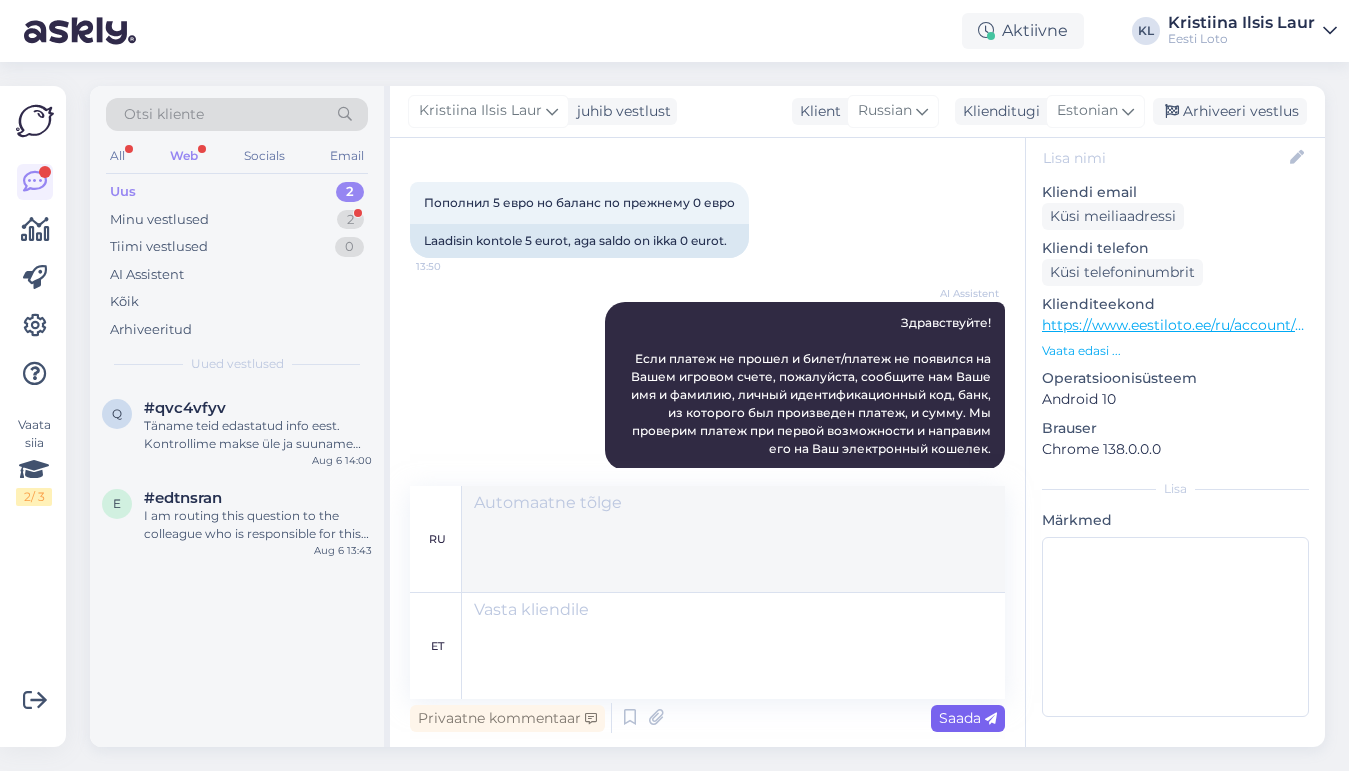 scroll, scrollTop: 328, scrollLeft: 0, axis: vertical 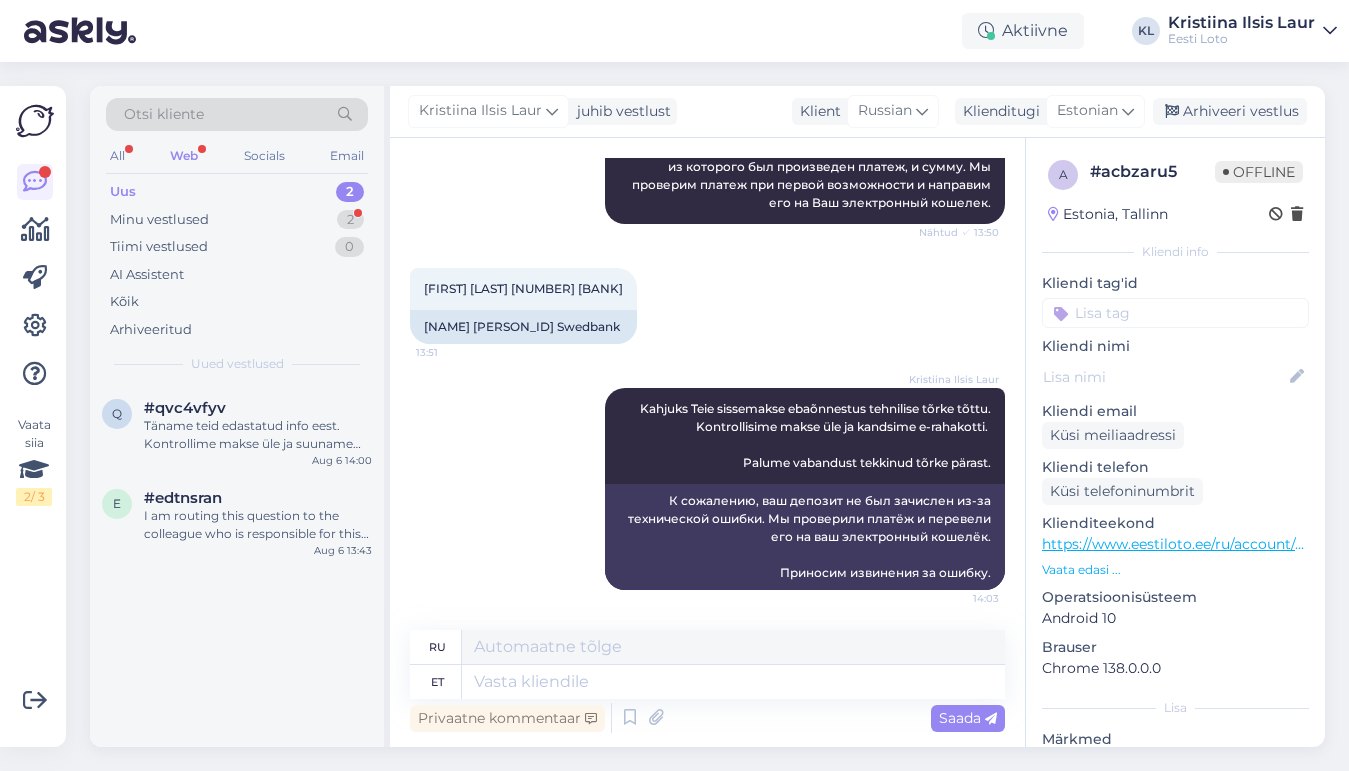 click at bounding box center (1175, 313) 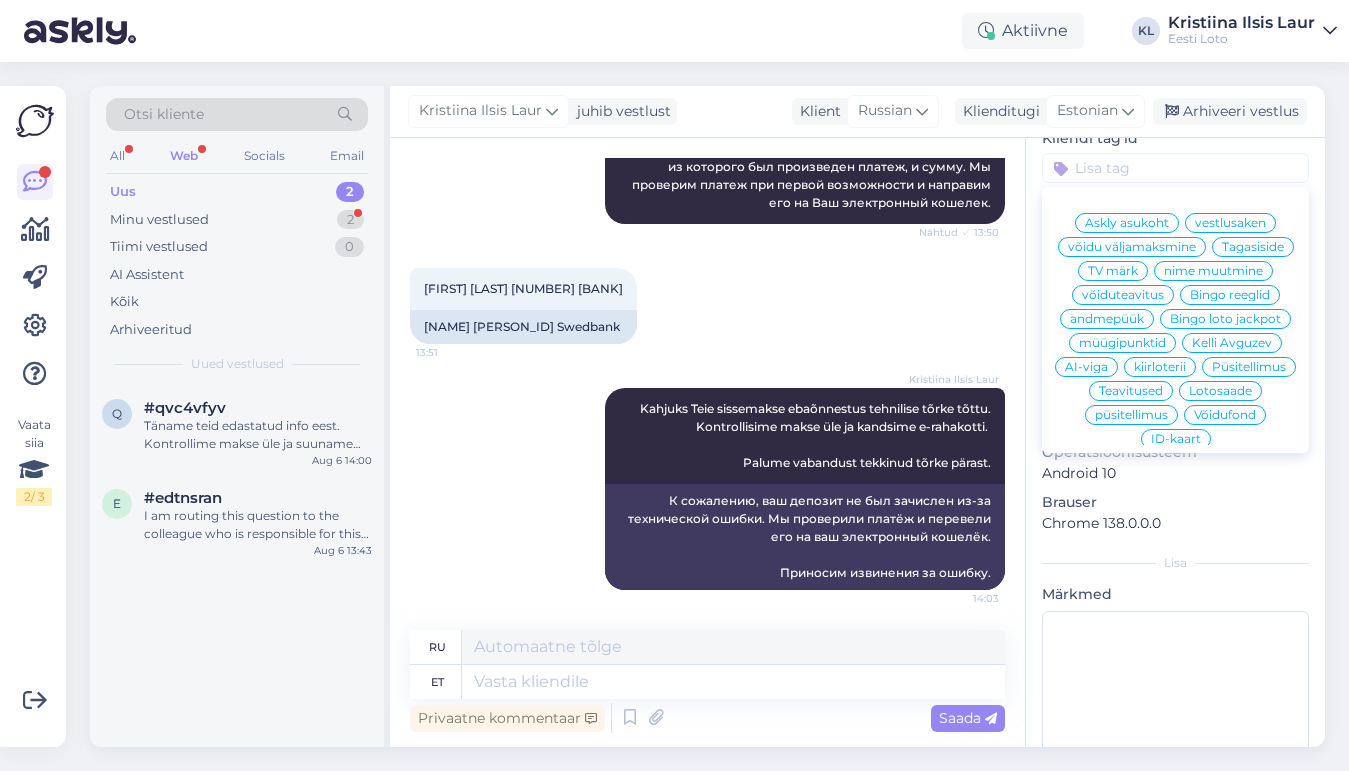 scroll, scrollTop: 178, scrollLeft: 0, axis: vertical 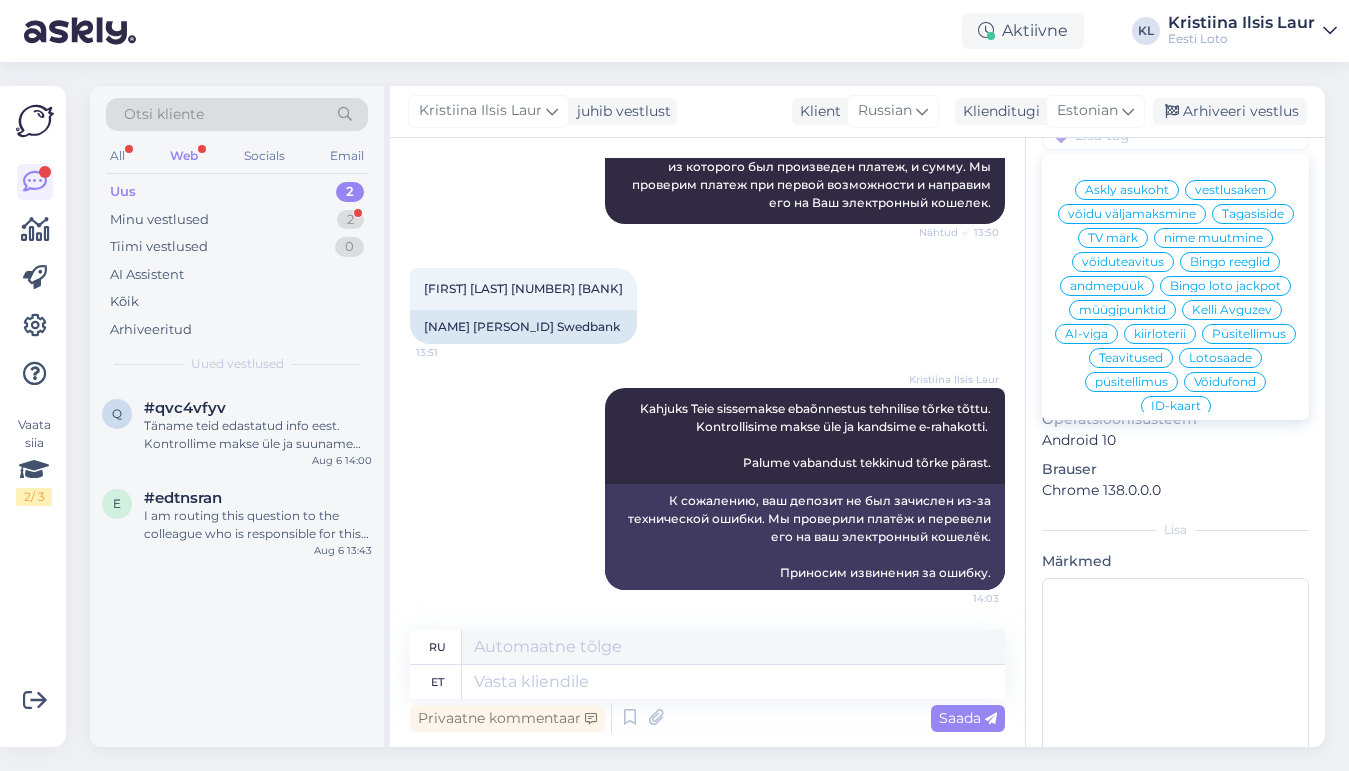 click on "E-rahakott" at bounding box center [1175, 742] 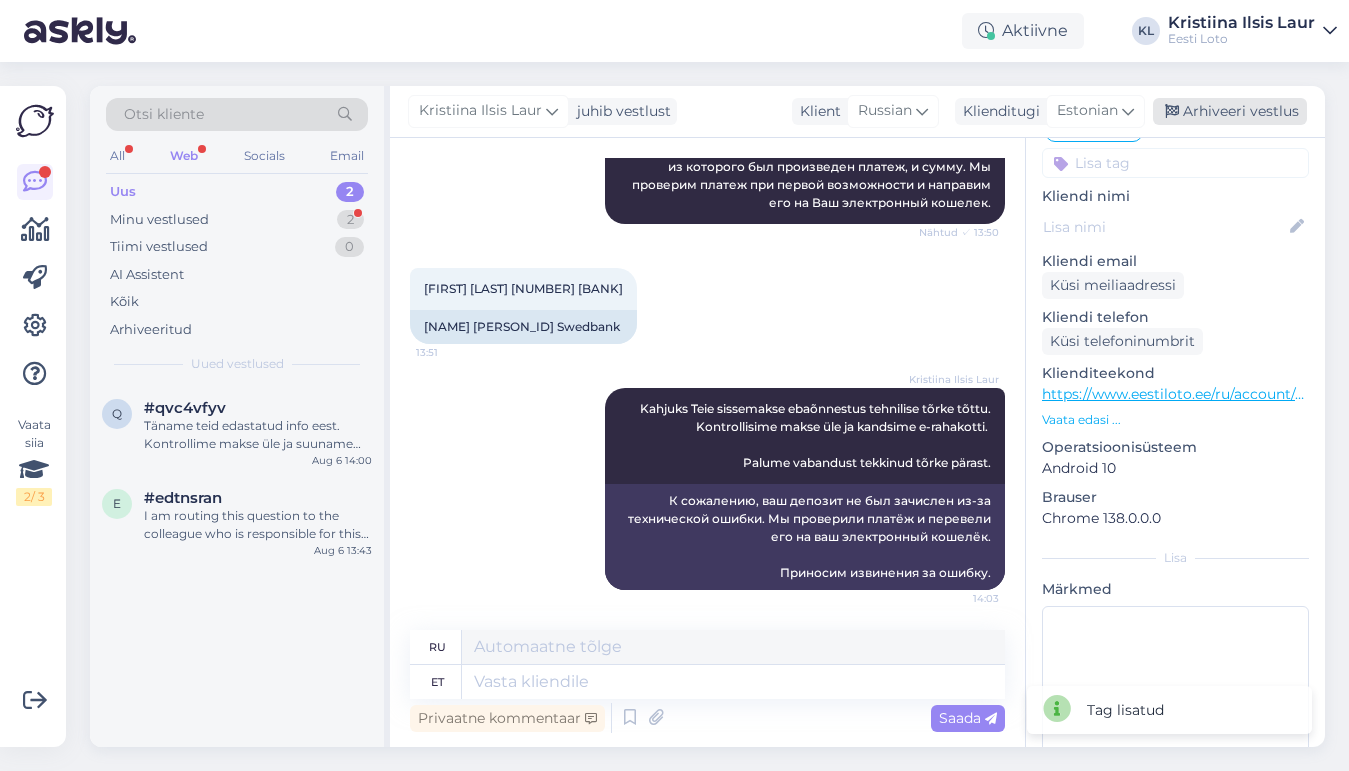 click on "Arhiveeri vestlus" at bounding box center [1230, 111] 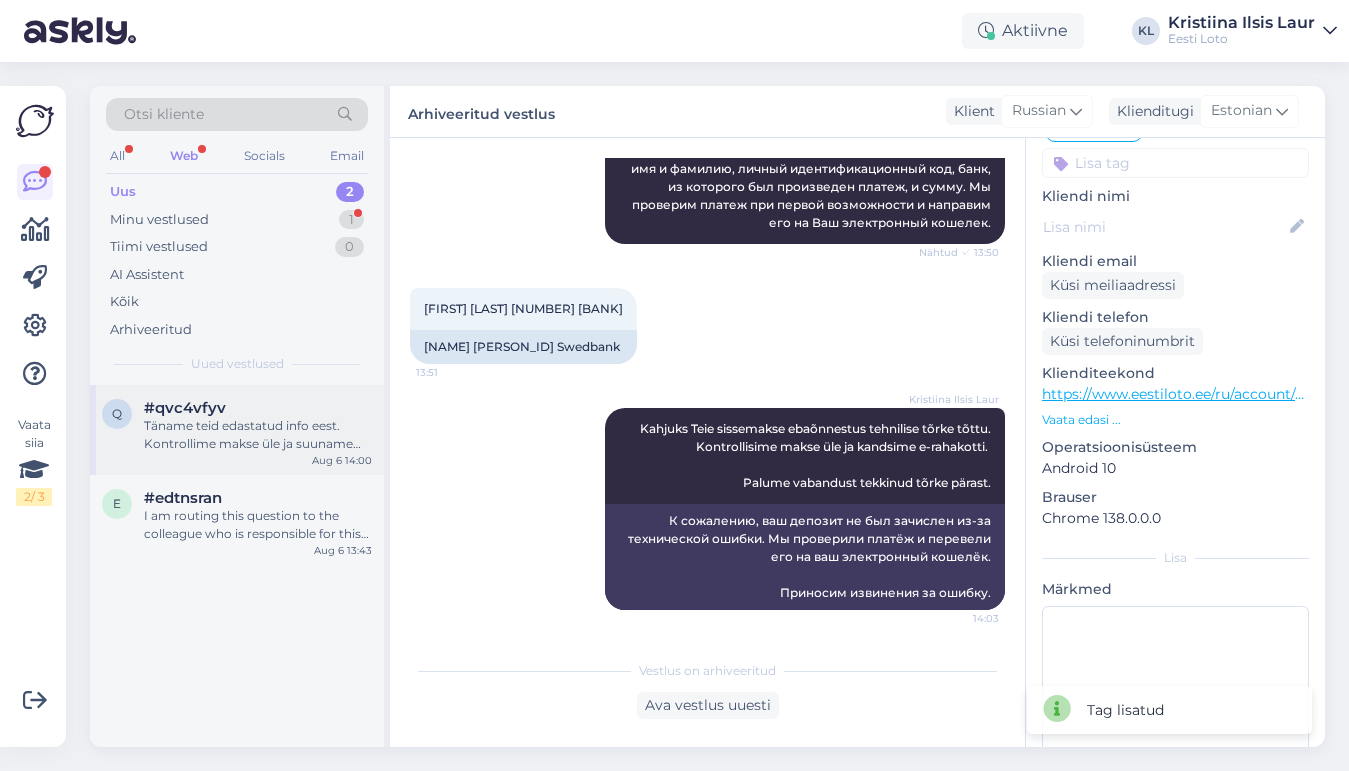 click on "Täname teid edastatud info eest. Kontrollime makse üle ja suuname selle teie e-rahakotti esimesel võimalusel." at bounding box center [258, 435] 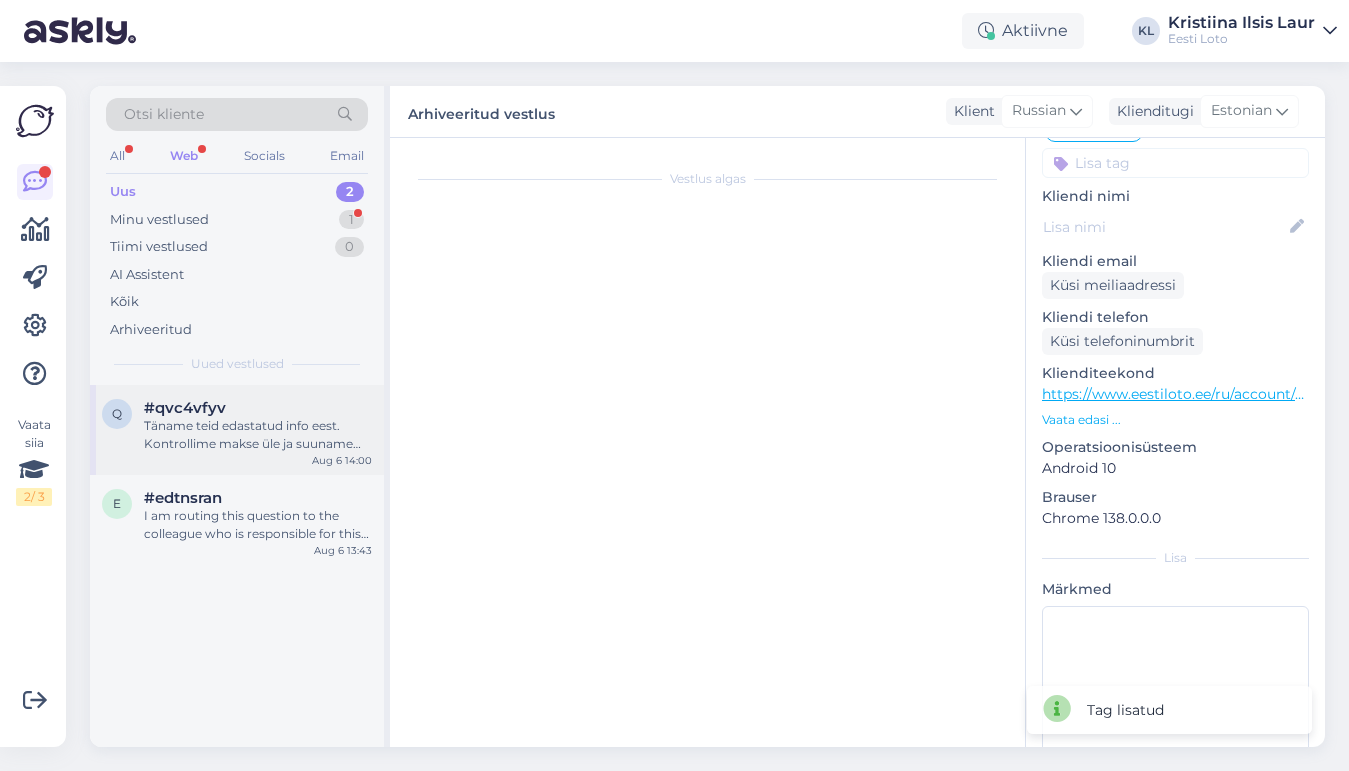 scroll, scrollTop: 434, scrollLeft: 0, axis: vertical 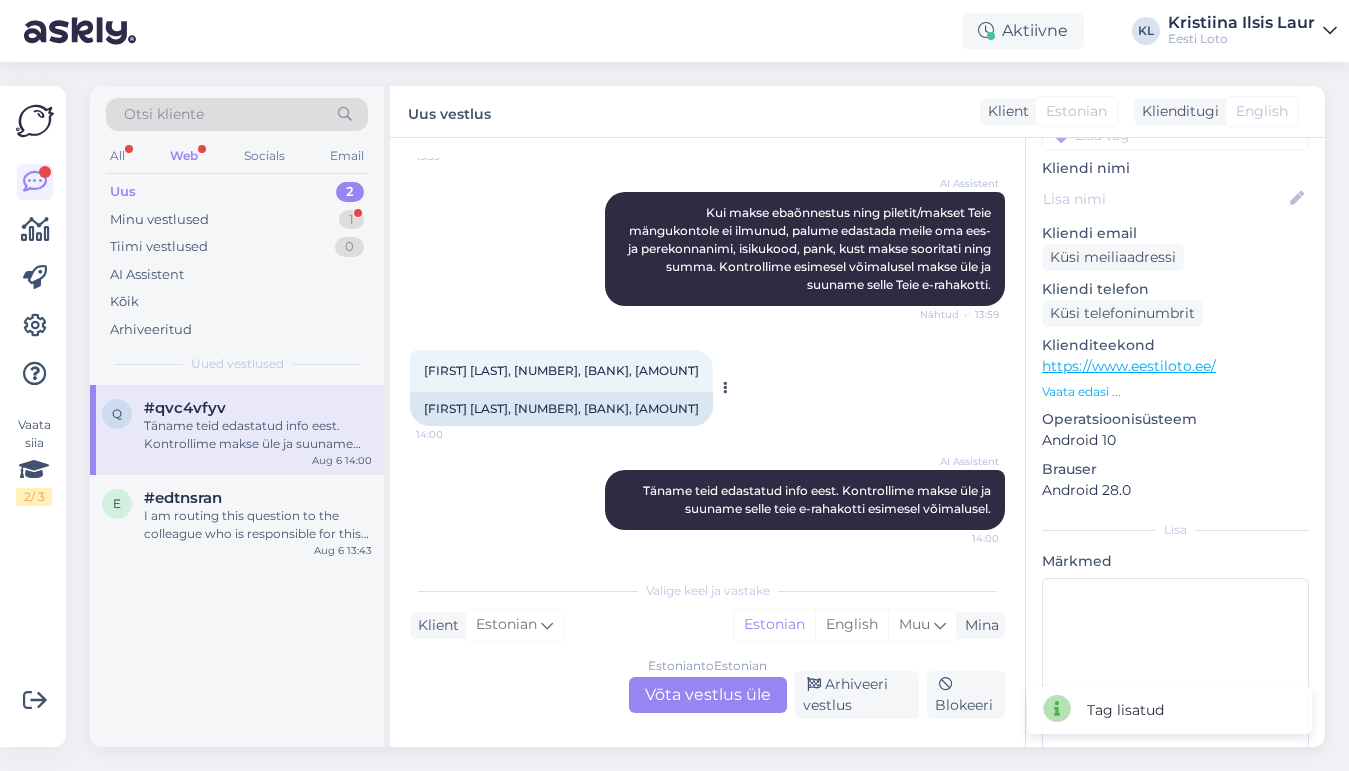 click on "[FIRST] [LAST], [NUMBER], [BANK], [AMOUNT]" at bounding box center (561, 370) 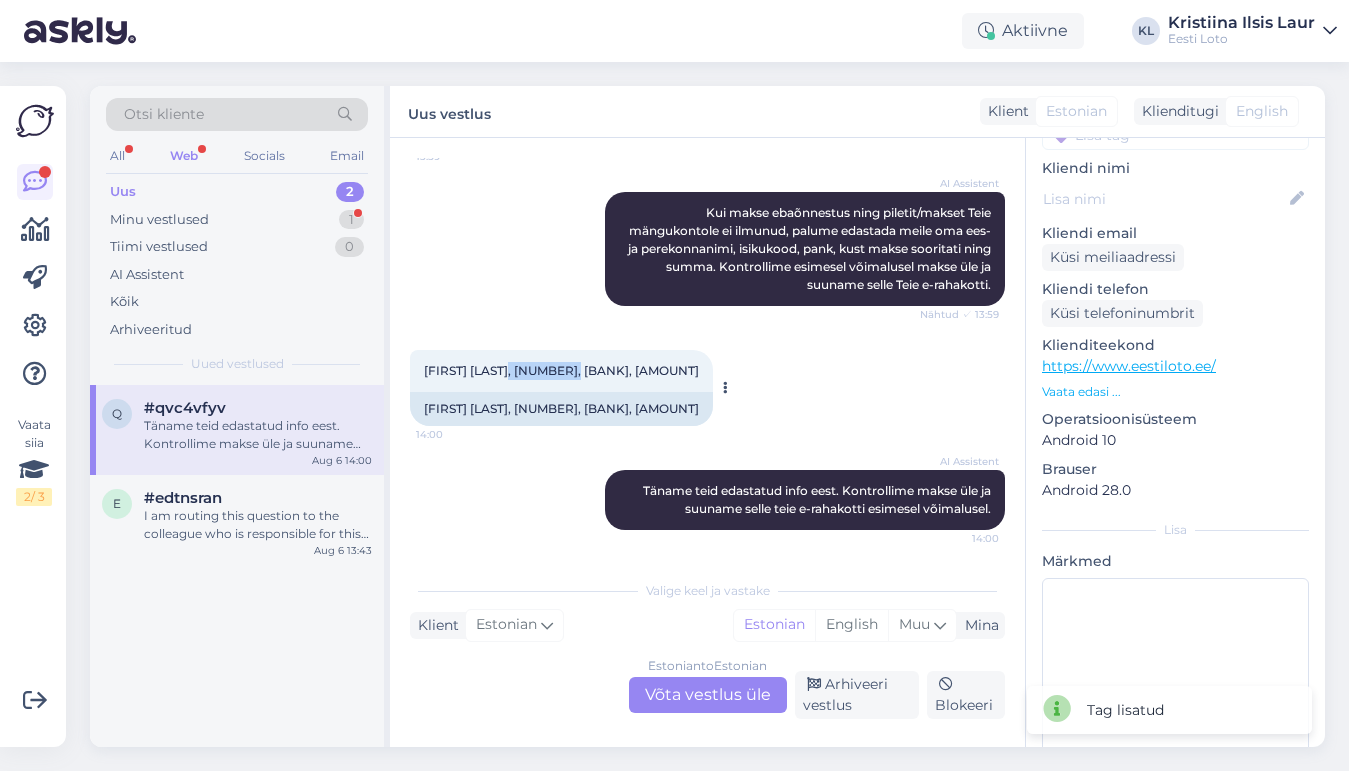 click on "[FIRST] [LAST], [NUMBER], [BANK], [AMOUNT]" at bounding box center [561, 370] 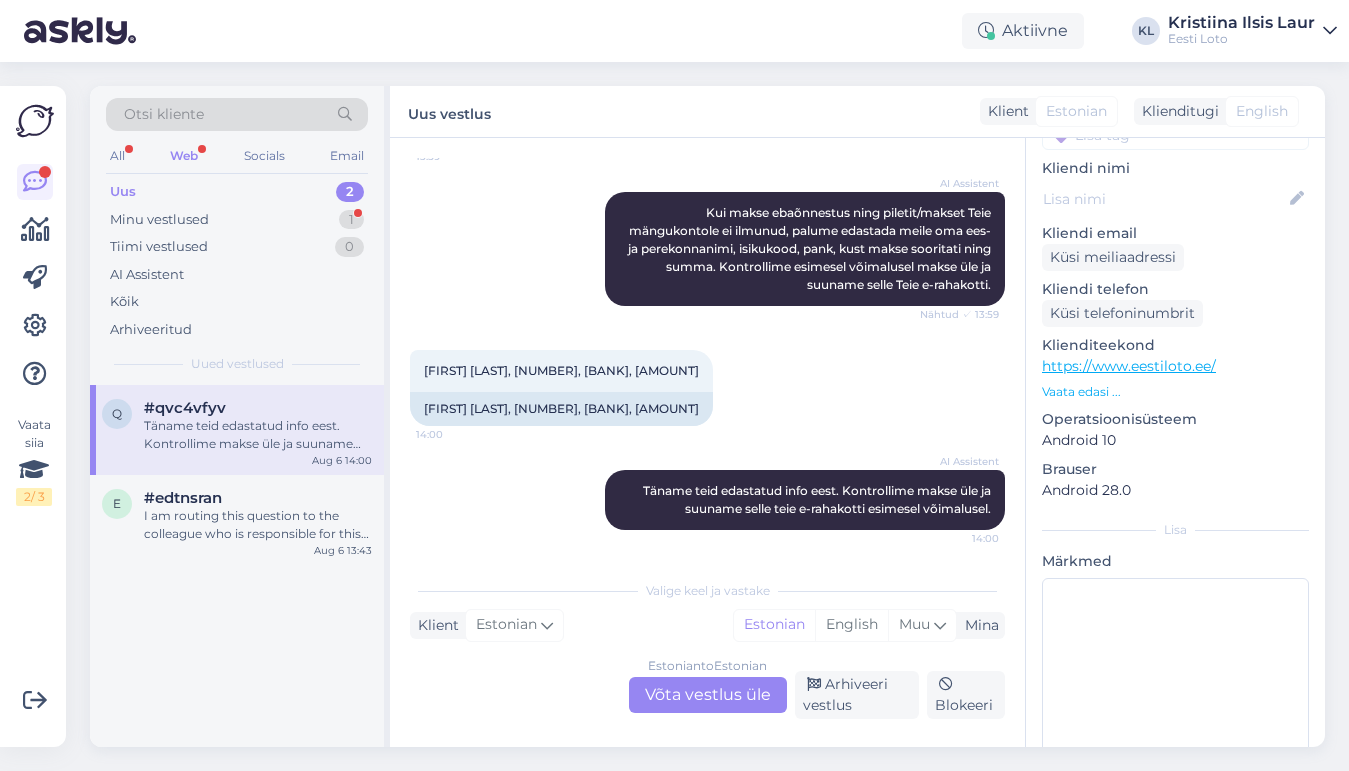 click on "Estonian  to  Estonian Võta vestlus üle" at bounding box center (708, 695) 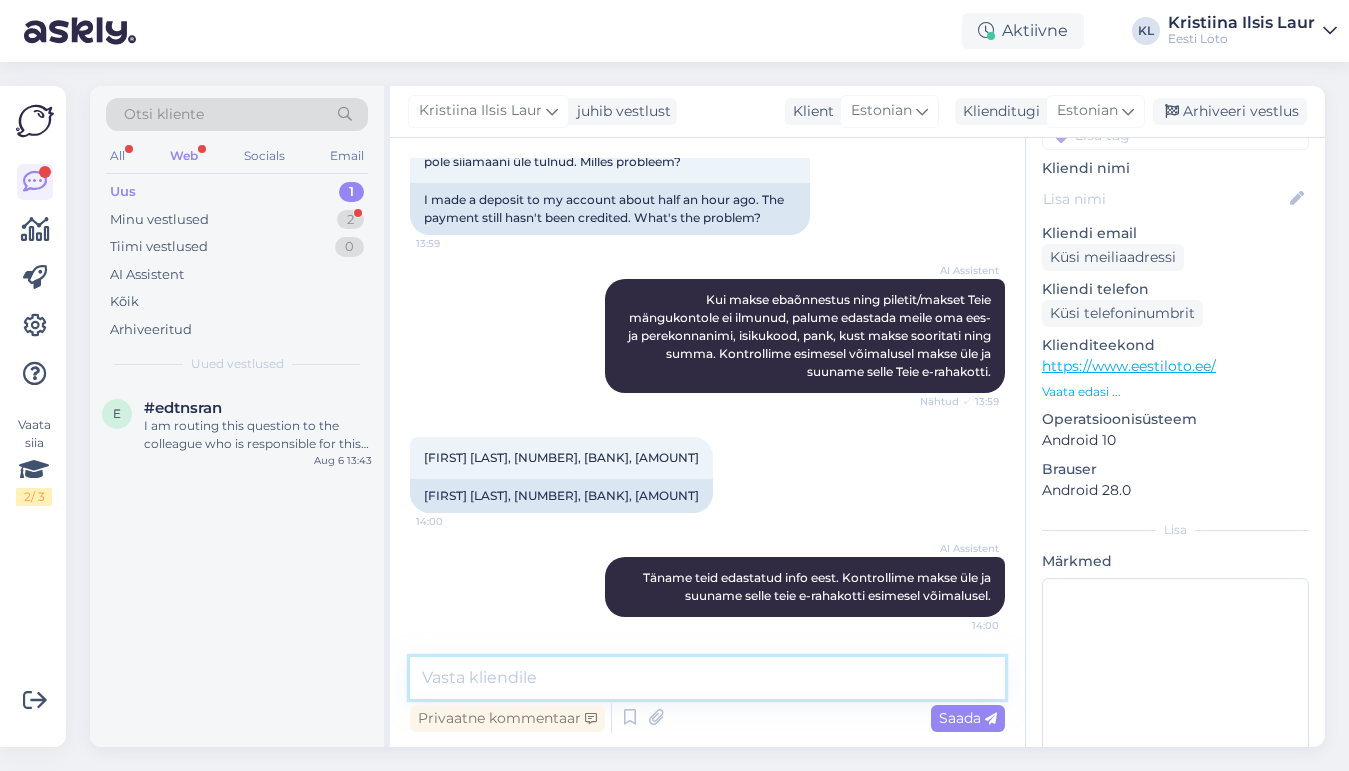 click at bounding box center (707, 678) 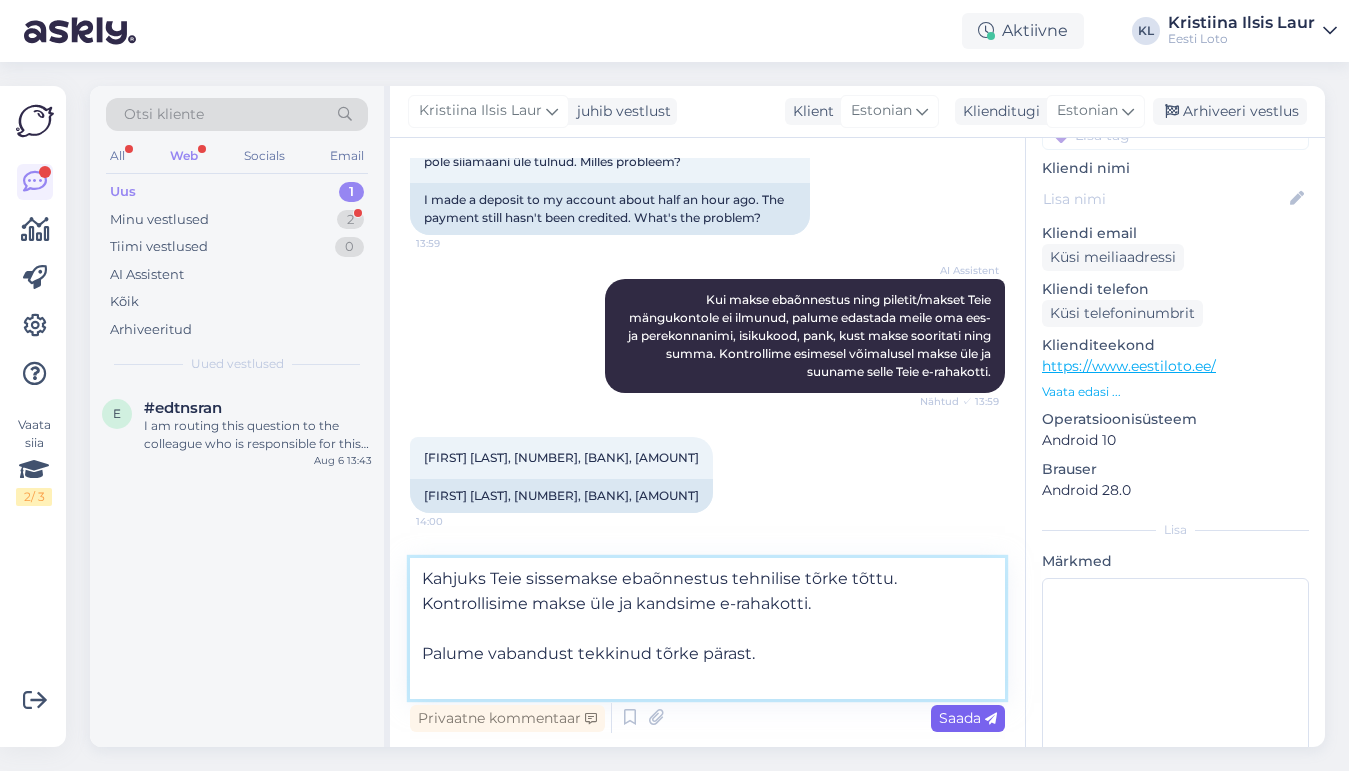 type on "Kahjuks Teie sissemakse ebaõnnestus tehnilise tõrke tõttu. Kontrollisime makse üle ja kandsime e-rahakotti.
Palume vabandust tekkinud tõrke pärast." 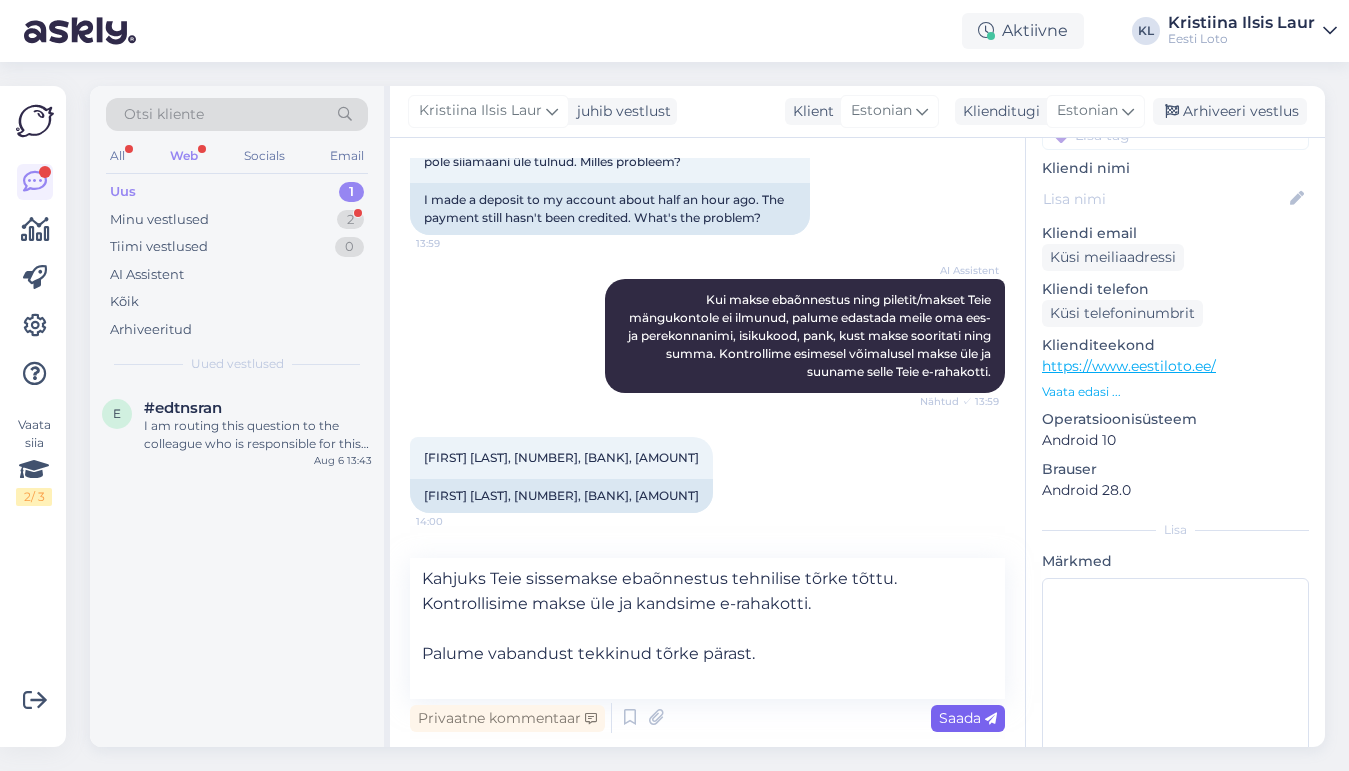 click on "Saada" at bounding box center (968, 718) 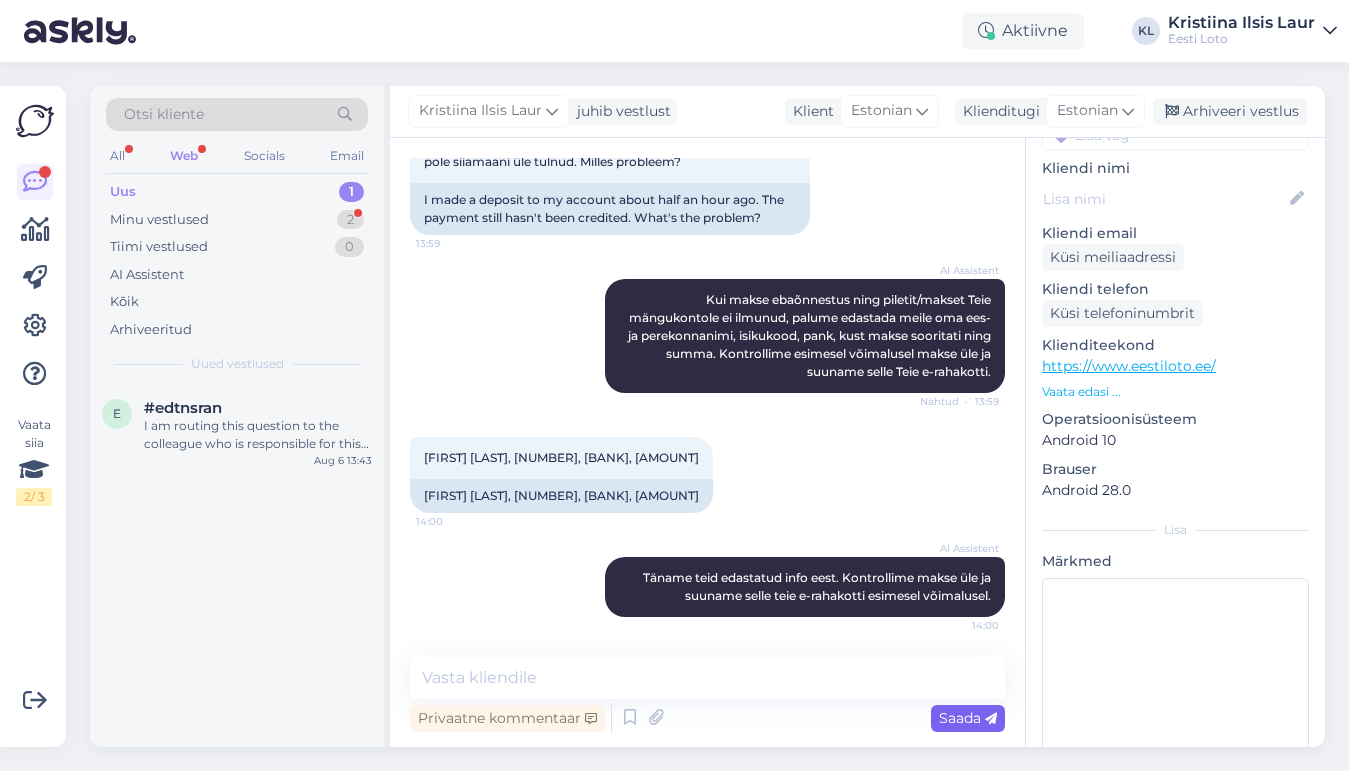 scroll, scrollTop: 487, scrollLeft: 0, axis: vertical 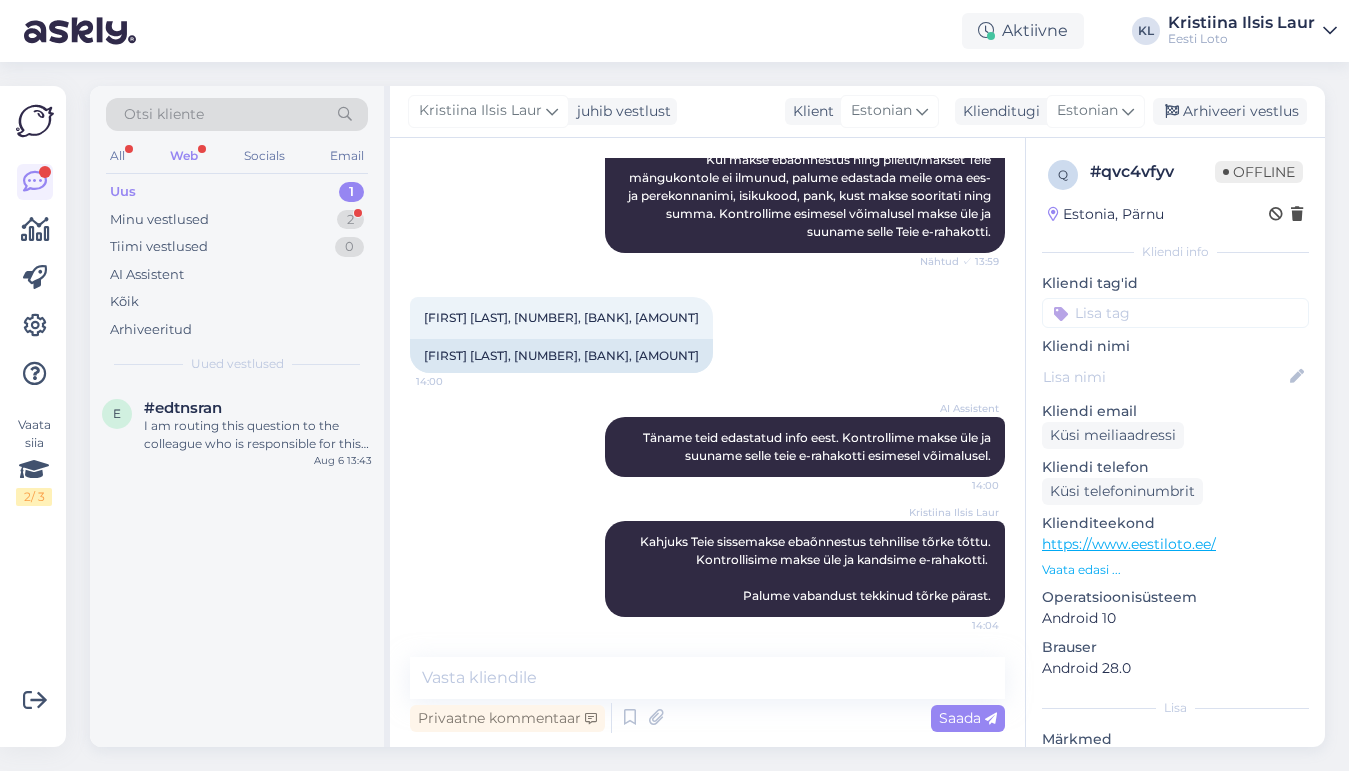 click at bounding box center (1175, 313) 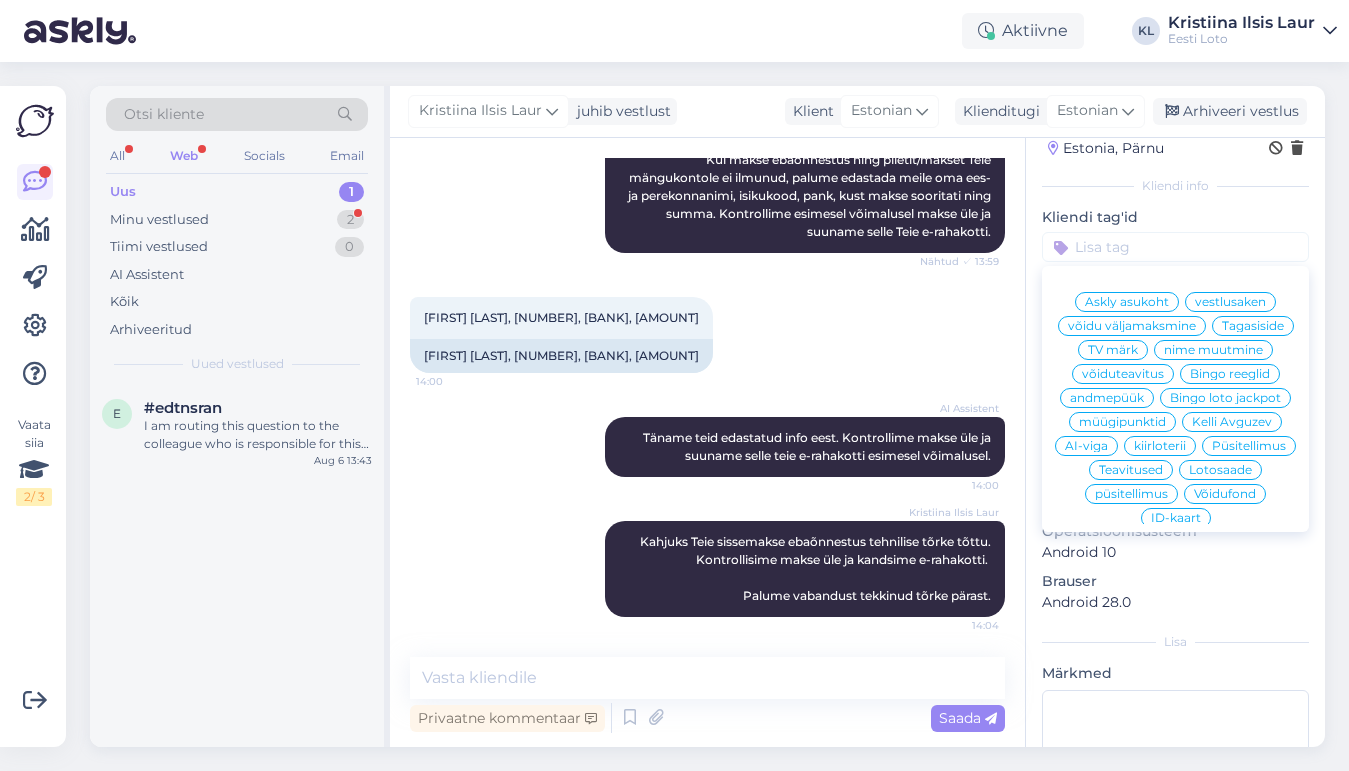 scroll, scrollTop: 76, scrollLeft: 0, axis: vertical 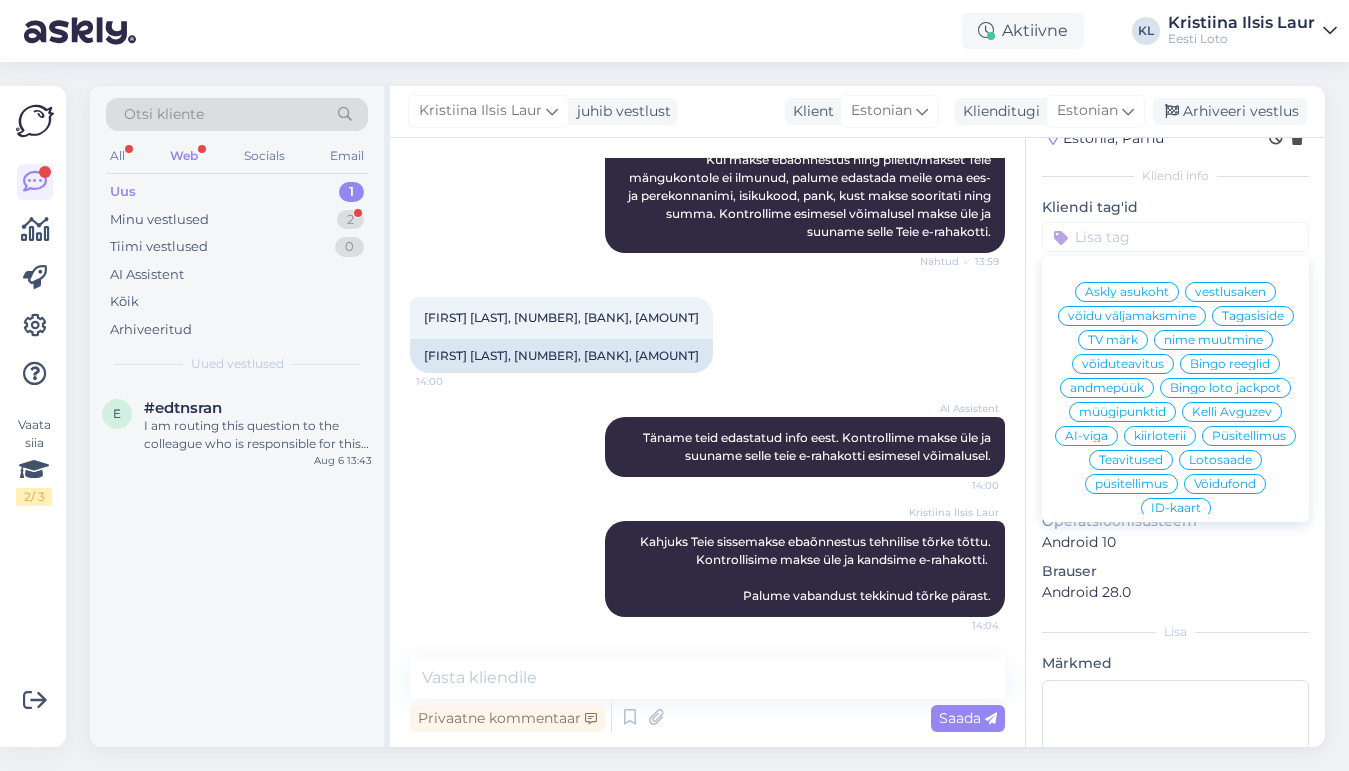 click on "E-rahakott" at bounding box center (1175, 844) 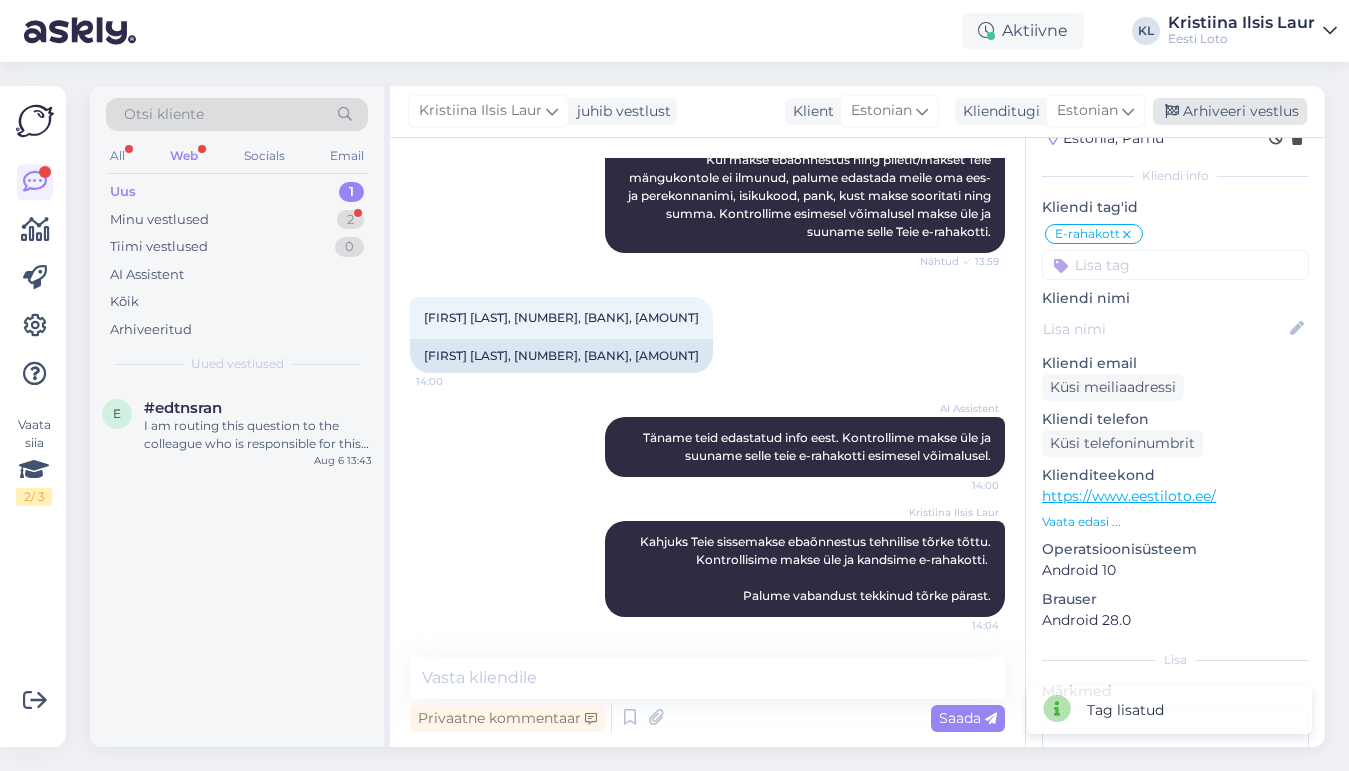 click on "Arhiveeri vestlus" at bounding box center [1230, 111] 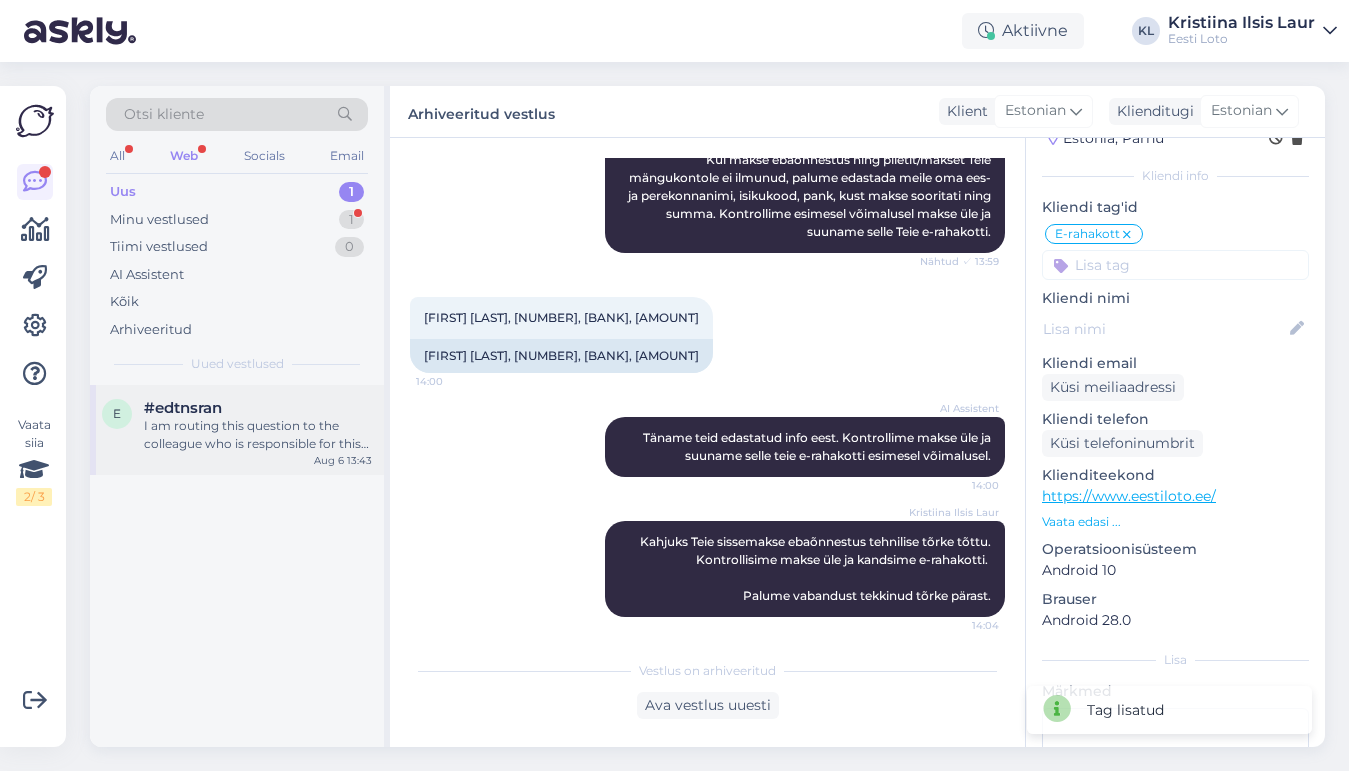 click on "#edtnsran" at bounding box center [183, 408] 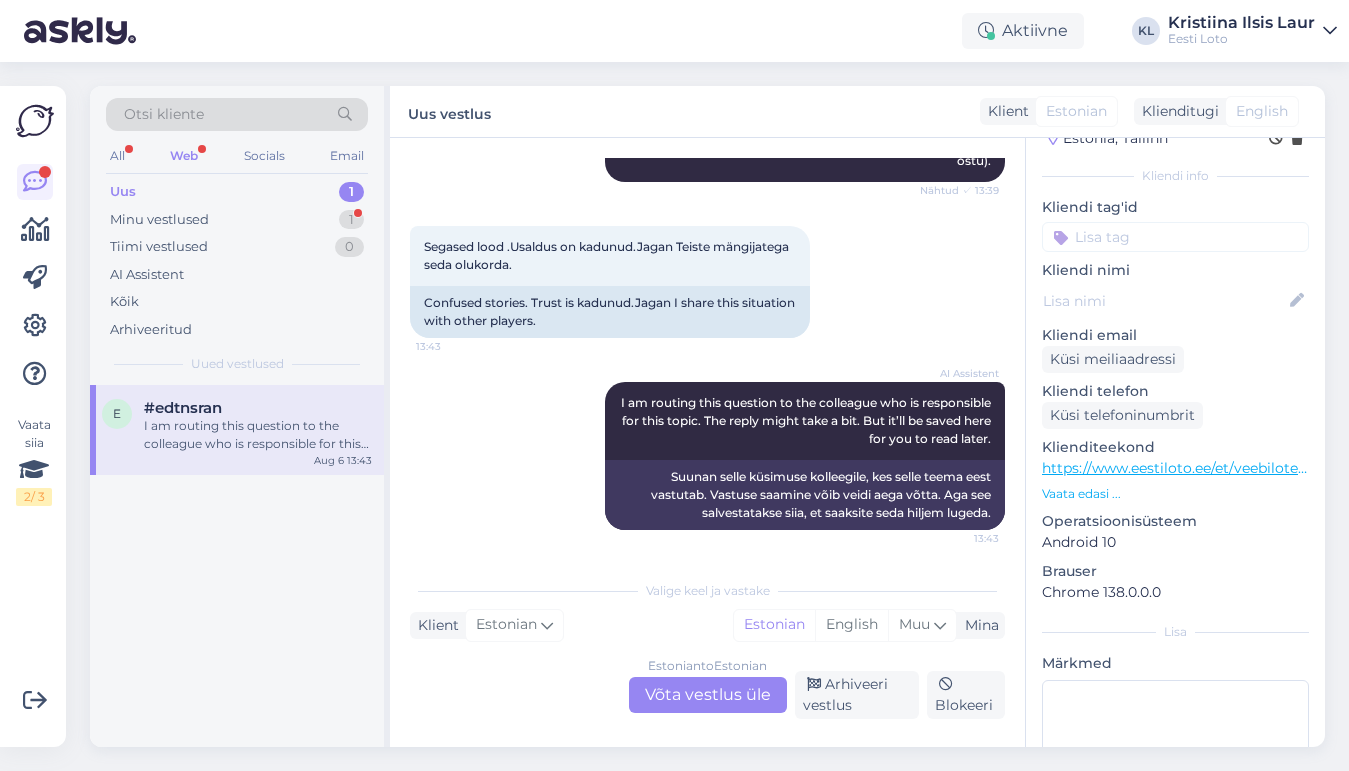scroll, scrollTop: 900, scrollLeft: 0, axis: vertical 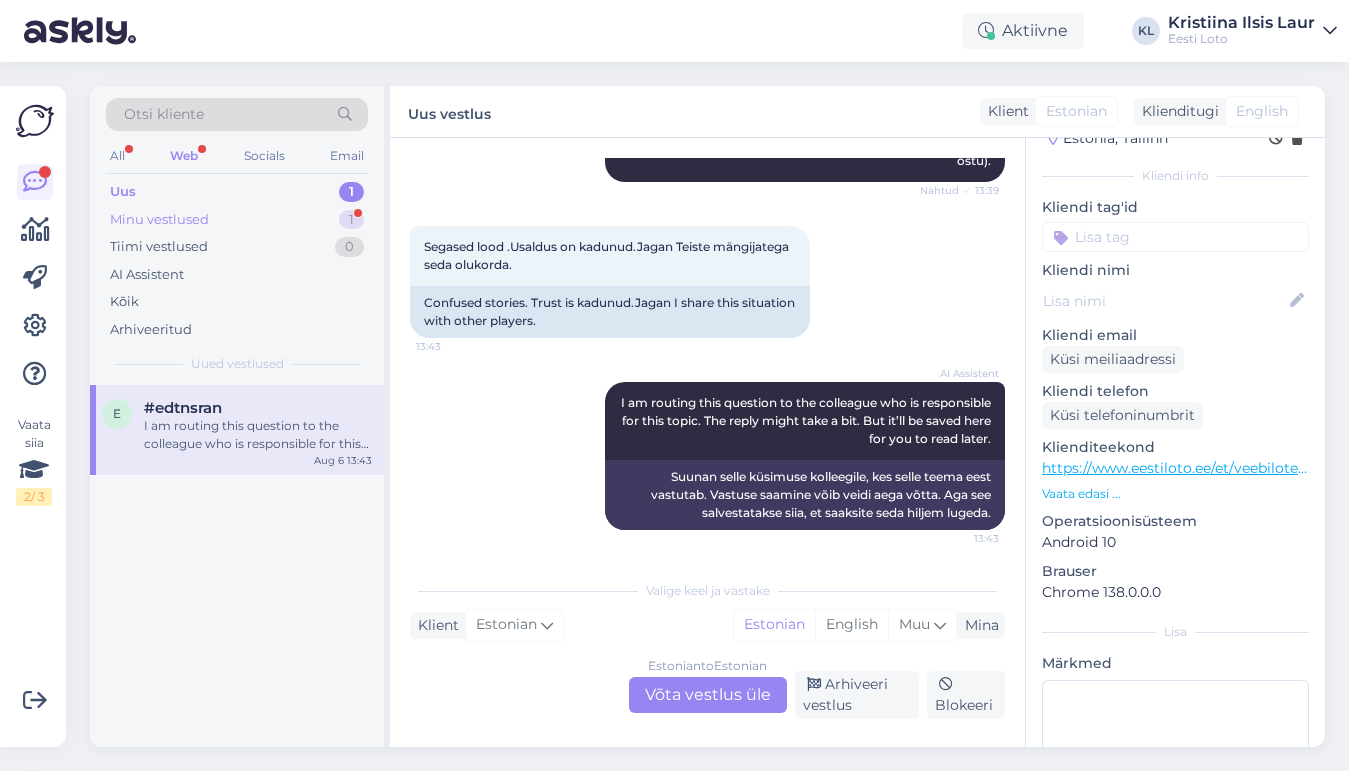 click on "Minu vestlused 1" at bounding box center (237, 220) 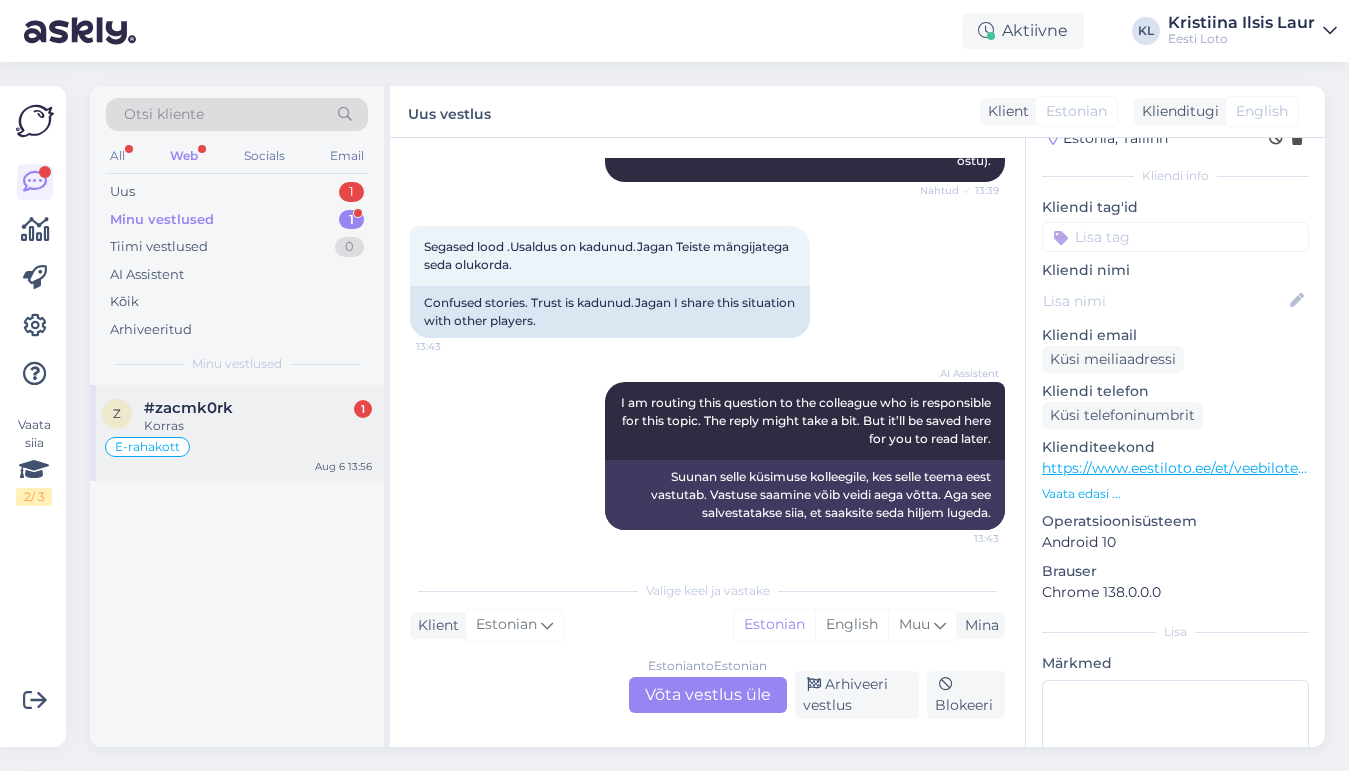 click on "Korras" at bounding box center (258, 426) 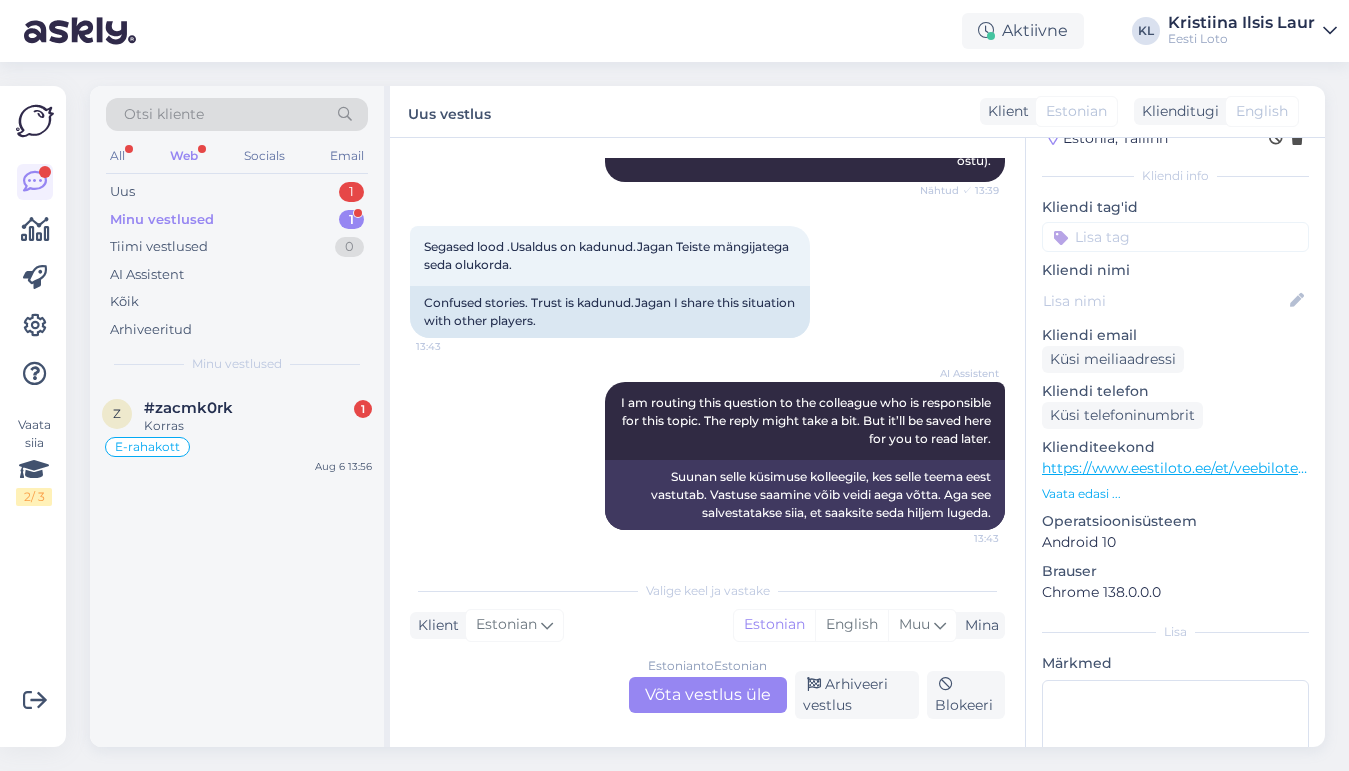 scroll, scrollTop: 921, scrollLeft: 0, axis: vertical 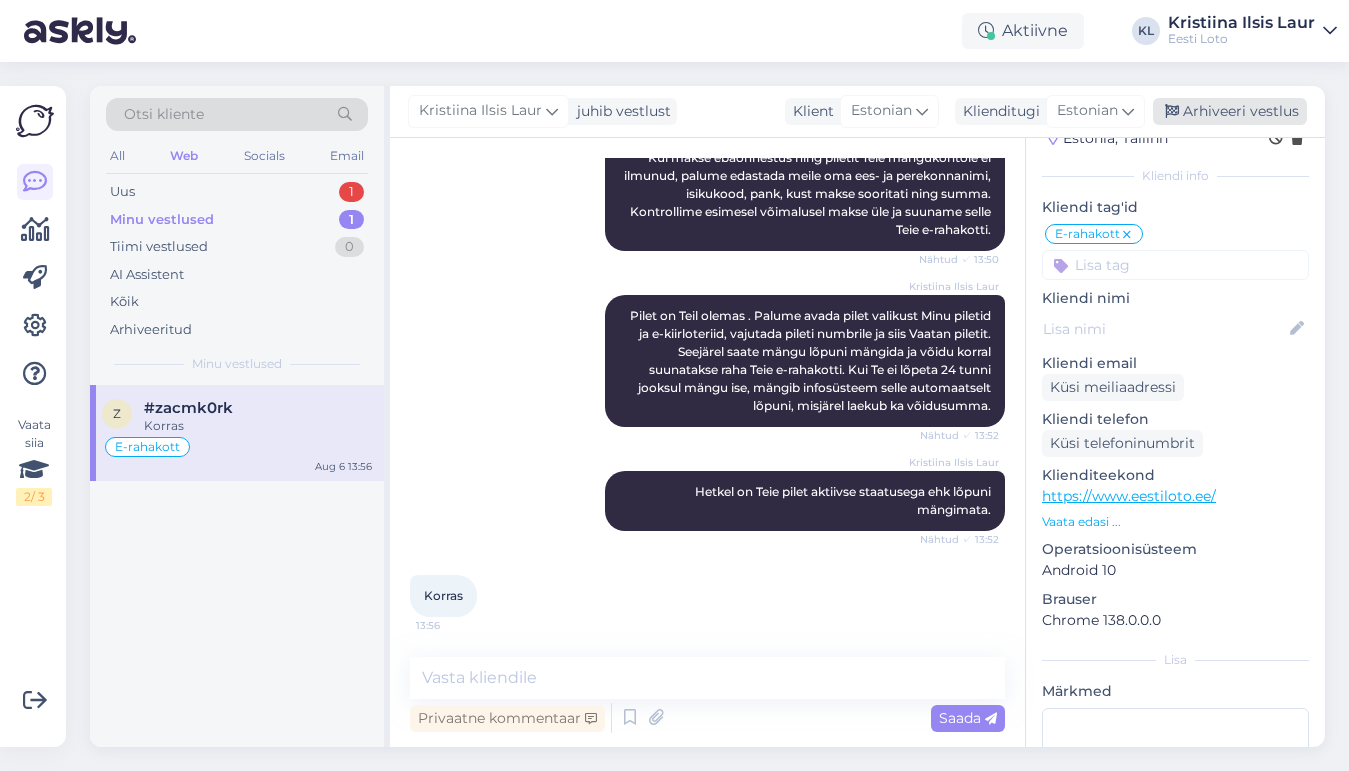 click on "Arhiveeri vestlus" at bounding box center [1230, 111] 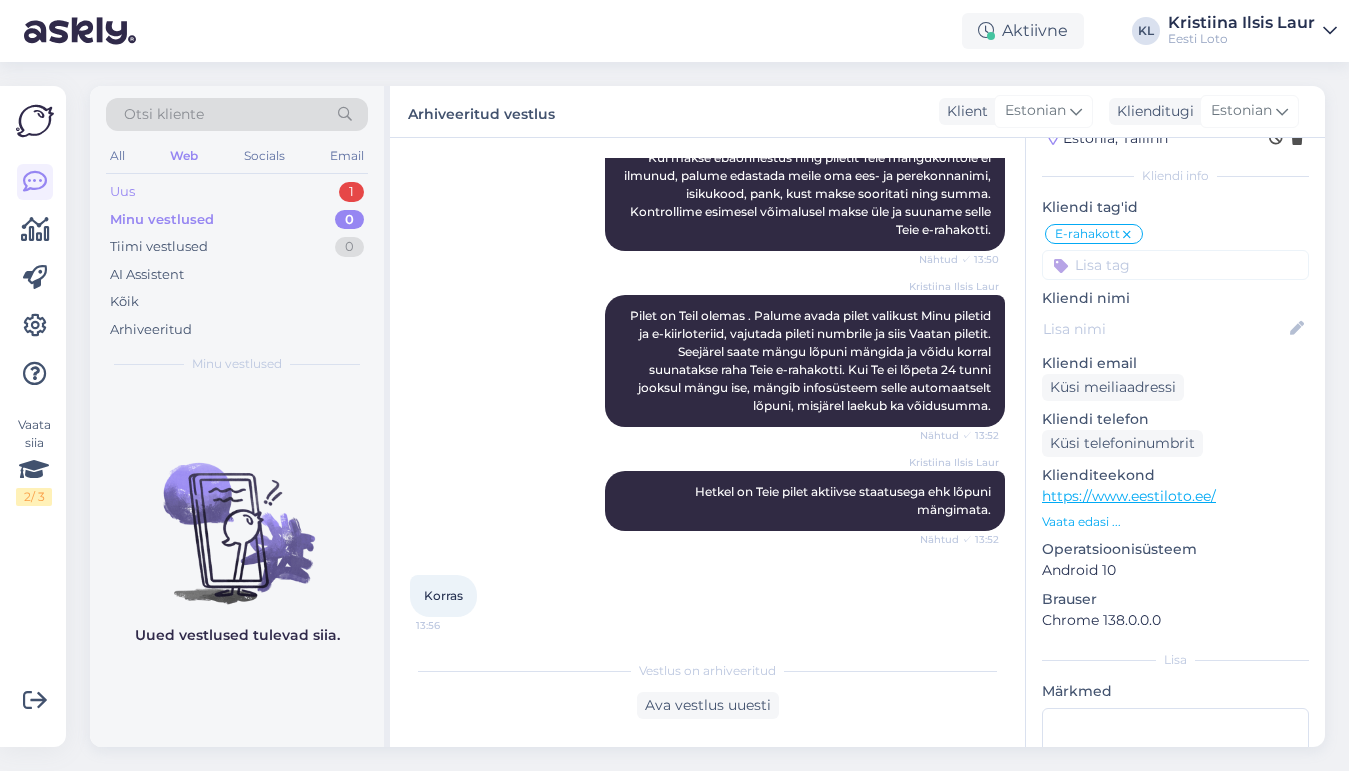 click on "Uus 1" at bounding box center [237, 192] 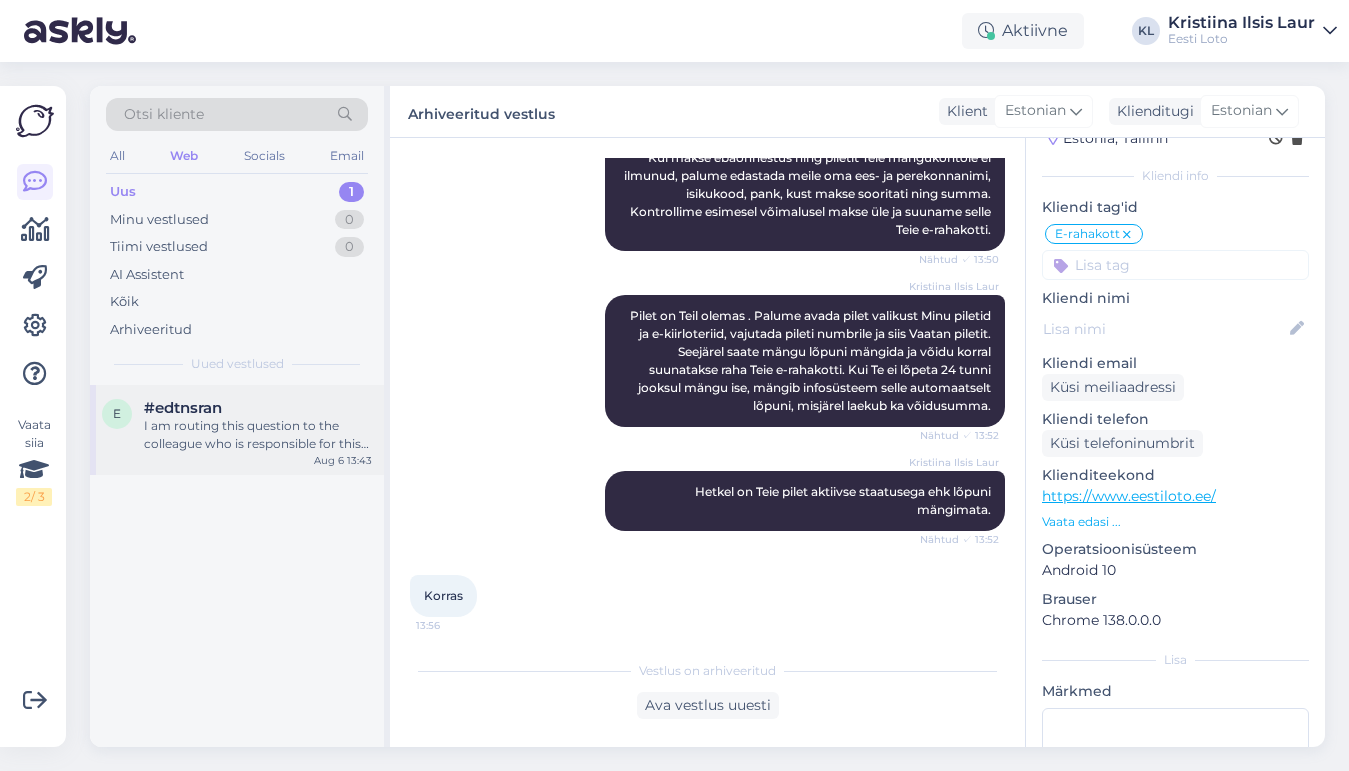 click on "[CODE] I am routing this question to the colleague who is responsible for this topic. The reply might take a bit. But it’ll be saved here for you to read later. [MONTH] [DAY] [TIME]" at bounding box center [237, 430] 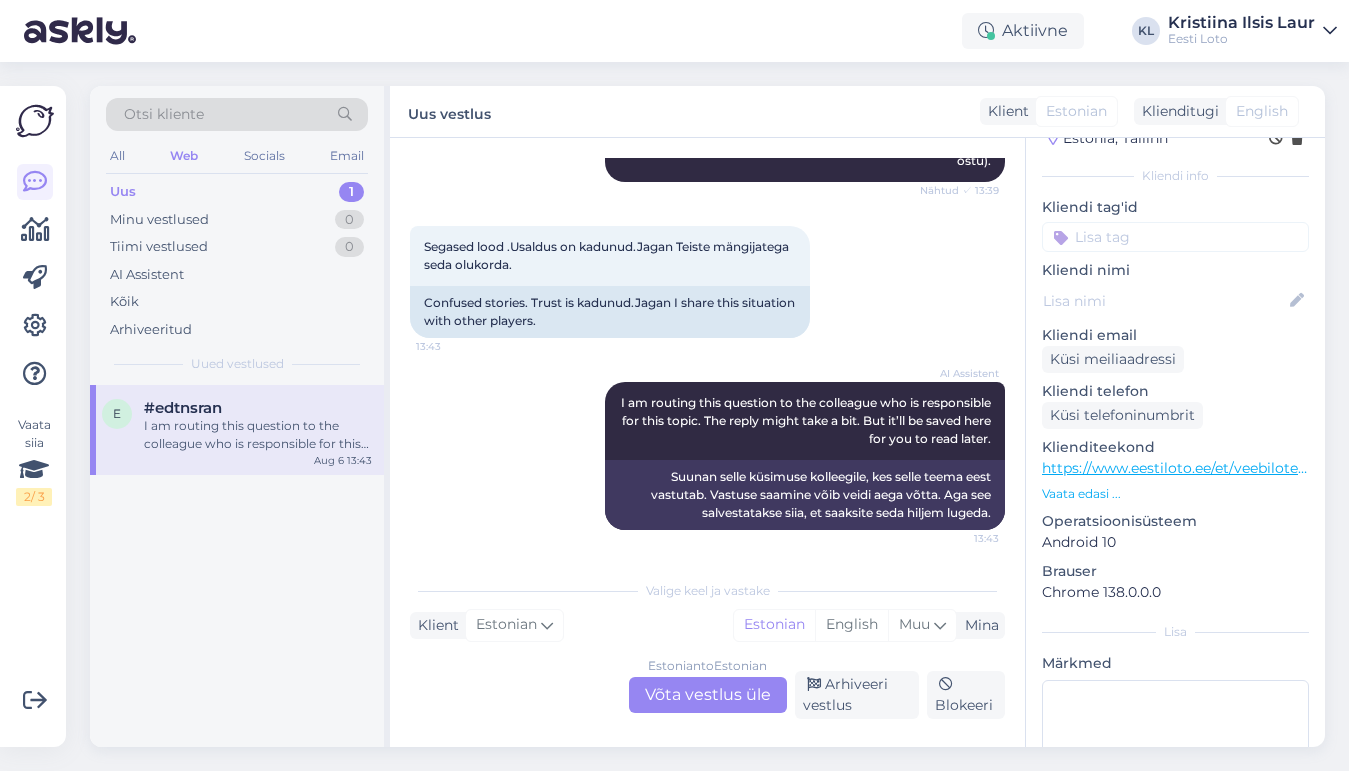 click on "Estonian  to  Estonian Võta vestlus üle" at bounding box center (708, 695) 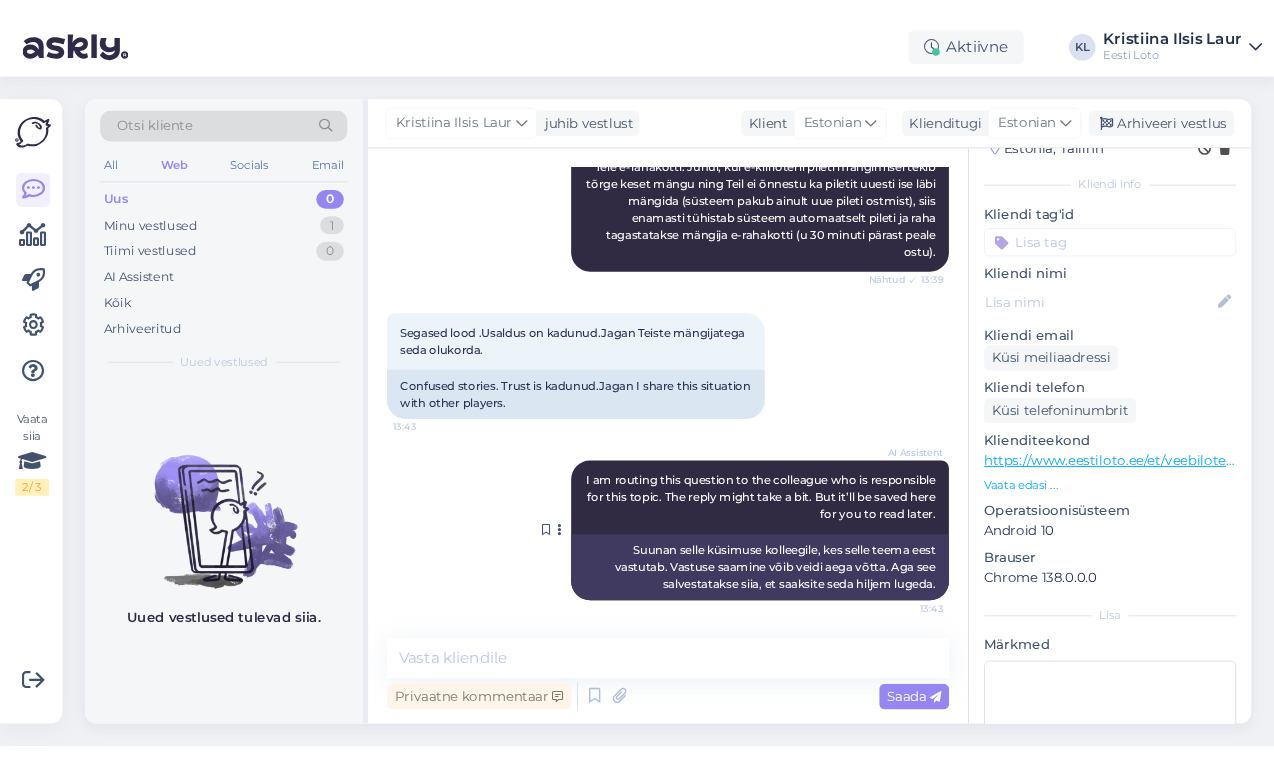 scroll, scrollTop: 813, scrollLeft: 0, axis: vertical 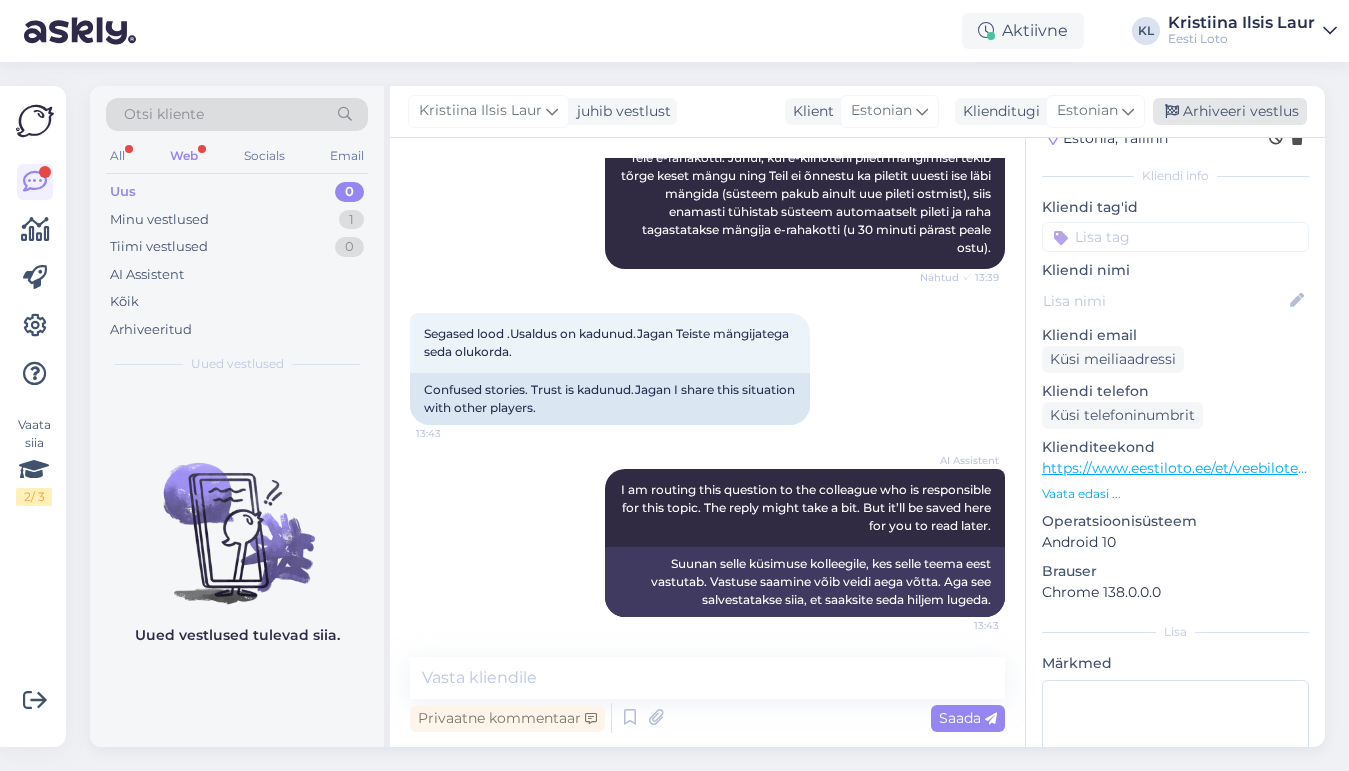 click on "Arhiveeri vestlus" at bounding box center [1230, 111] 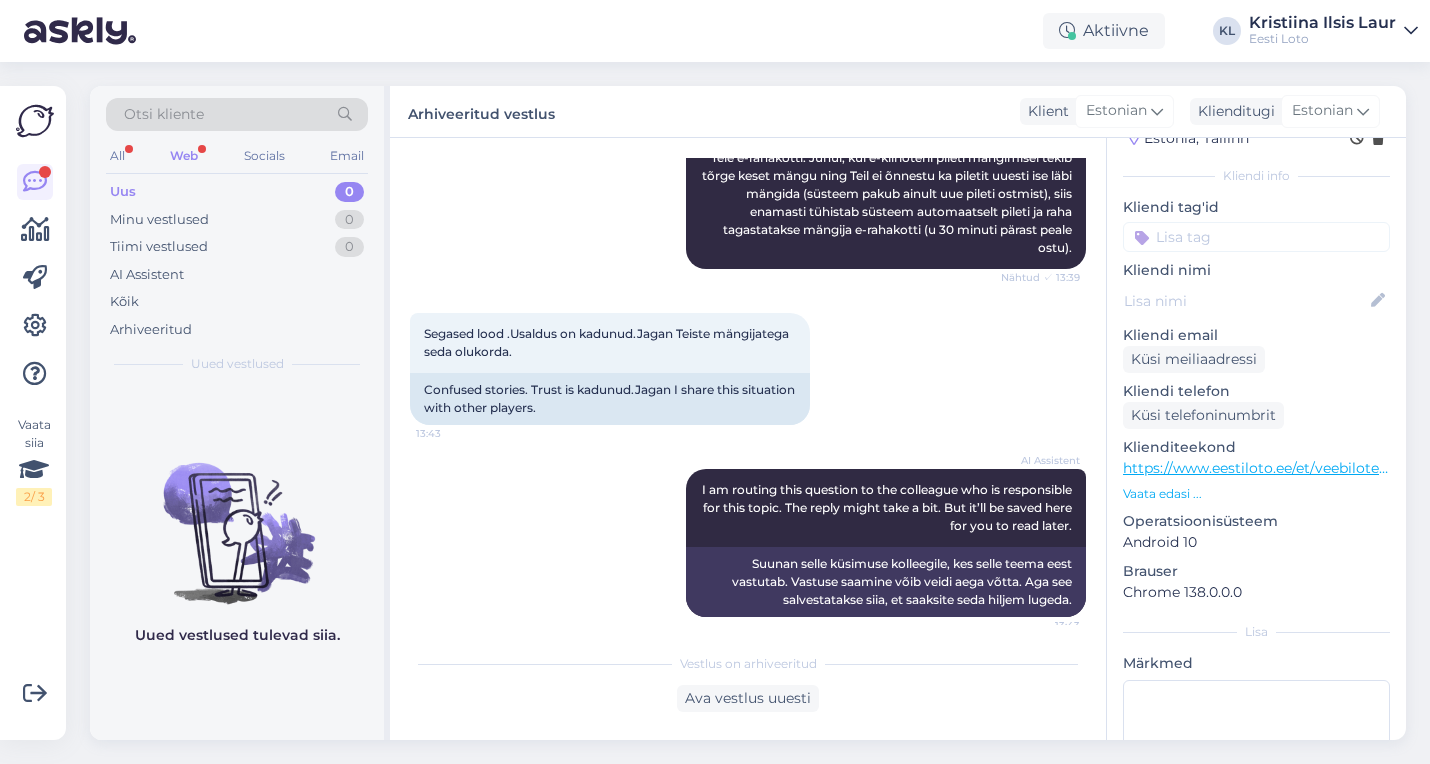 click on "Uus 0" at bounding box center [237, 192] 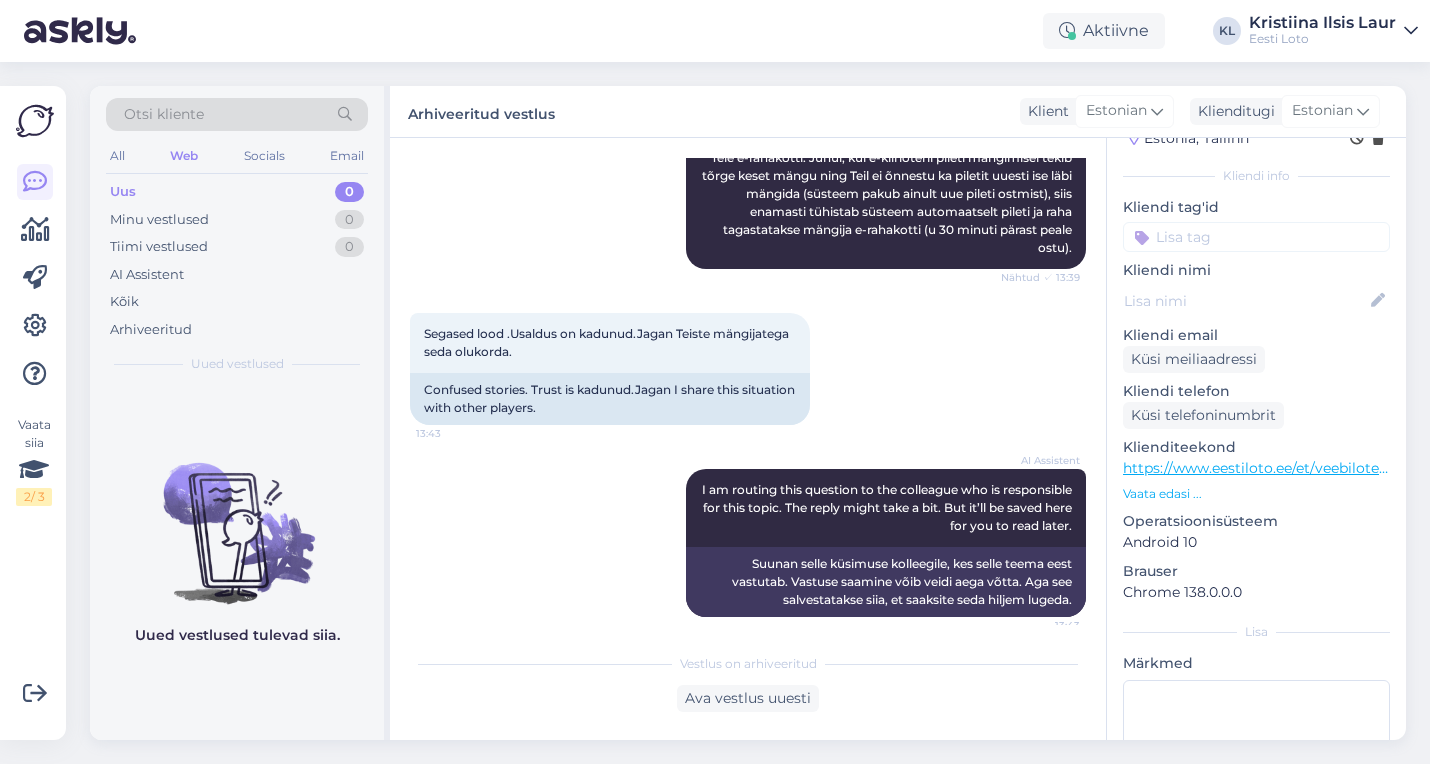 click on "Uus 0" at bounding box center (237, 192) 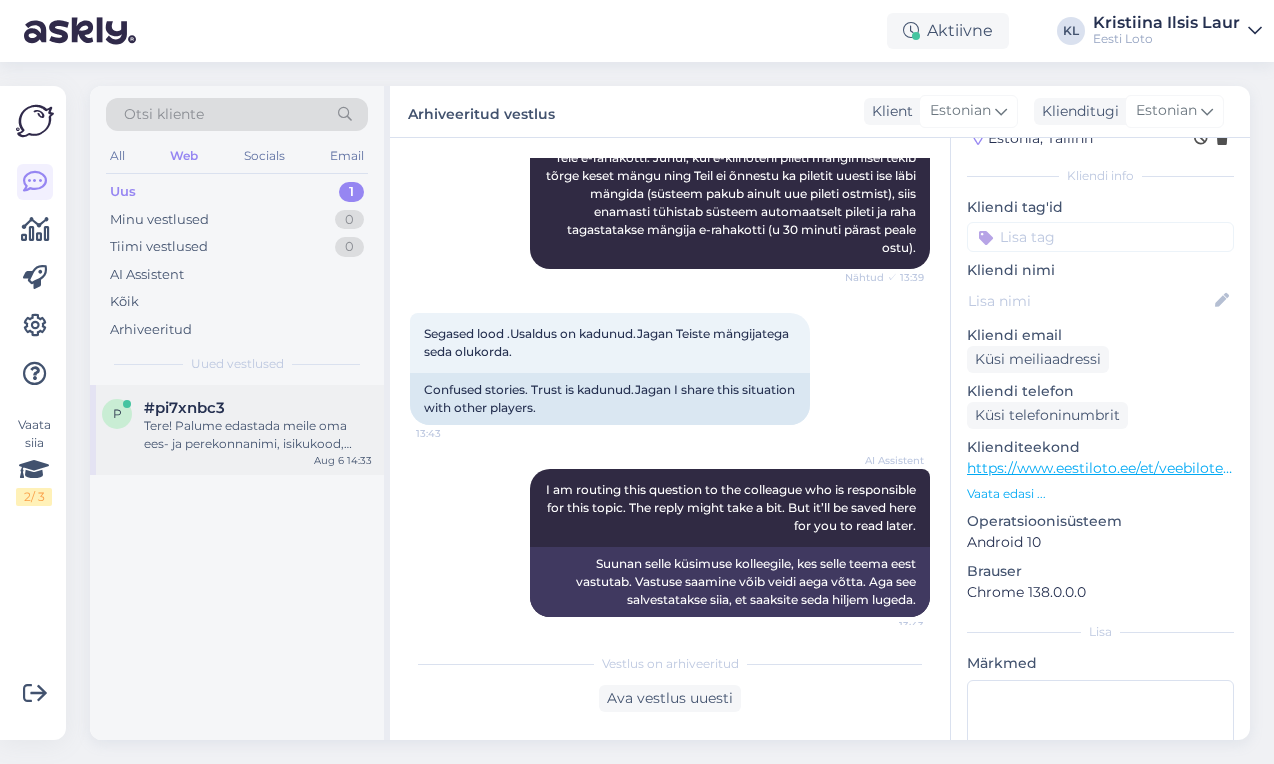 click on "Tere!
Palume edastada meile oma ees- ja perekonnanimi, isikukood, pank, kust makse sooritati ning summa." at bounding box center (258, 435) 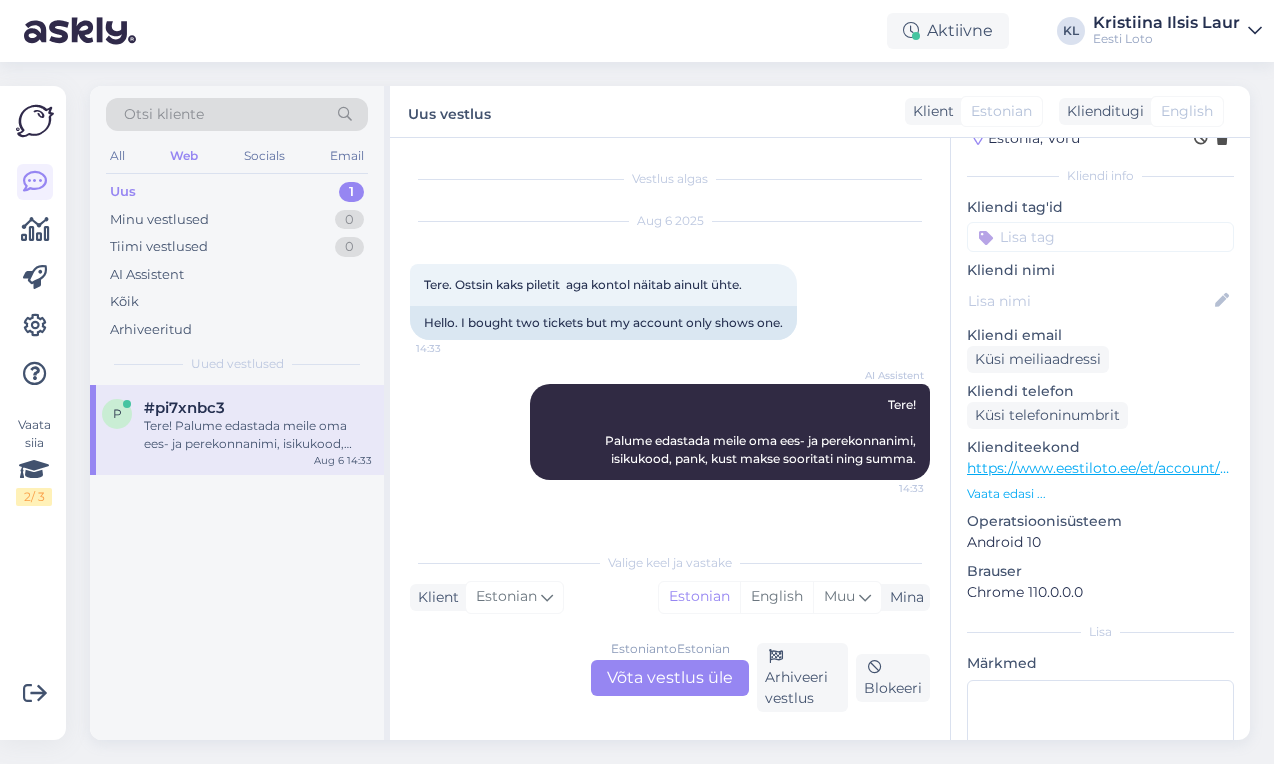 click on "Estonian  to  Estonian Võta vestlus üle" at bounding box center (670, 678) 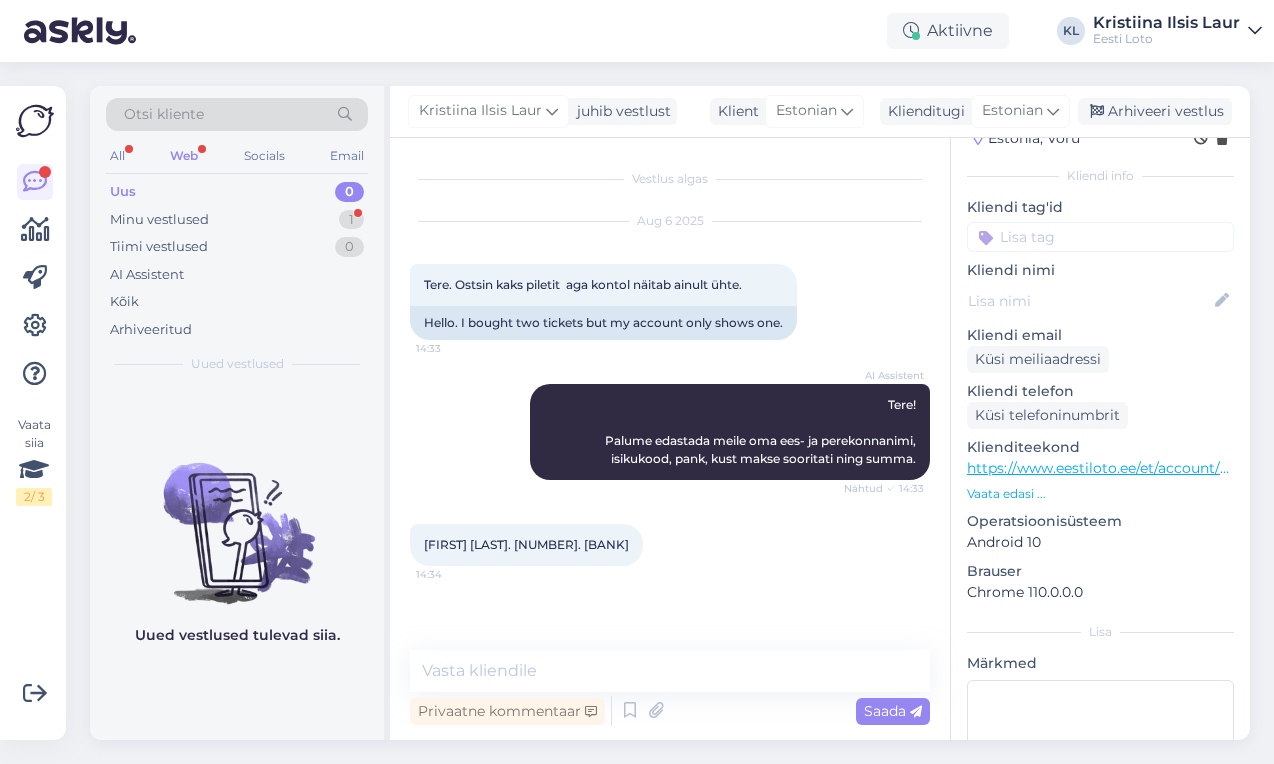 click on "[FIRST] [LAST]. [PERSONAL_ID]. Swedbank [TIME]" at bounding box center (526, 545) 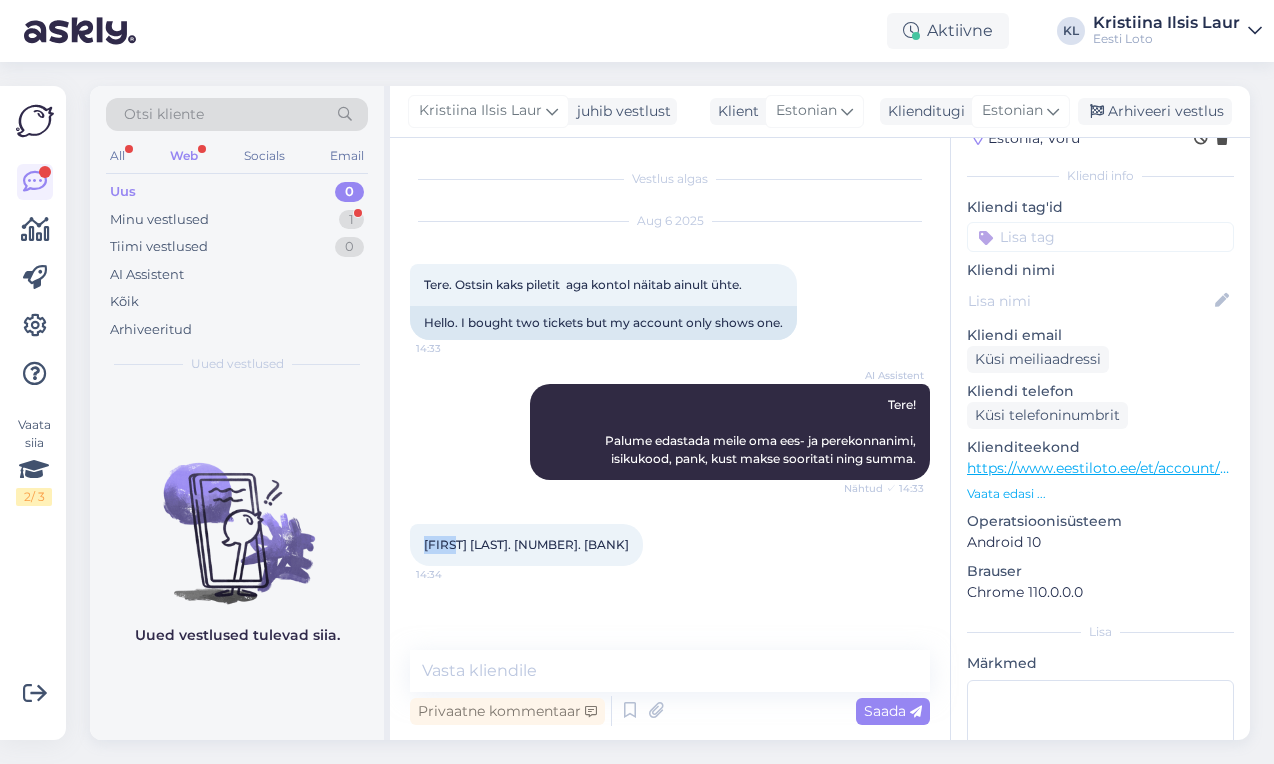click on "[FIRST] [LAST]. [PERSONAL_ID]. Swedbank [TIME]" at bounding box center (526, 545) 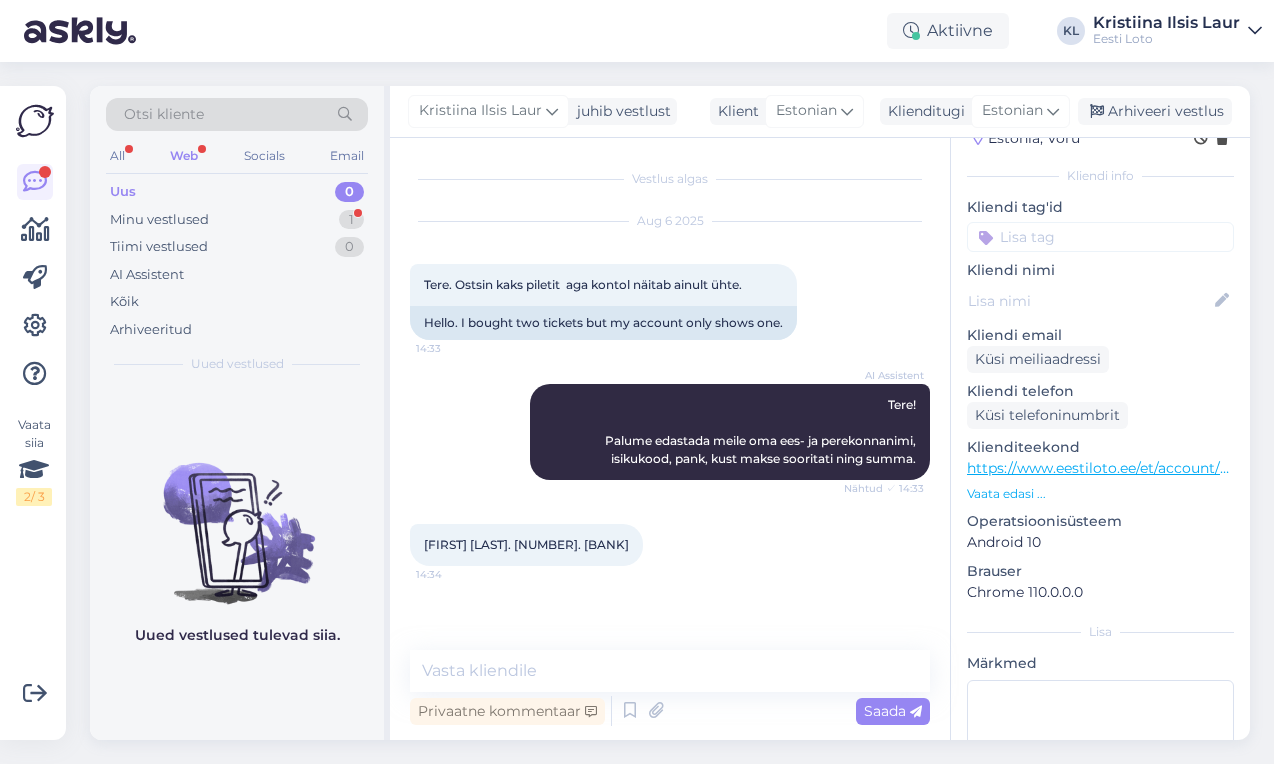click on "[FIRST] [LAST]. [NUMBER]. [BANK]" at bounding box center (526, 544) 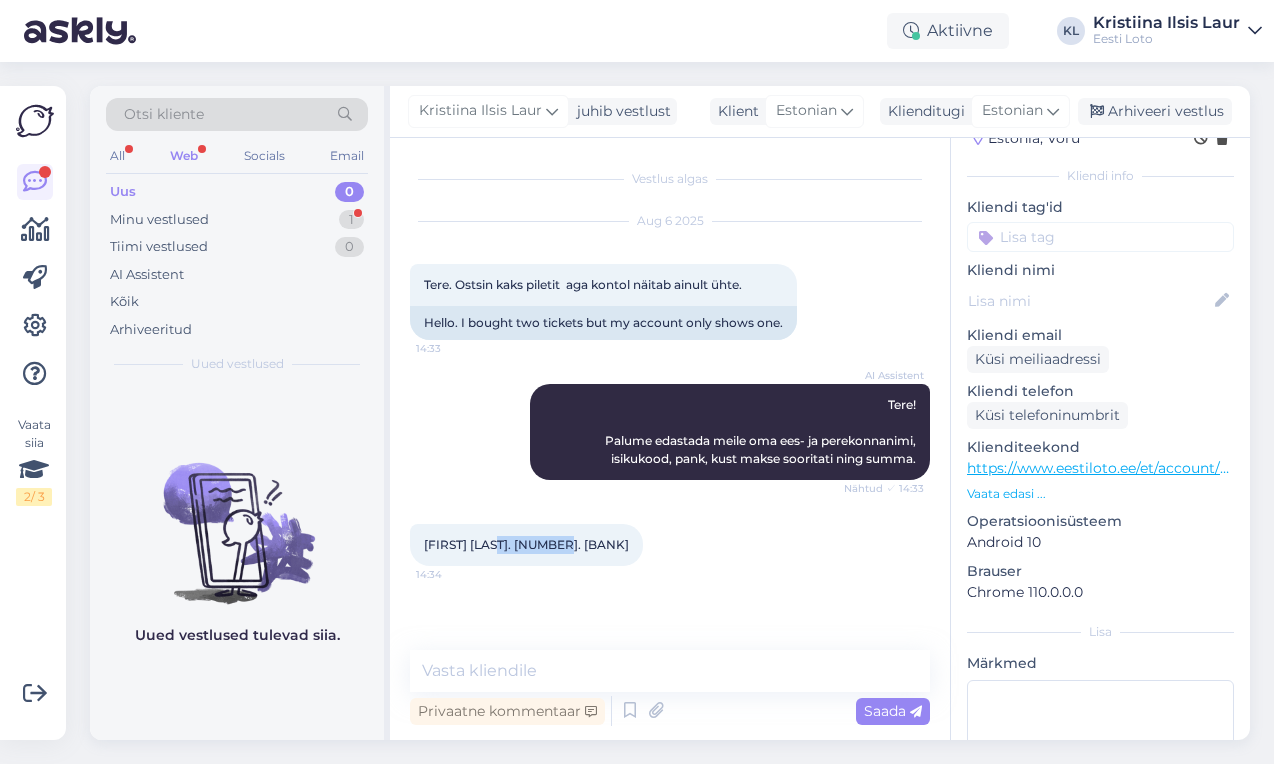 click on "[FIRST] [LAST]. [NUMBER]. [BANK]" at bounding box center (526, 544) 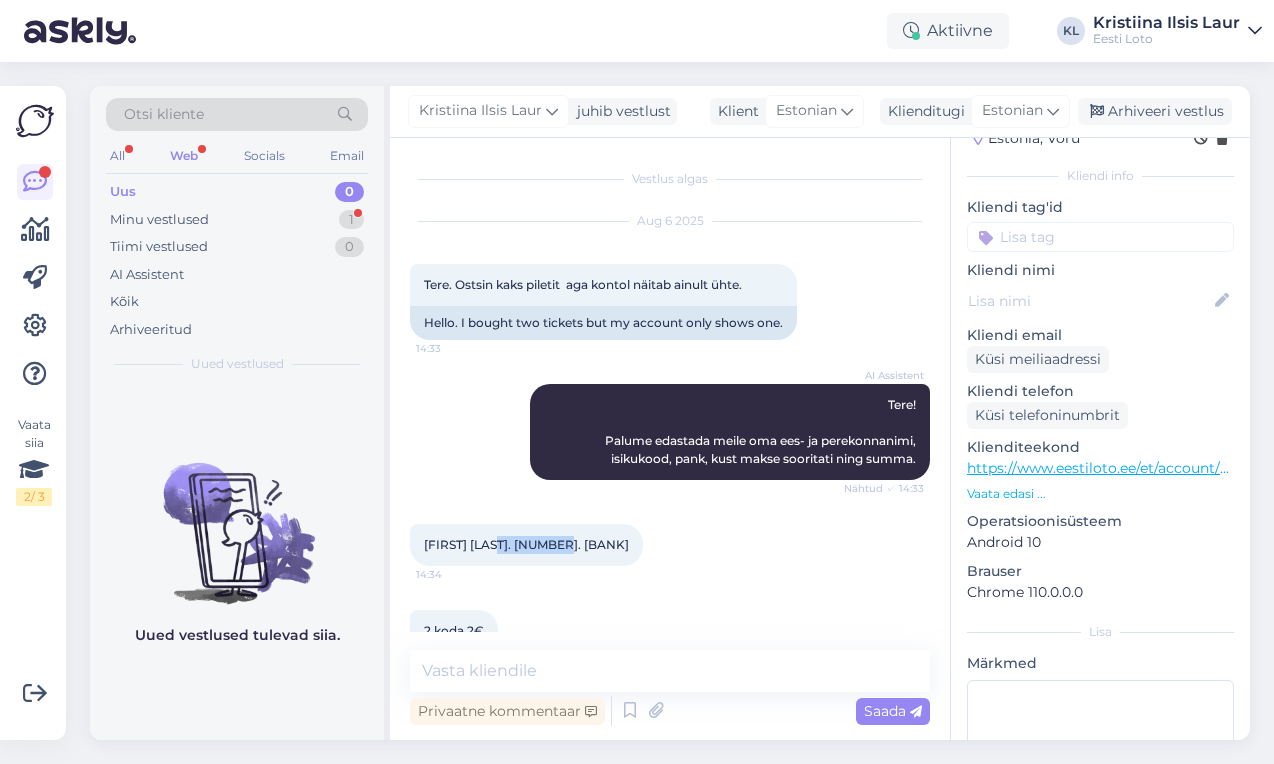 scroll, scrollTop: 42, scrollLeft: 0, axis: vertical 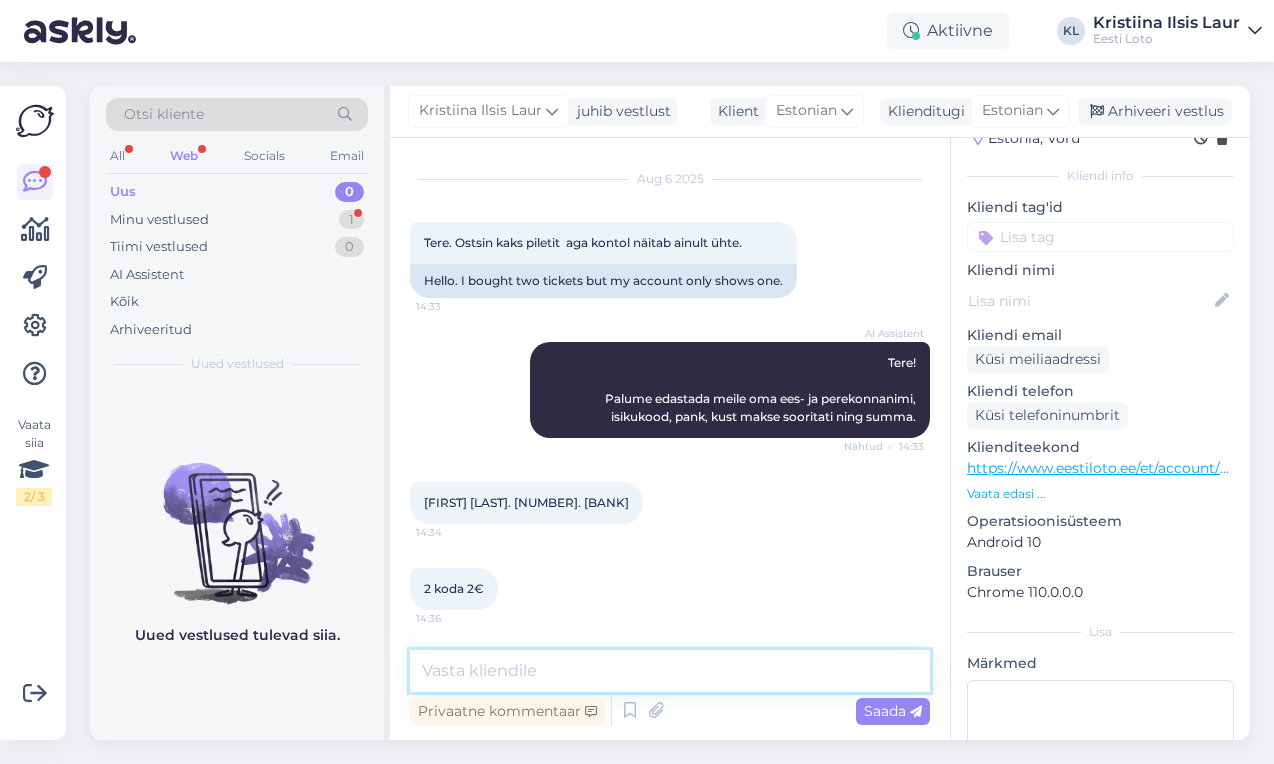 click at bounding box center (670, 671) 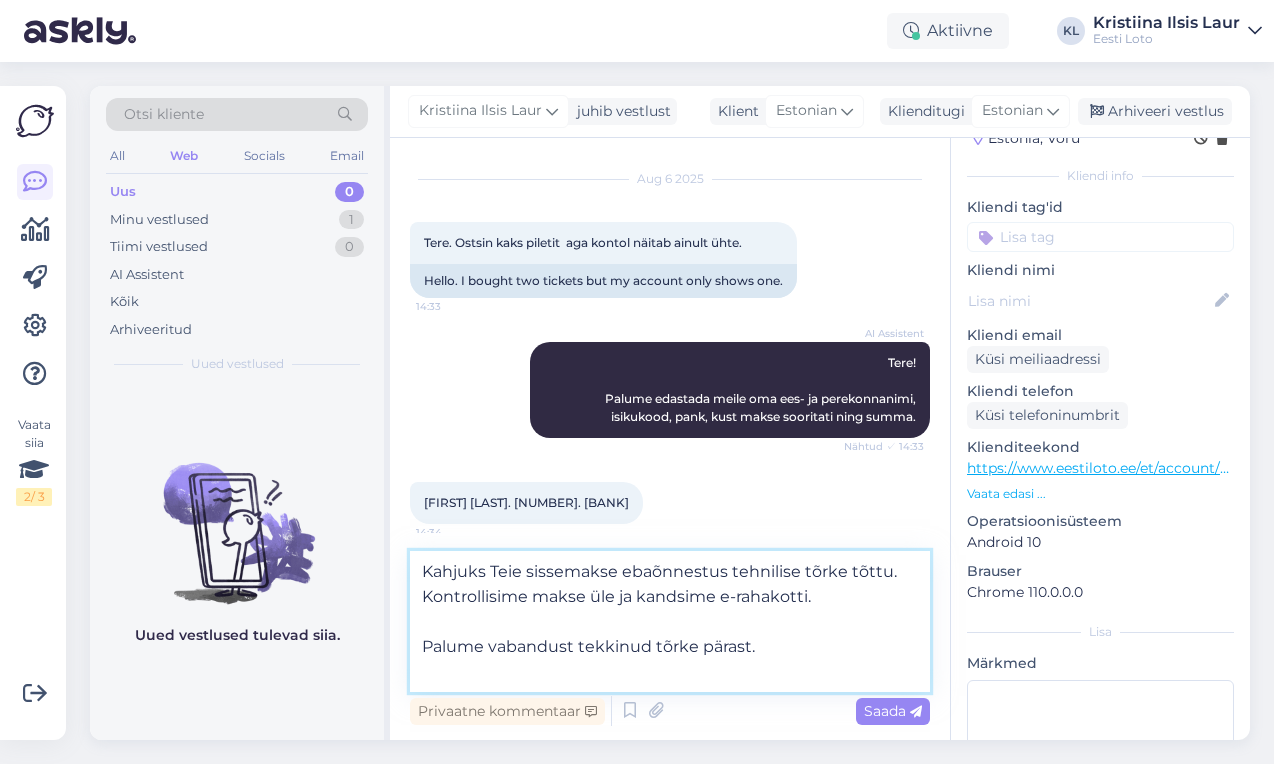 click on "Kahjuks Teie sissemakse ebaõnnestus tehnilise tõrke tõttu. Kontrollisime makse üle ja kandsime e-rahakotti.
Palume vabandust tekkinud tõrke pärast." at bounding box center [670, 621] 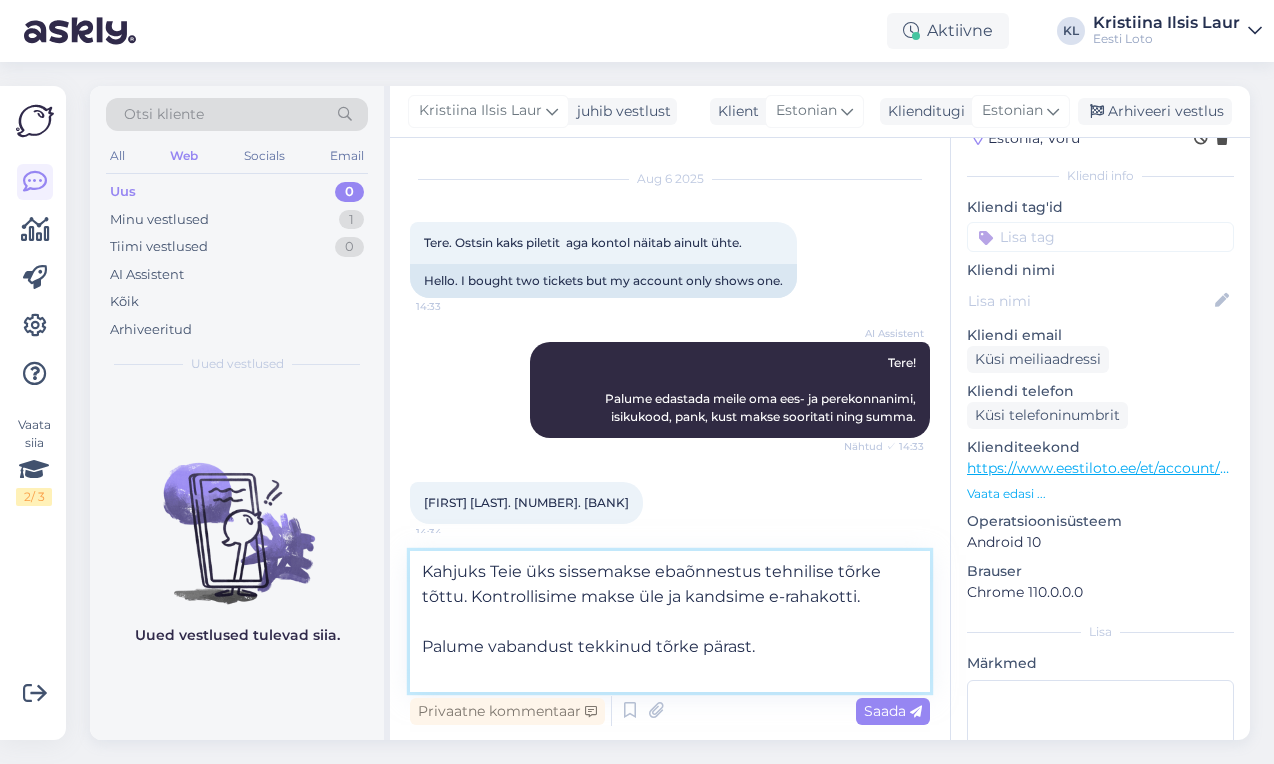 click on "Kahjuks Teie üks sissemakse ebaõnnestus tehnilise tõrke tõttu. Kontrollisime makse üle ja kandsime e-rahakotti.
Palume vabandust tekkinud tõrke pärast." at bounding box center (670, 621) 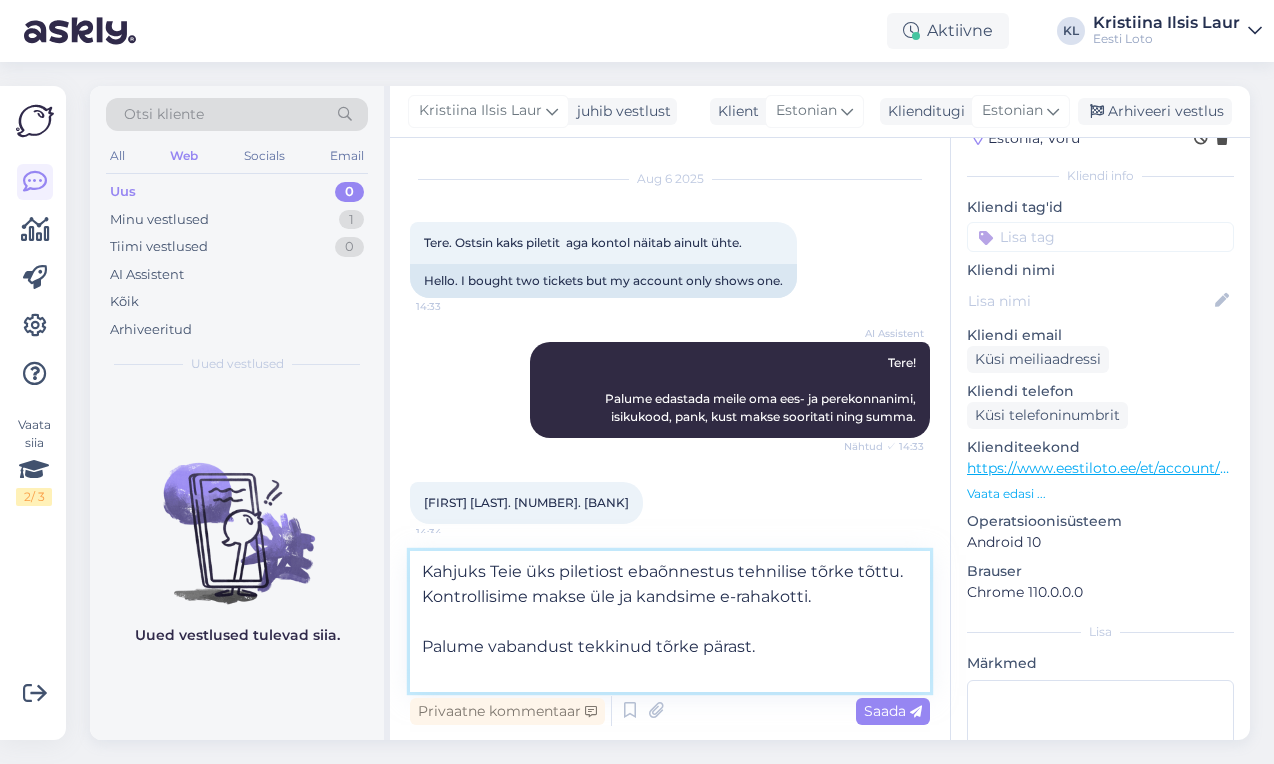 click on "Kahjuks Teie üks piletiost ebaõnnestus tehnilise tõrke tõttu. Kontrollisime makse üle ja kandsime e-rahakotti.
Palume vabandust tekkinud tõrke pärast." at bounding box center (670, 621) 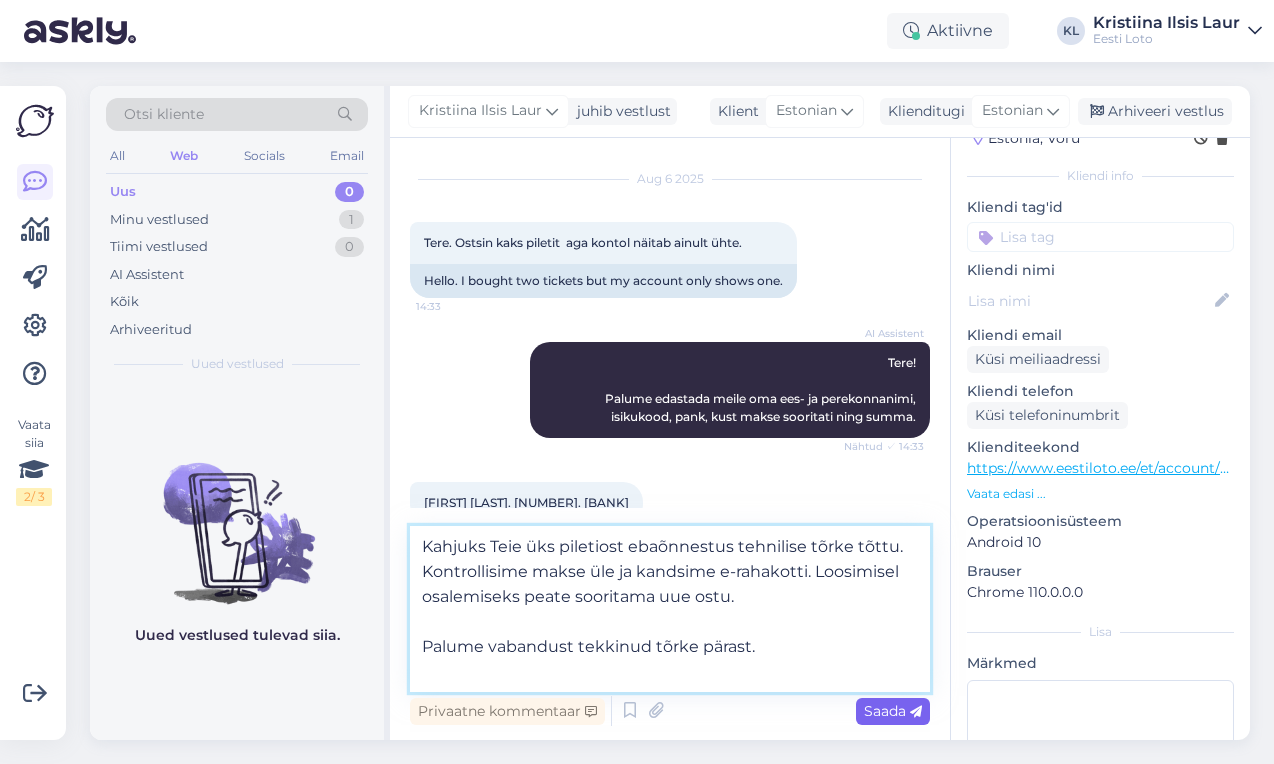 type on "Kahjuks Teie üks piletiost ebaõnnestus tehnilise tõrke tõttu. Kontrollisime makse üle ja kandsime e-rahakotti. Loosimisel osalemiseks peate sooritama uue ostu.
Palume vabandust tekkinud tõrke pärast." 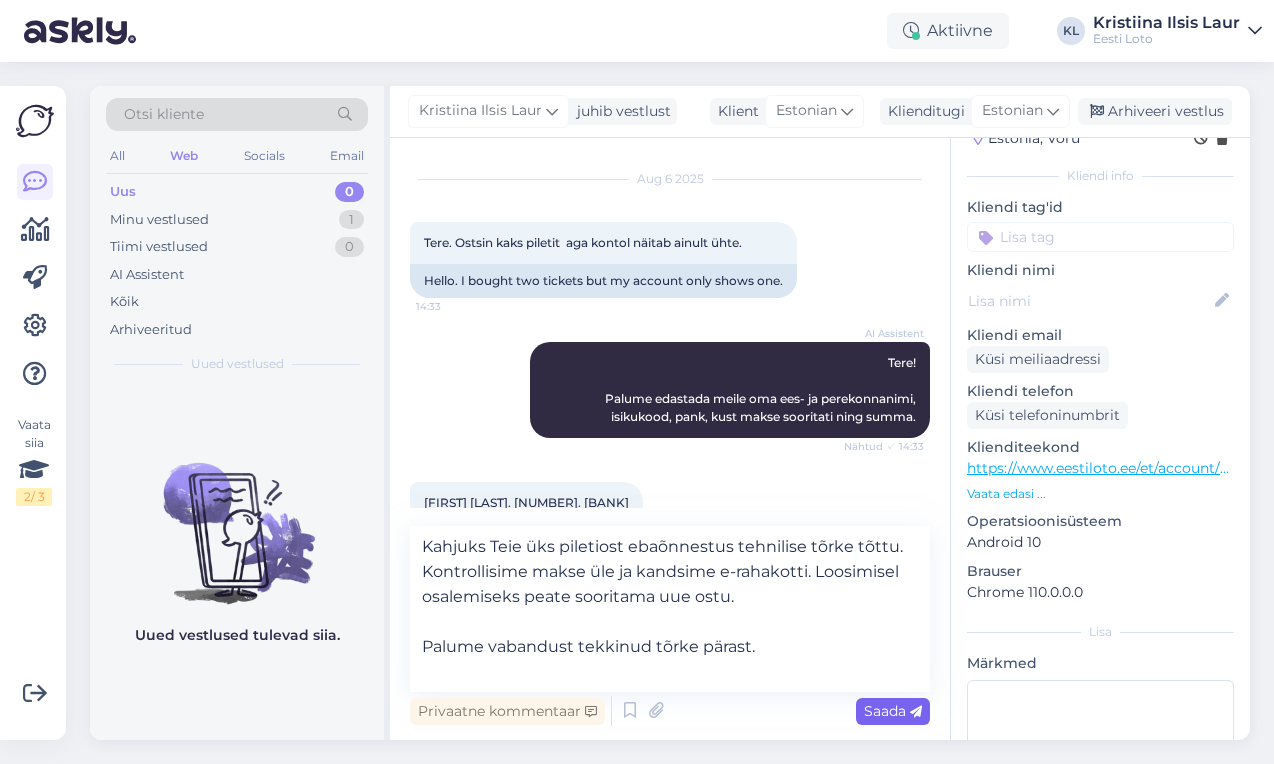 click on "Saada" at bounding box center [893, 711] 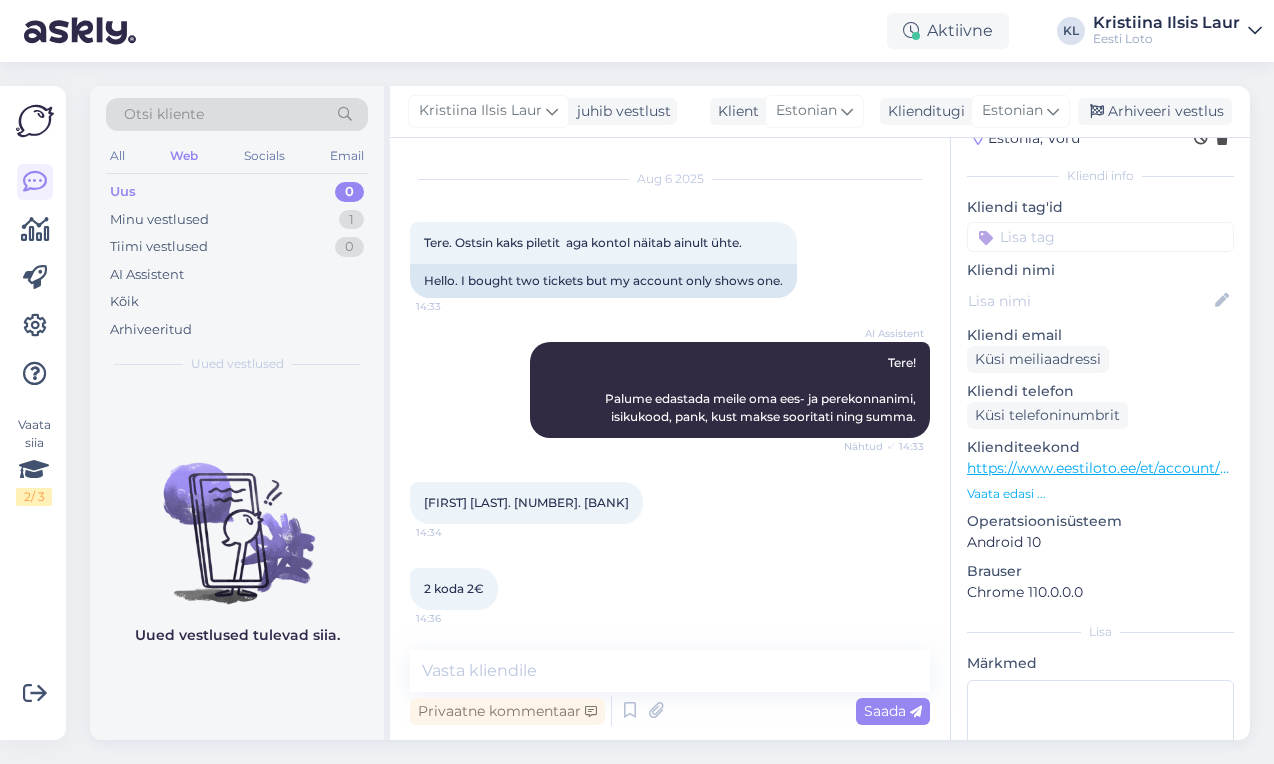 scroll, scrollTop: 200, scrollLeft: 0, axis: vertical 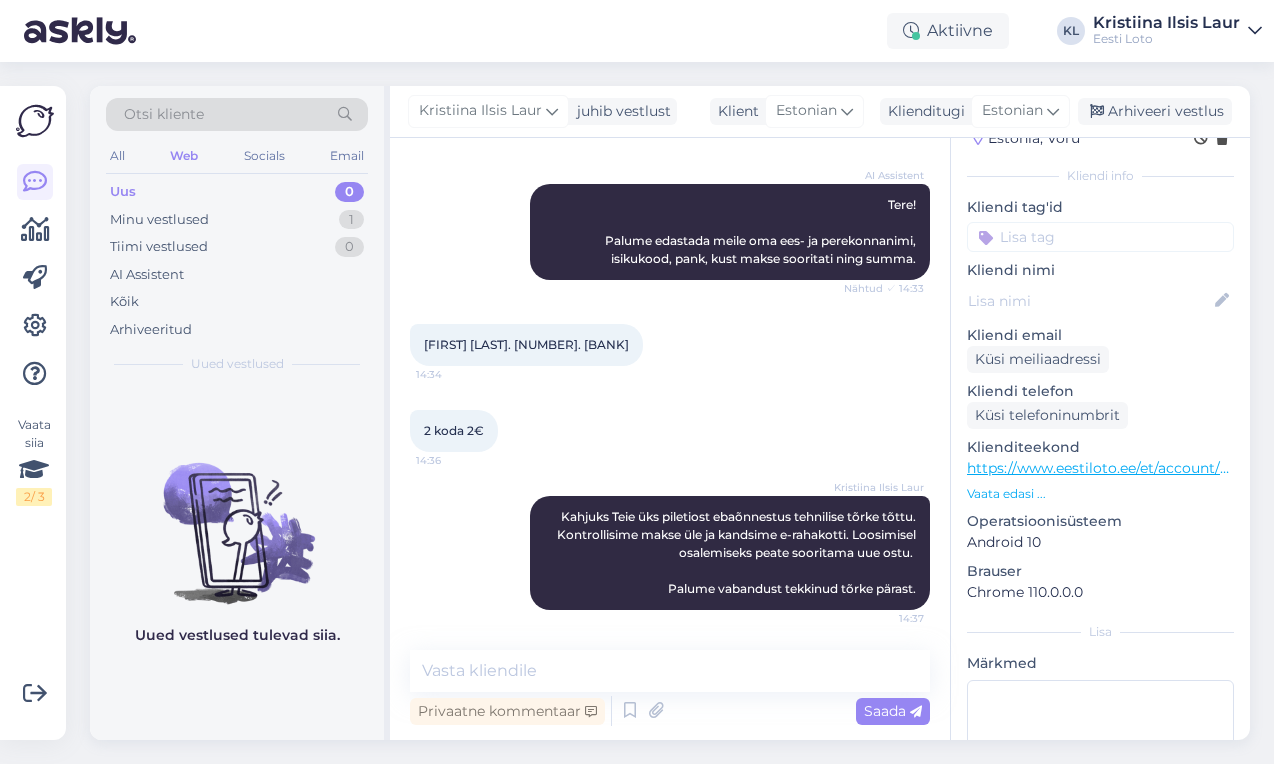 click at bounding box center [1100, 237] 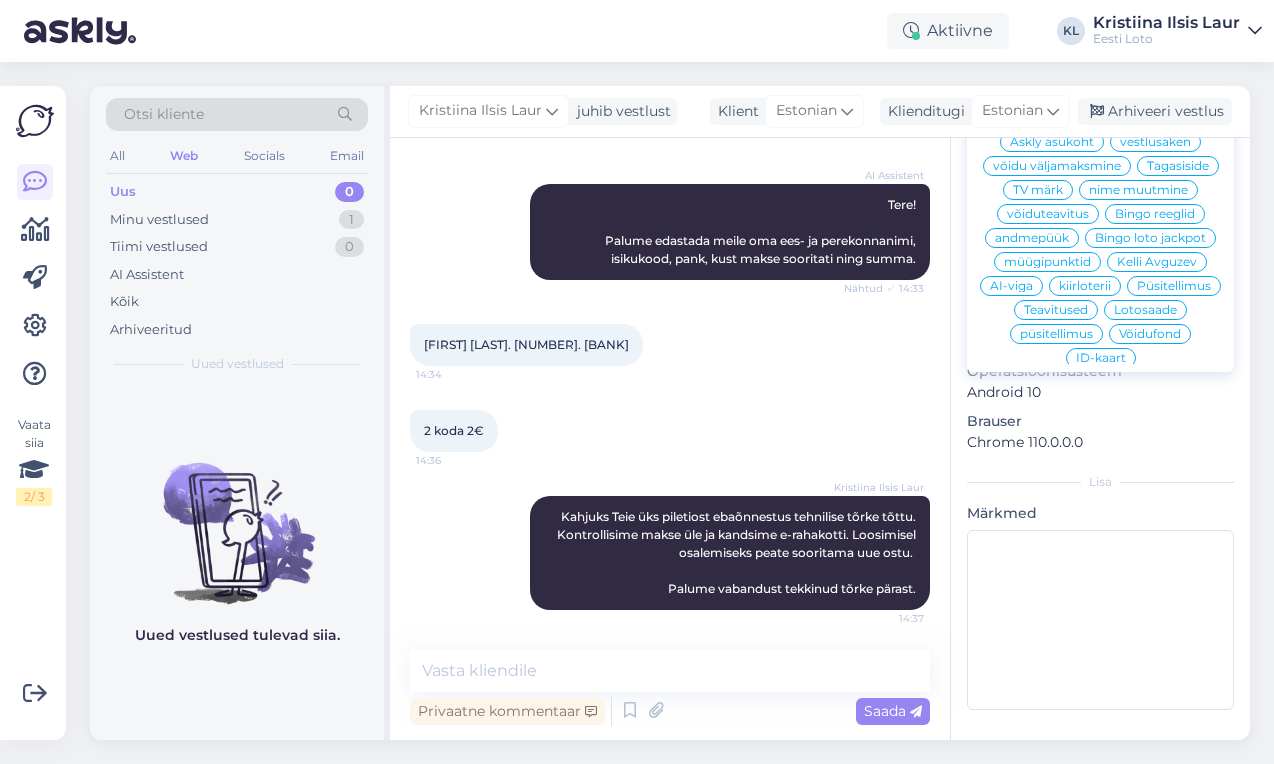 scroll, scrollTop: 228, scrollLeft: 0, axis: vertical 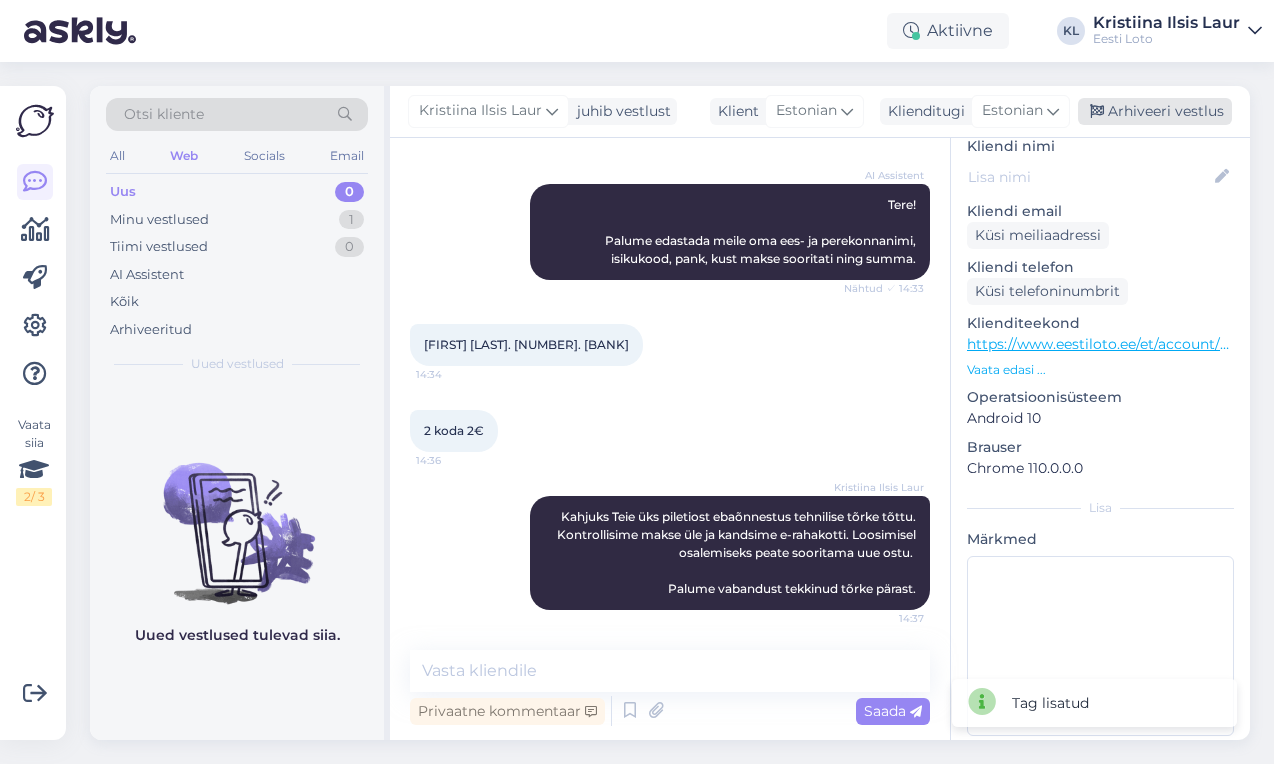 click on "Arhiveeri vestlus" at bounding box center [1155, 111] 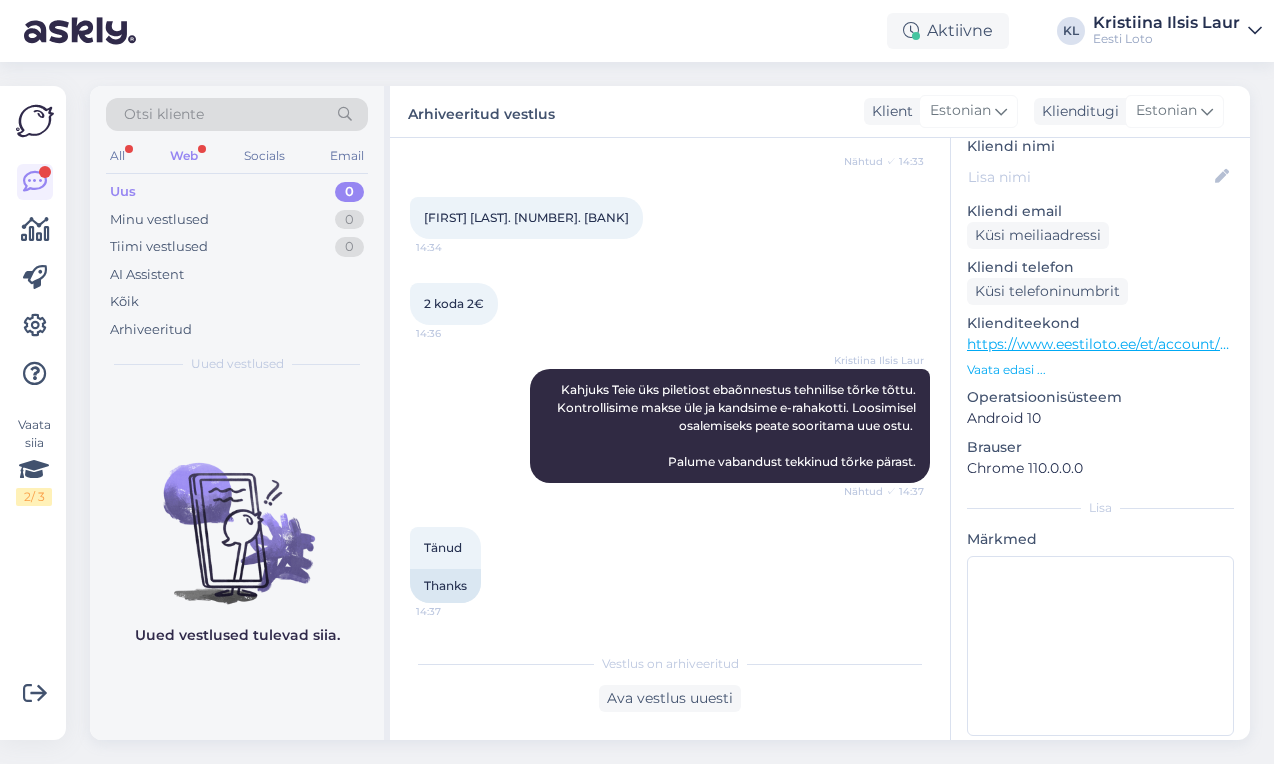 scroll, scrollTop: 431, scrollLeft: 0, axis: vertical 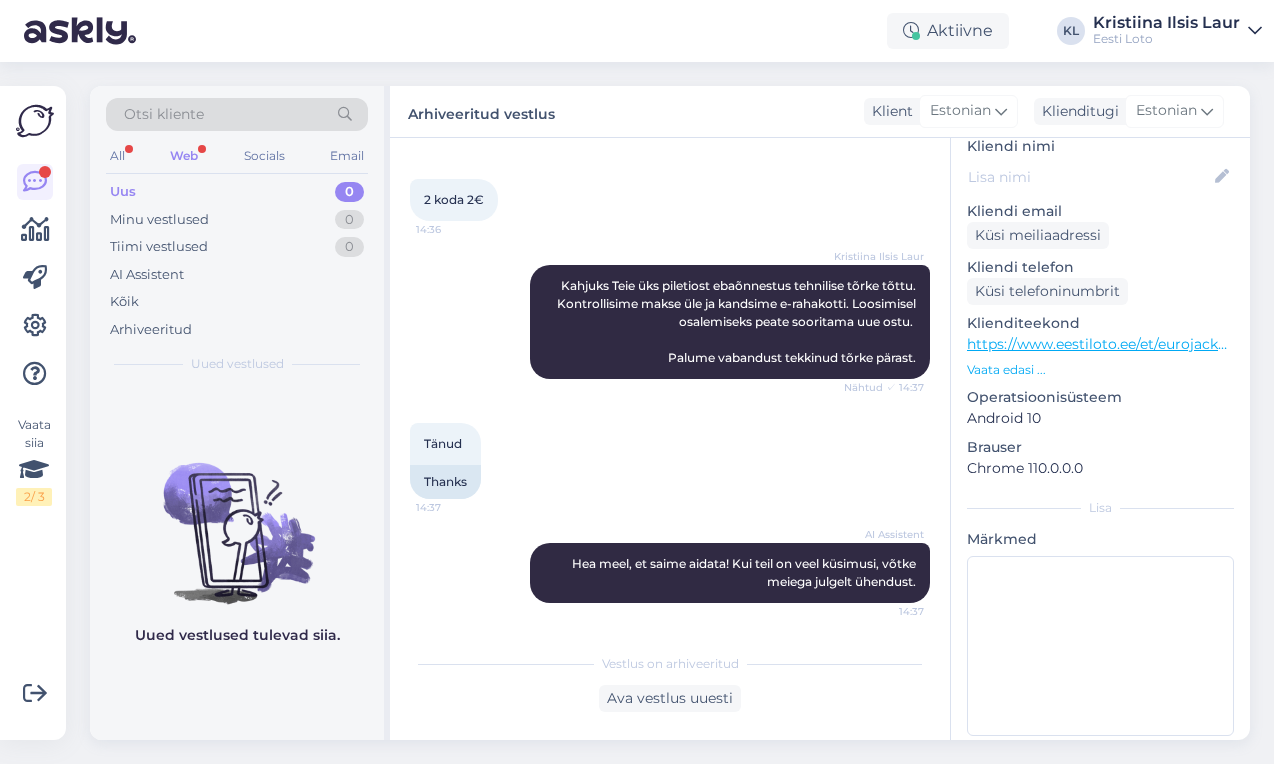 click on "Web" at bounding box center (184, 156) 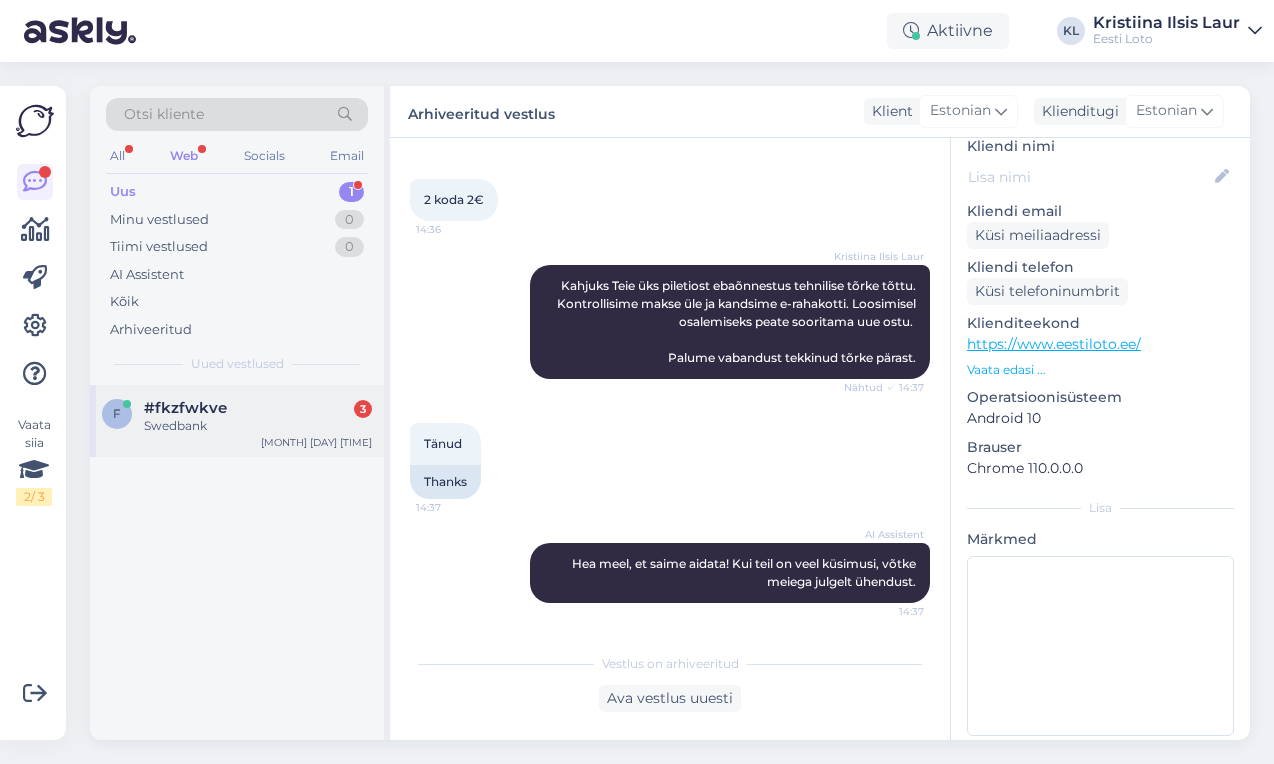click on "f #fkzfwkve [NUMBER] Swedbank [MONTH] [DAY] [TIME]" at bounding box center [237, 421] 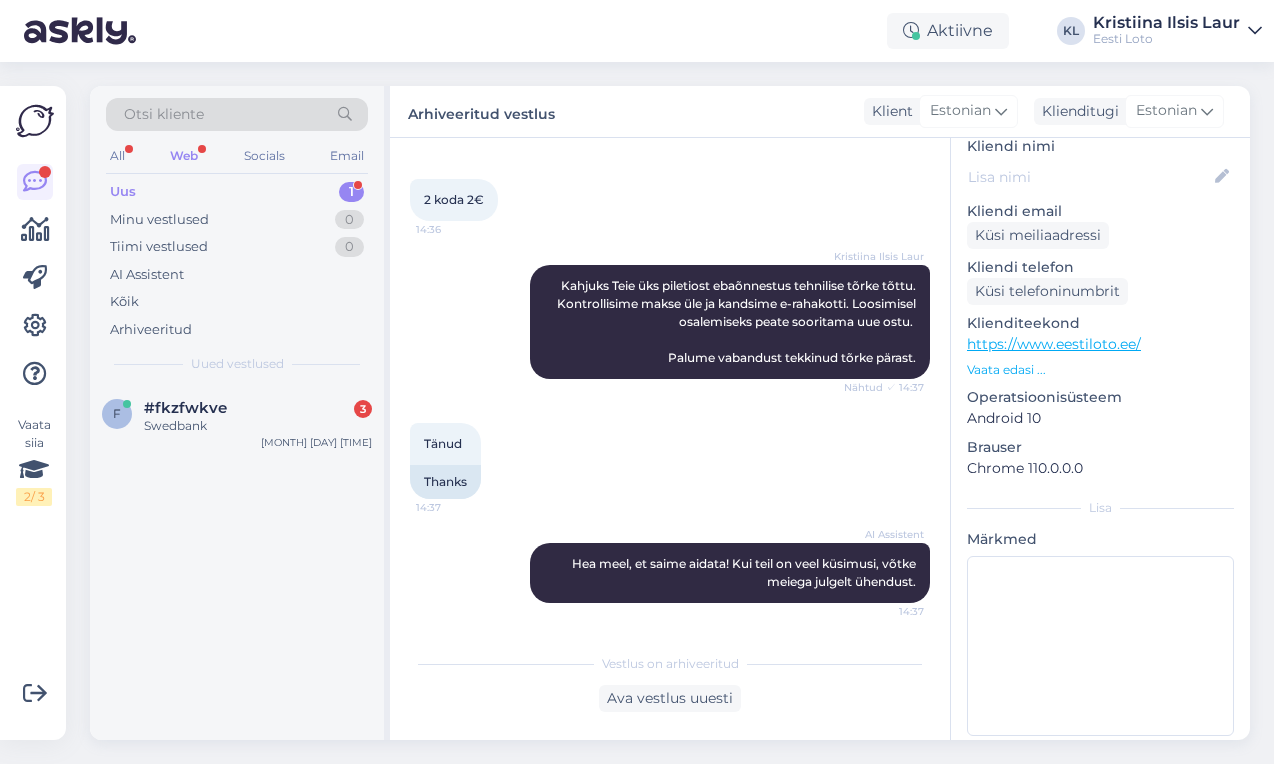 scroll, scrollTop: 204, scrollLeft: 0, axis: vertical 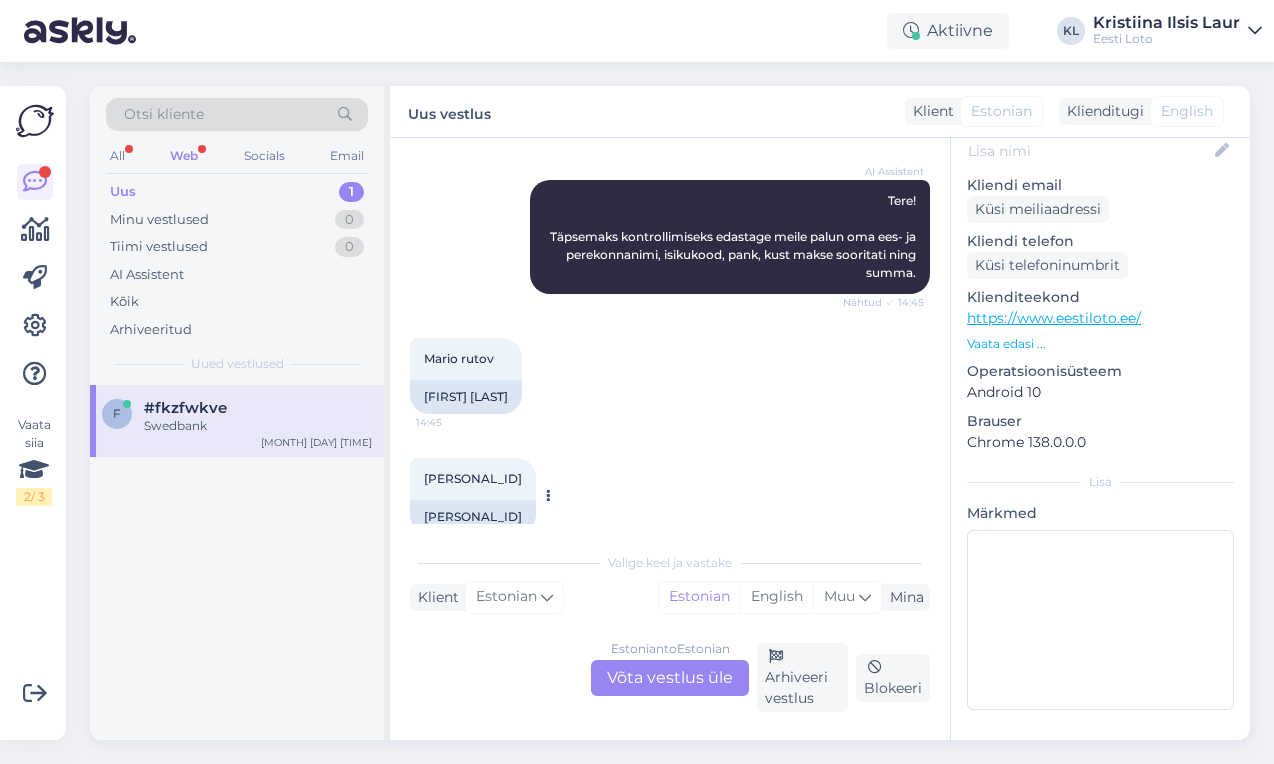 click on "[PERSONAL_ID]" at bounding box center (473, 478) 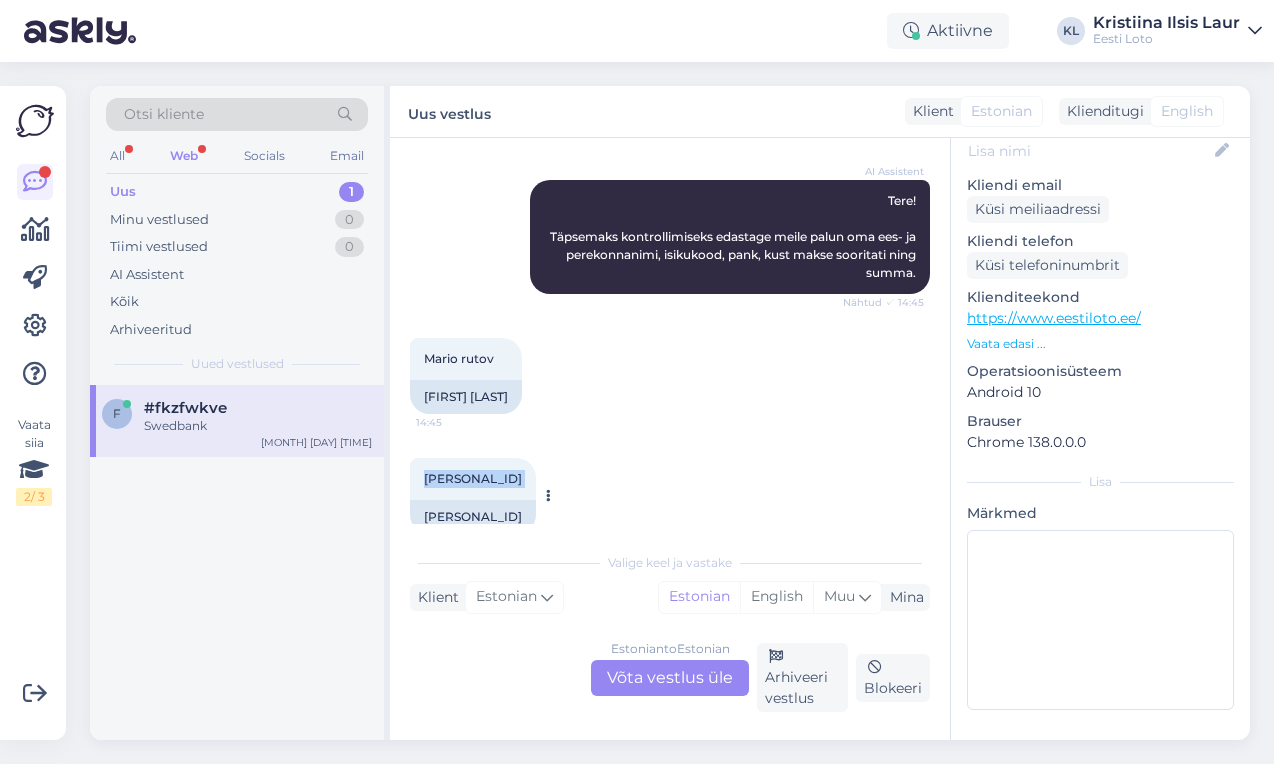 click on "[PERSONAL_ID]" at bounding box center [473, 478] 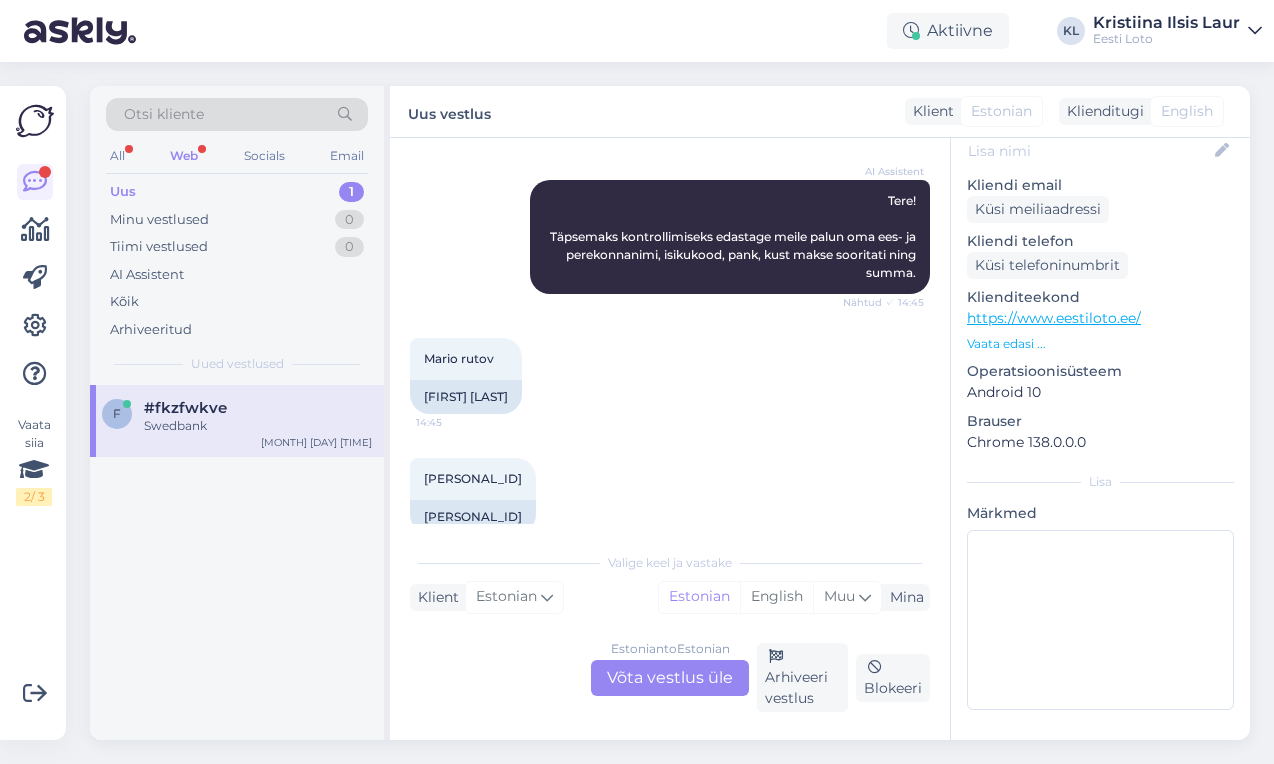 click on "Estonian  to  Estonian Võta vestlus üle" at bounding box center [670, 678] 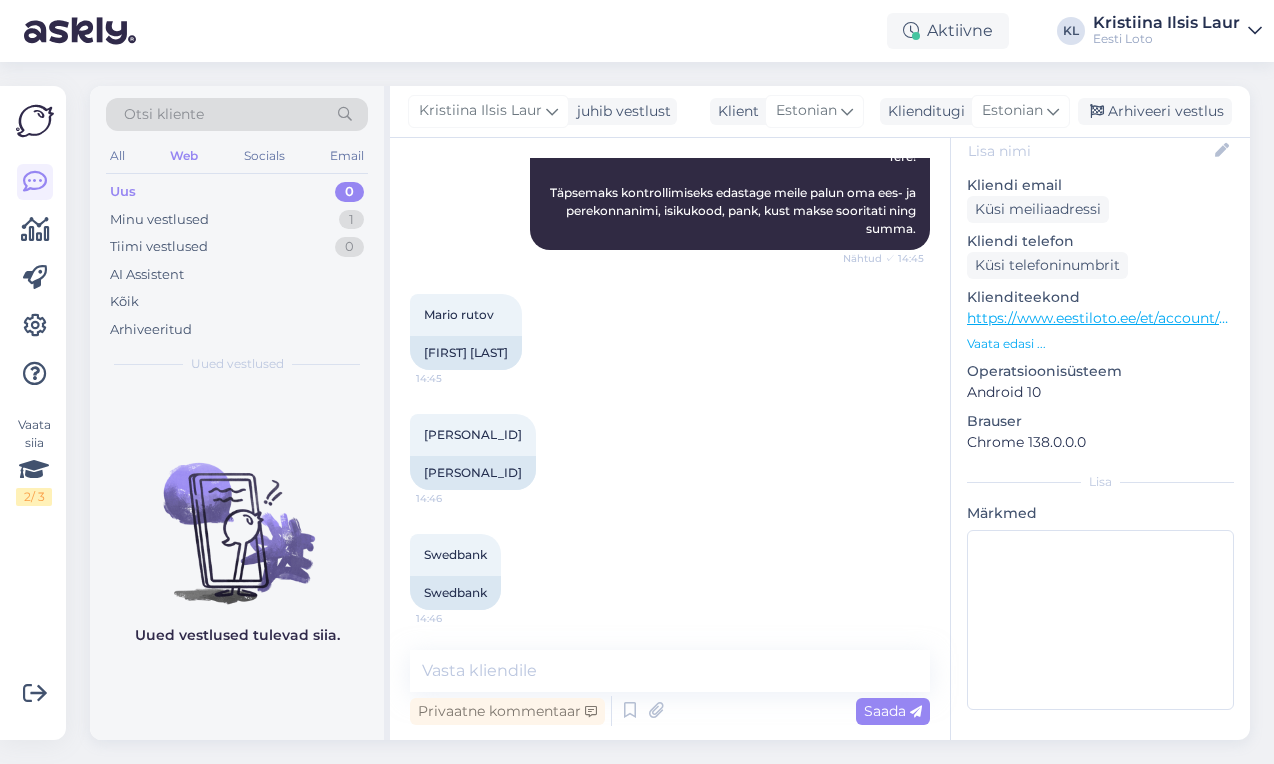 scroll, scrollTop: 248, scrollLeft: 0, axis: vertical 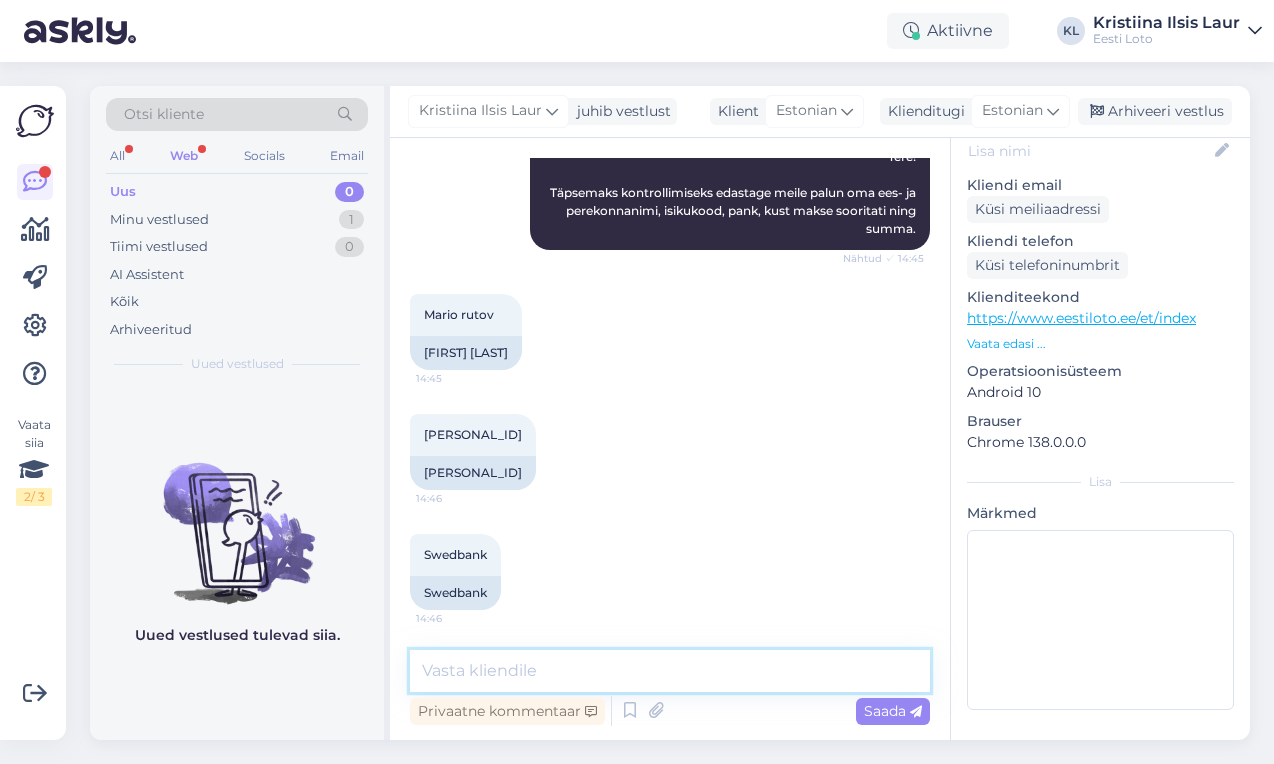click at bounding box center [670, 671] 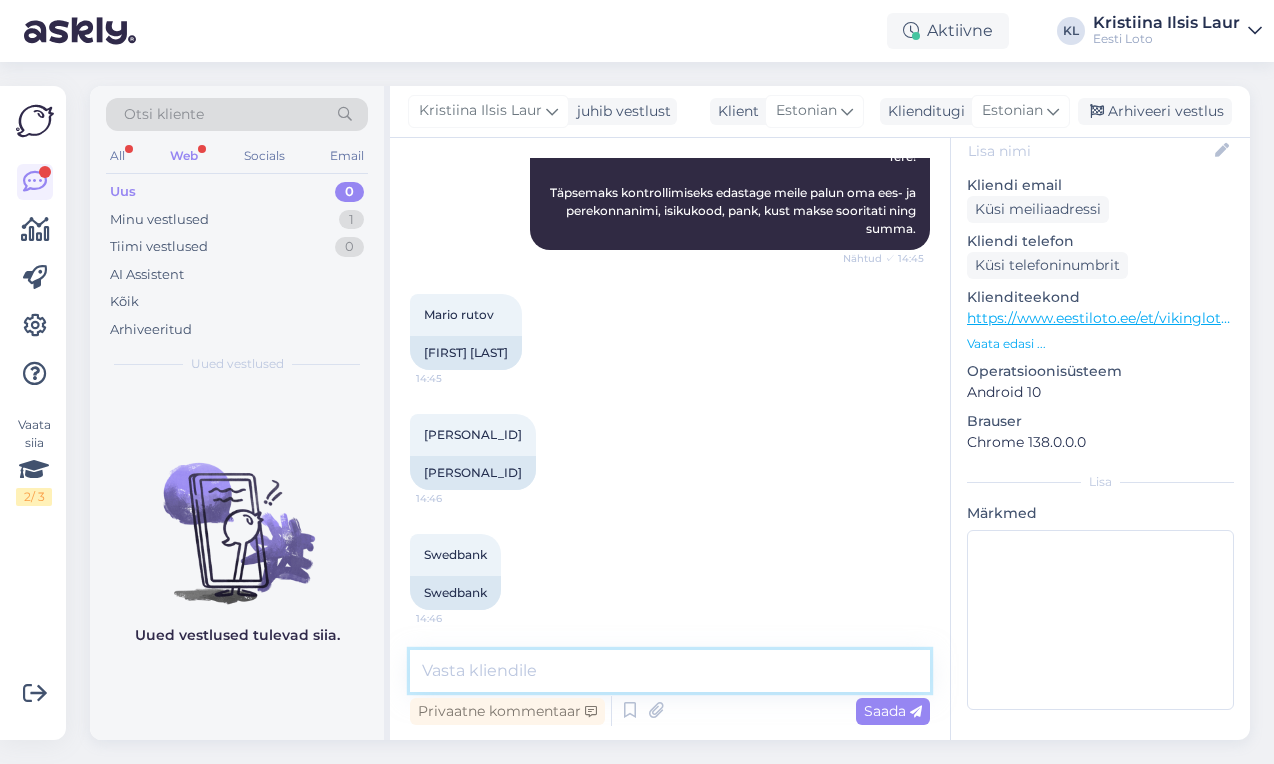 paste on "Kahjuks Teie sissemakse ebaõnnestus tehnilise tõrke tõttu. Kontrollisime makse üle ja kandsime e-rahakotti.
Palume vabandust tekkinud tõrke pärast." 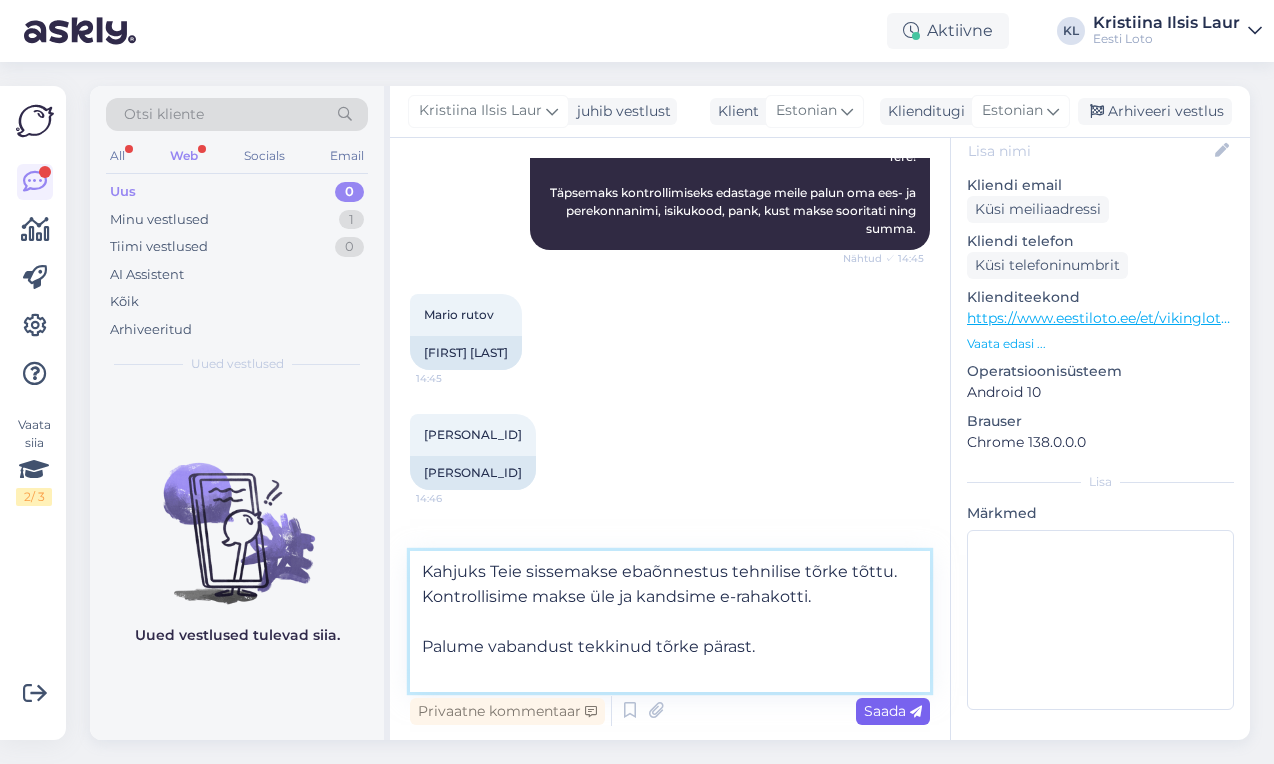 type on "Kahjuks Teie sissemakse ebaõnnestus tehnilise tõrke tõttu. Kontrollisime makse üle ja kandsime e-rahakotti.
Palume vabandust tekkinud tõrke pärast." 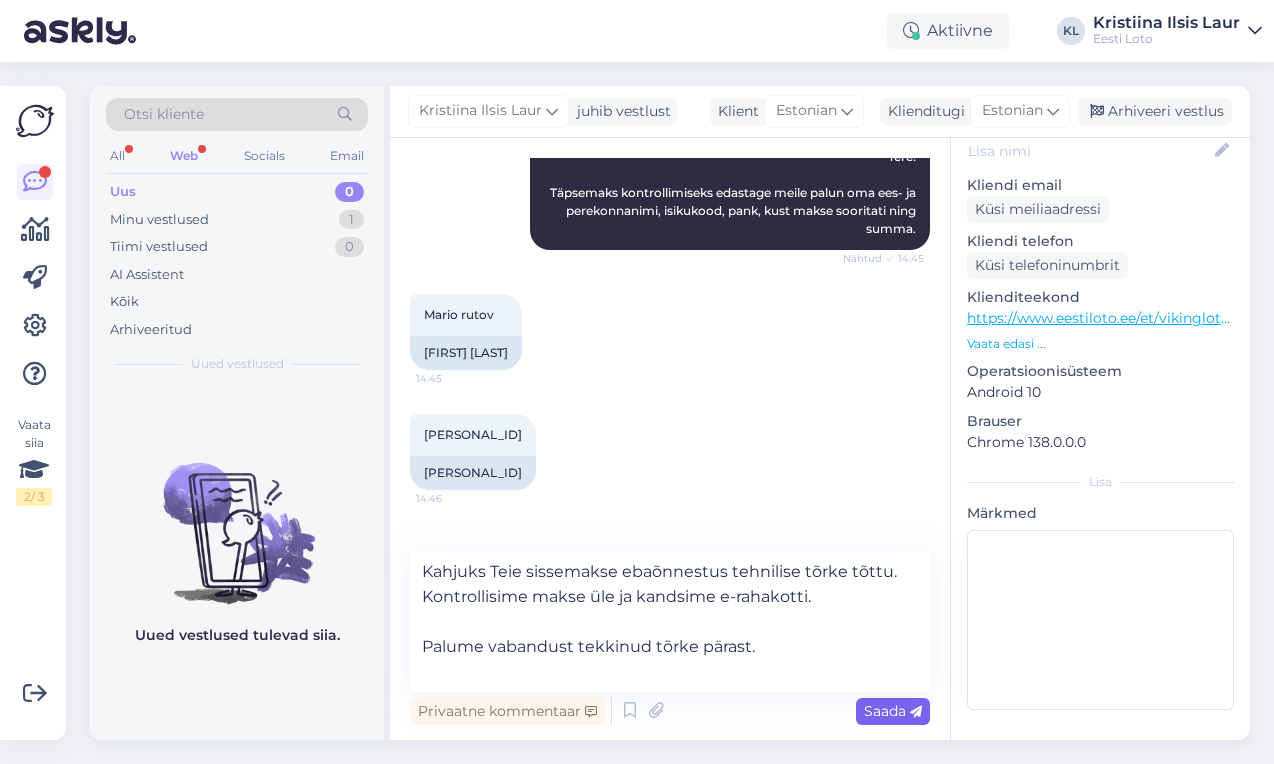 click on "Saada" at bounding box center [893, 711] 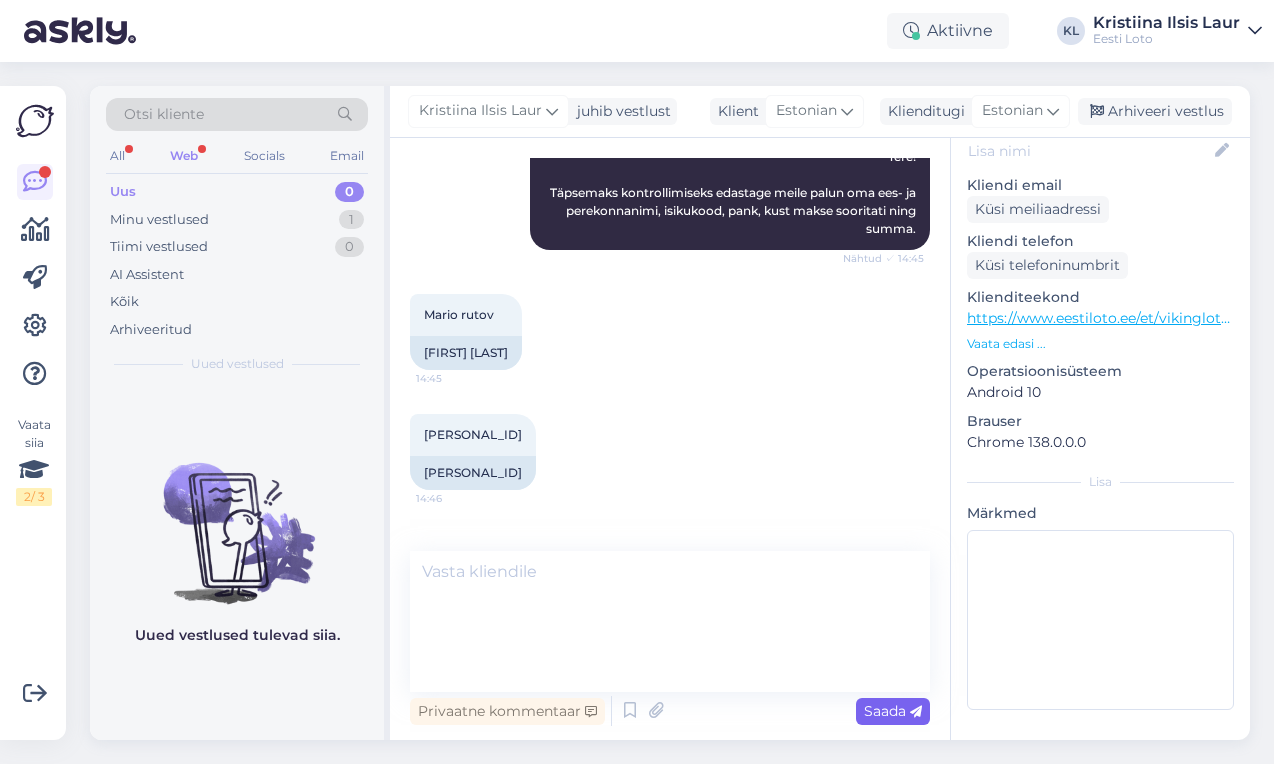 scroll, scrollTop: 388, scrollLeft: 0, axis: vertical 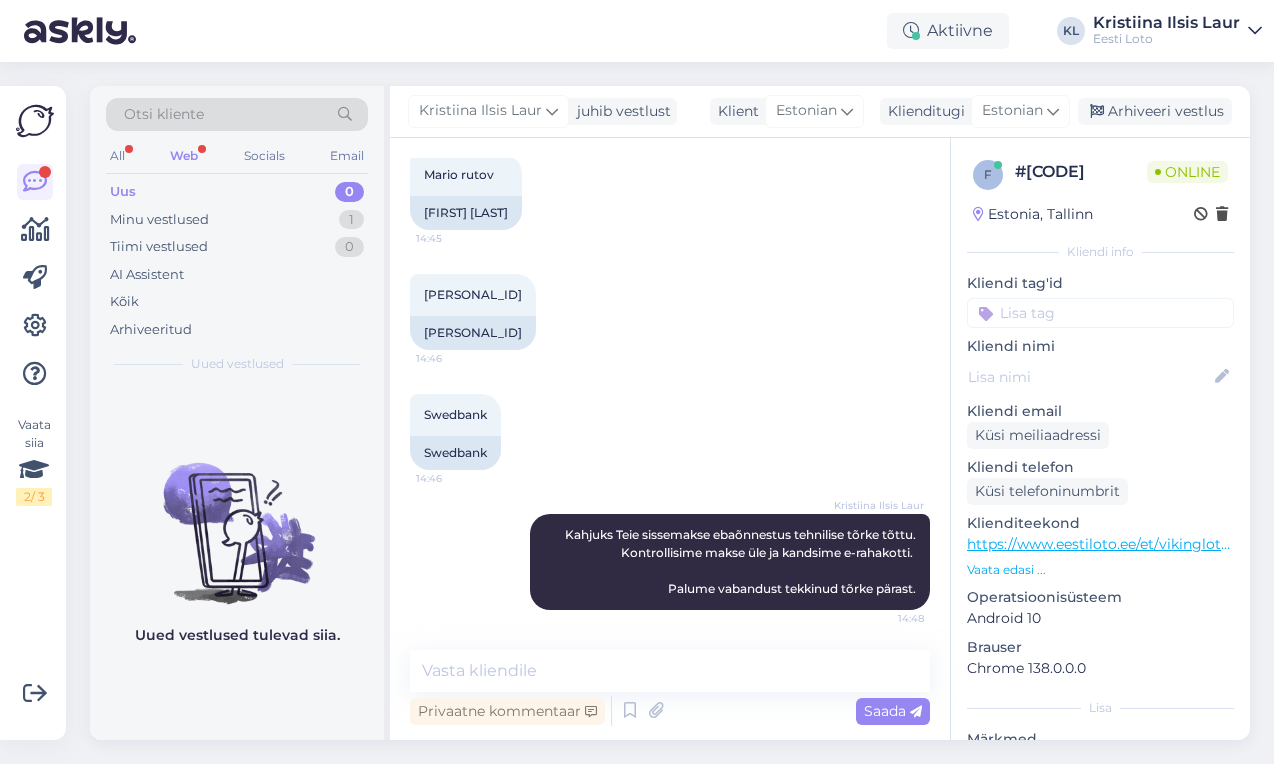click at bounding box center (1100, 313) 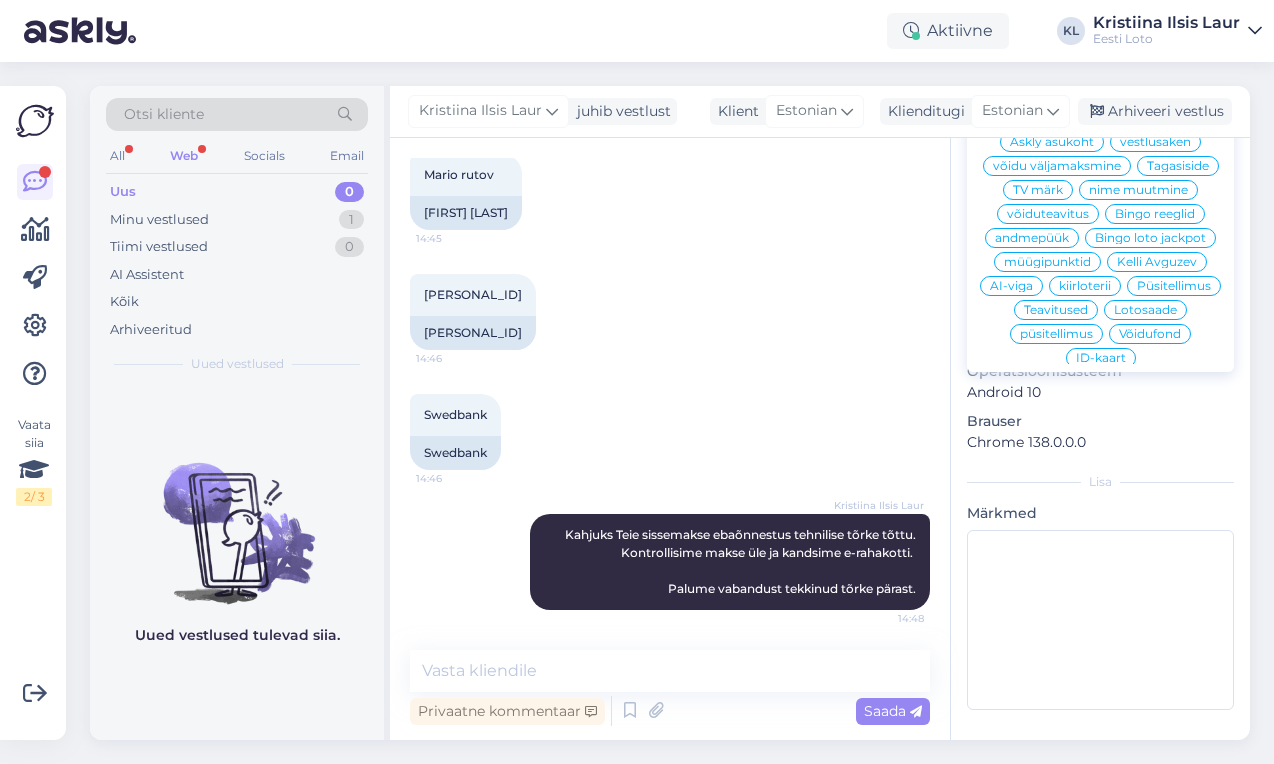 scroll, scrollTop: 228, scrollLeft: 0, axis: vertical 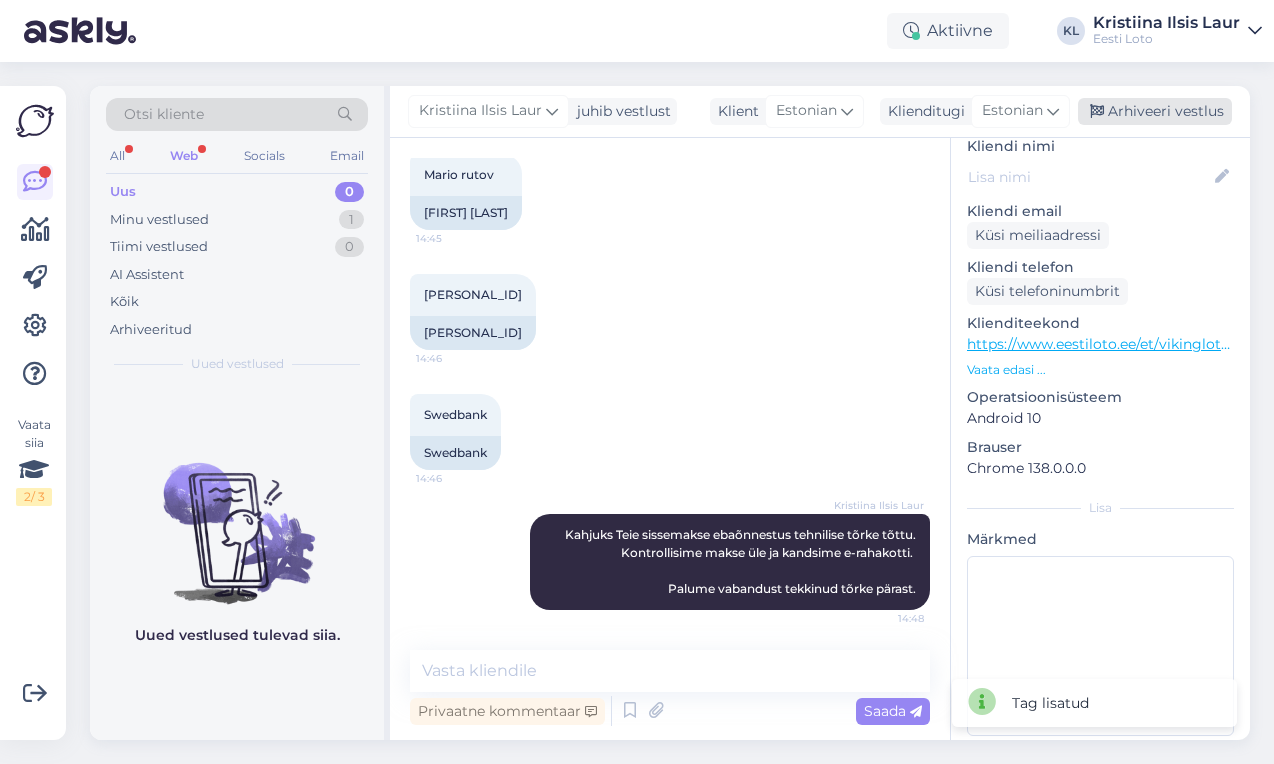 click on "Arhiveeri vestlus" at bounding box center [1155, 111] 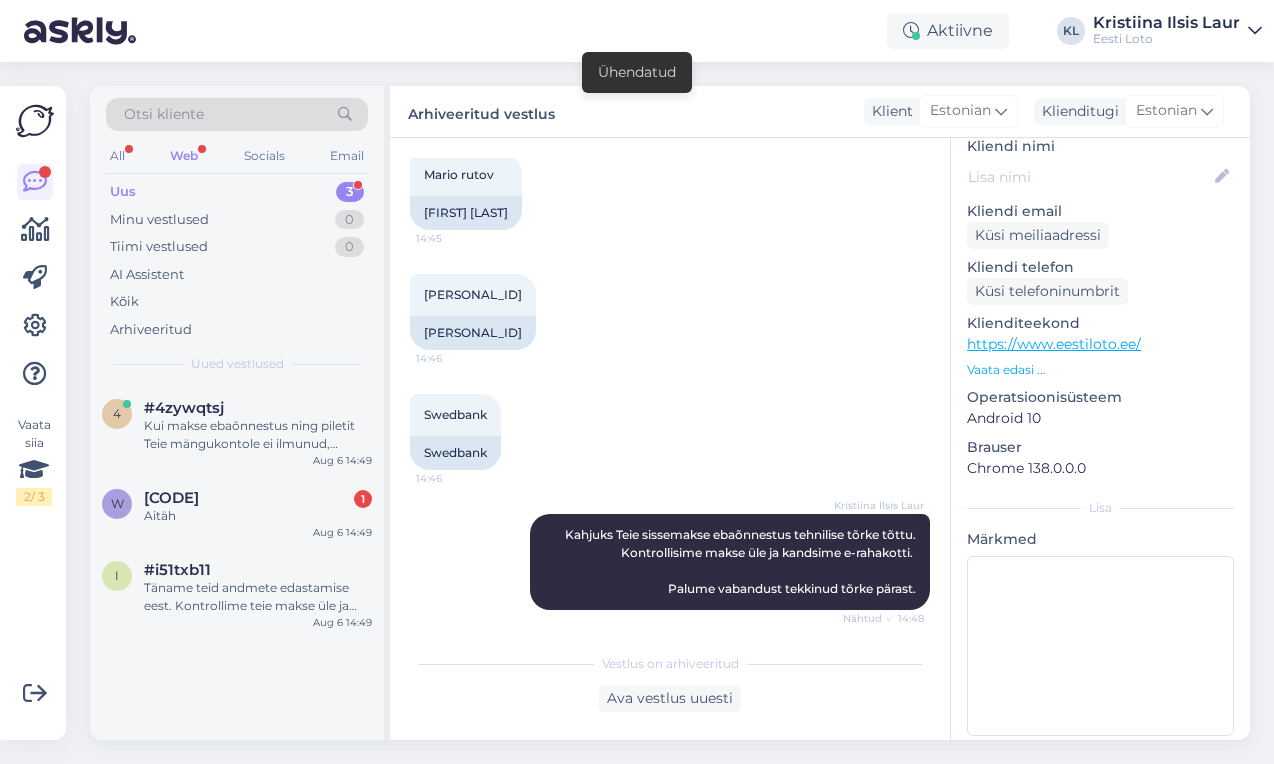 click on "Uus 3" at bounding box center (237, 192) 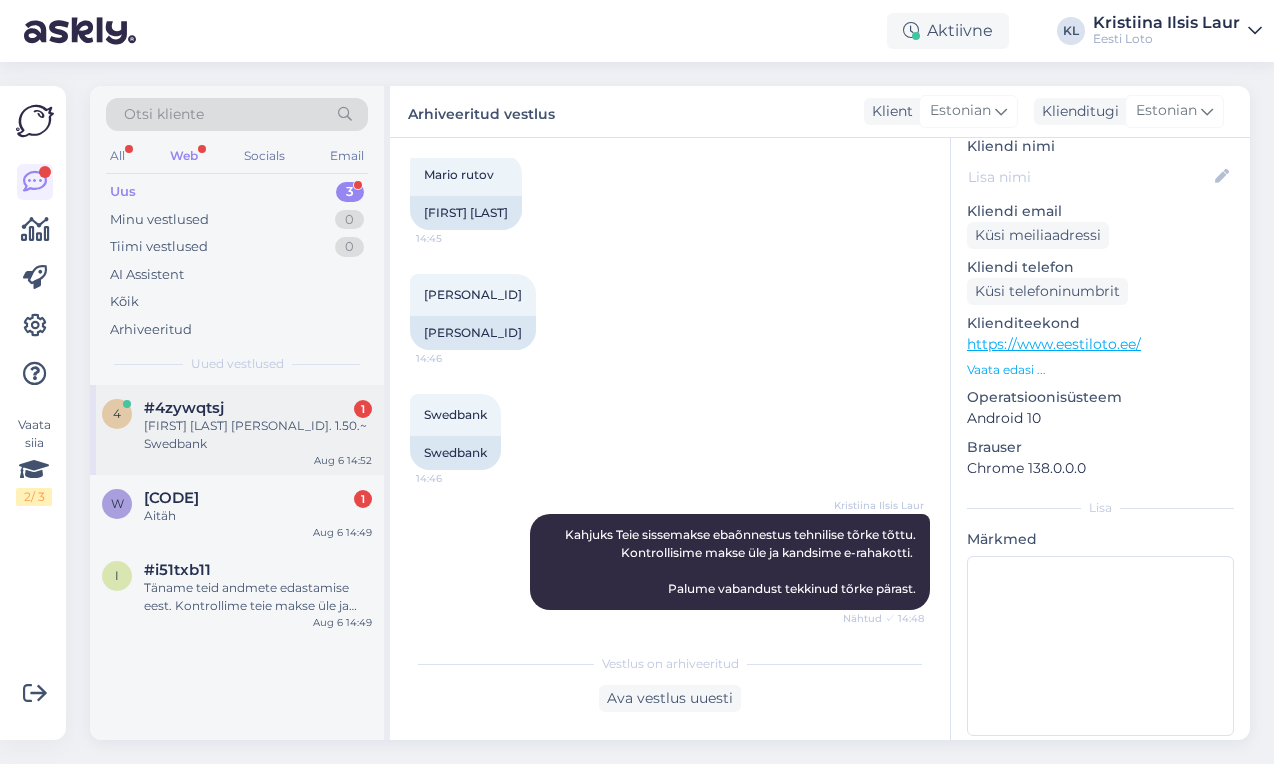 click on "#4zywqtsj 1" at bounding box center [258, 408] 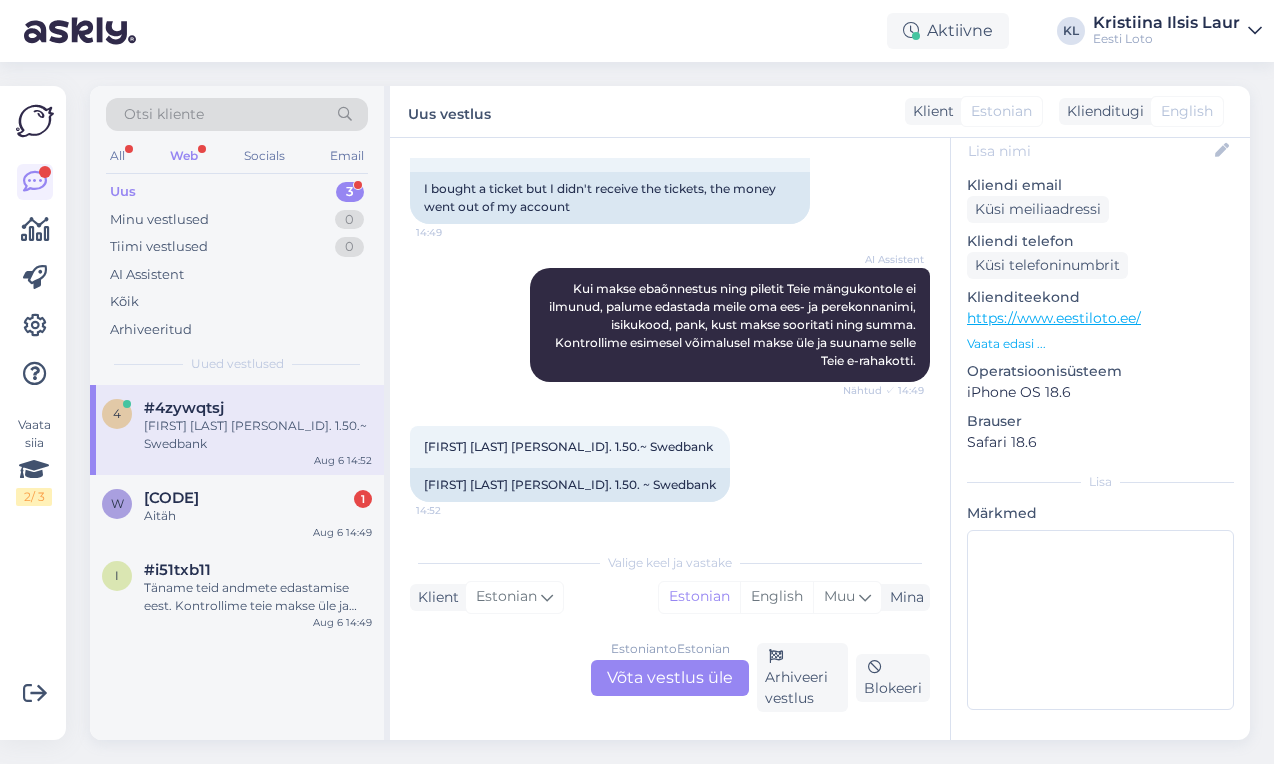 scroll, scrollTop: 340, scrollLeft: 0, axis: vertical 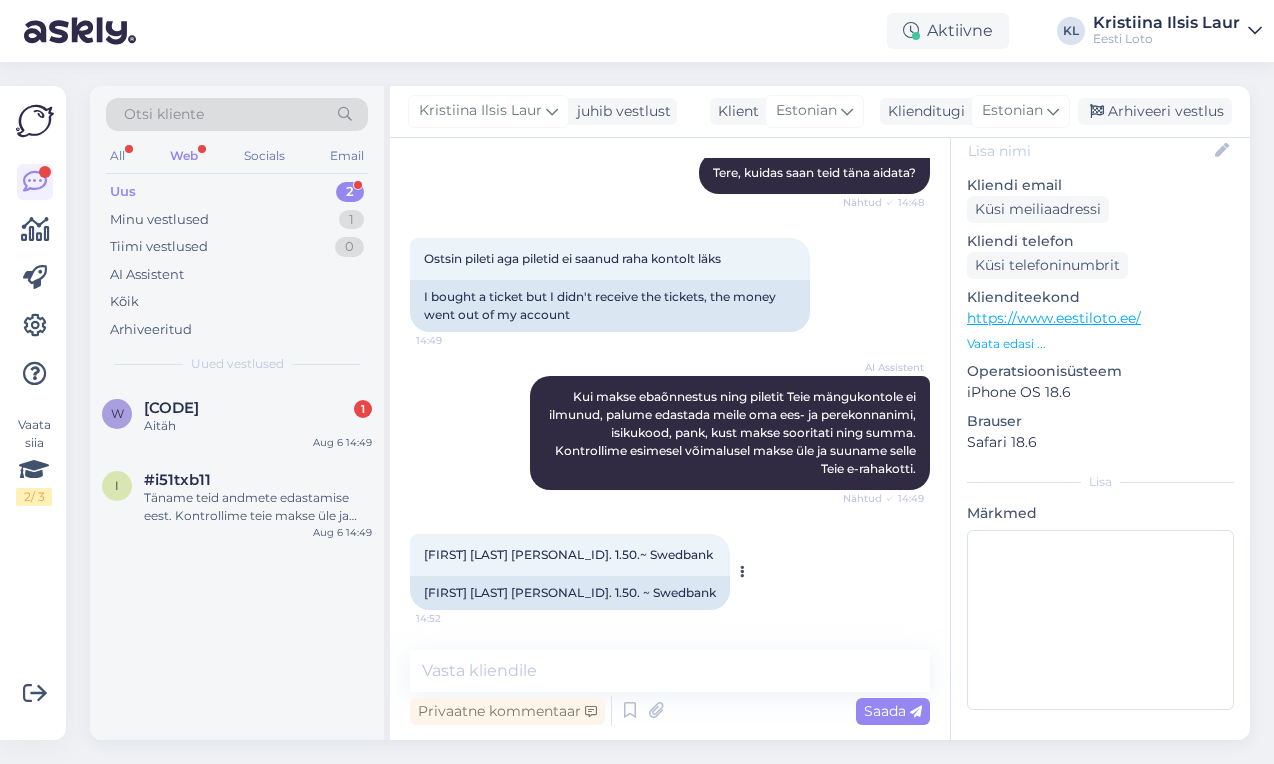 click on "[FIRST] [LAST] [PERSONAL_ID]. 1.50.~ Swedbank" at bounding box center (568, 554) 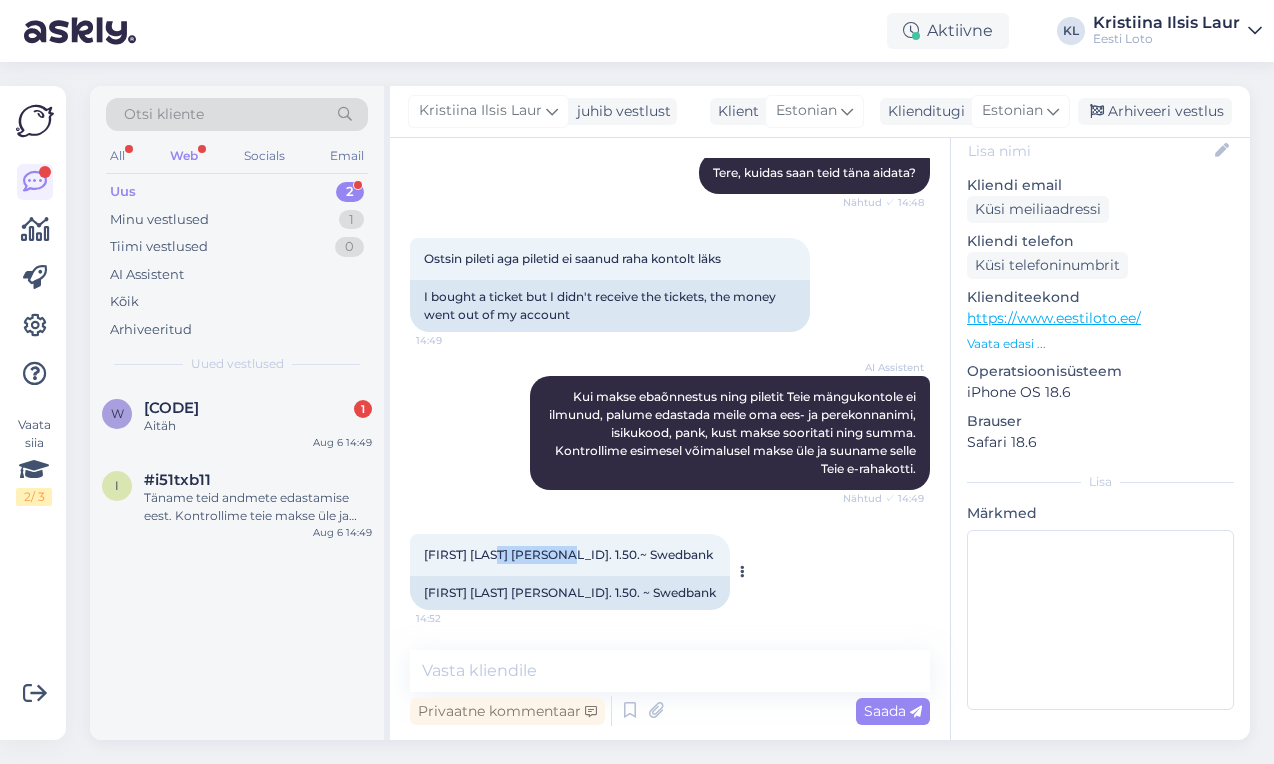 click on "[FIRST] [LAST] [PERSONAL_ID]. 1.50.~ Swedbank" at bounding box center [568, 554] 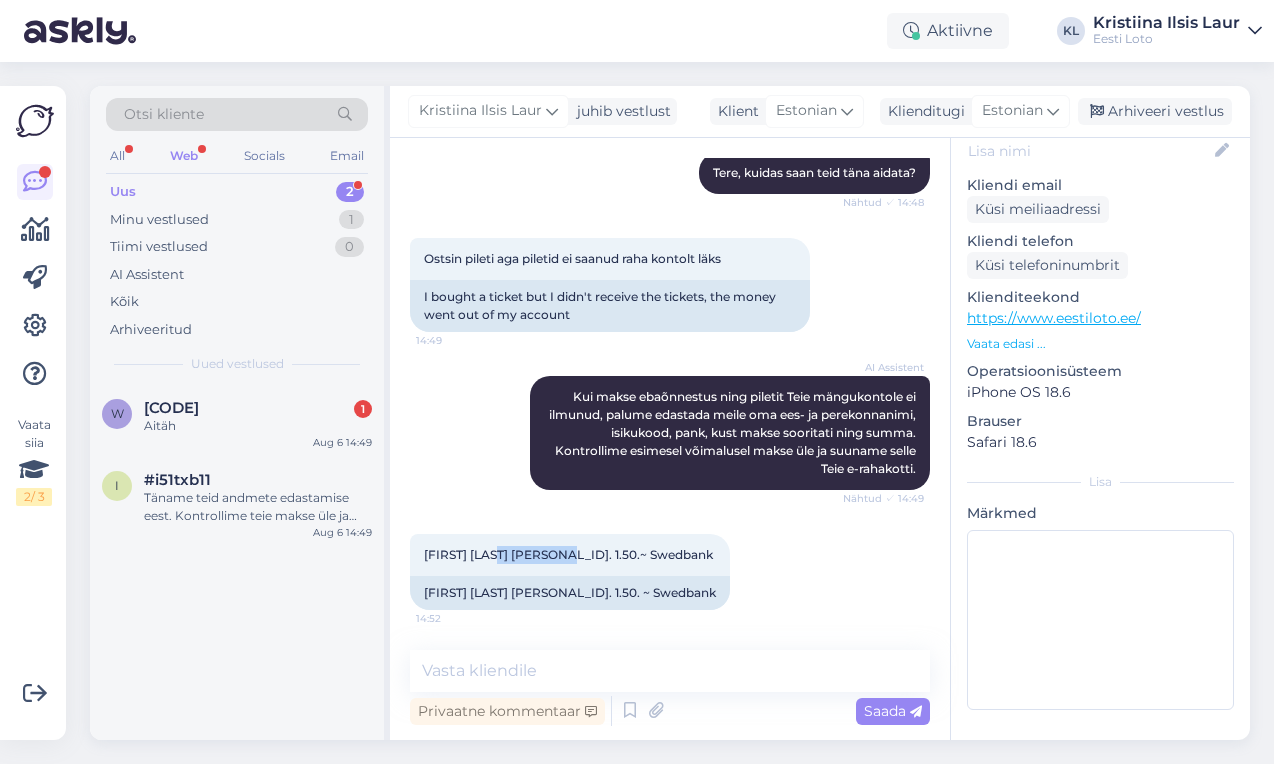 copy on "37001275220" 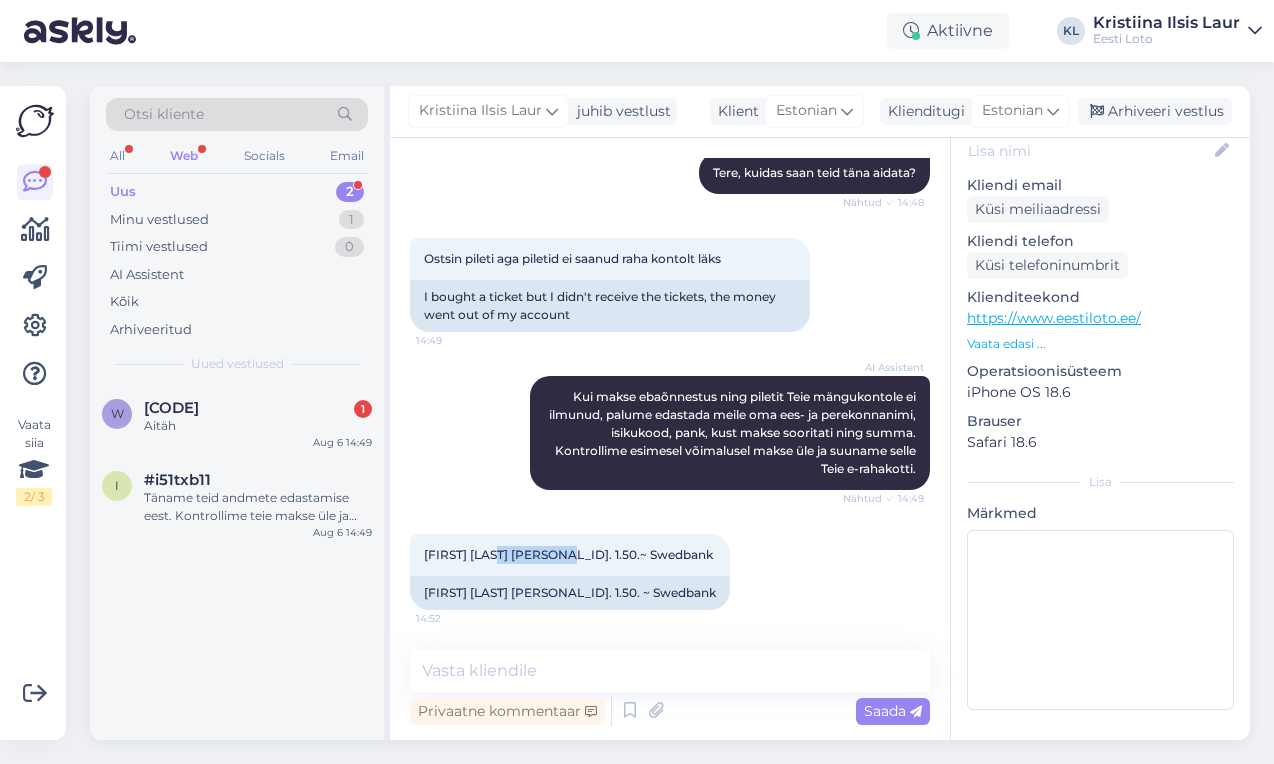 scroll, scrollTop: 232, scrollLeft: 0, axis: vertical 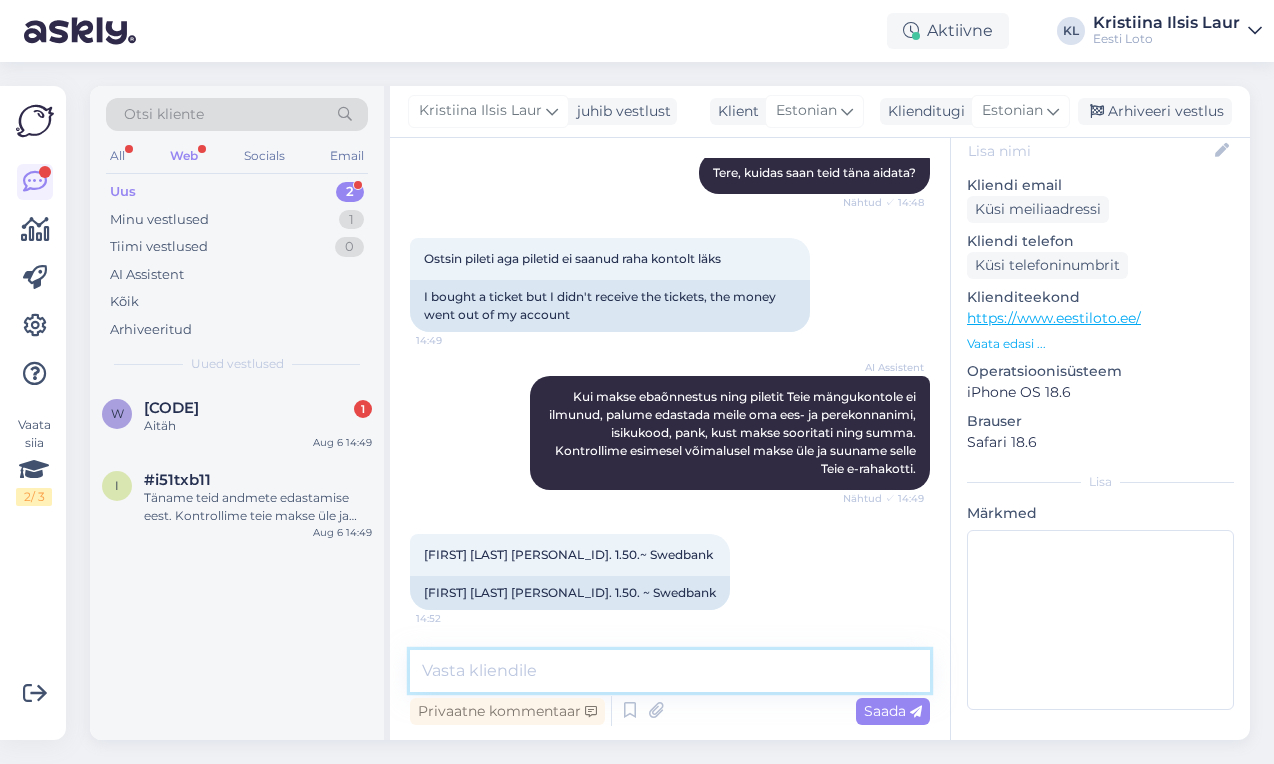 click at bounding box center [670, 671] 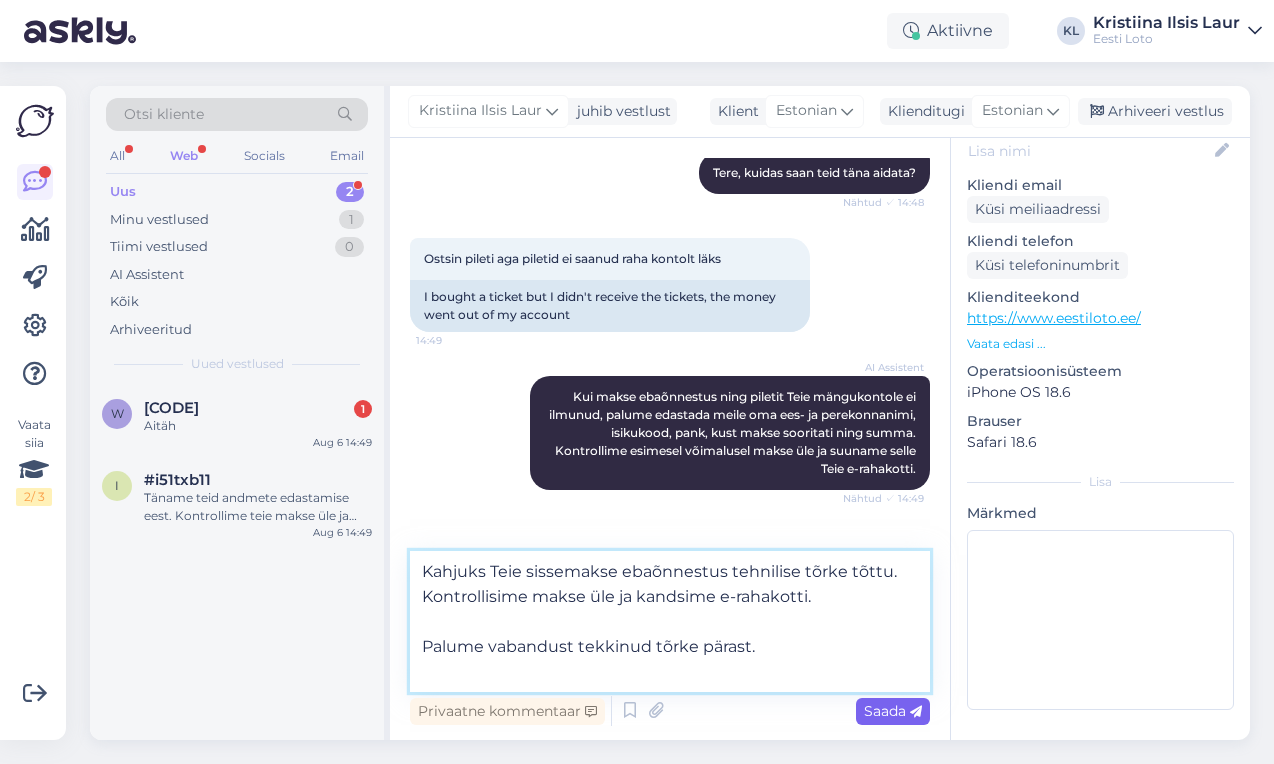 type on "Kahjuks Teie sissemakse ebaõnnestus tehnilise tõrke tõttu. Kontrollisime makse üle ja kandsime e-rahakotti.
Palume vabandust tekkinud tõrke pärast." 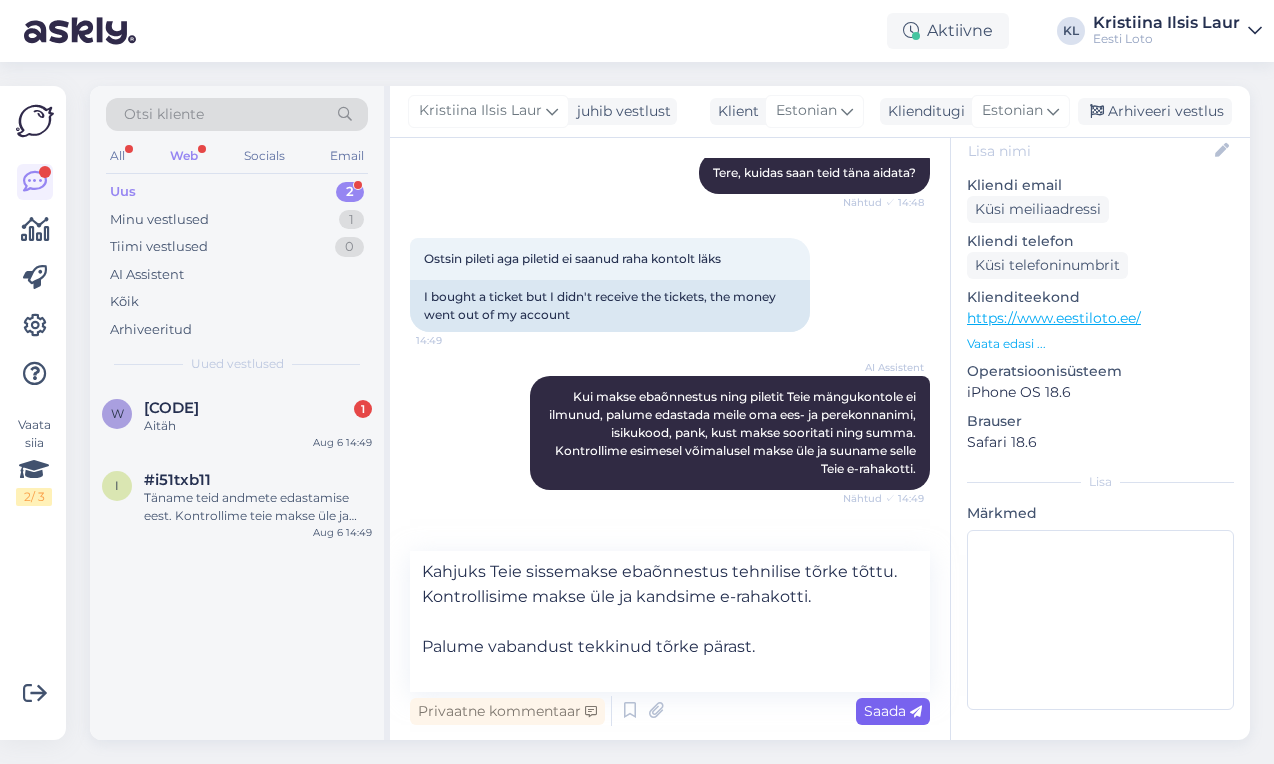 click on "Saada" at bounding box center (893, 711) 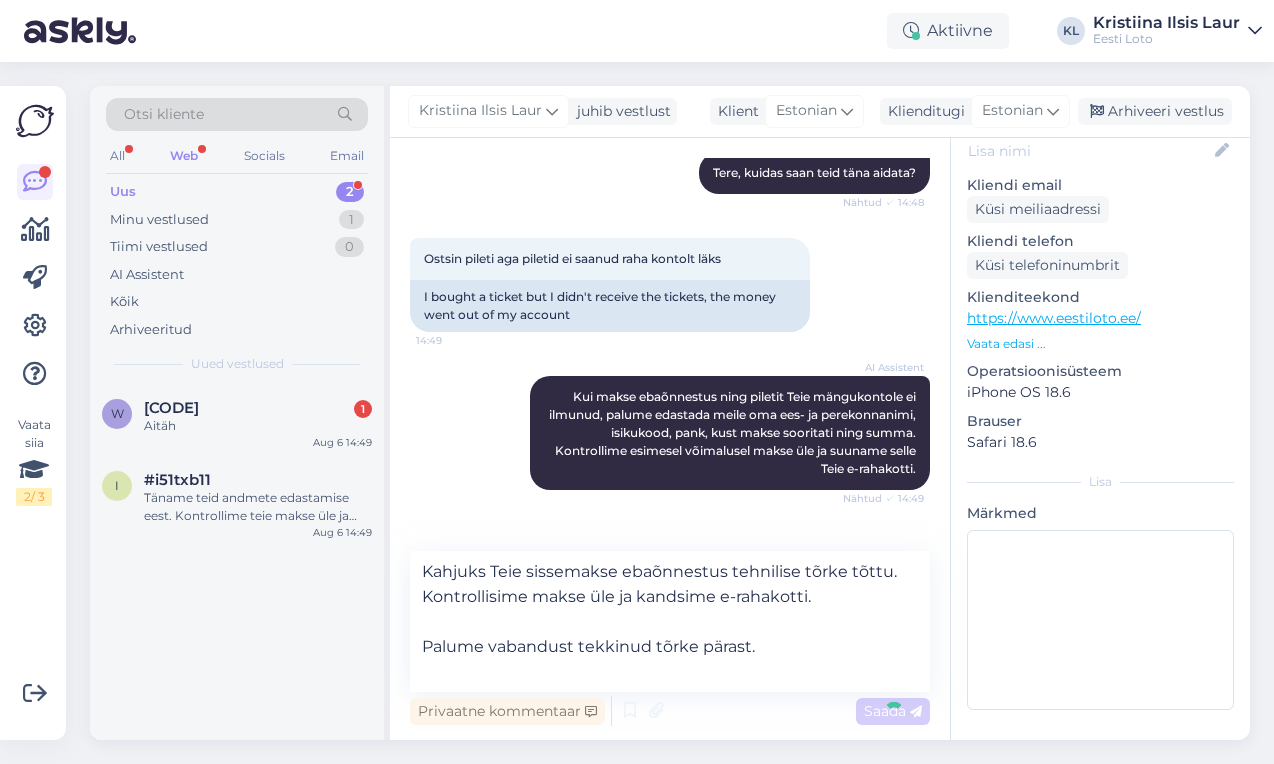 type 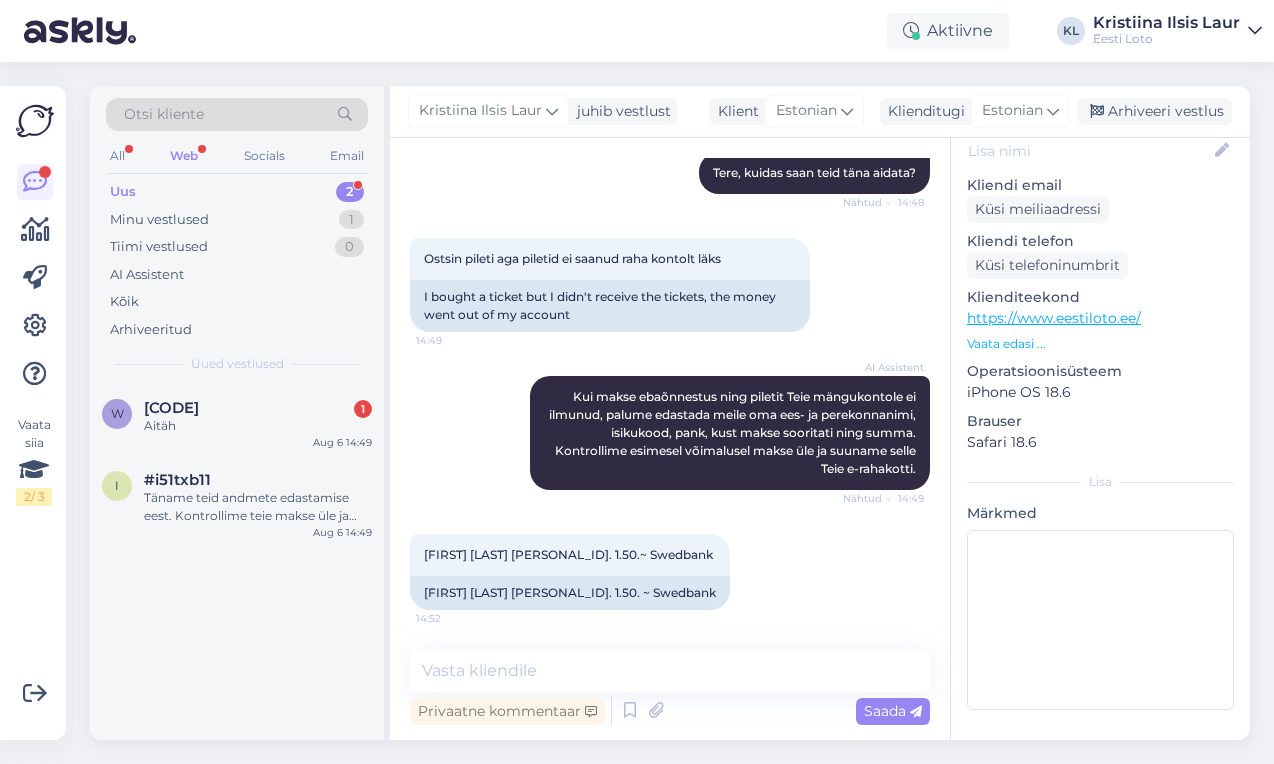 scroll, scrollTop: 372, scrollLeft: 0, axis: vertical 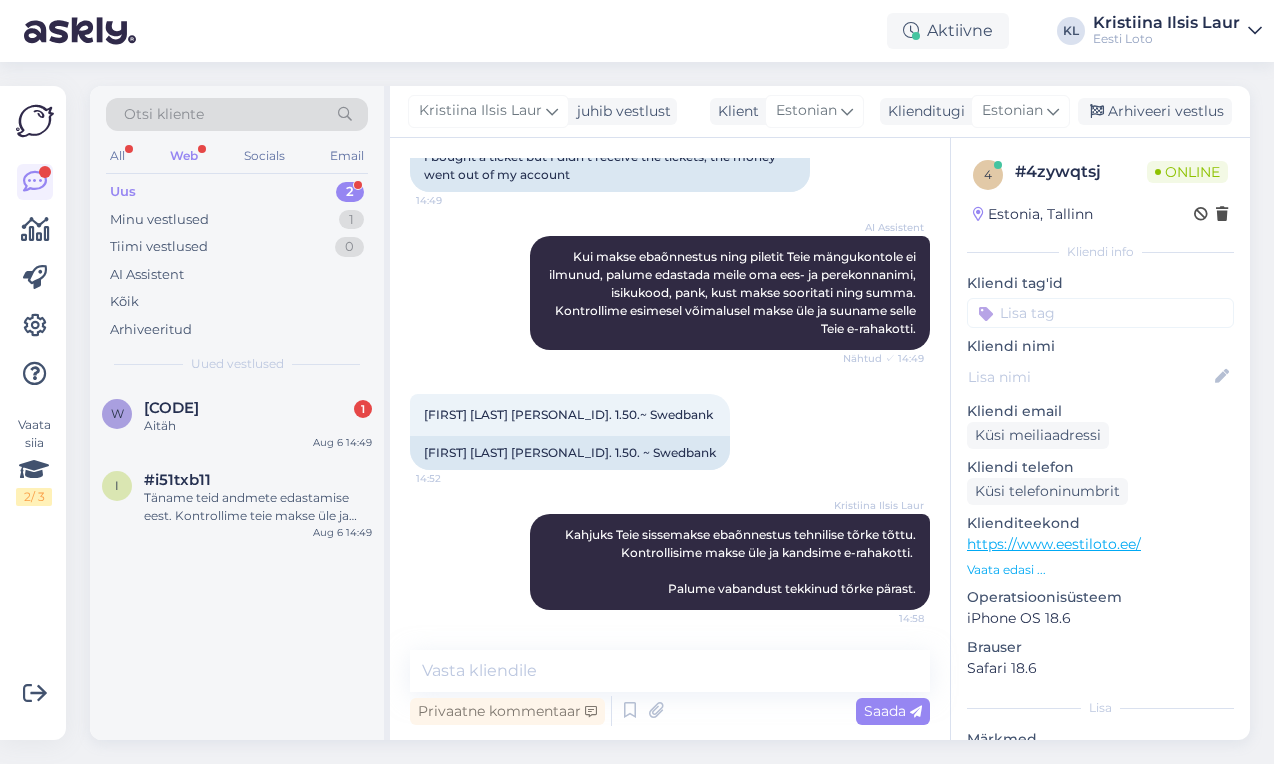 click at bounding box center [1100, 313] 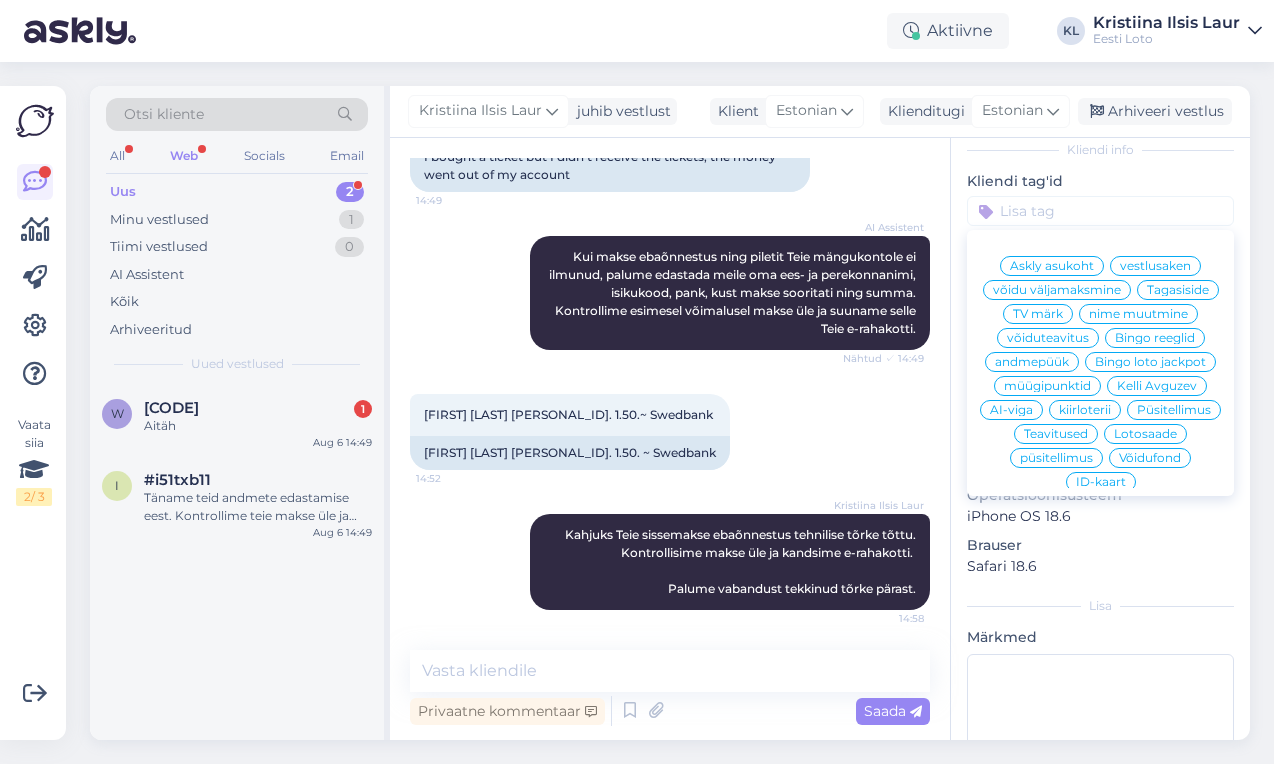 scroll, scrollTop: 113, scrollLeft: 0, axis: vertical 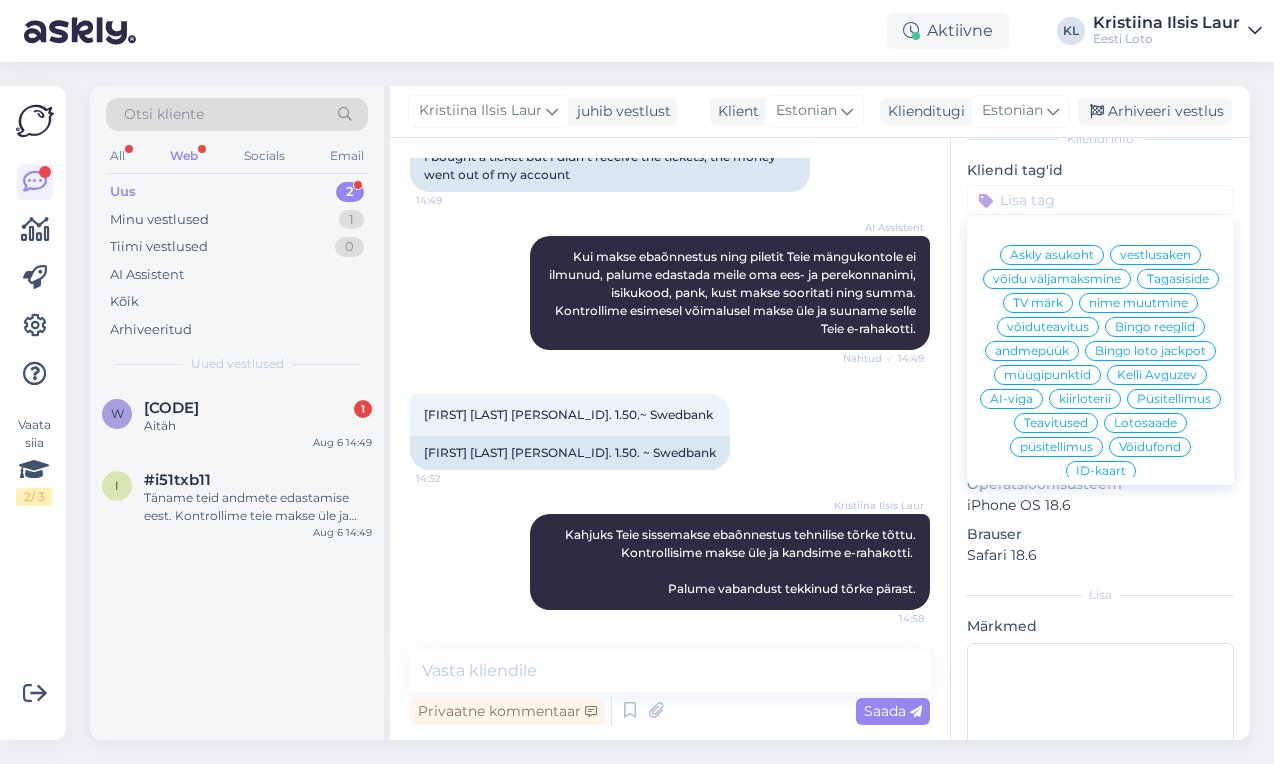 click on "E-rahakott" at bounding box center [1100, 807] 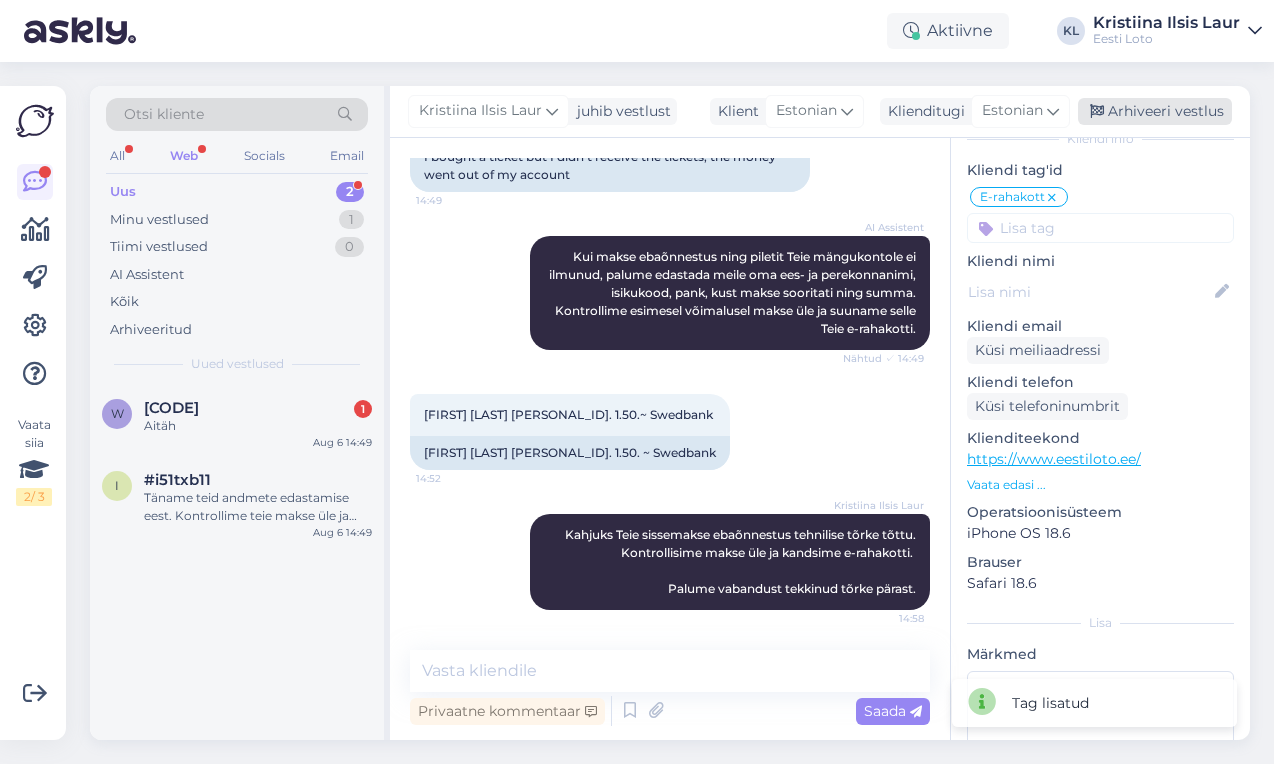 click on "Arhiveeri vestlus" at bounding box center [1155, 111] 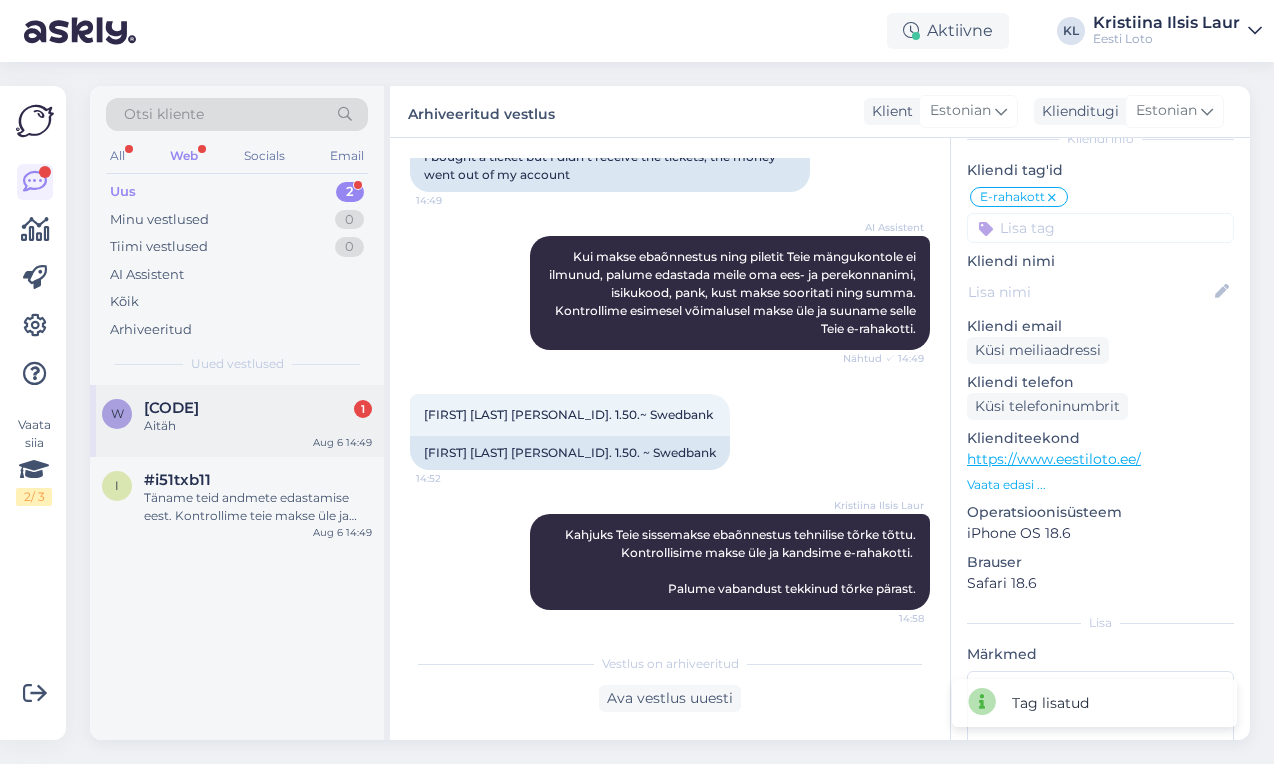 click on "Aitäh" at bounding box center (258, 426) 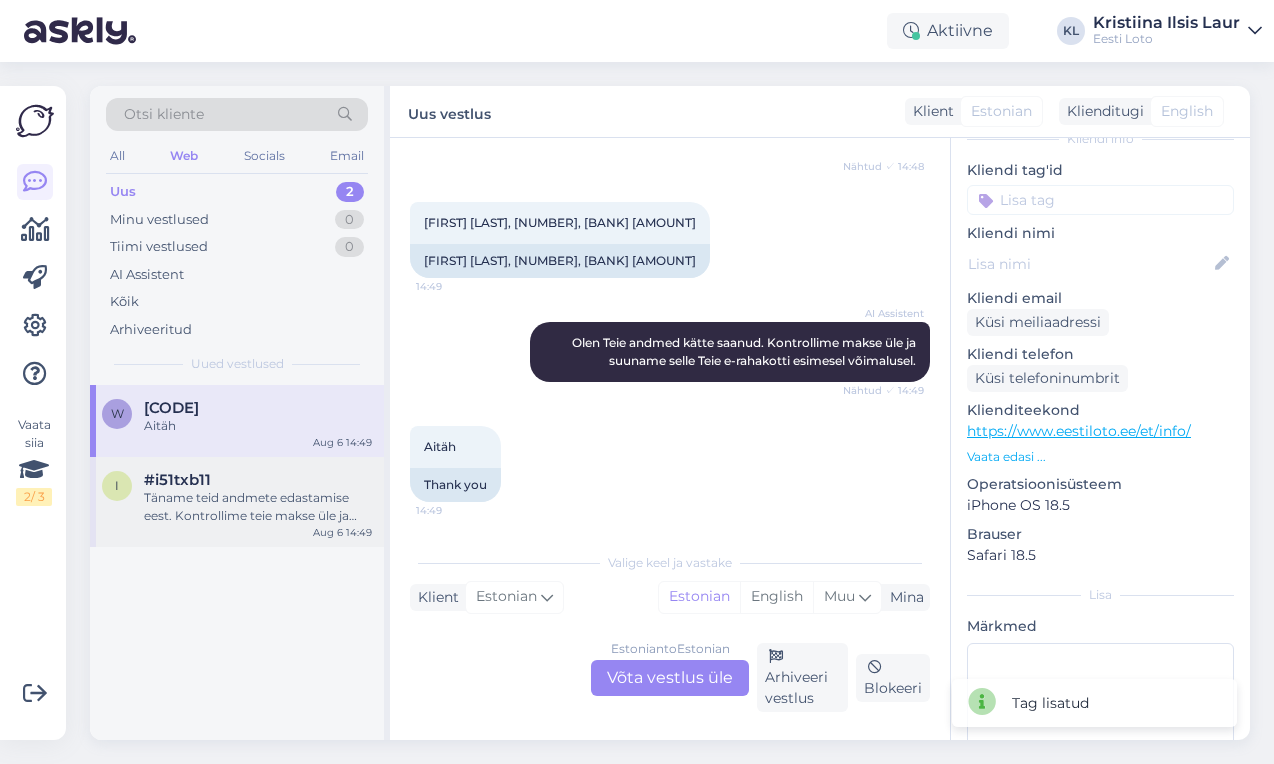 click on "i #i51txb11 Täname teid andmete edastamise eest. Kontrollime teie makse üle ja suuname selle esimesel võimalusel teie e-rahakotti. Aug 6 14:49" at bounding box center (237, 502) 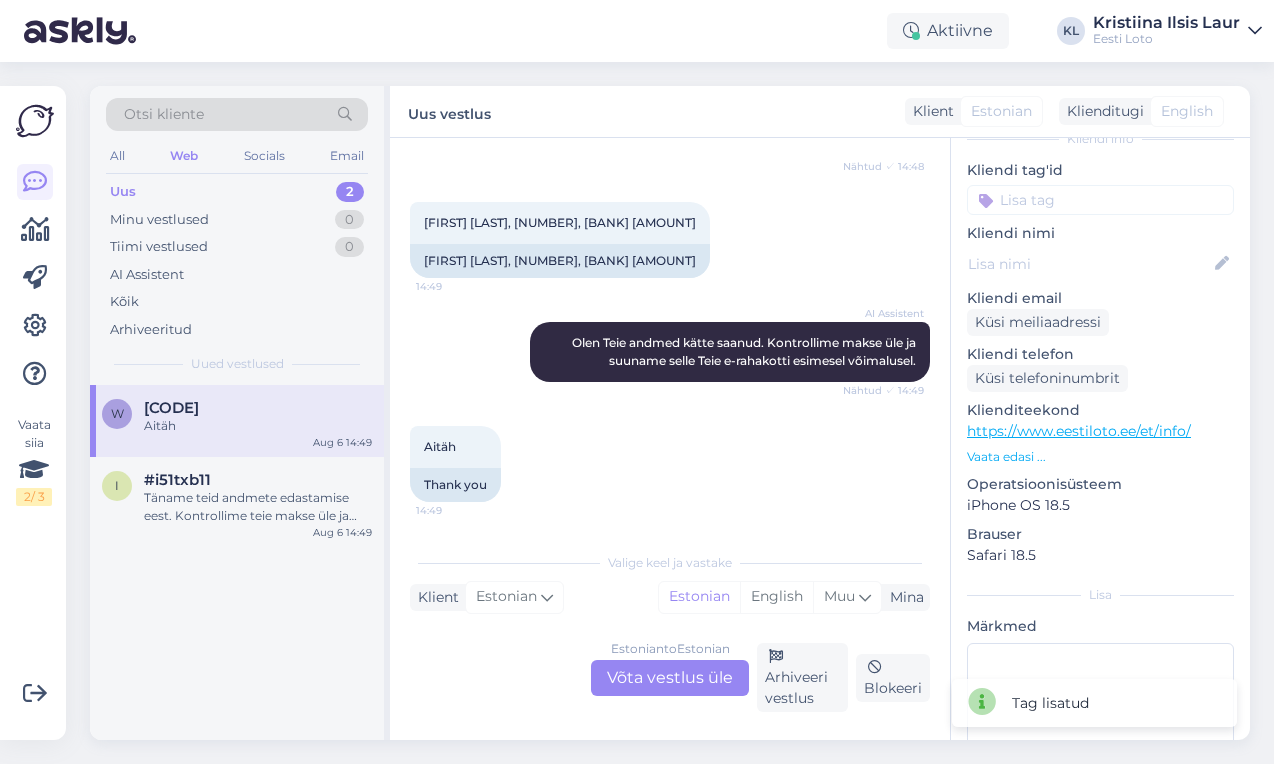 scroll, scrollTop: 364, scrollLeft: 0, axis: vertical 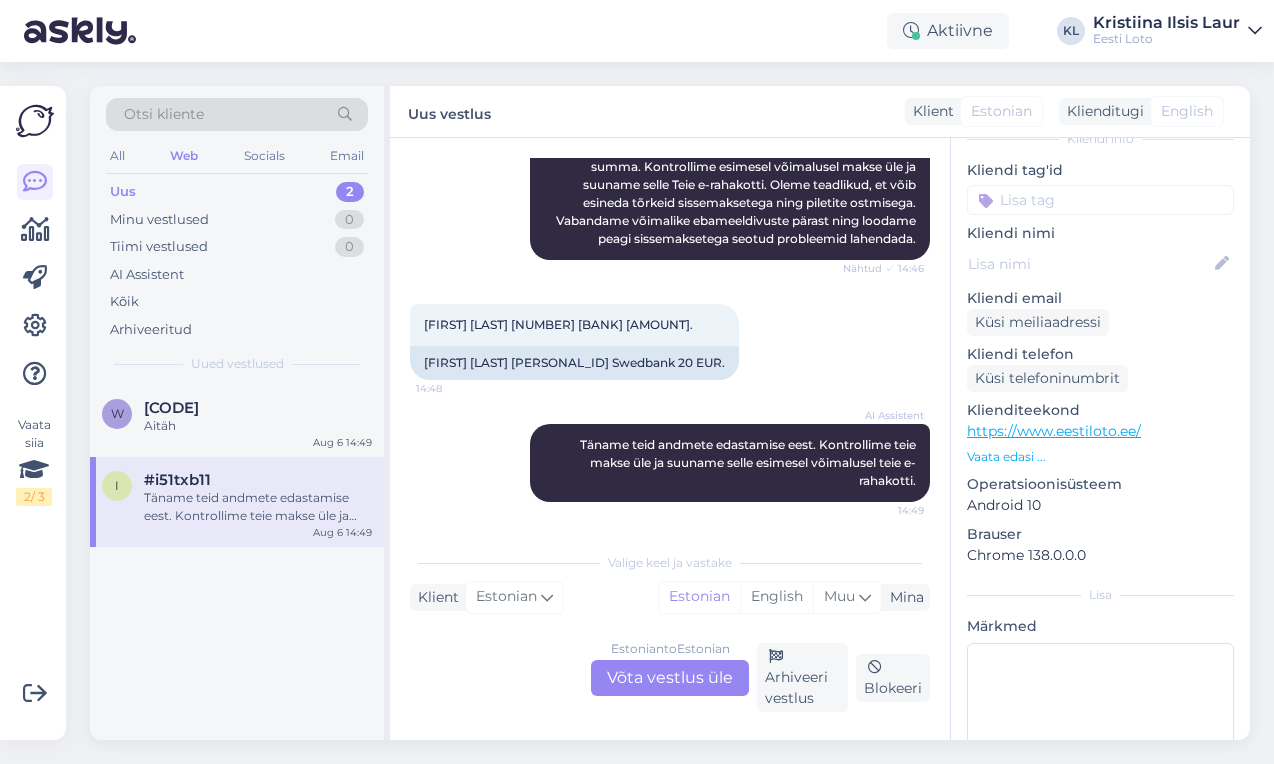 click on "Estonian  to  Estonian Võta vestlus üle" at bounding box center (670, 678) 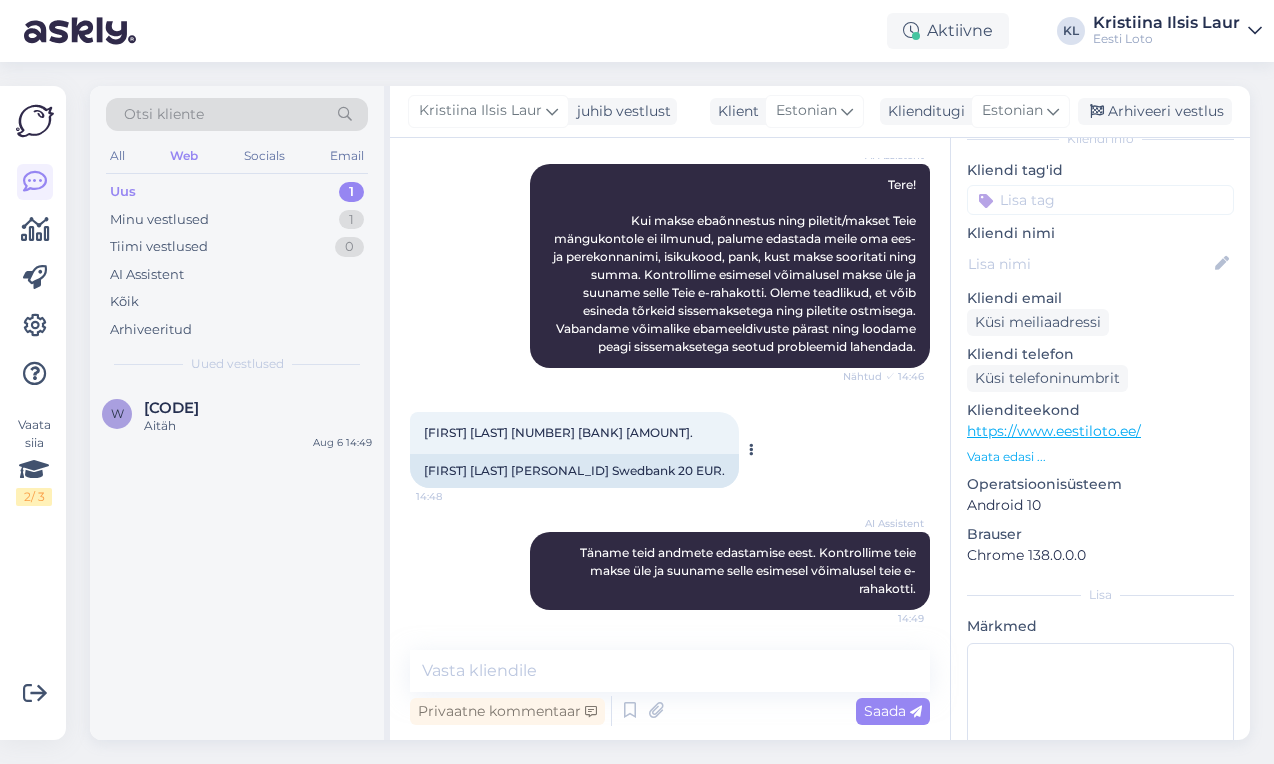 click on "[FIRST] [LAST] [NUMBER] [BANK] [AMOUNT]." at bounding box center (558, 432) 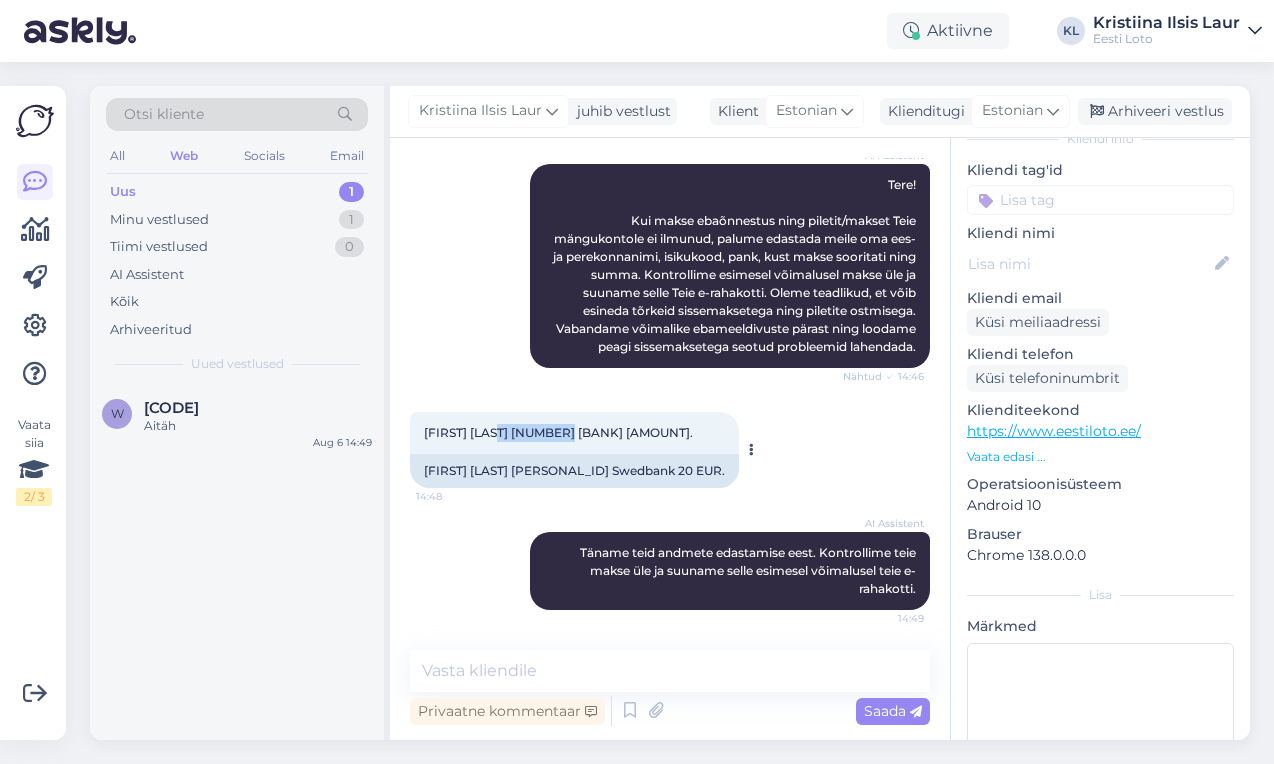 click on "[FIRST] [LAST] [NUMBER] [BANK] [AMOUNT]." at bounding box center [558, 432] 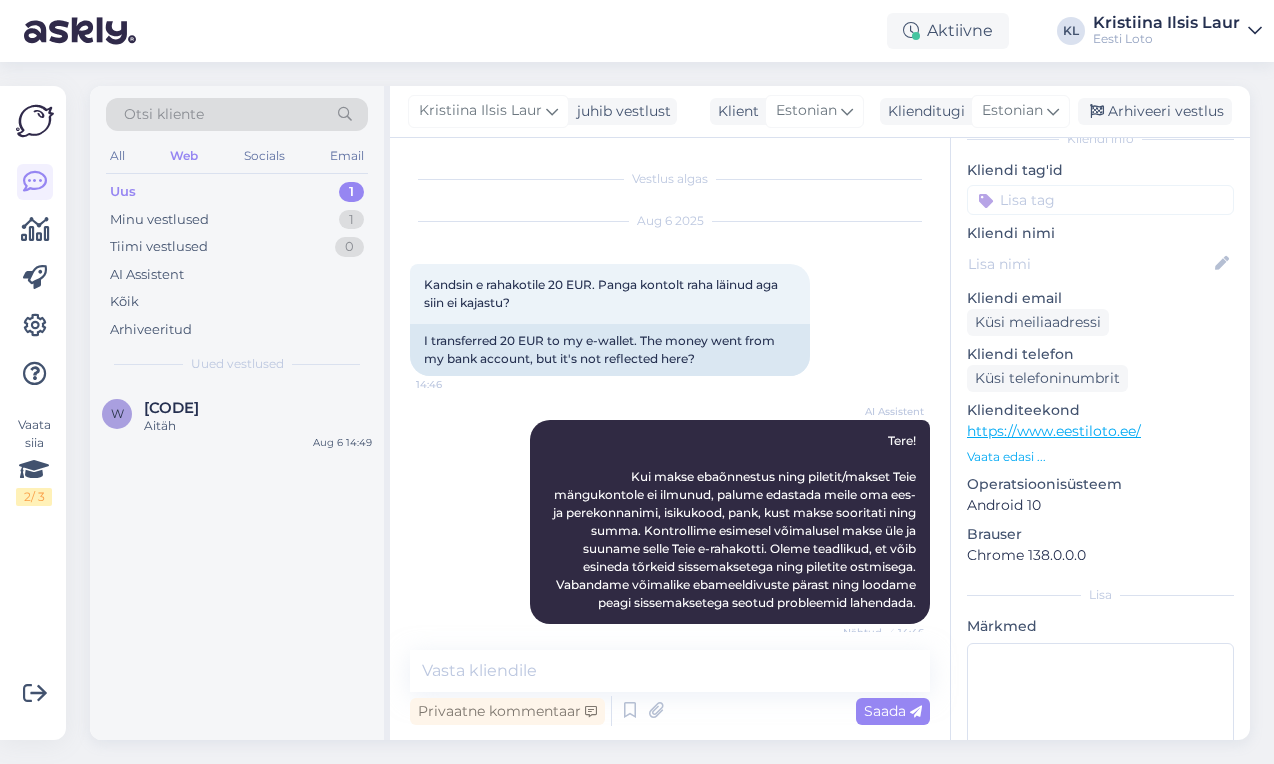 scroll, scrollTop: 0, scrollLeft: 0, axis: both 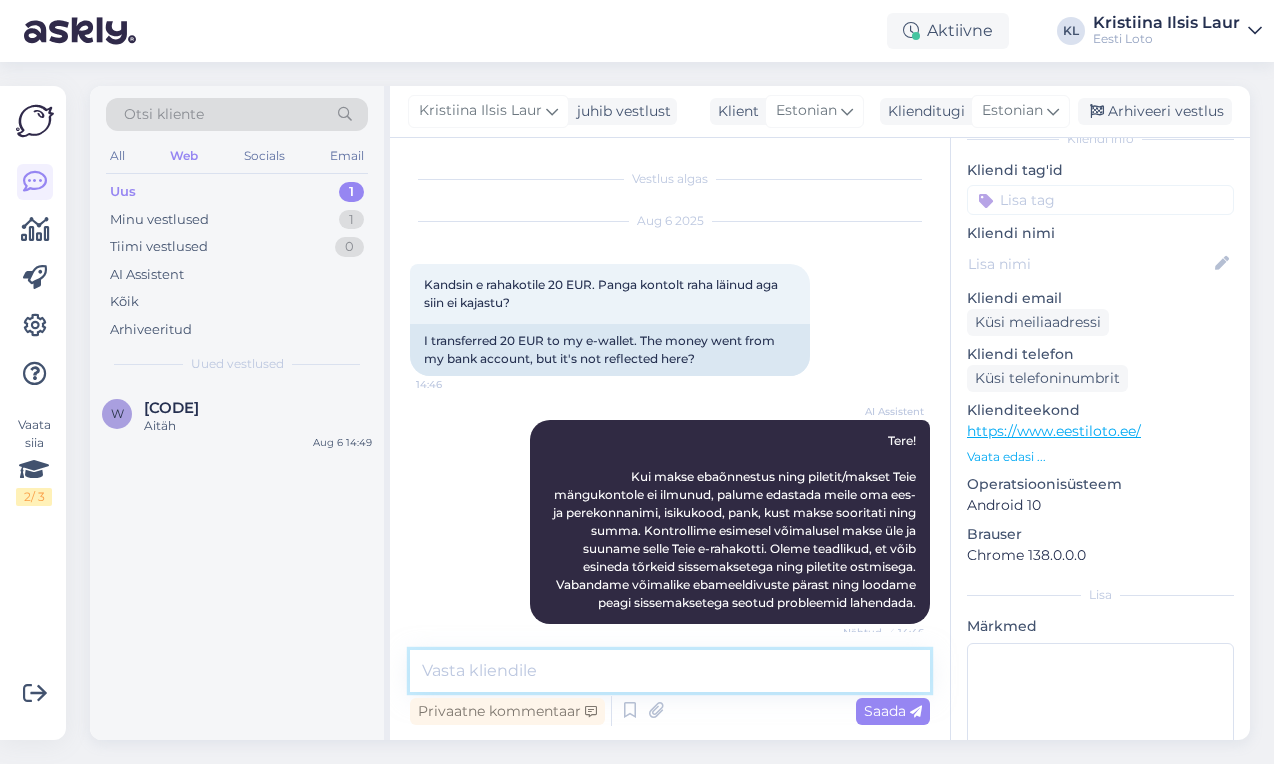 click at bounding box center (670, 671) 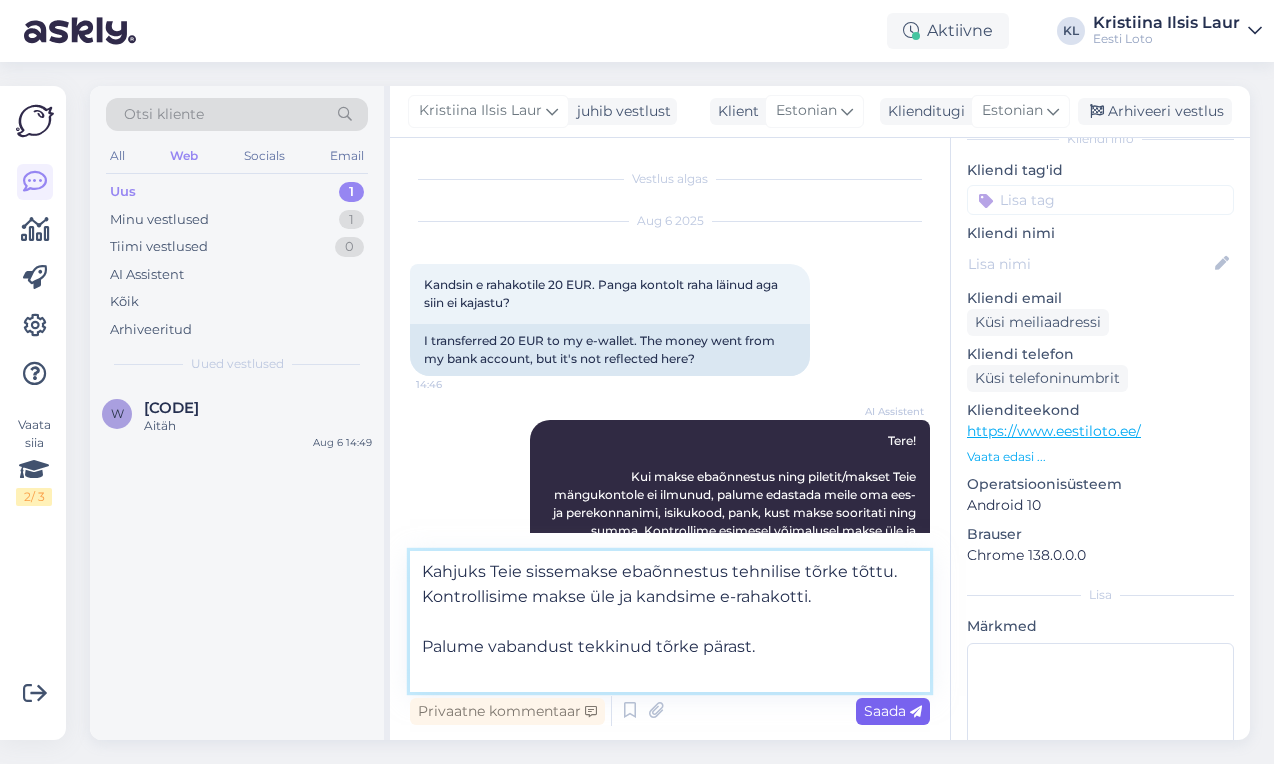 type on "Kahjuks Teie sissemakse ebaõnnestus tehnilise tõrke tõttu. Kontrollisime makse üle ja kandsime e-rahakotti.
Palume vabandust tekkinud tõrke pärast." 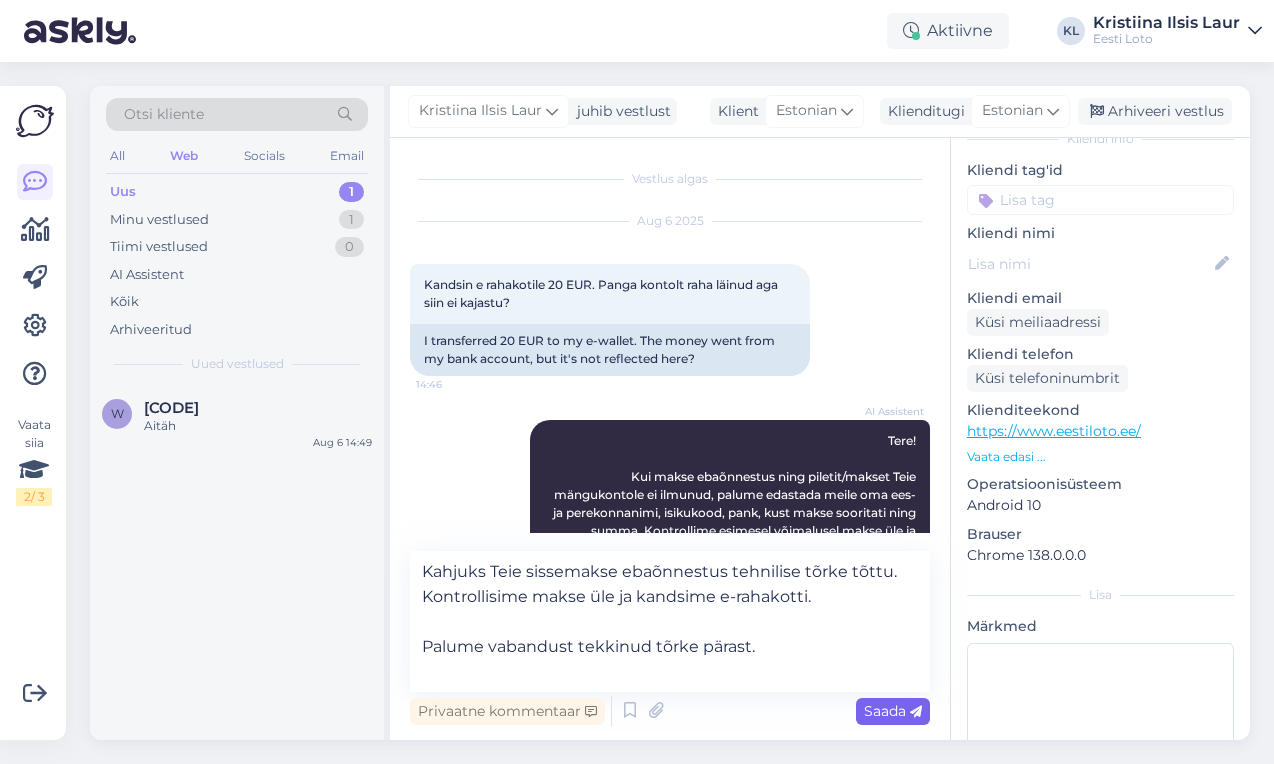 click on "Saada" at bounding box center (893, 711) 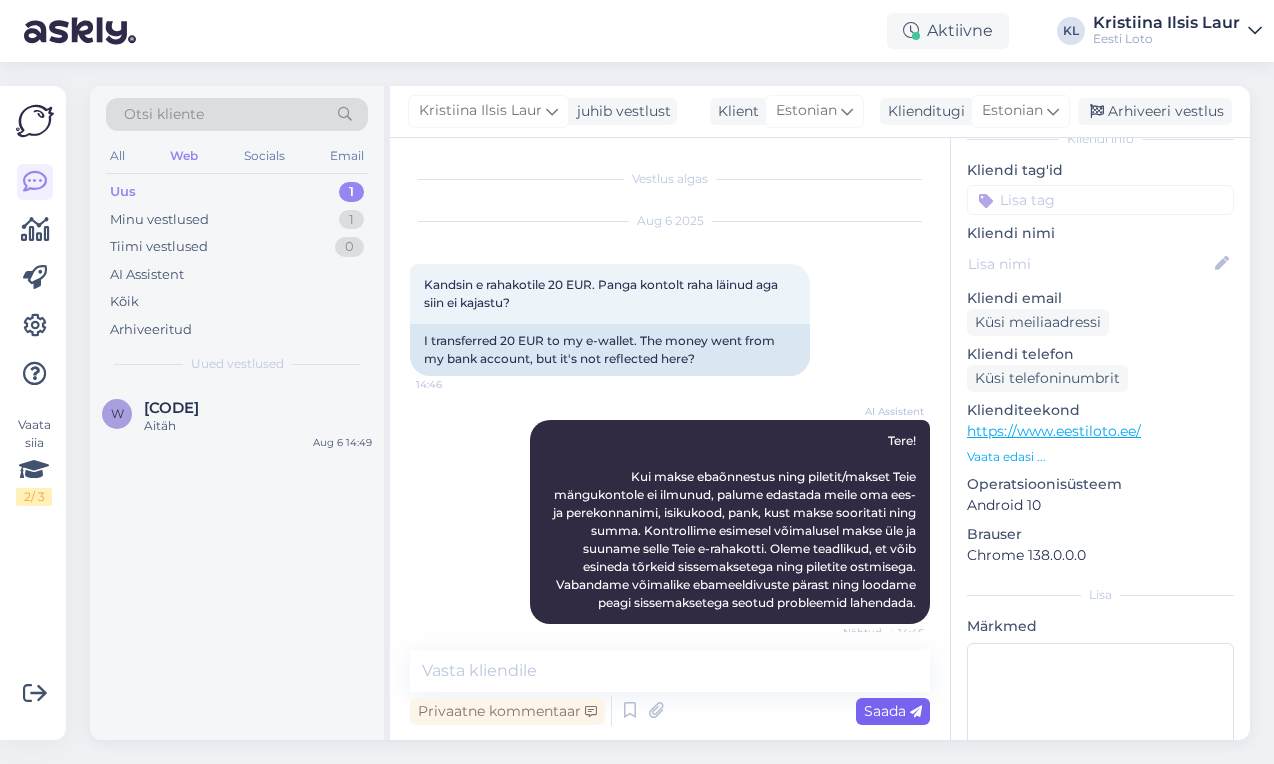 scroll, scrollTop: 396, scrollLeft: 0, axis: vertical 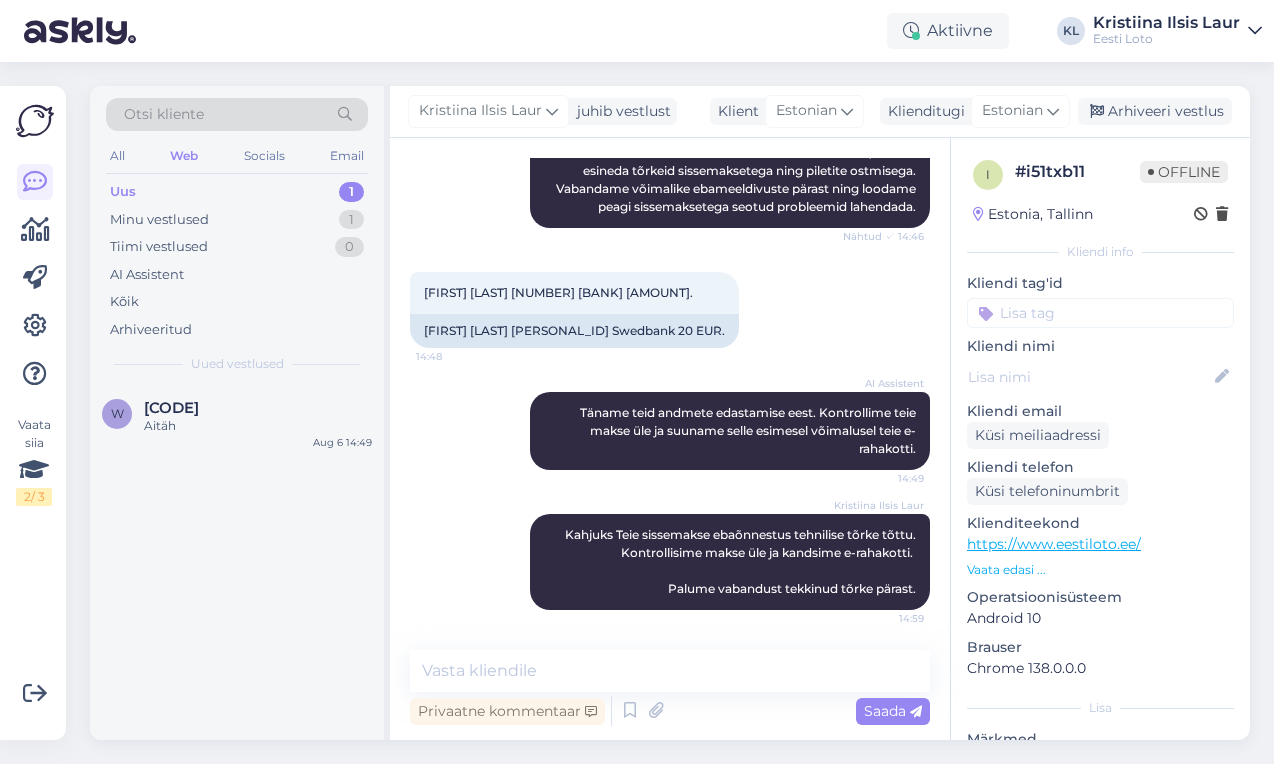 click at bounding box center [1100, 313] 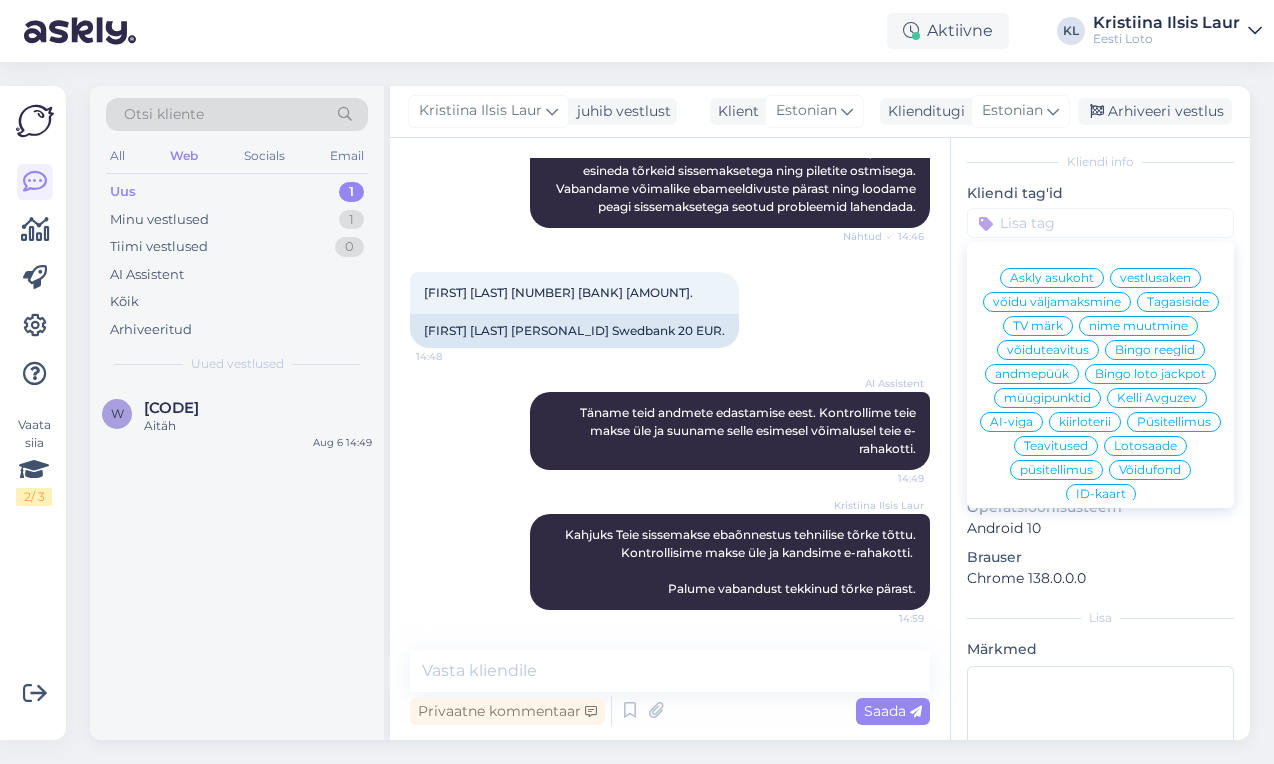 scroll, scrollTop: 98, scrollLeft: 0, axis: vertical 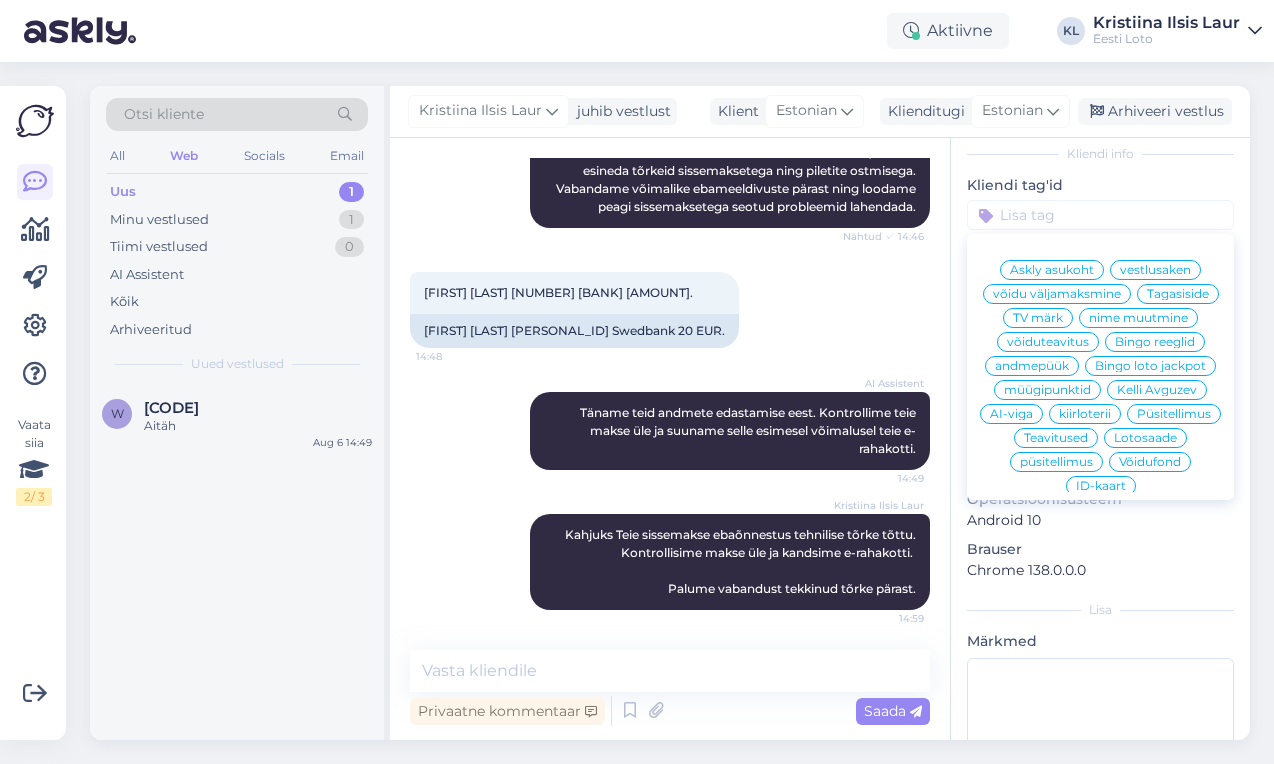 click on "E-rahakott" at bounding box center [1100, 822] 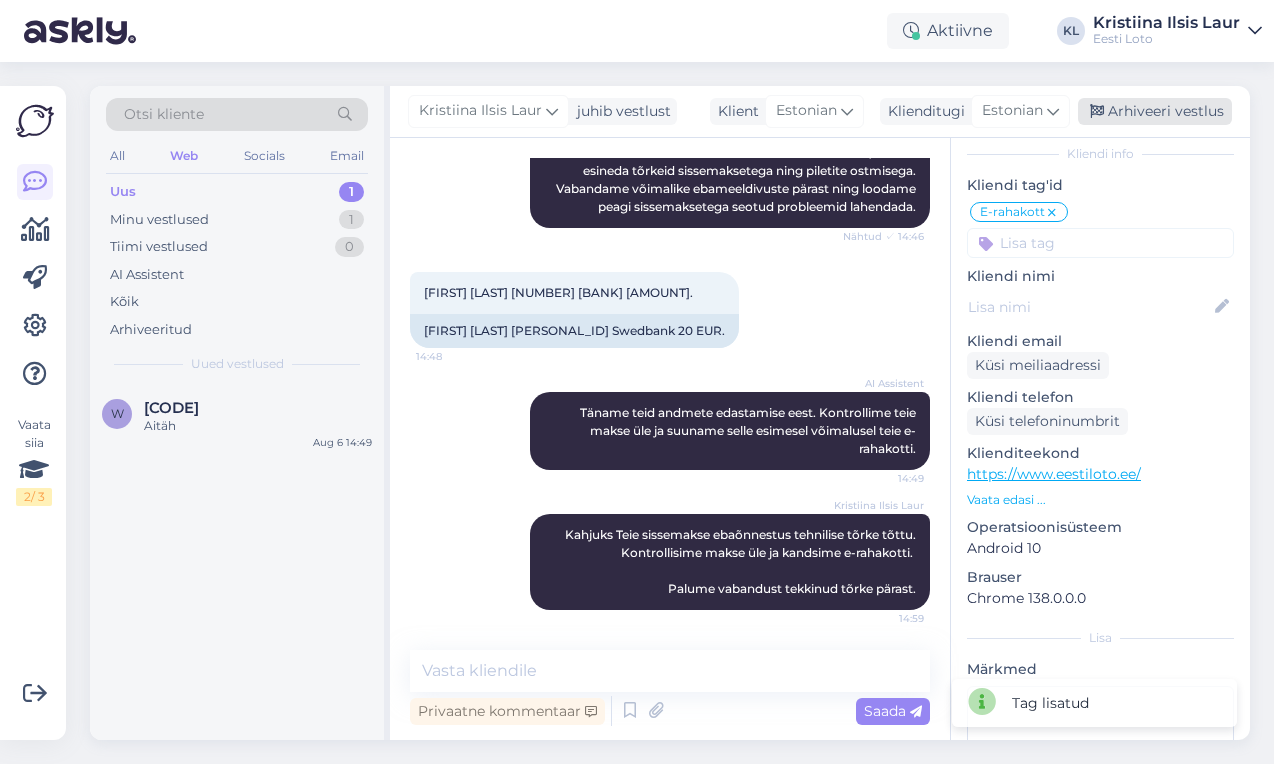click on "Arhiveeri vestlus" at bounding box center [1155, 111] 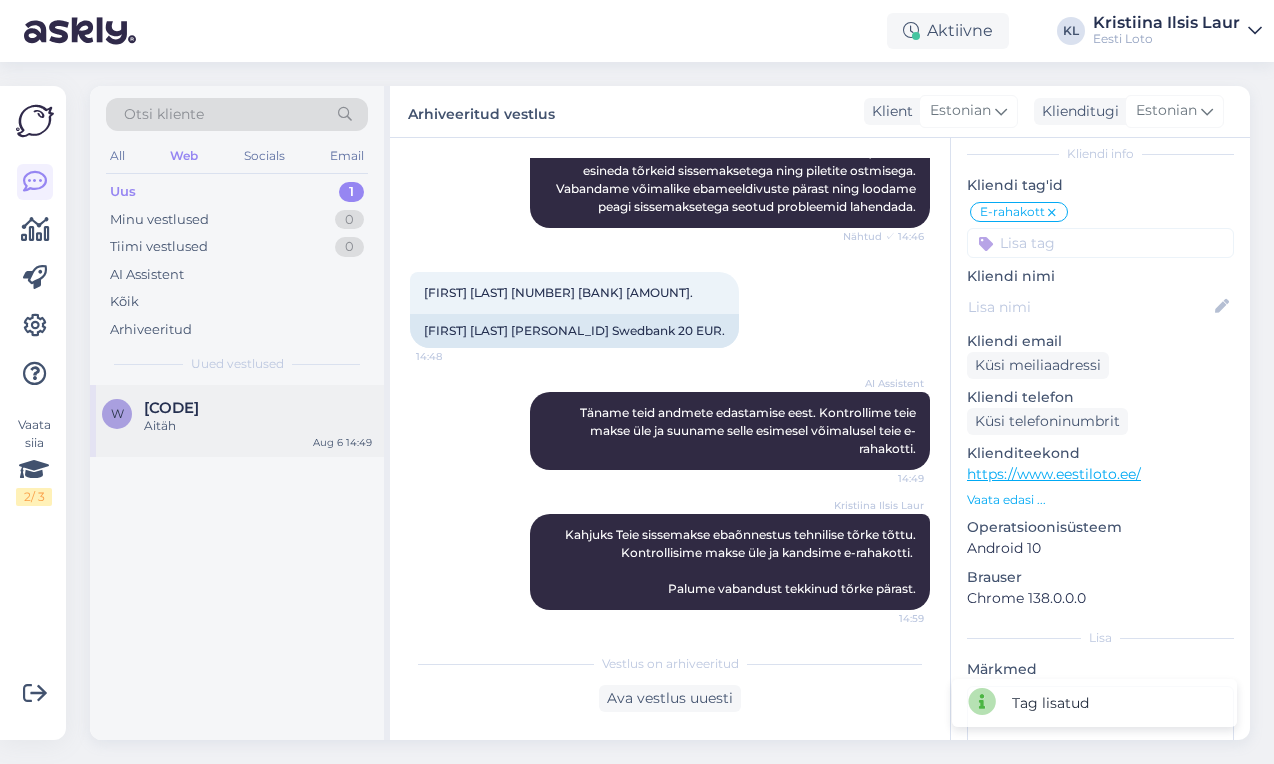 click on "Aitäh" at bounding box center (258, 426) 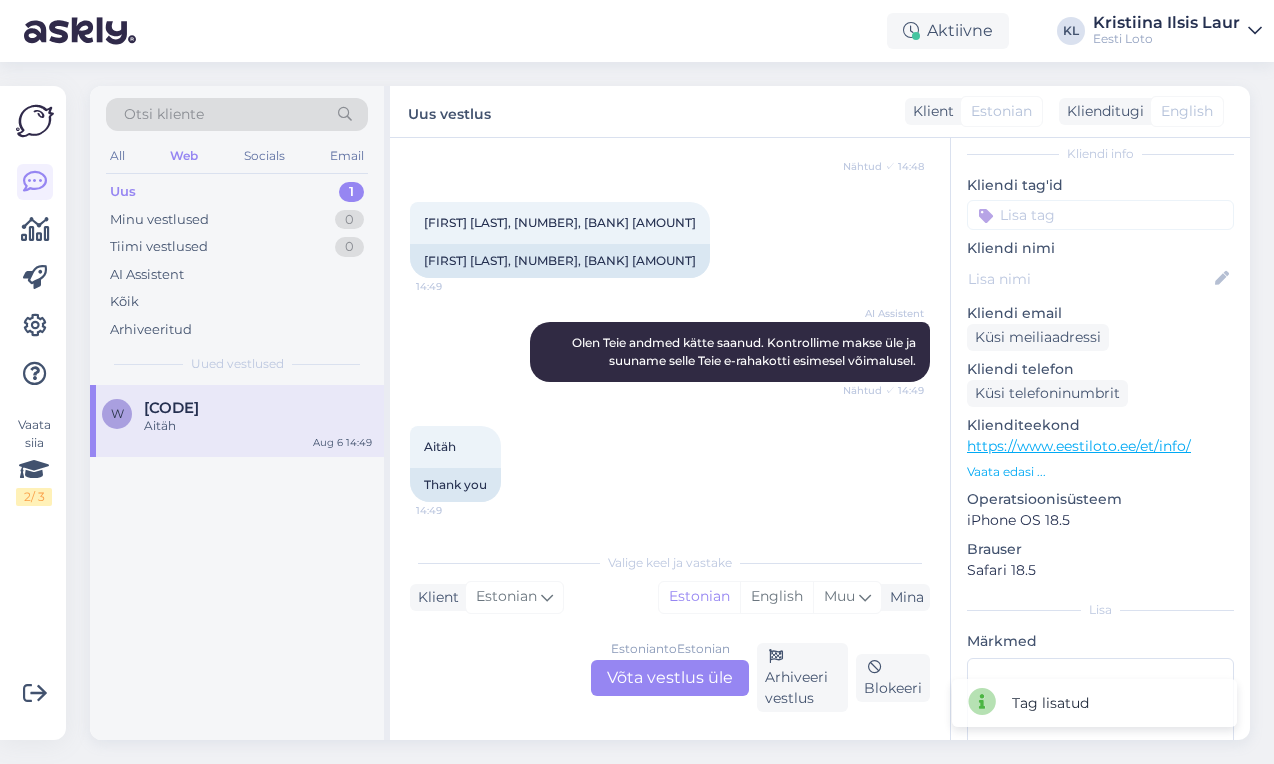 click on "Estonian  to  Estonian Võta vestlus üle" at bounding box center [670, 678] 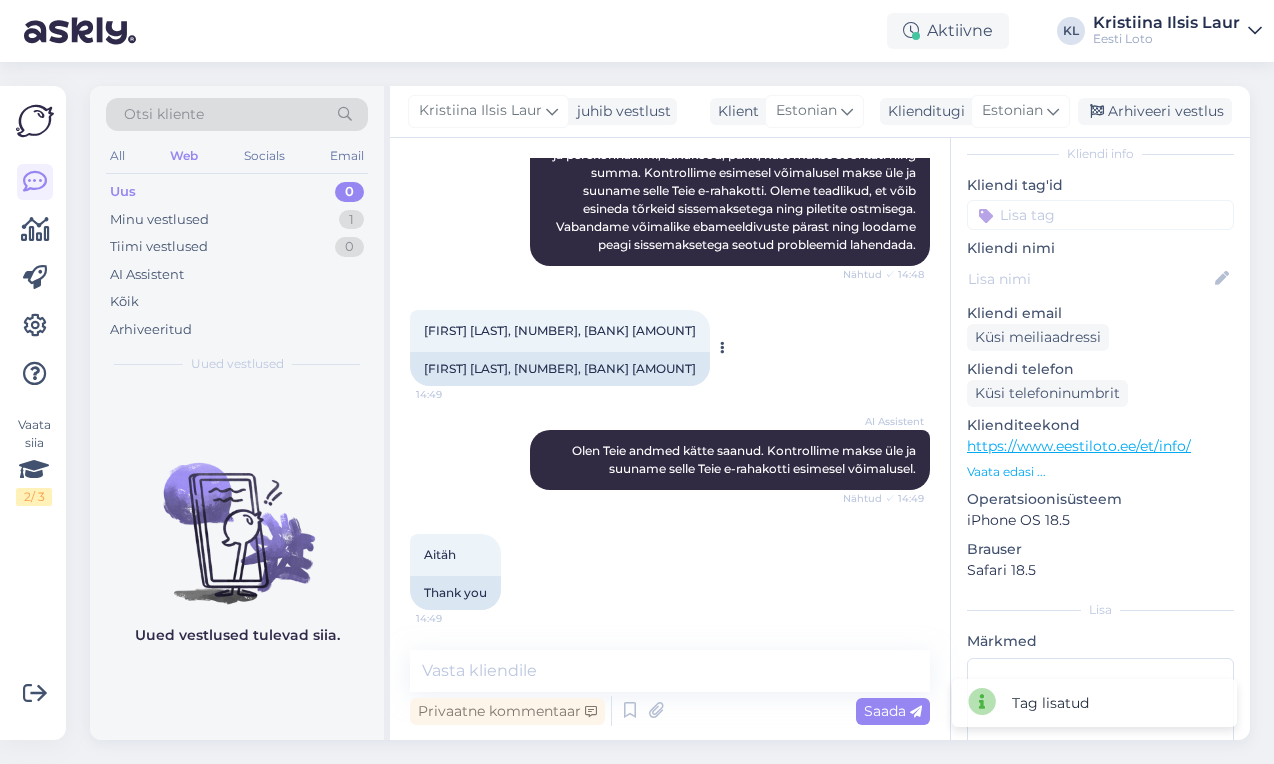 click on "[FIRST] [LAST], [NUMBER], [BANK] [AMOUNT]" at bounding box center [560, 330] 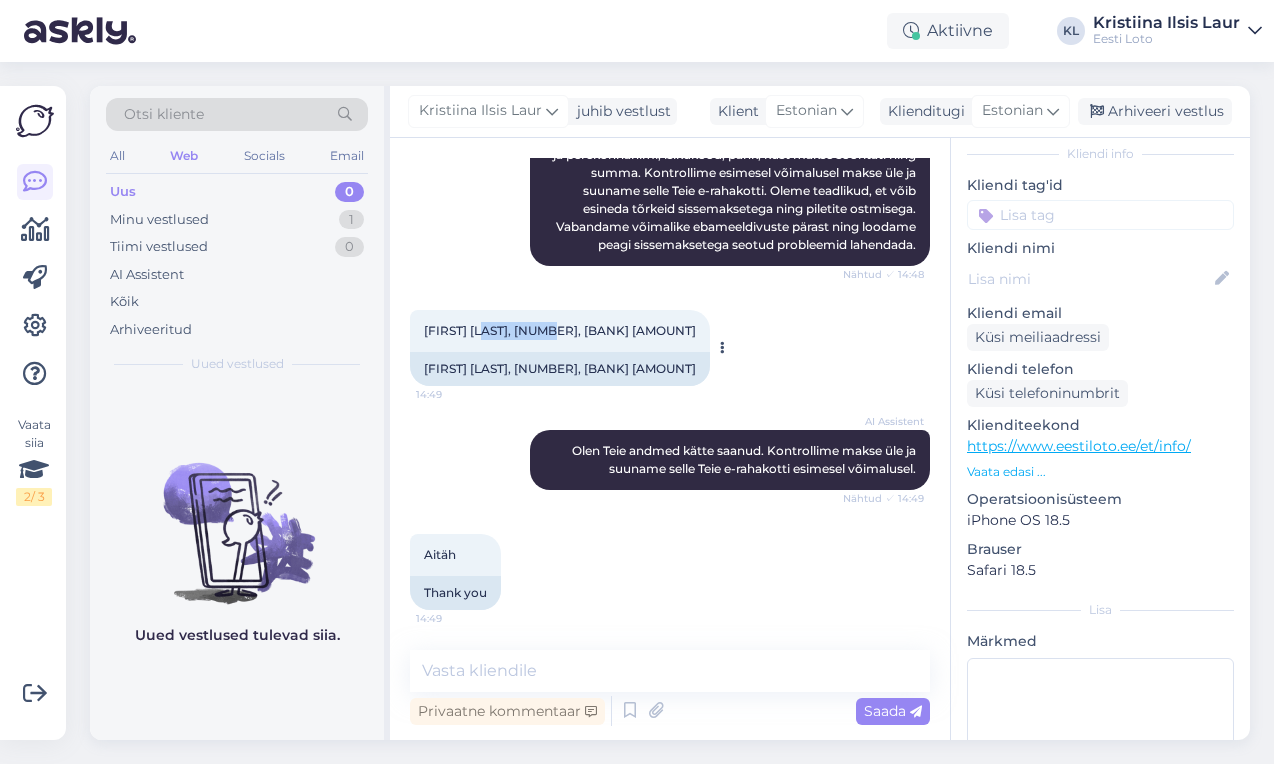 click on "[FIRST] [LAST], [NUMBER], [BANK] [AMOUNT]" at bounding box center [560, 330] 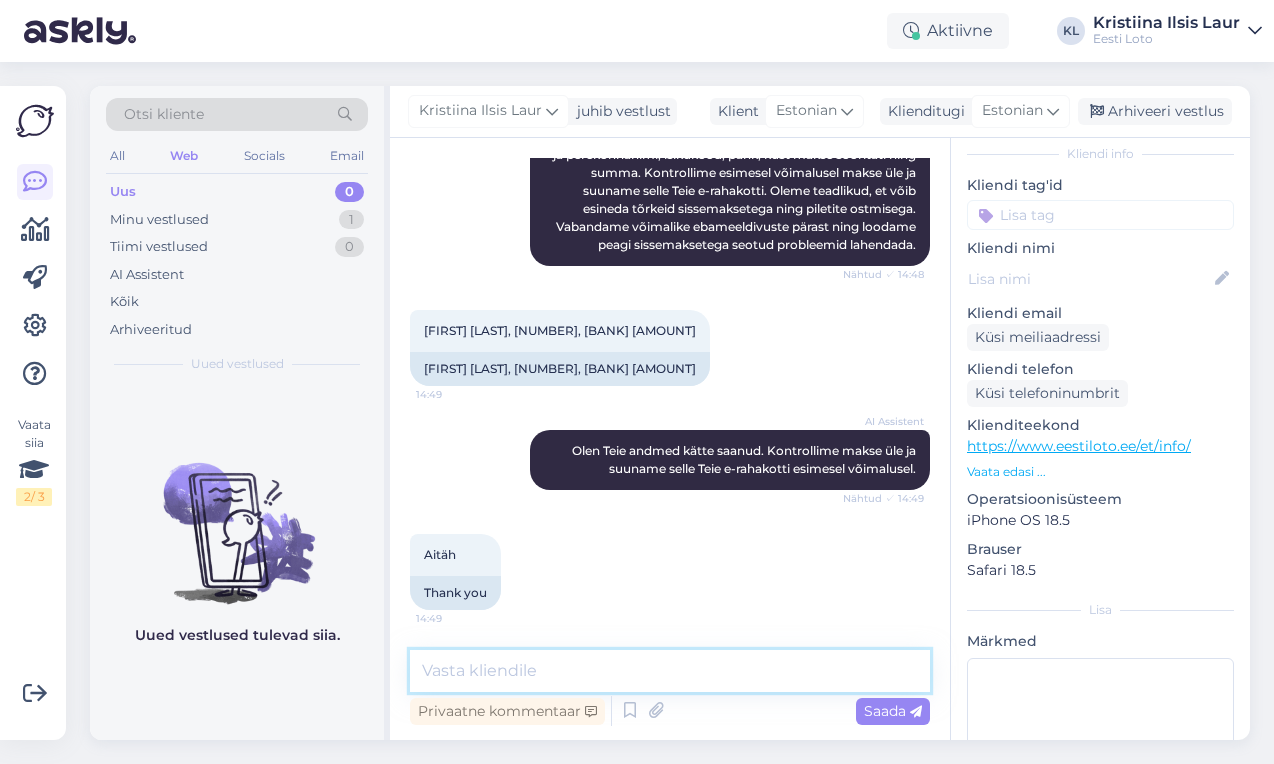 click at bounding box center (670, 671) 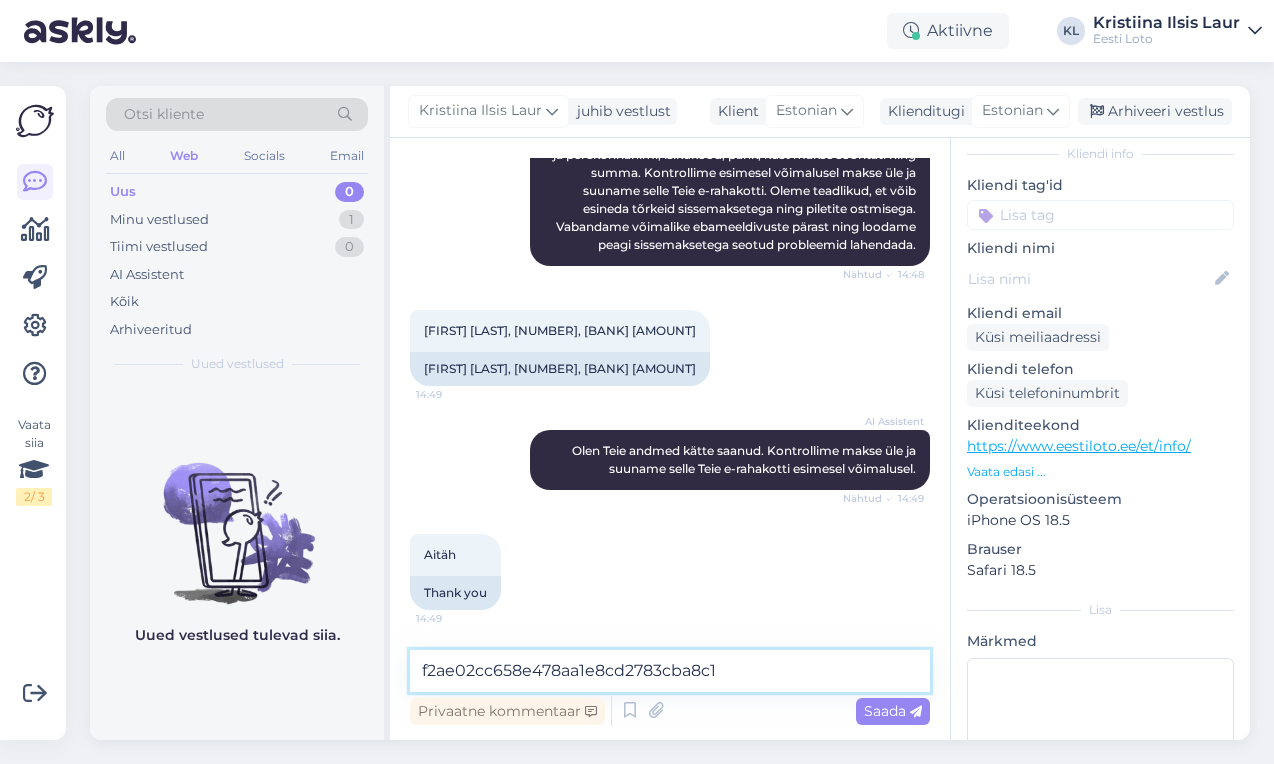 type on "f2ae02cc658e478aa1e8cd2783cba8c1" 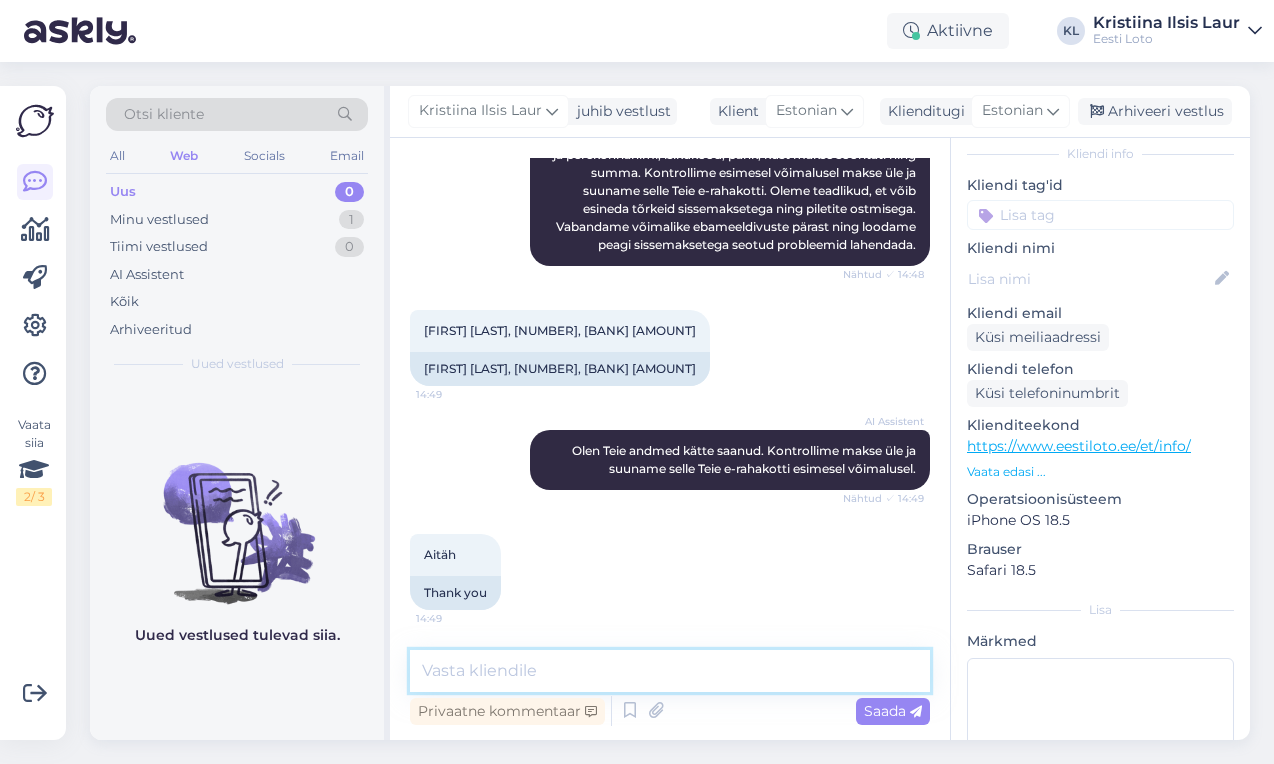 paste on "Kahjuks Teie sissemakse ebaõnnestus tehnilise tõrke tõttu.  Kontrollisime tehingu üle ja kandsime raha e-rahakotti.
Vabandame võimalike ebamugavuste pärast ja täname Teid mõistva suhtumise eest." 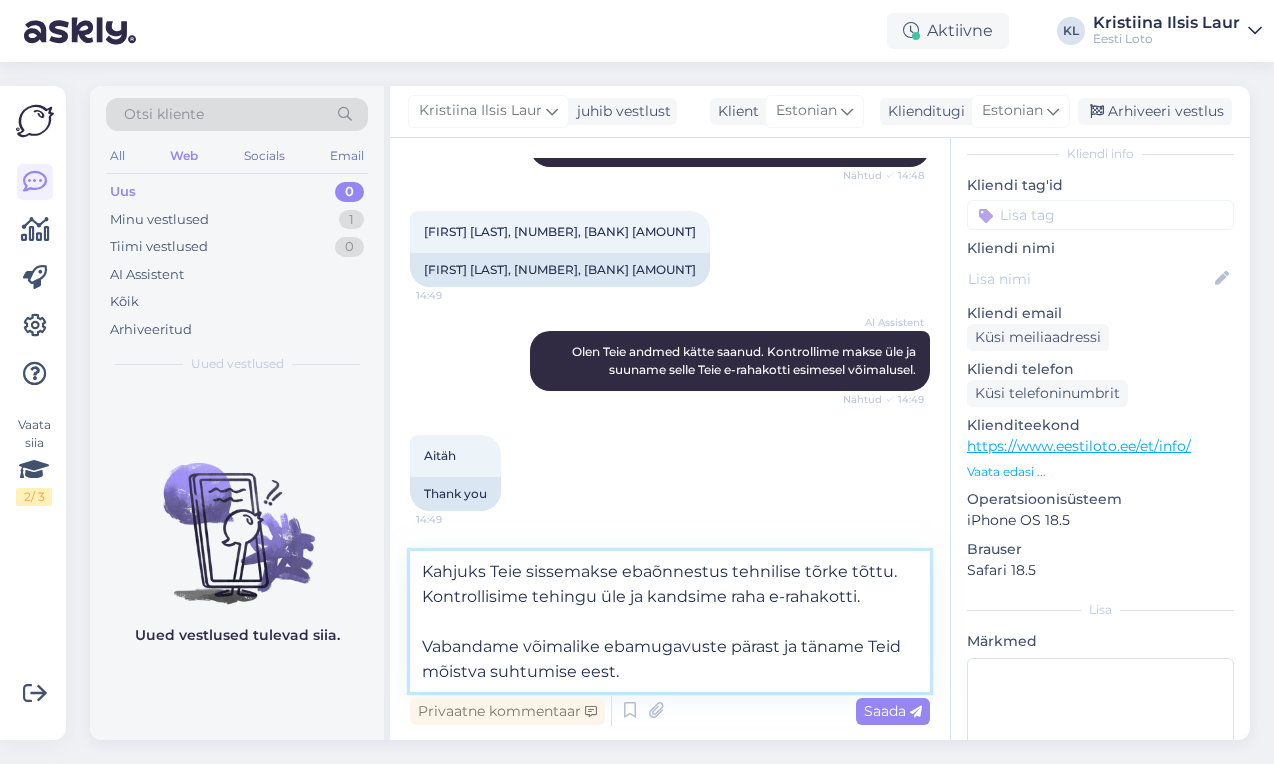 scroll, scrollTop: 547, scrollLeft: 0, axis: vertical 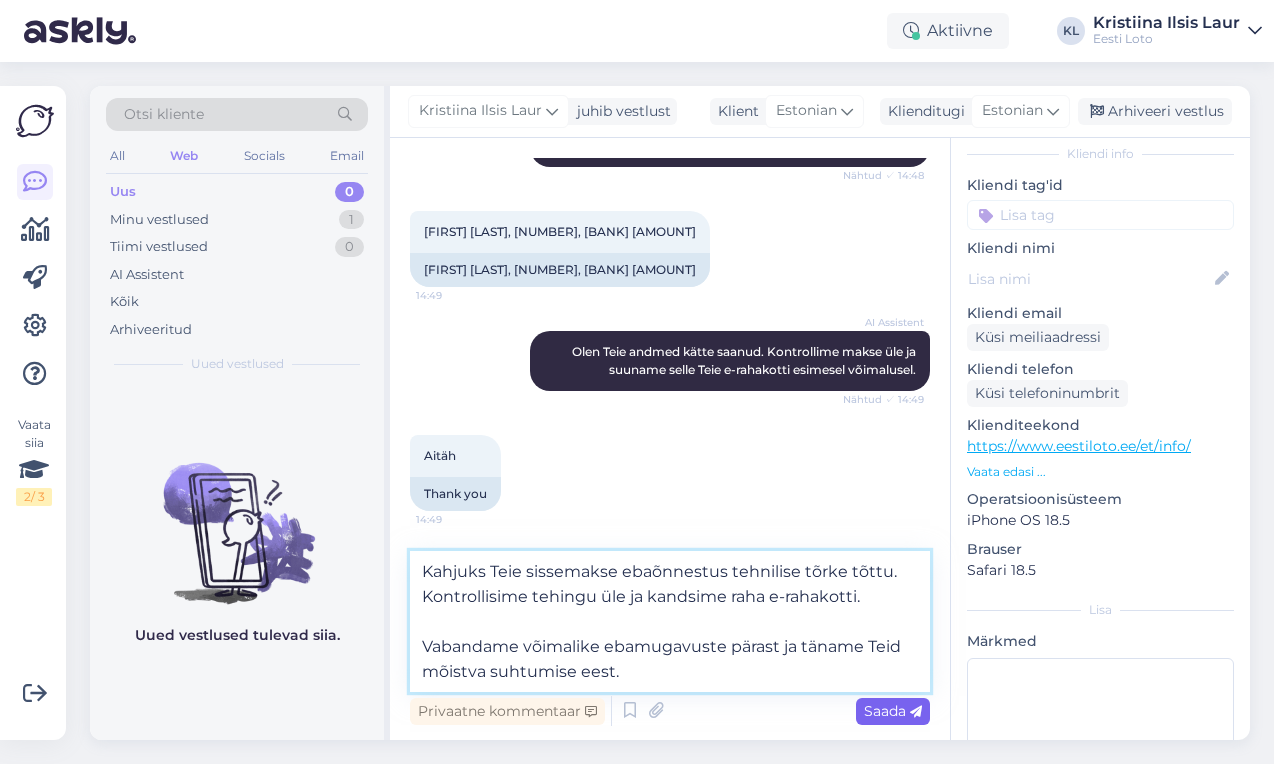 type on "Kahjuks Teie sissemakse ebaõnnestus tehnilise tõrke tõttu.  Kontrollisime tehingu üle ja kandsime raha e-rahakotti.
Vabandame võimalike ebamugavuste pärast ja täname Teid mõistva suhtumise eest." 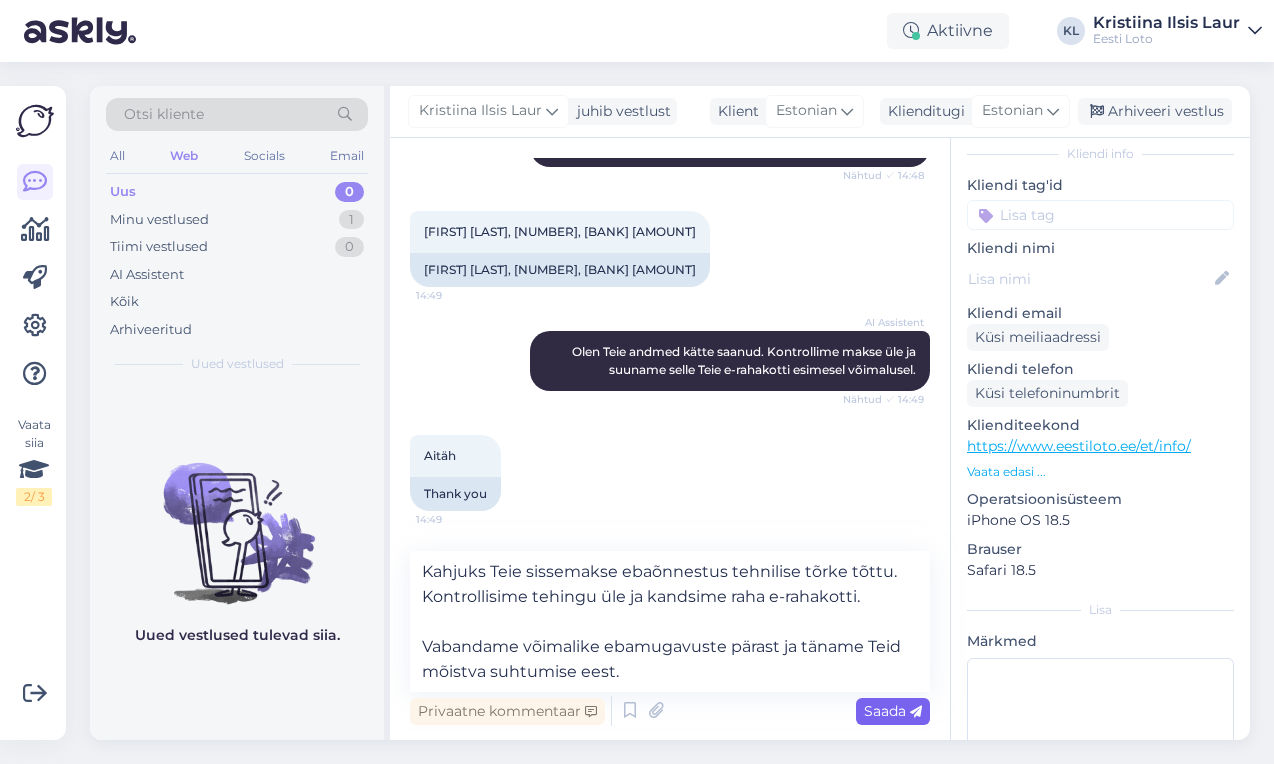 click on "Saada" at bounding box center (893, 711) 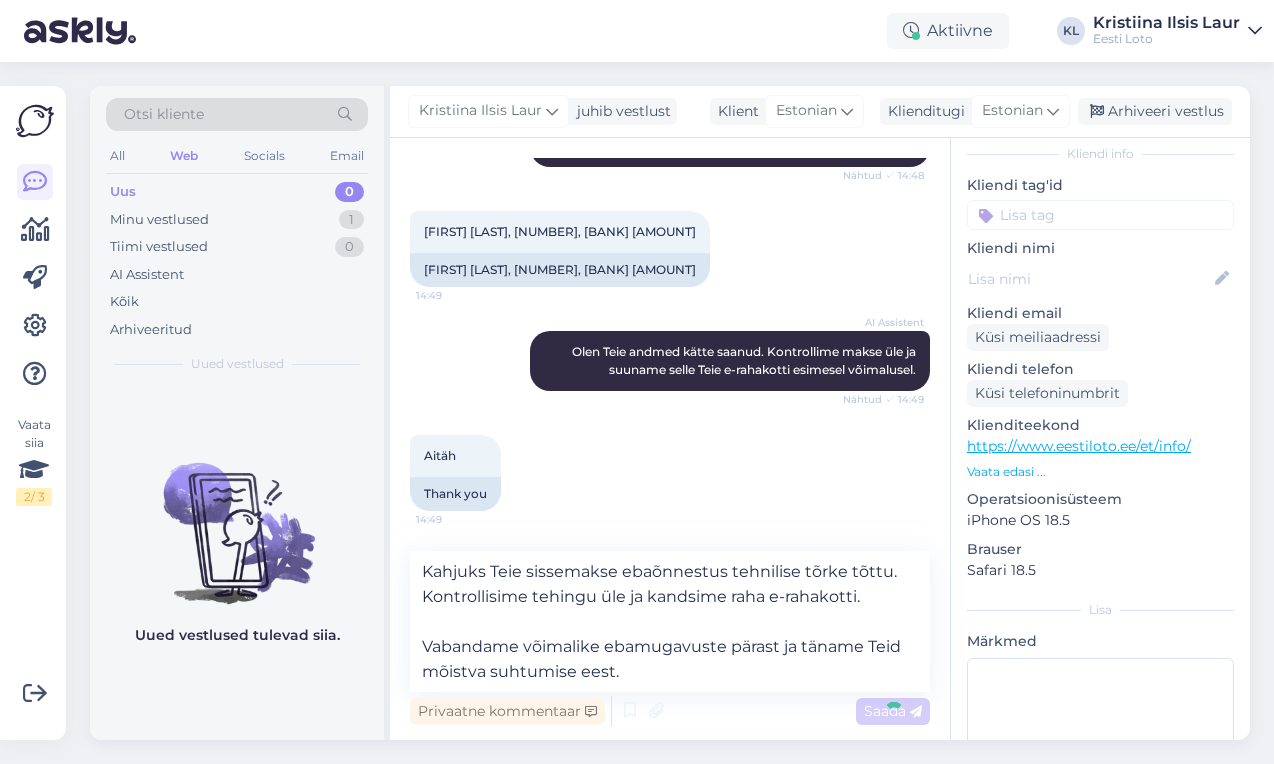 type 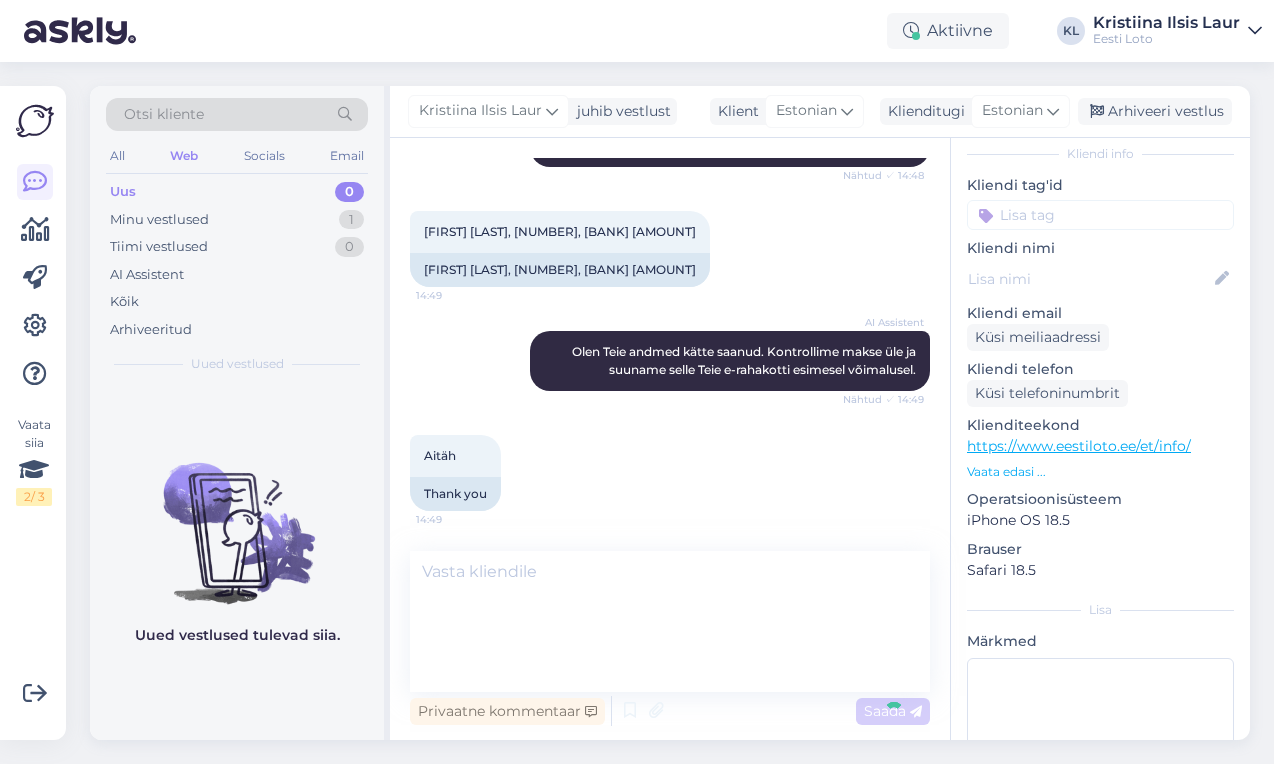 scroll, scrollTop: 606, scrollLeft: 0, axis: vertical 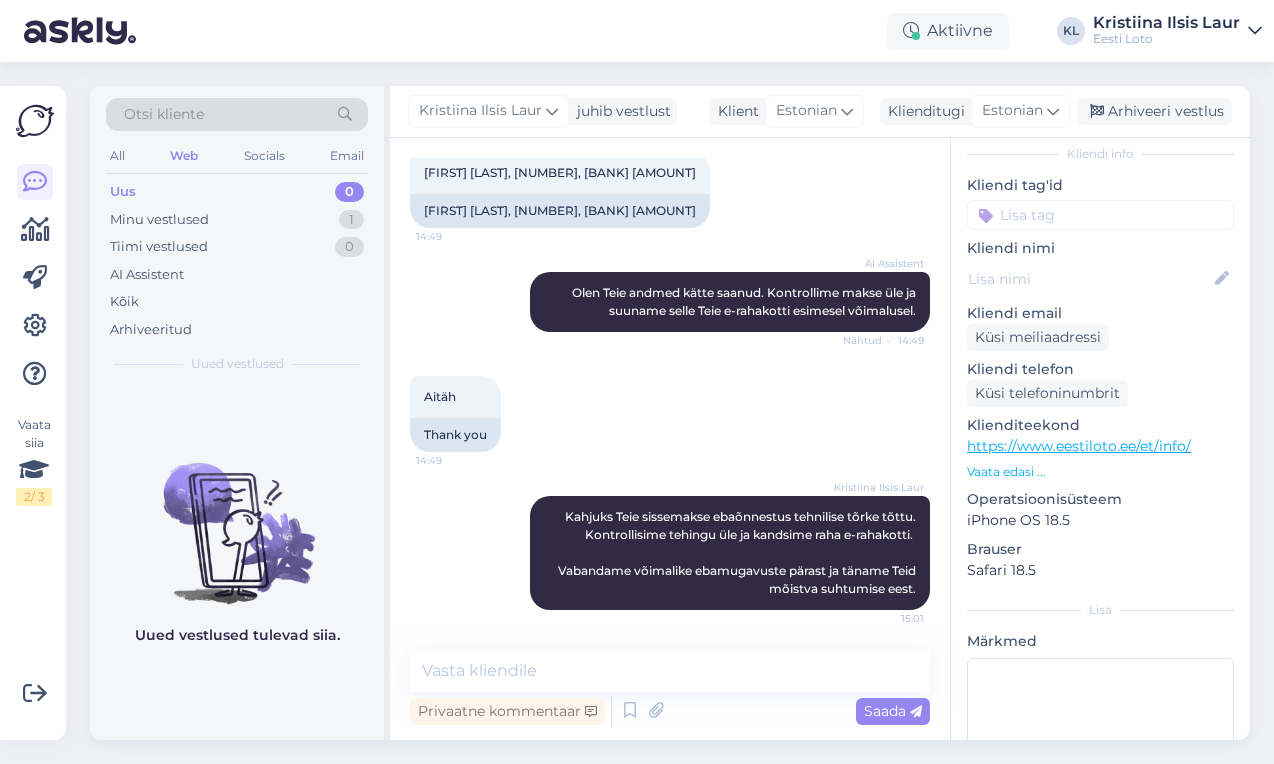 click at bounding box center (1100, 215) 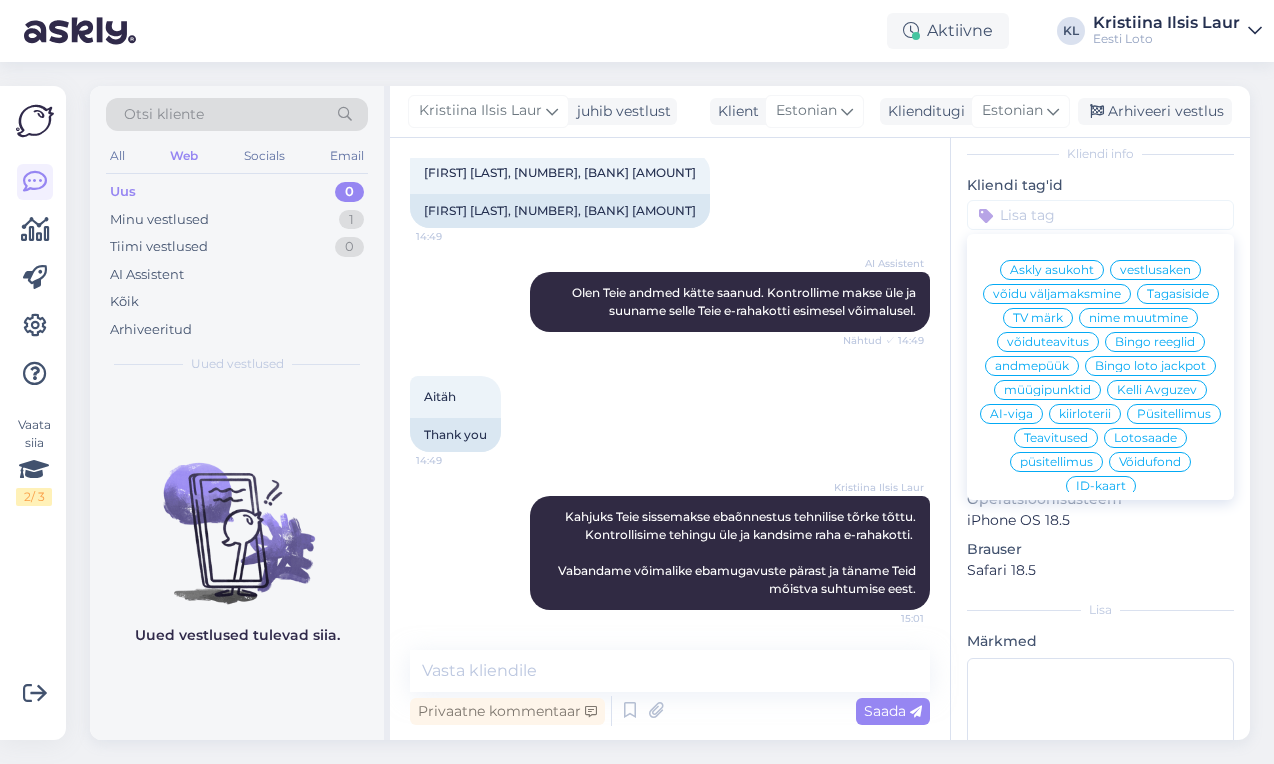 click on "E-rahakott" at bounding box center (1100, 822) 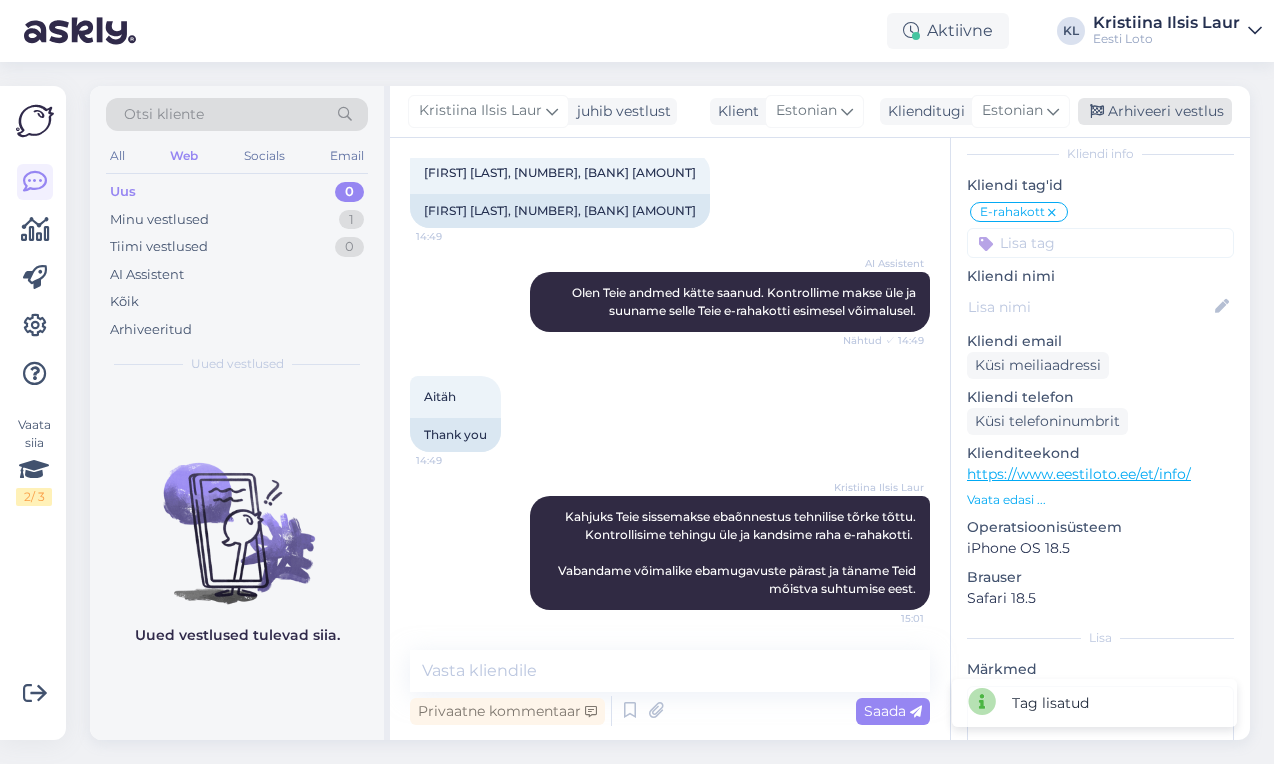 click on "Arhiveeri vestlus" at bounding box center (1155, 111) 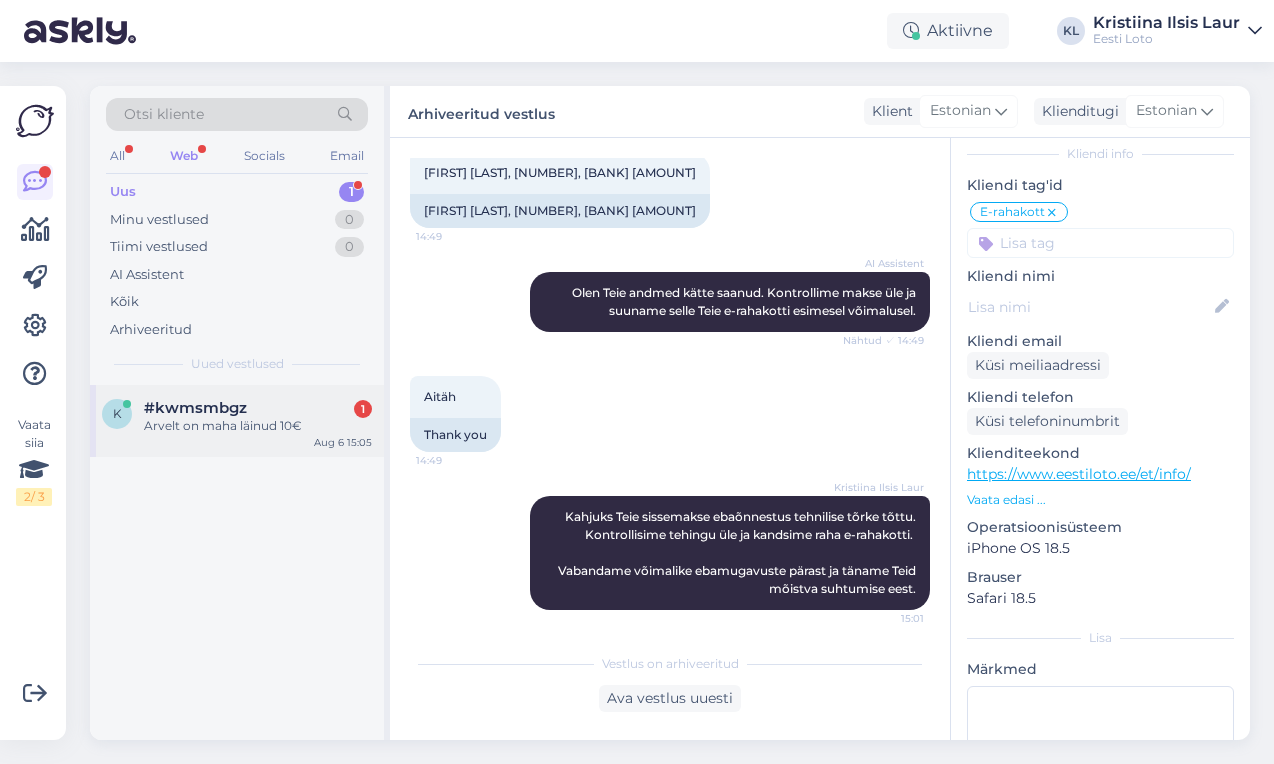 click on "Arvelt on maha läinud 10€" at bounding box center (258, 426) 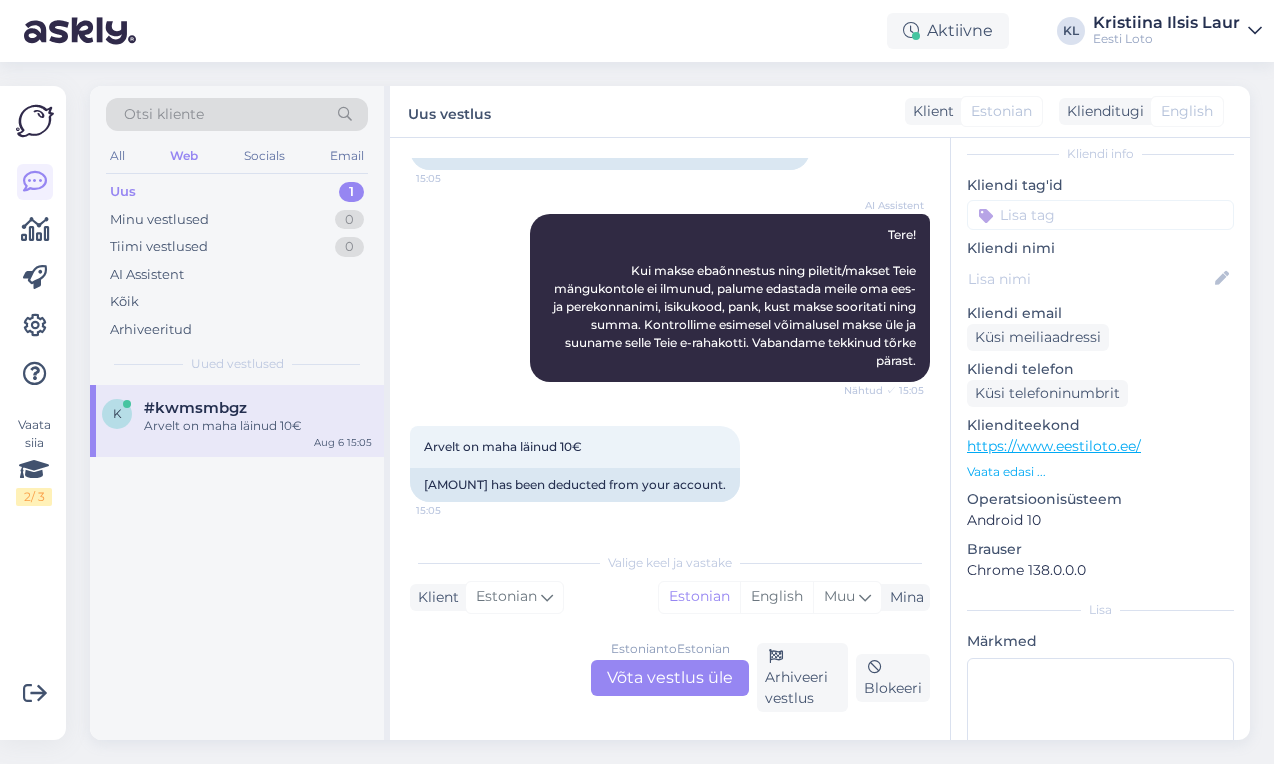 click on "Estonian  to  Estonian Võta vestlus üle" at bounding box center (670, 678) 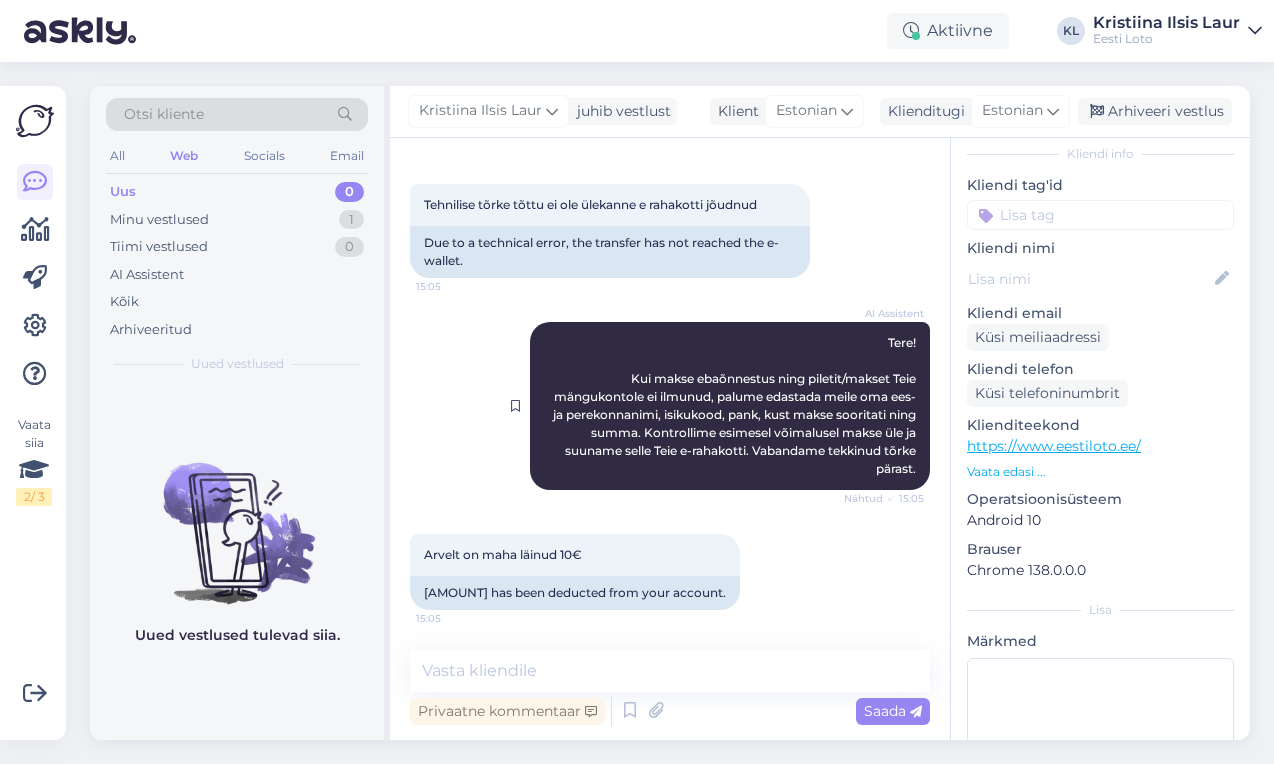 scroll, scrollTop: 80, scrollLeft: 0, axis: vertical 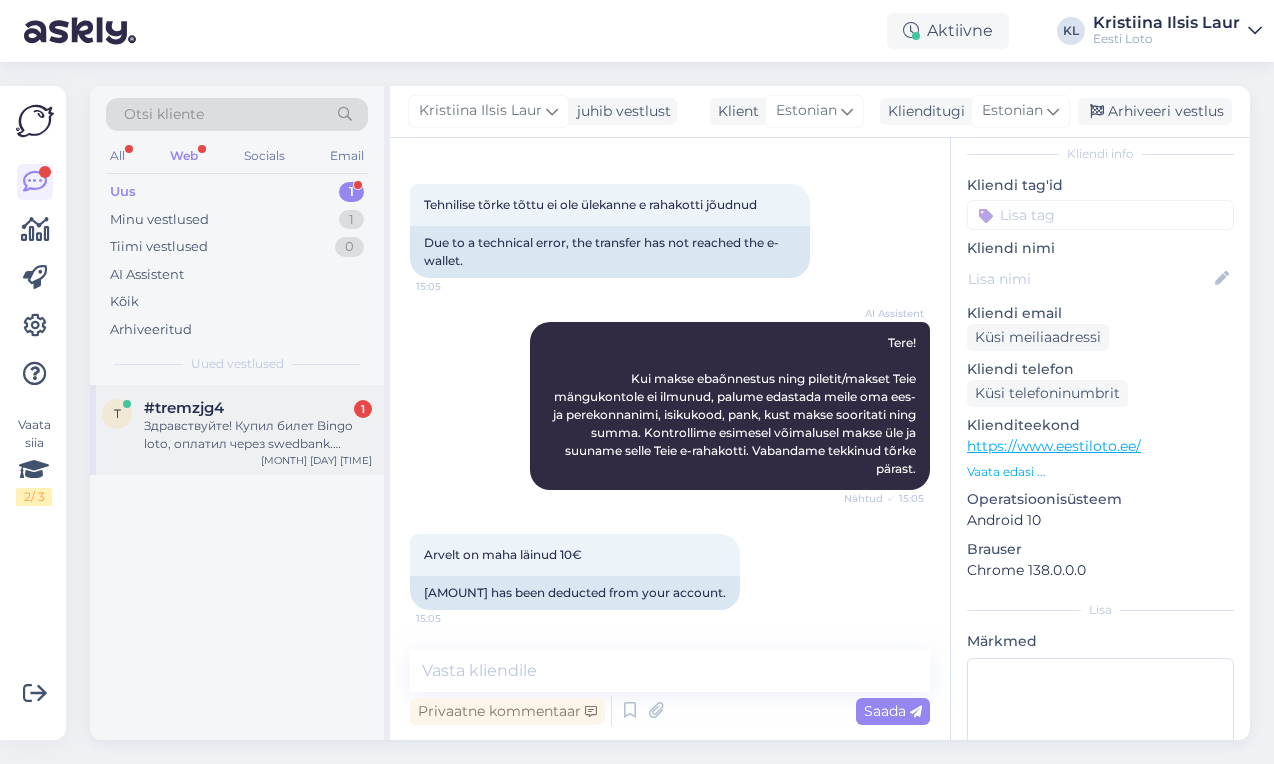 click on "Здравствуйте! Купил билет Bingo loto, оплатил через swedbank. Билет не появился в личном кабинете." at bounding box center [258, 435] 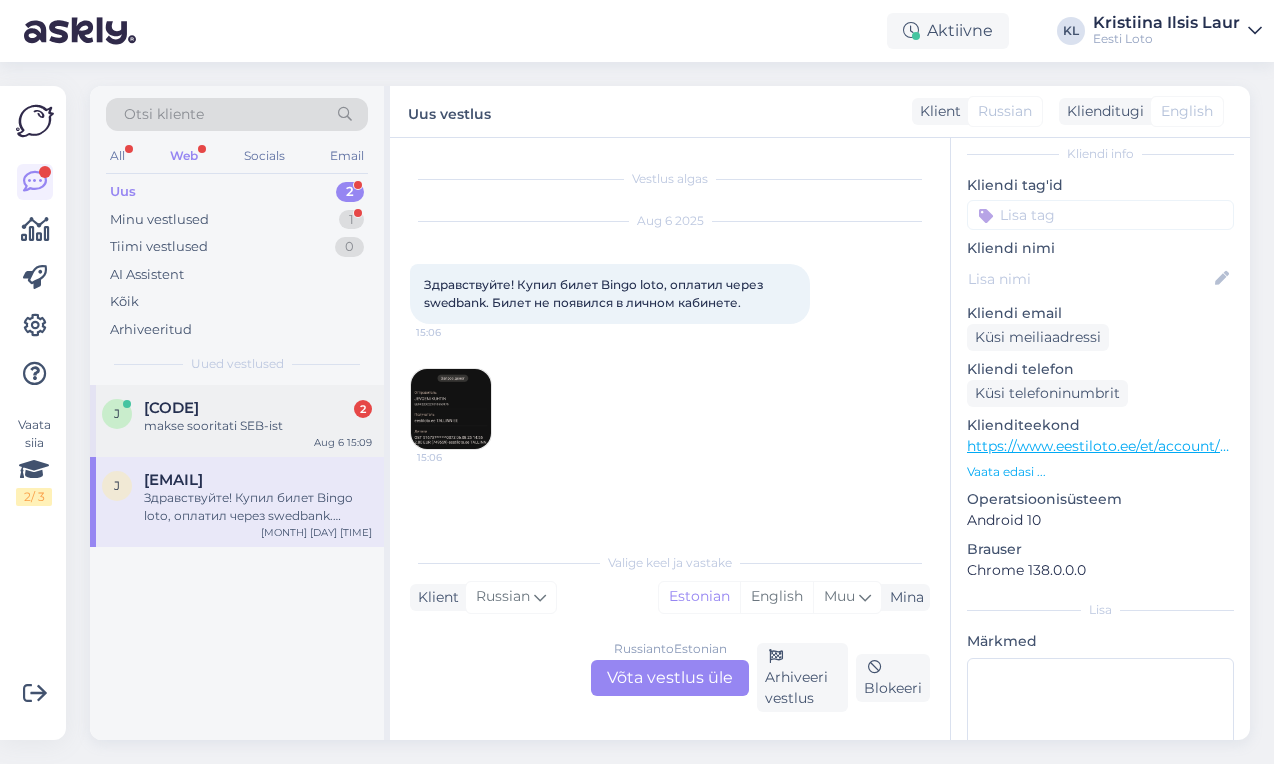 click on "f #fkzfwkve [NUMBER] Swedbank [MONTH] [DAY] [TIME]" at bounding box center [237, 421] 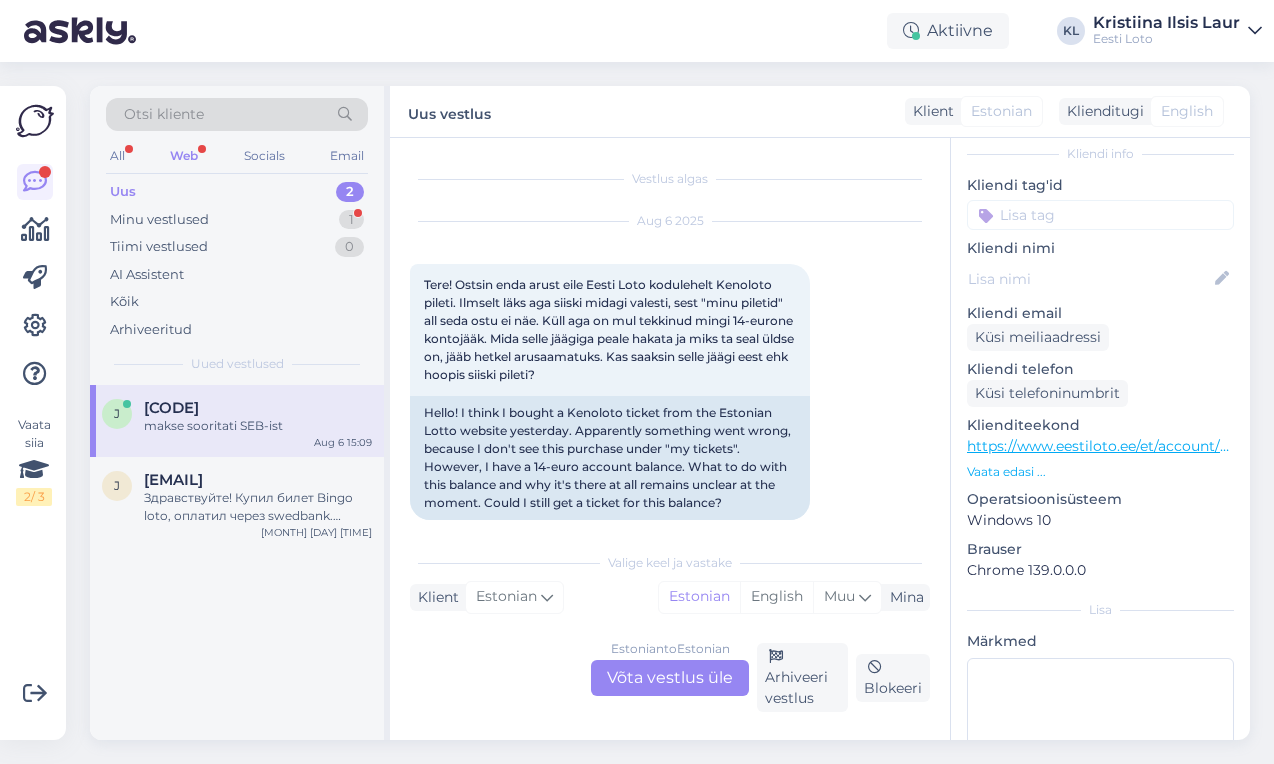 scroll, scrollTop: 1030, scrollLeft: 0, axis: vertical 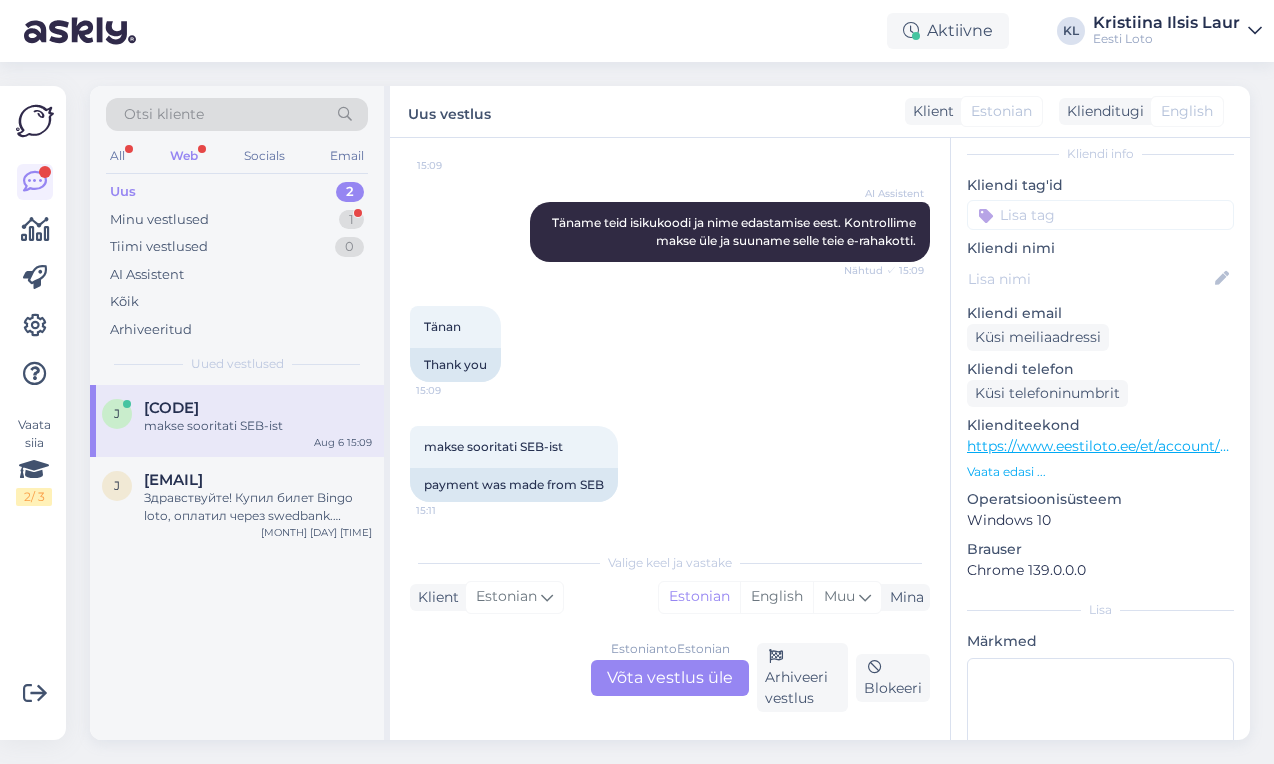 click on "Estonian  to  Estonian Võta vestlus üle" at bounding box center (670, 678) 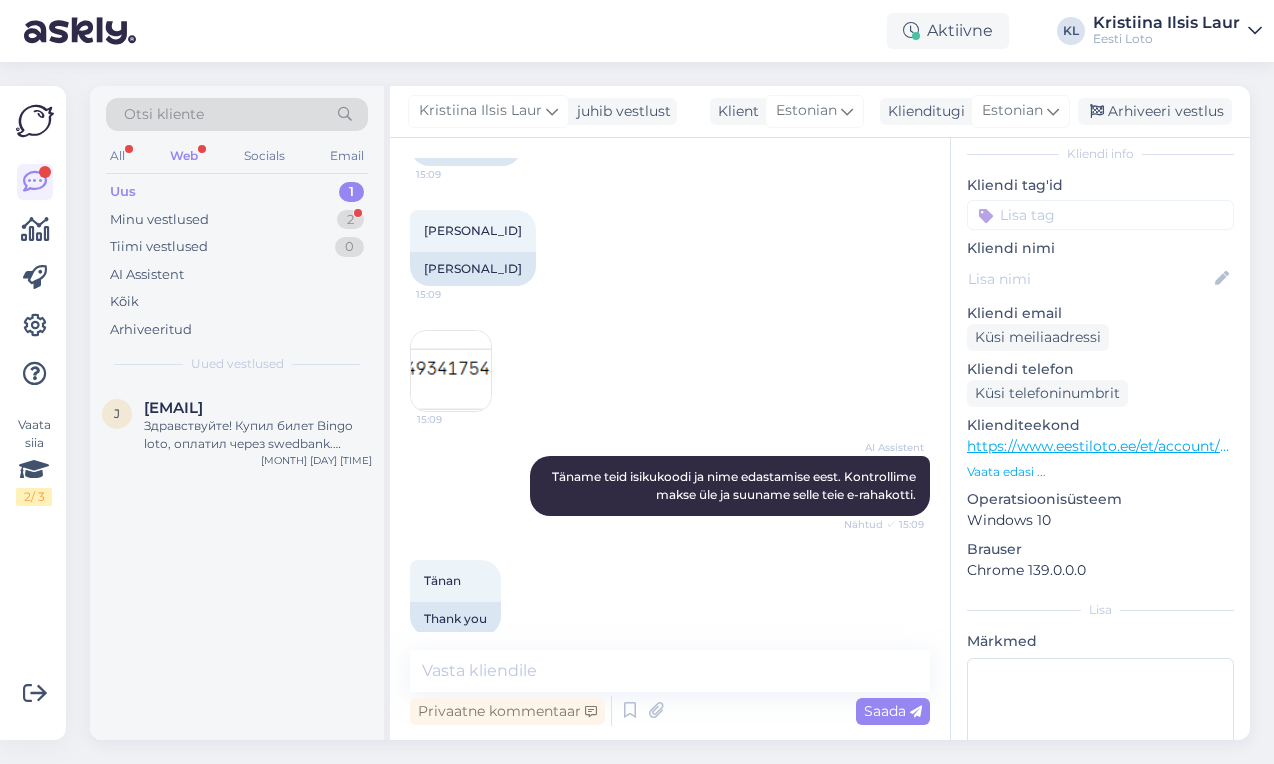 scroll, scrollTop: 796, scrollLeft: 0, axis: vertical 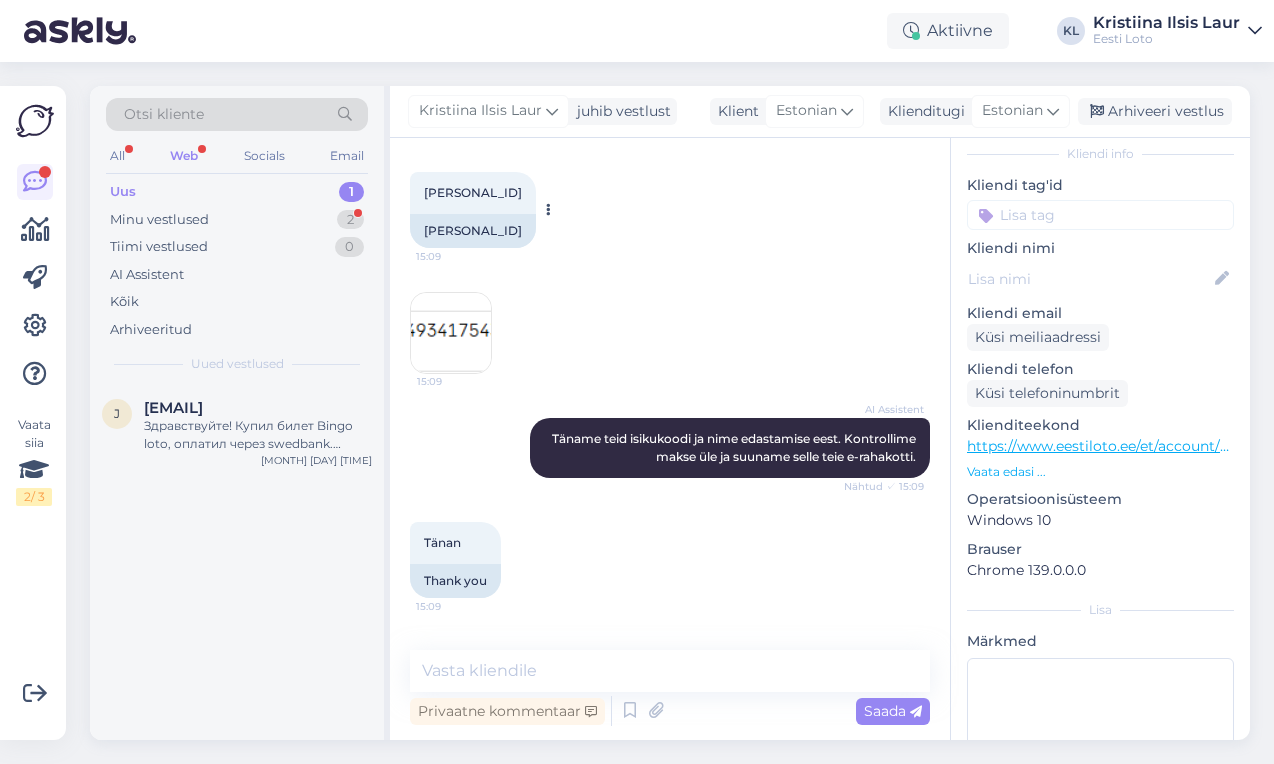 click on "[PERSONAL_ID]" at bounding box center (473, 231) 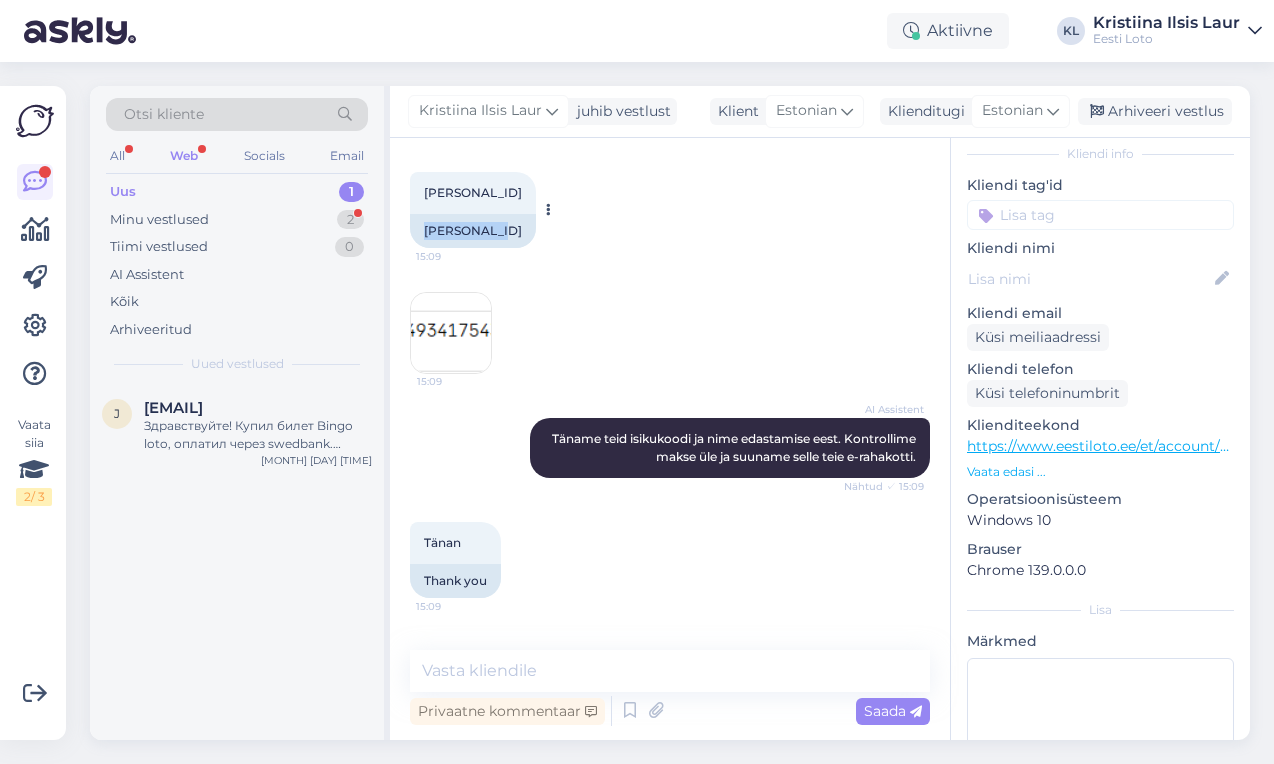 click on "[PERSONAL_ID]" at bounding box center [473, 231] 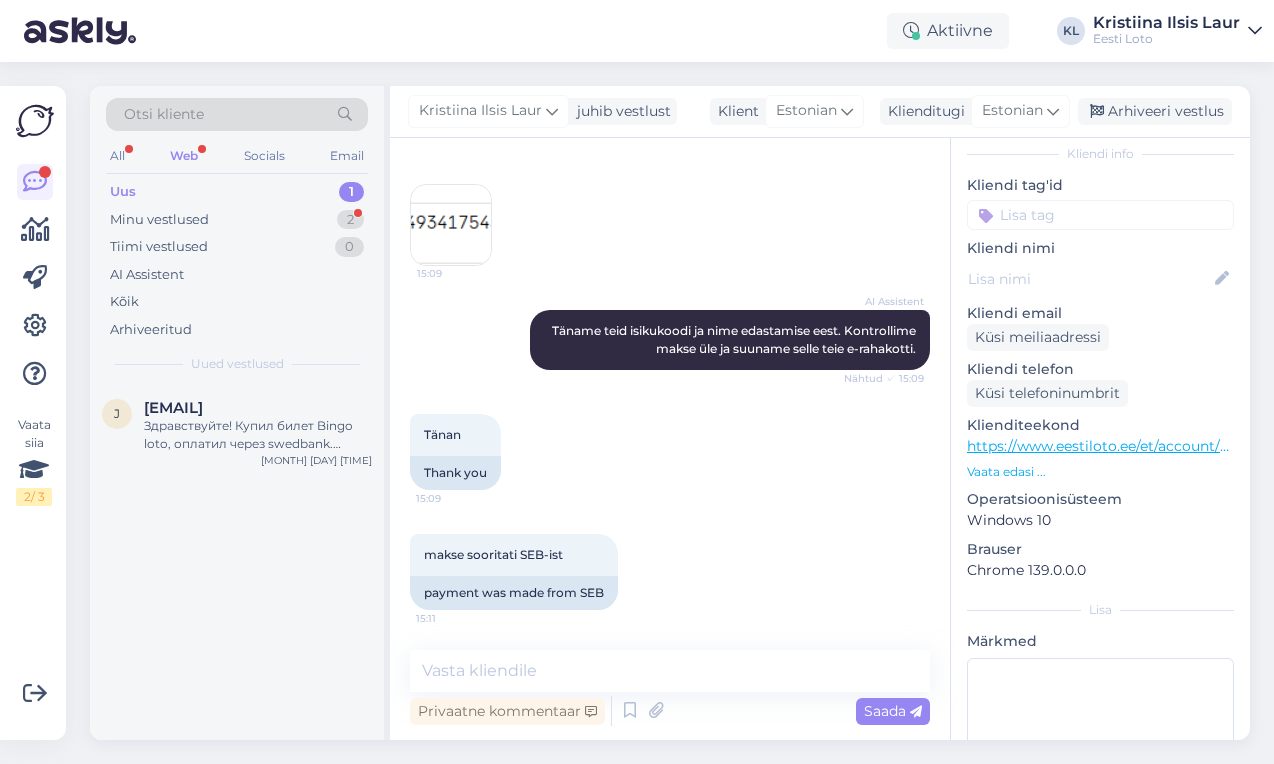scroll, scrollTop: 922, scrollLeft: 0, axis: vertical 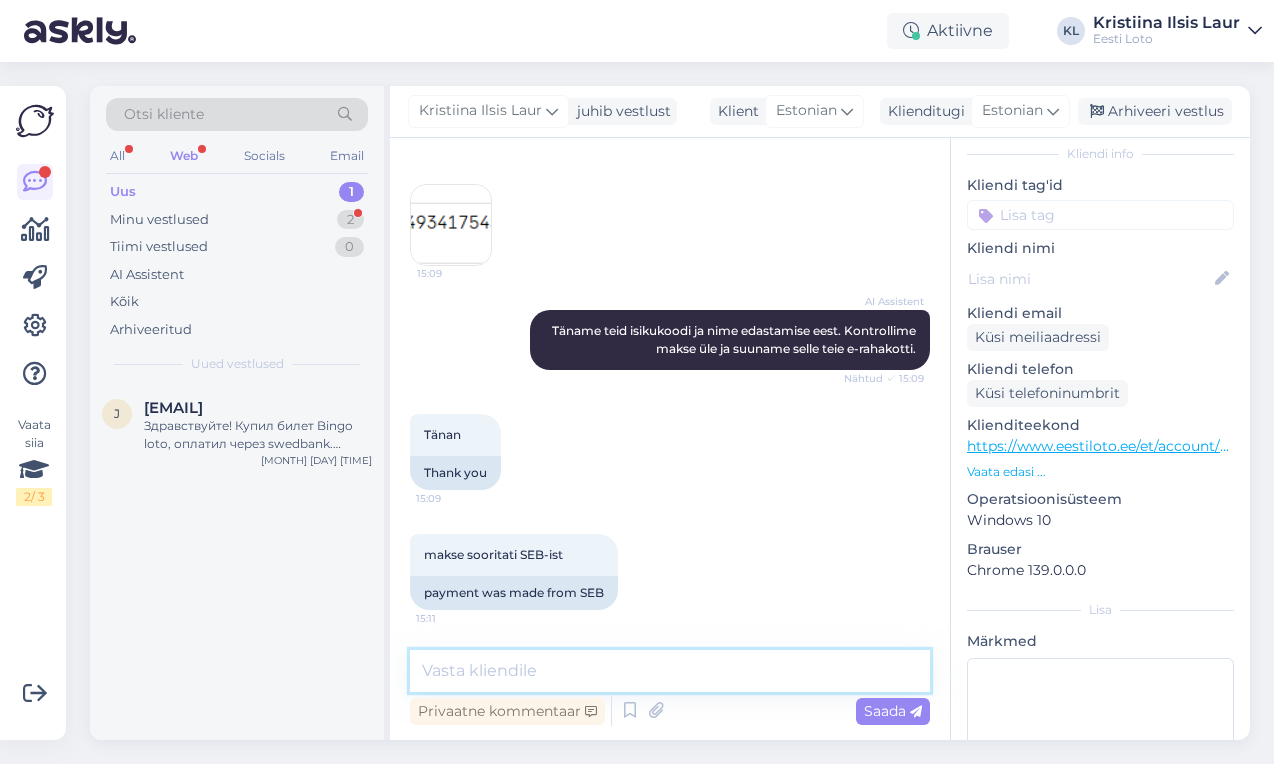 click at bounding box center [670, 671] 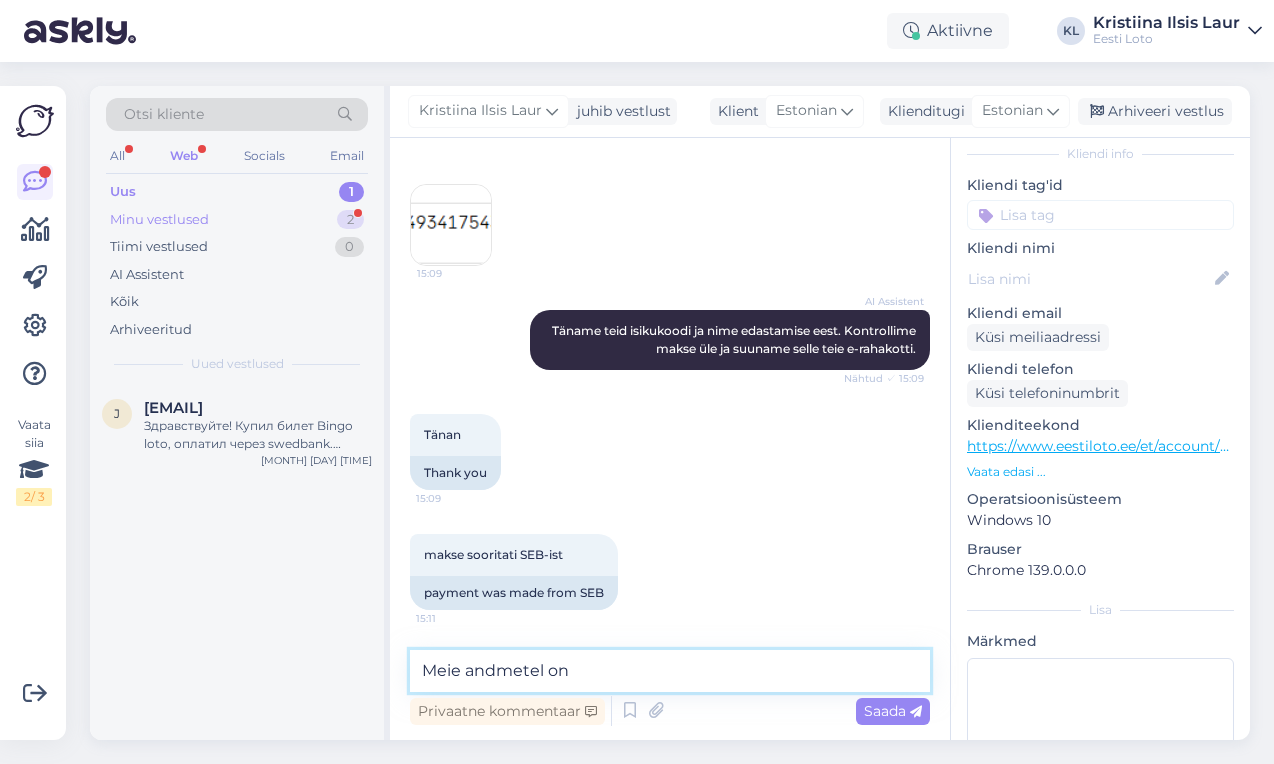type on "Meie andmetel on" 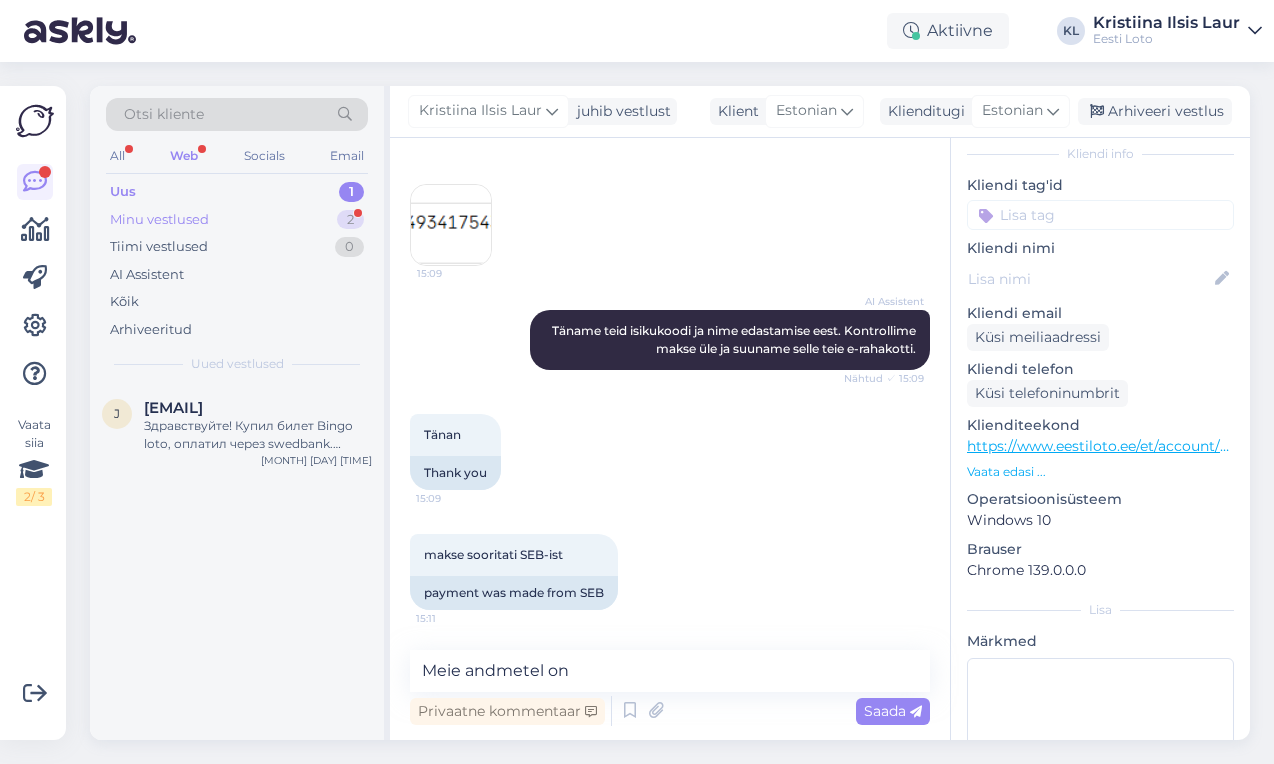 click on "Minu vestlused 2" at bounding box center [237, 220] 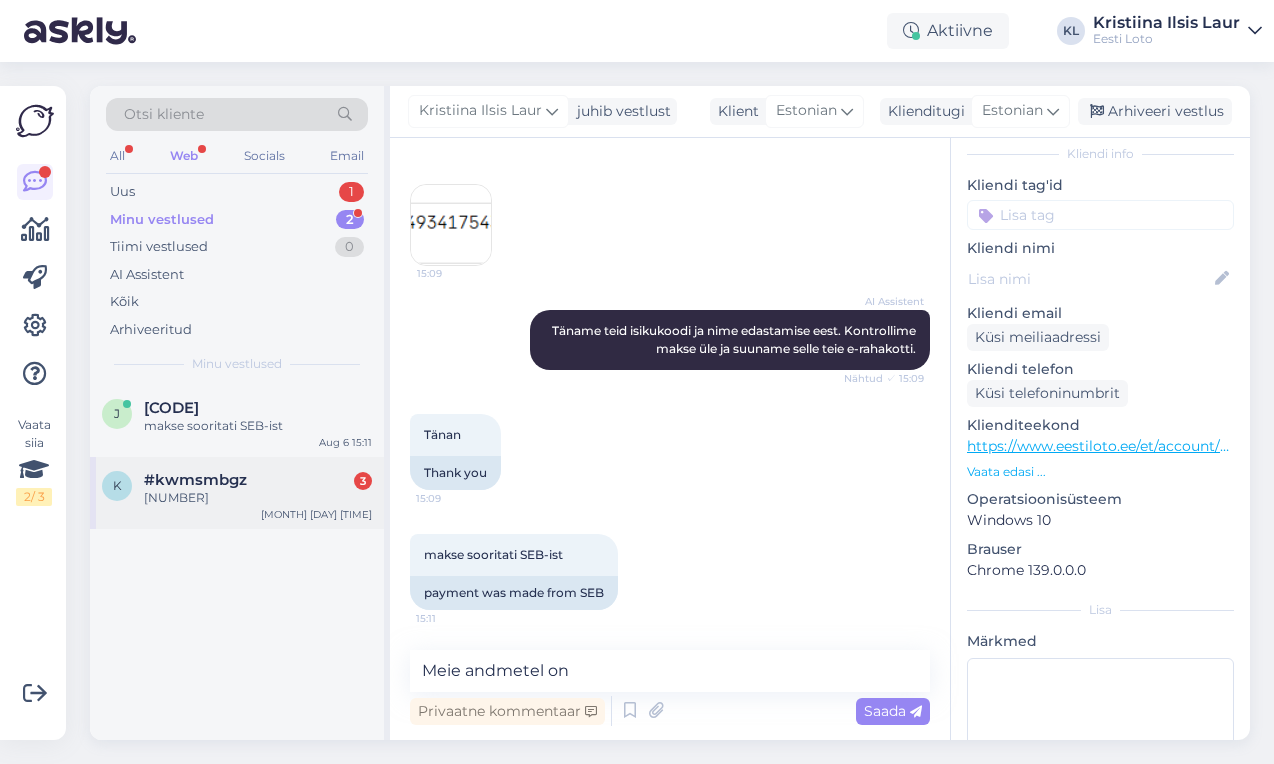 click on "k #[HASH] [PERSONAL_ID] Aug 6 15:06" at bounding box center (237, 493) 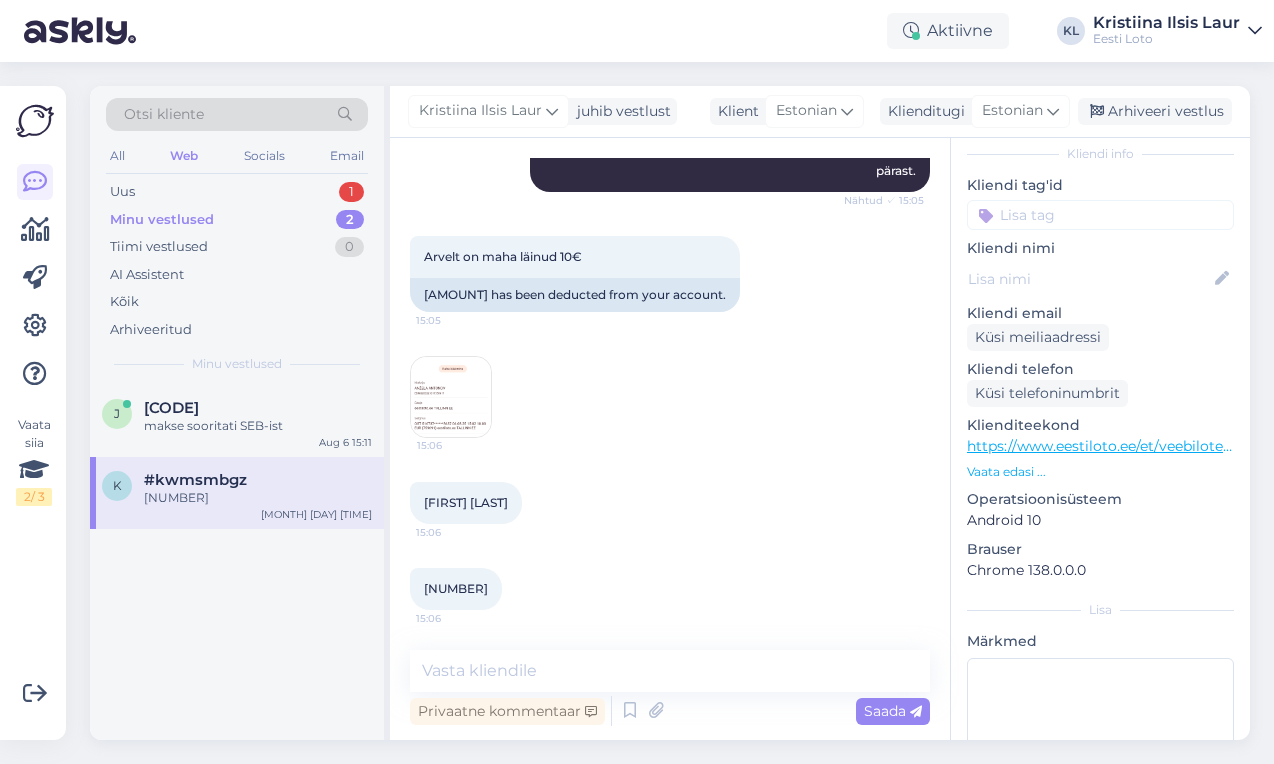 scroll, scrollTop: 378, scrollLeft: 0, axis: vertical 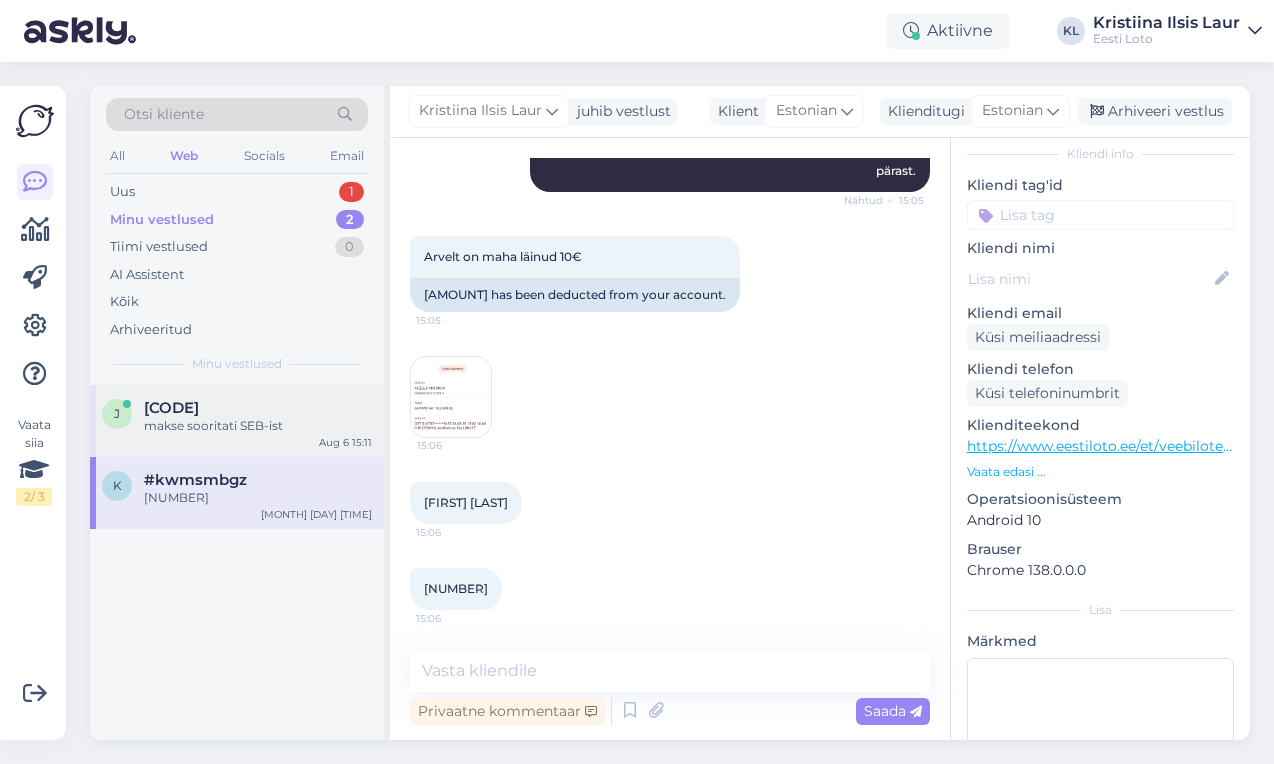 click on "[CODE]" at bounding box center (258, 408) 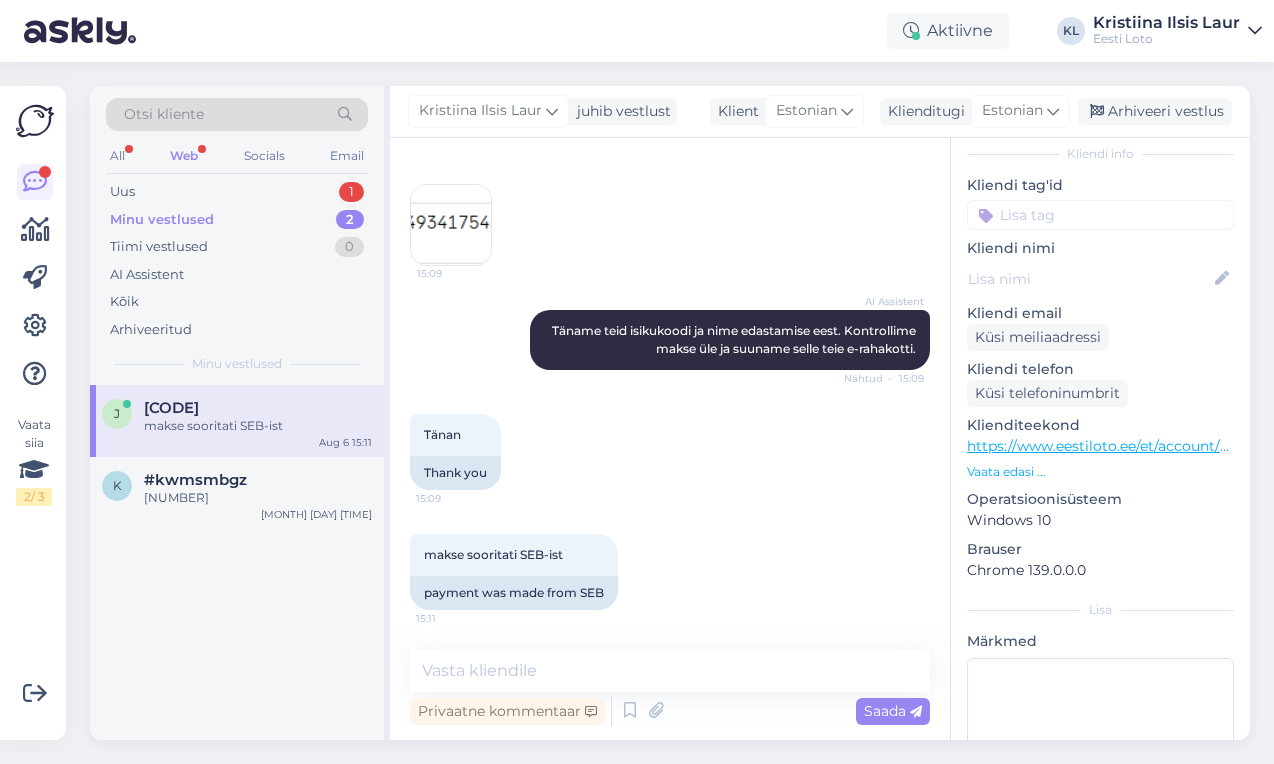 scroll, scrollTop: 922, scrollLeft: 0, axis: vertical 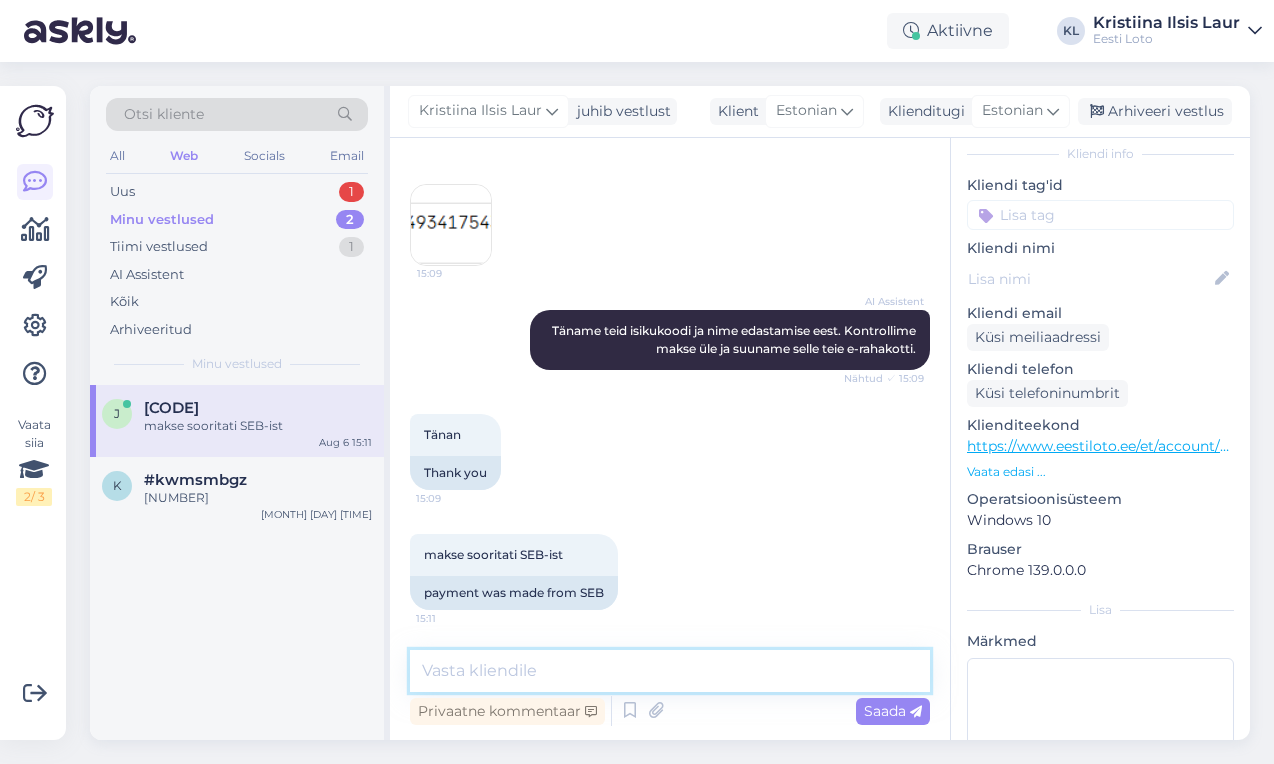 click at bounding box center (670, 671) 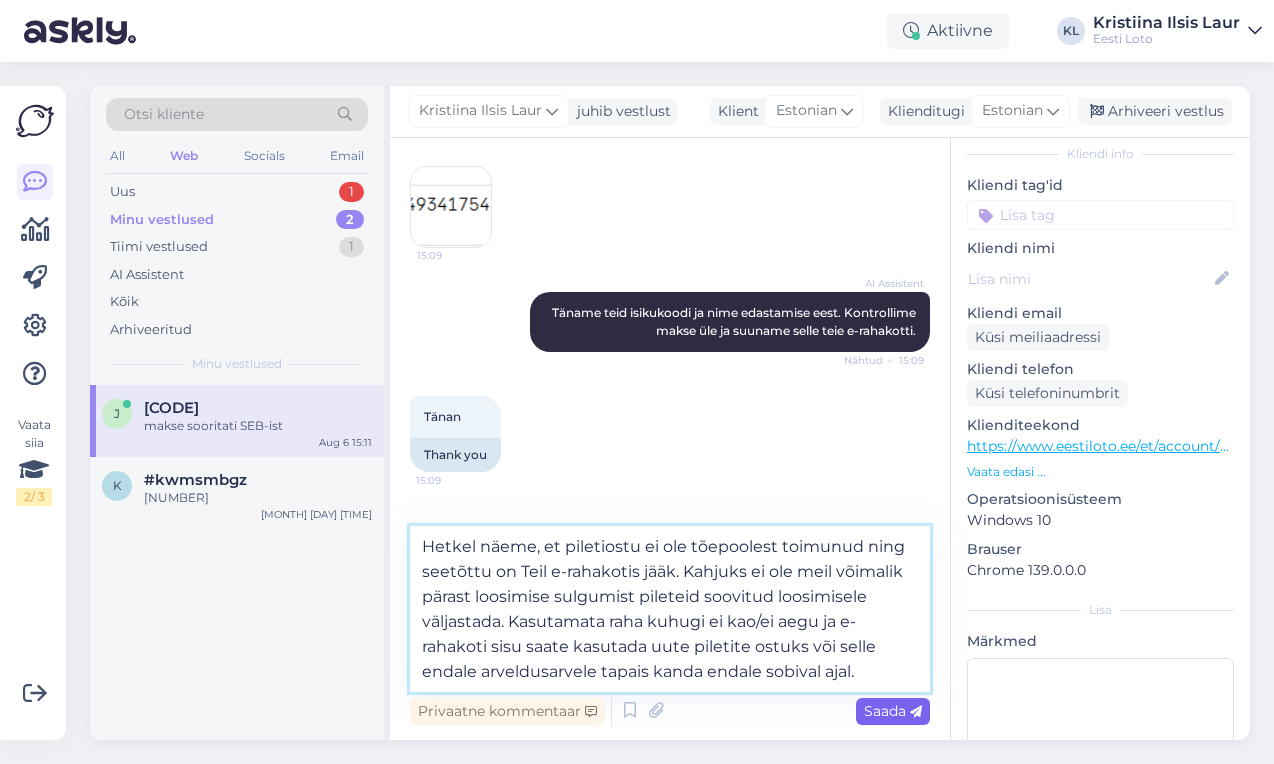 type on "Hetkel näeme, et piletiostu ei ole tõepoolest toimunud ning seetõttu on Teil e-rahakotis jääk. Kahjuks ei ole meil võimalik pärast loosimise sulgumist pileteid soovitud loosimisele väljastada. Kasutamata raha kuhugi ei kao/ei aegu ja e-rahakoti sisu saate kasutada uute piletite ostuks või selle endale arveldusarvele tapais kanda endale sobival ajal." 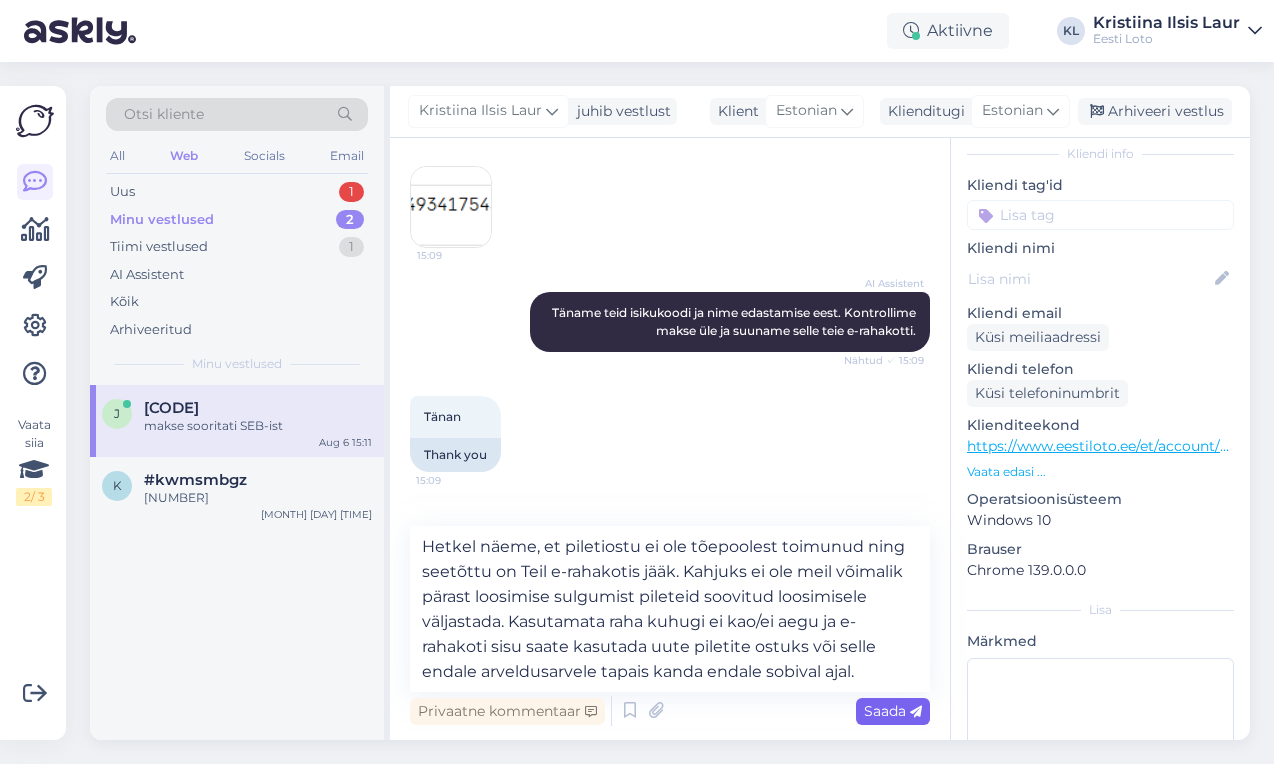 click on "Saada" at bounding box center [893, 711] 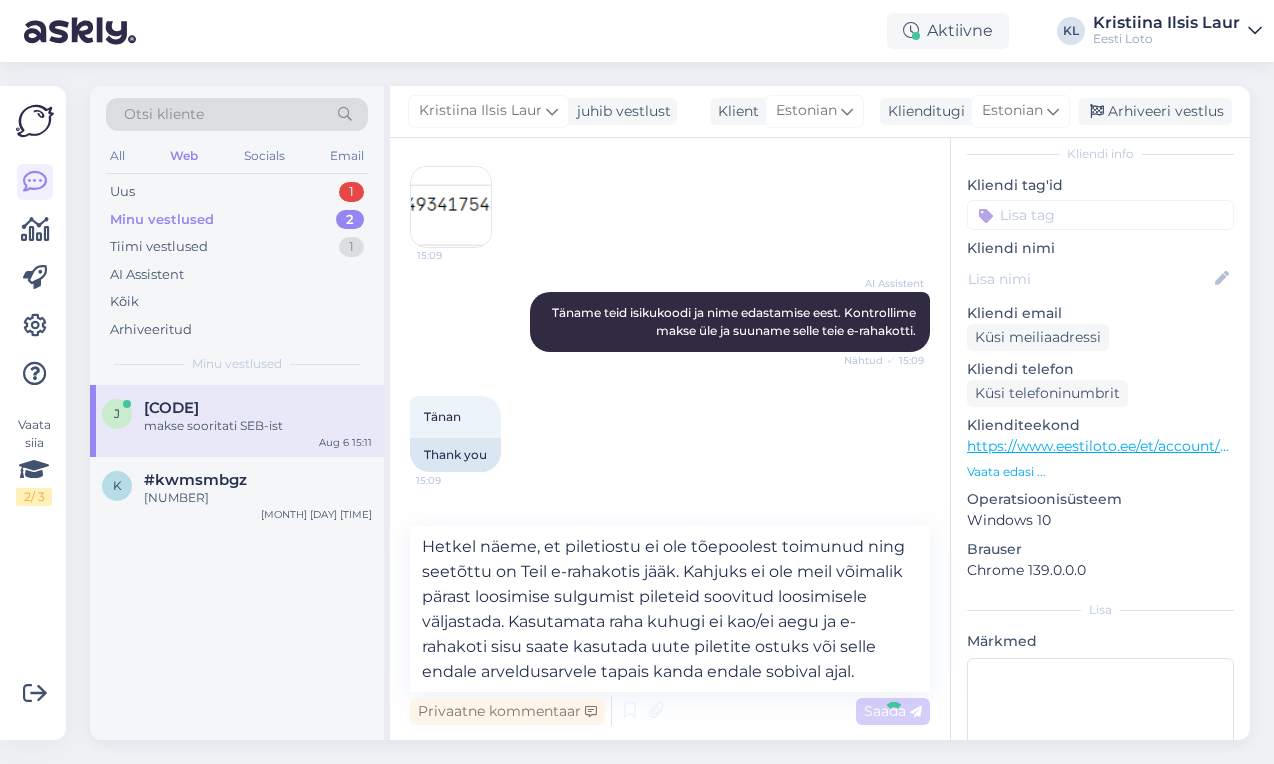 type 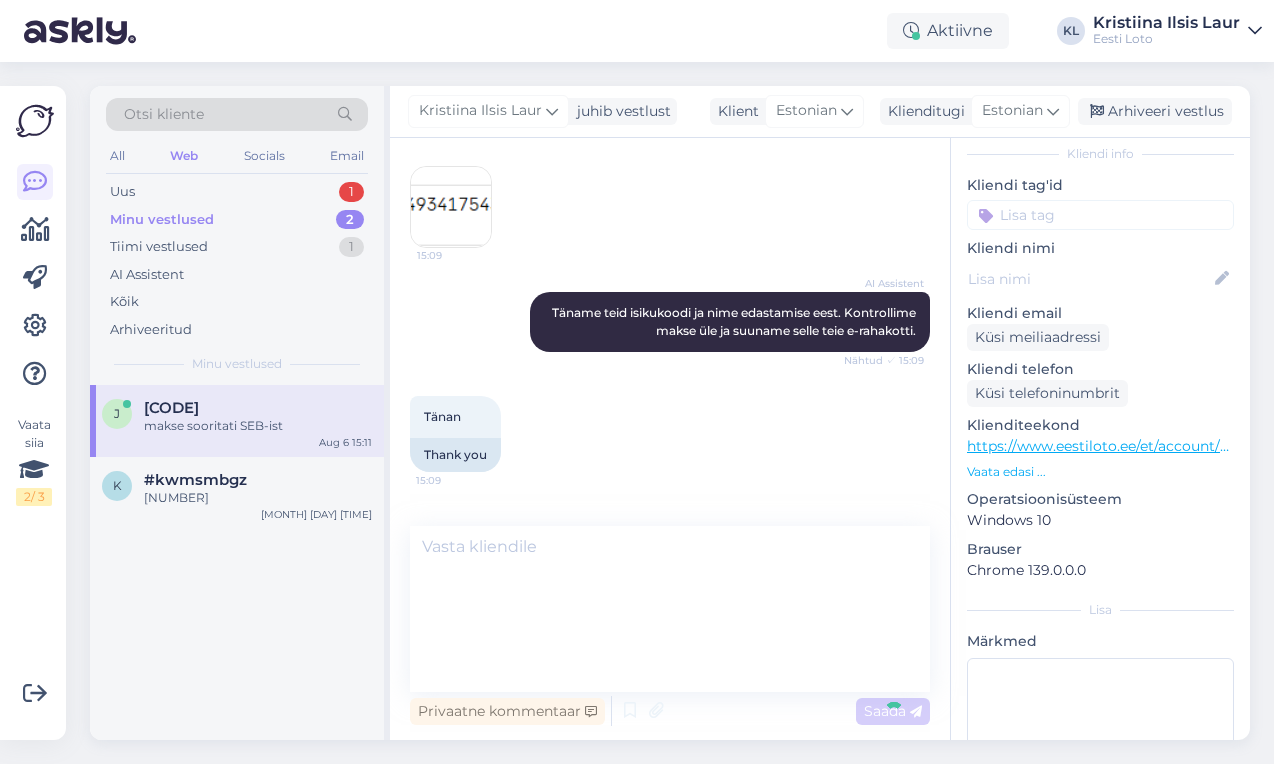 scroll, scrollTop: 1098, scrollLeft: 0, axis: vertical 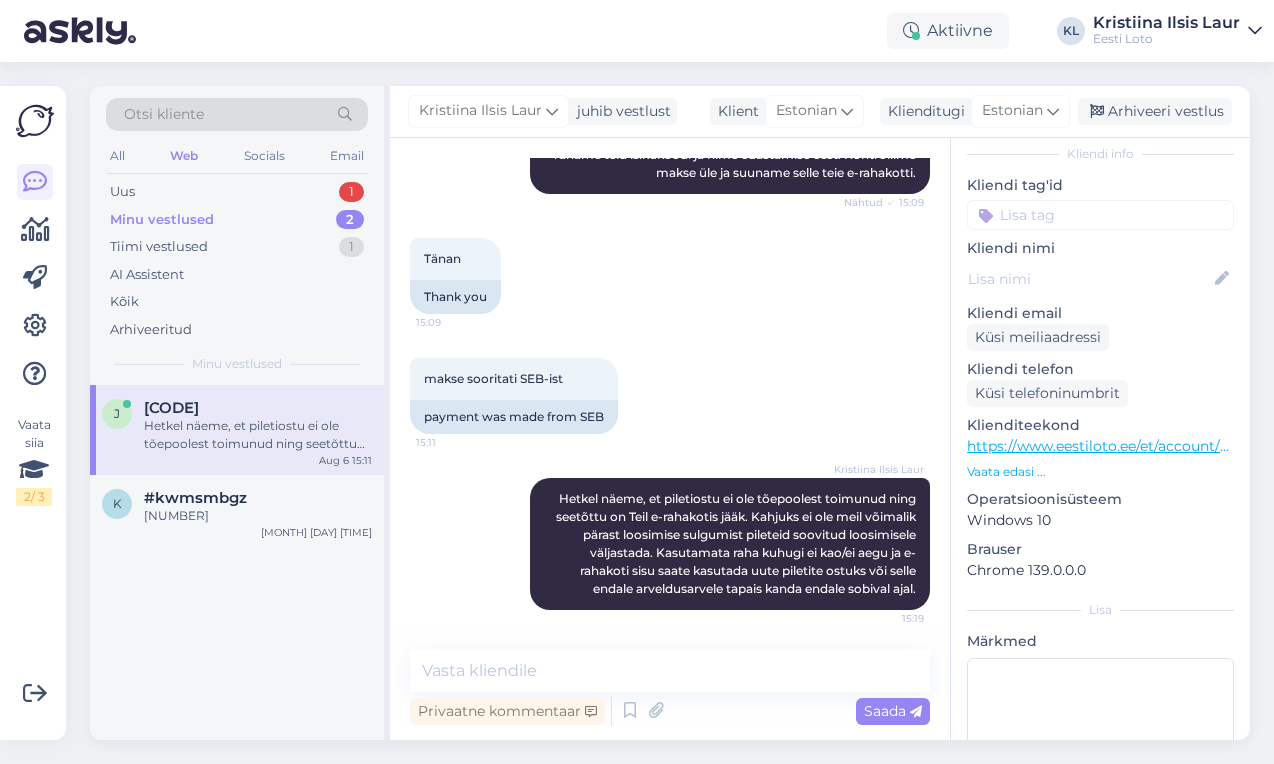 click at bounding box center [1100, 215] 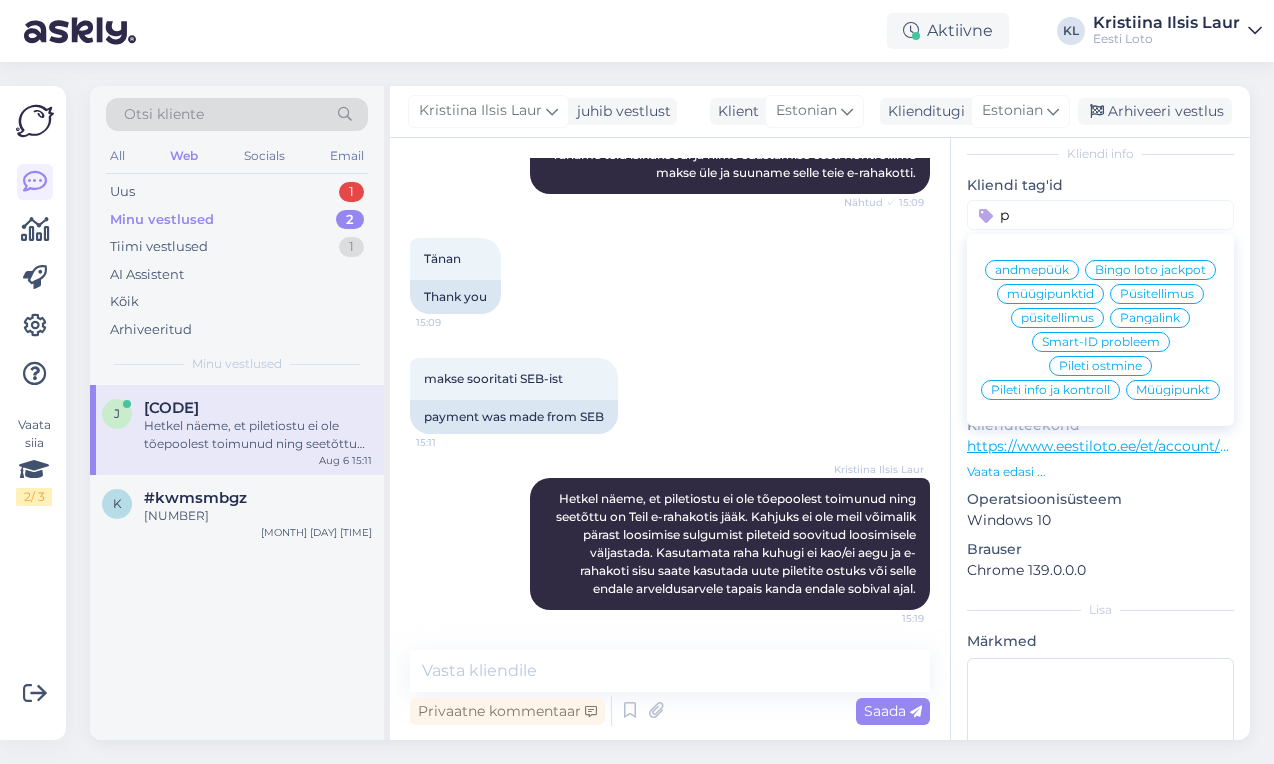 scroll, scrollTop: 0, scrollLeft: 0, axis: both 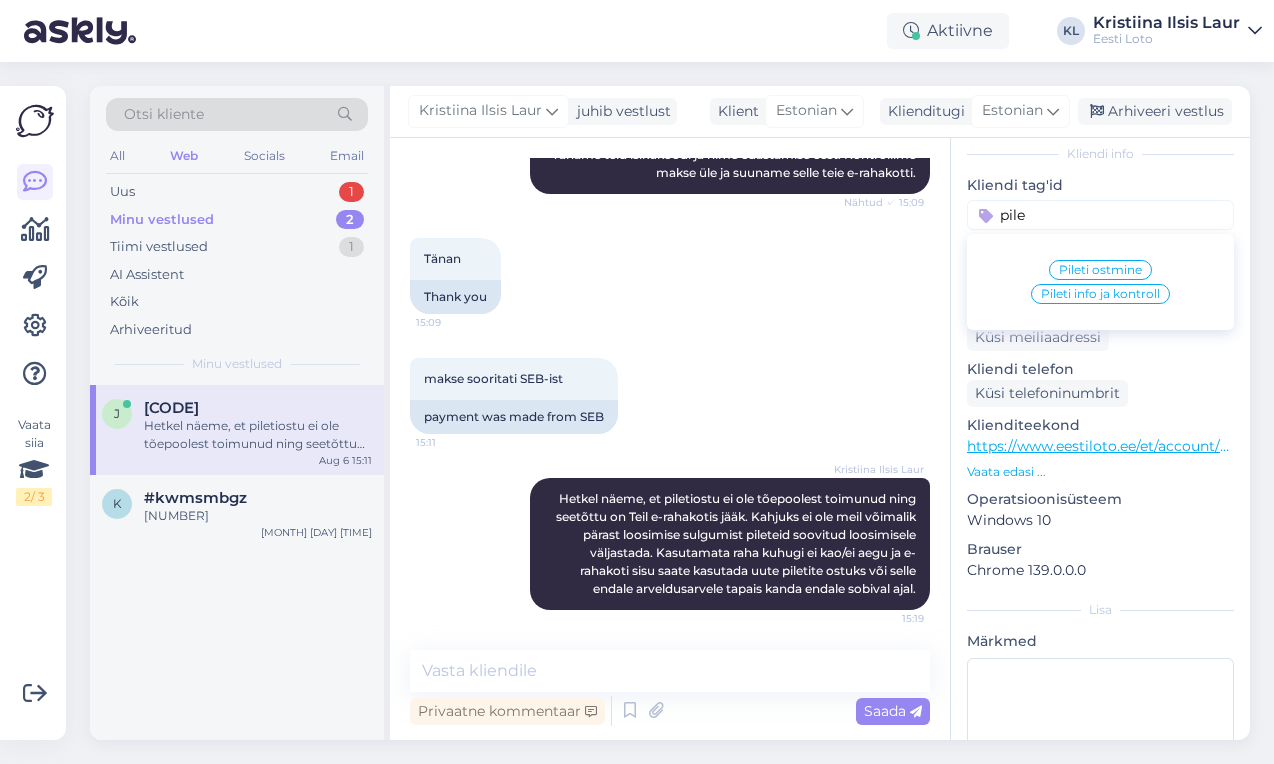 type on "pile" 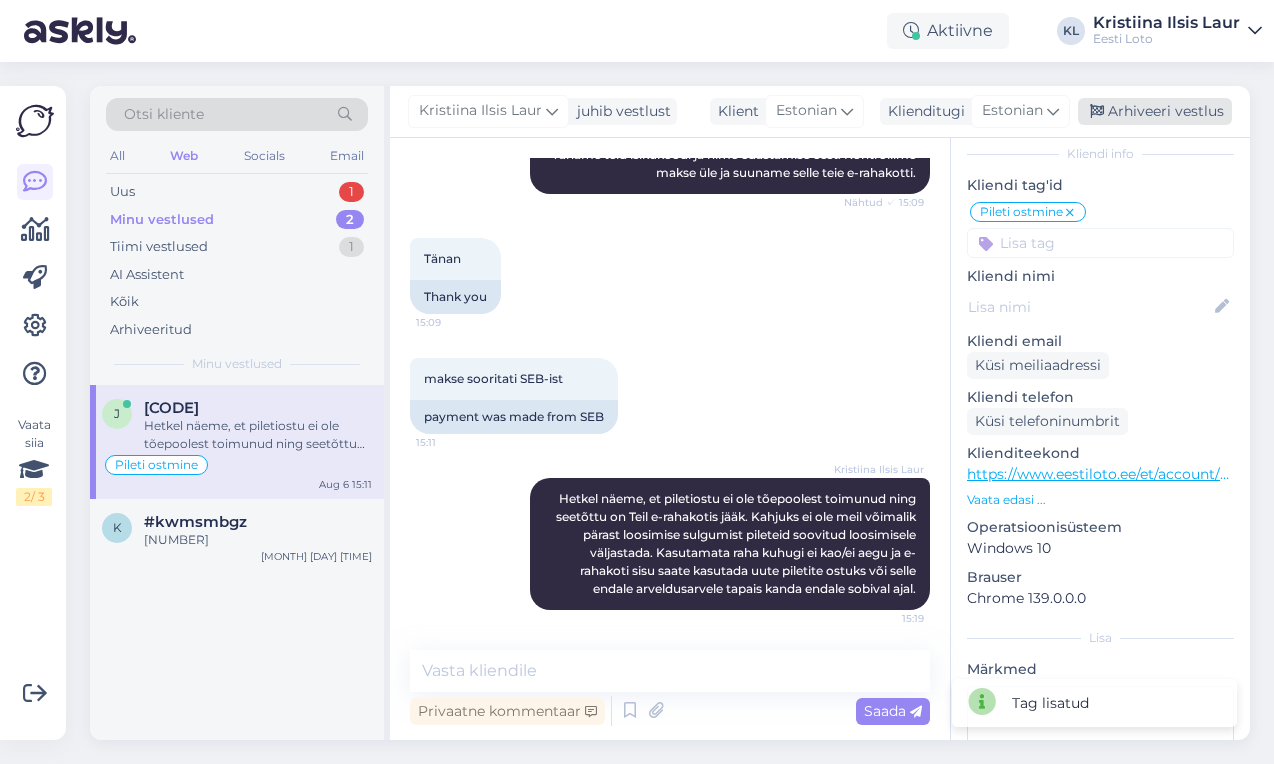 click on "Arhiveeri vestlus" at bounding box center [1155, 111] 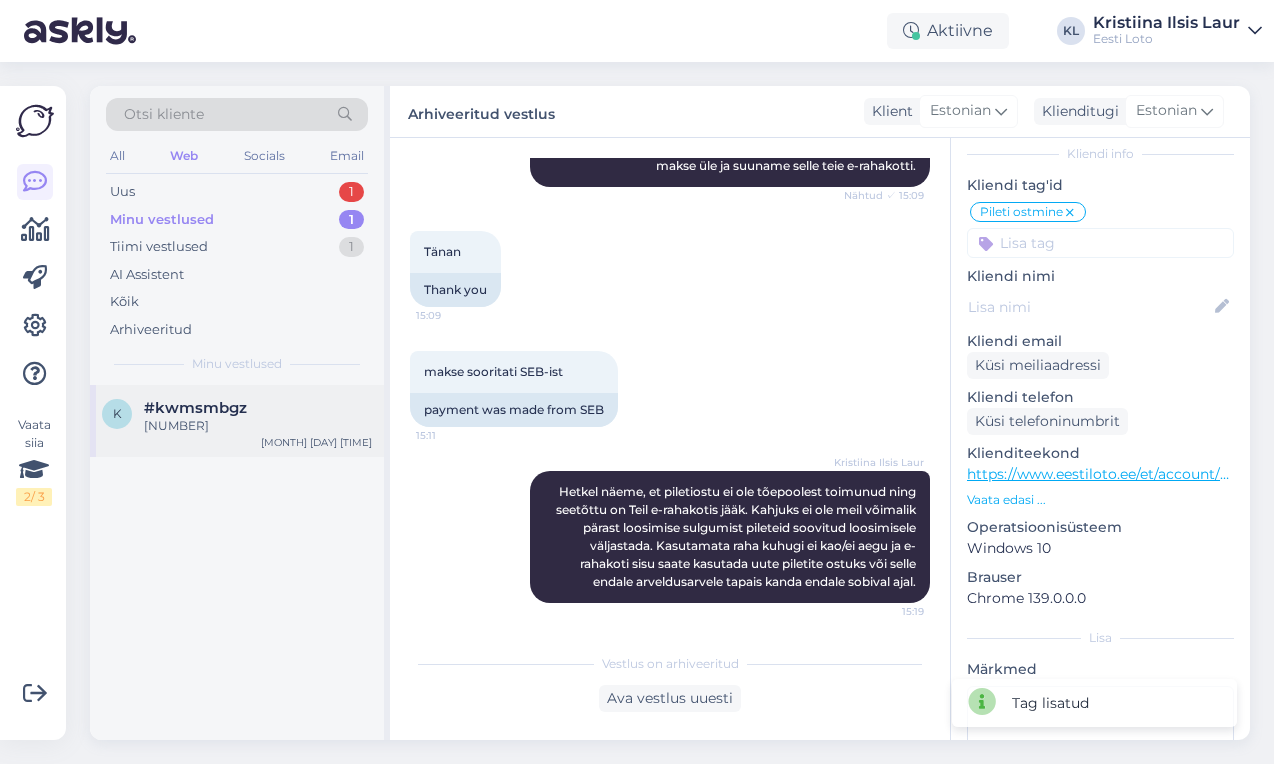 click on "#kwmsmbgz" at bounding box center [258, 408] 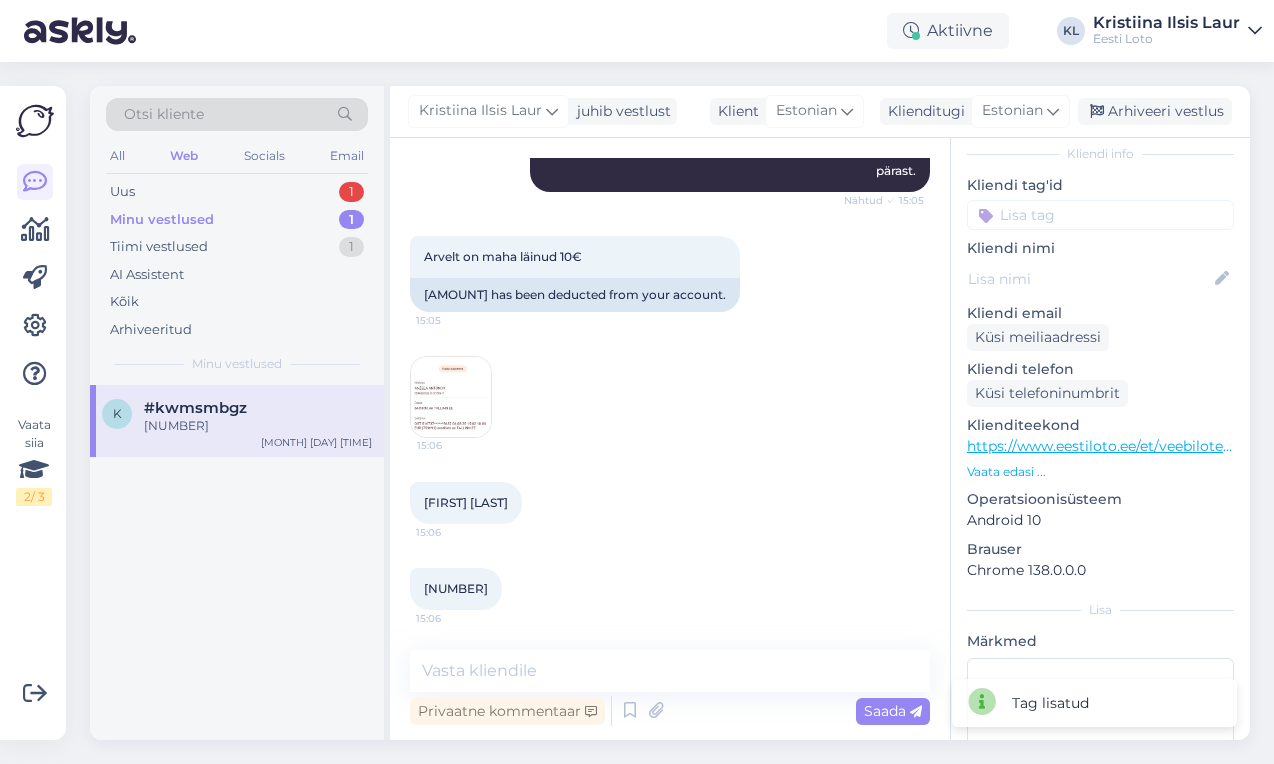 scroll, scrollTop: 378, scrollLeft: 0, axis: vertical 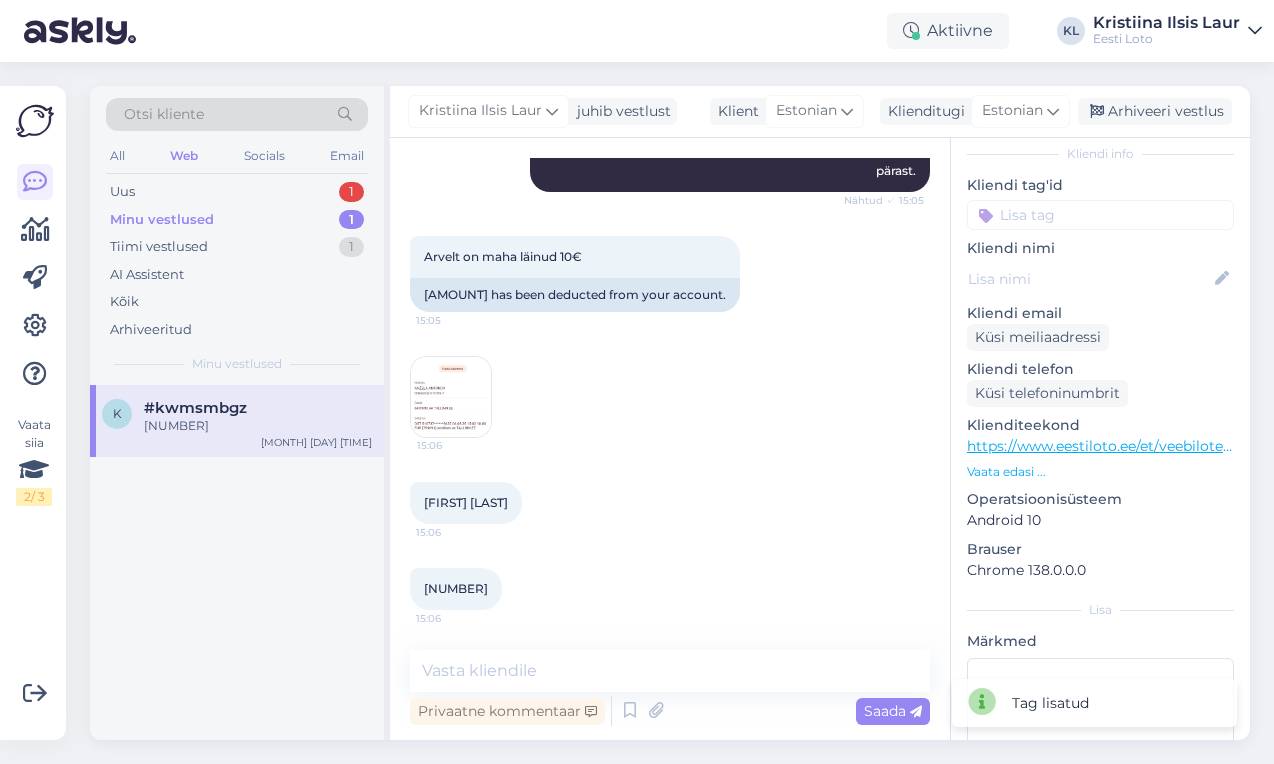 click at bounding box center (451, 397) 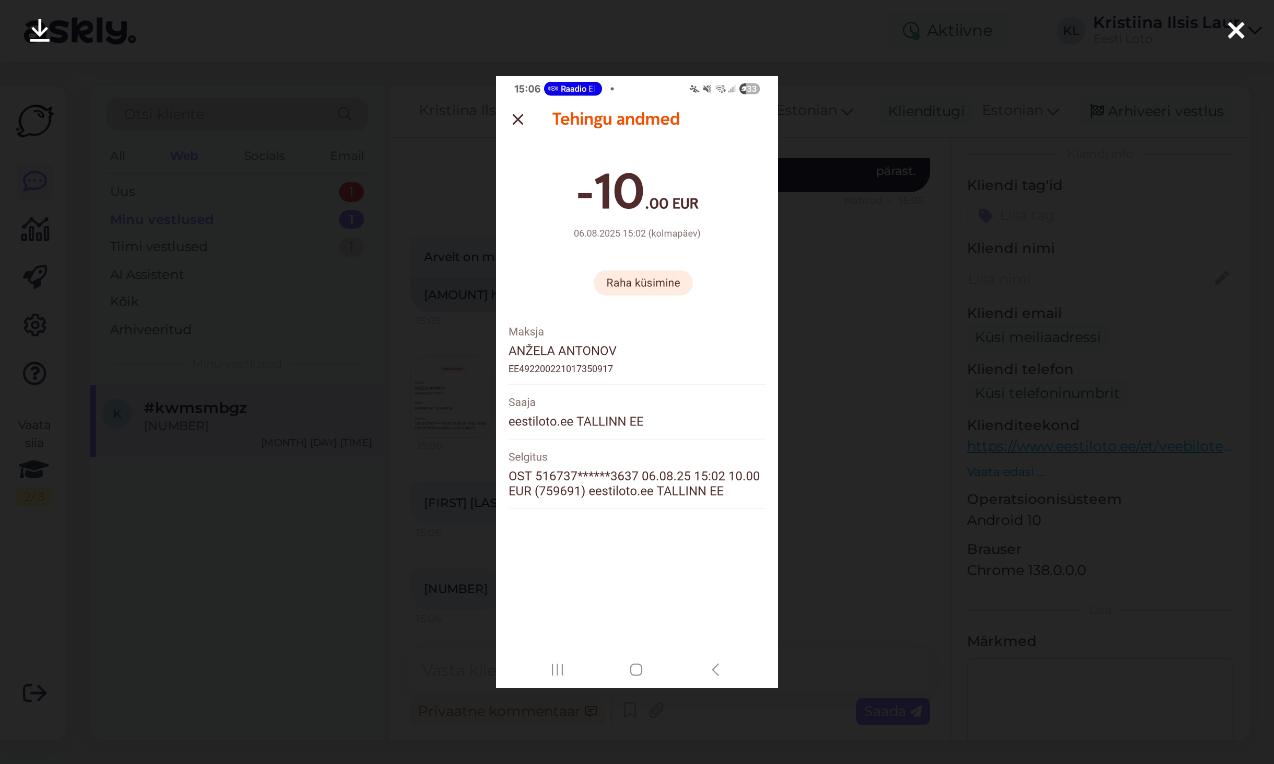 click at bounding box center [1236, 32] 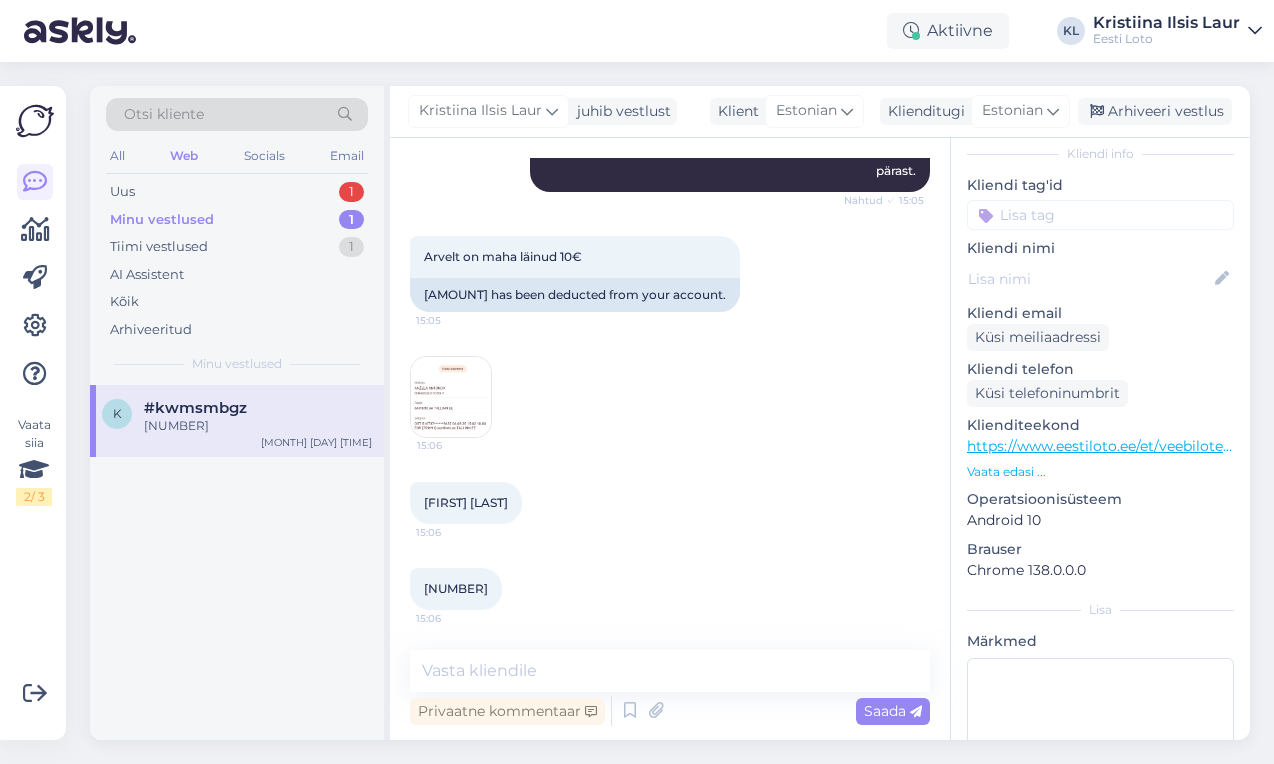 click on "[NUMBER]" at bounding box center (456, 588) 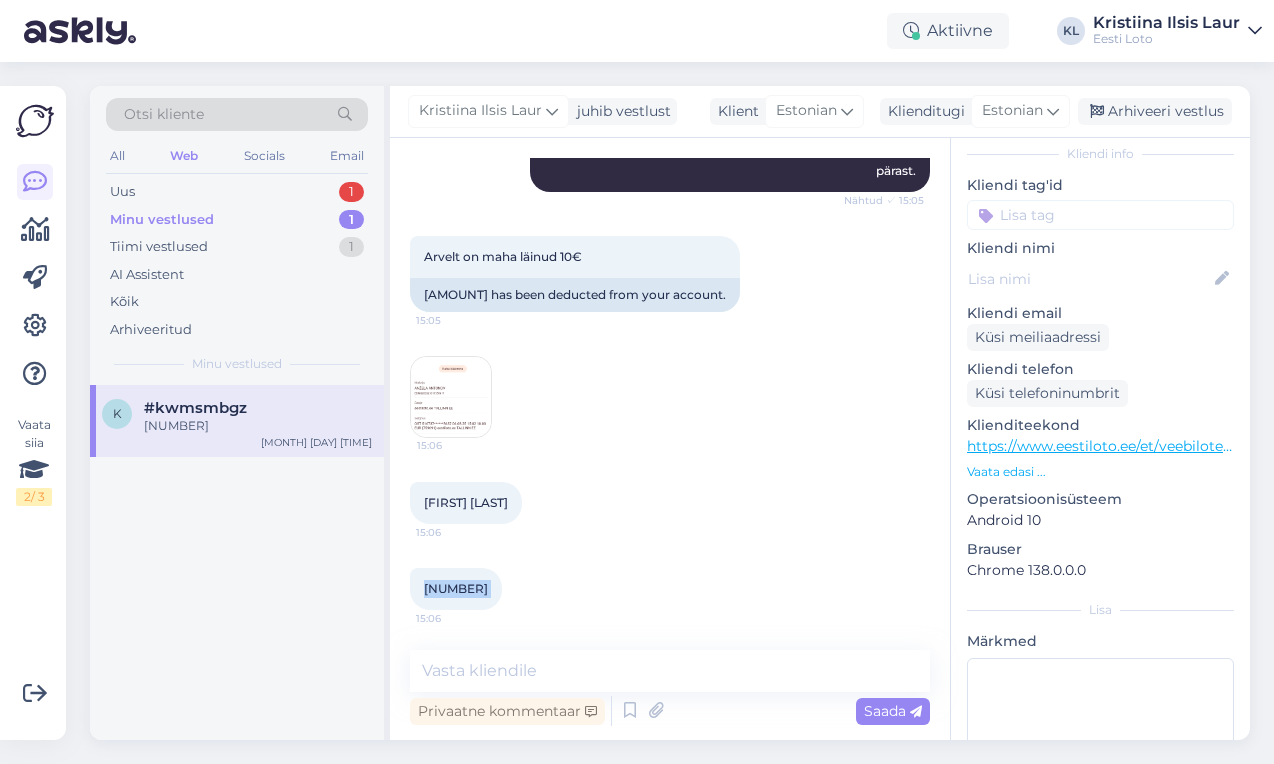 click on "[NUMBER]" at bounding box center [456, 588] 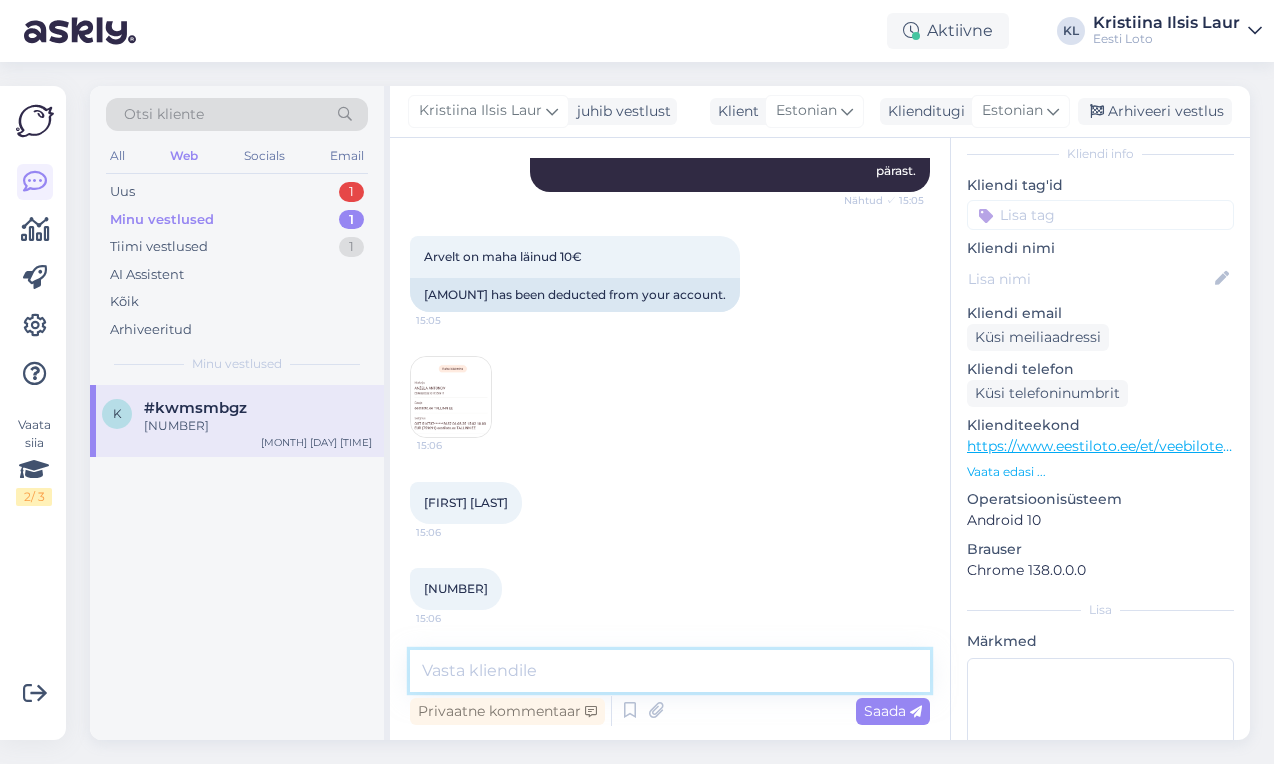click at bounding box center [670, 671] 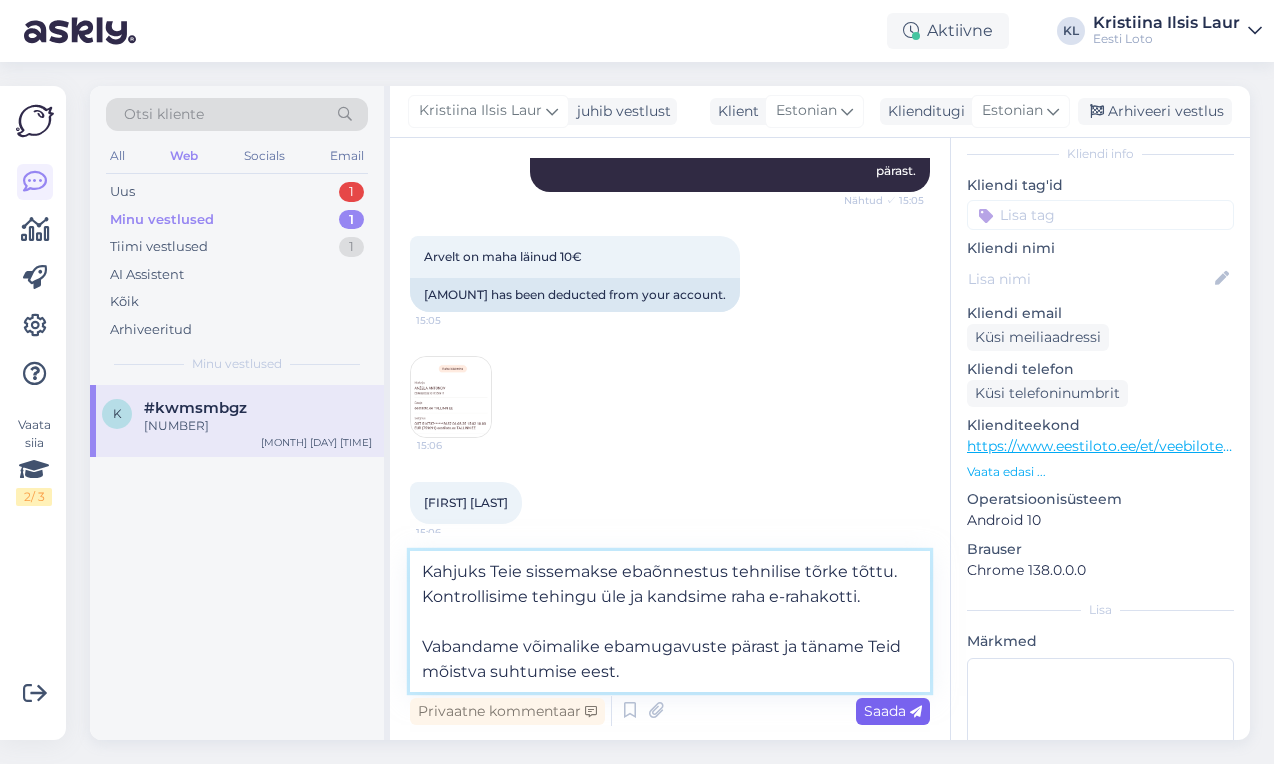 type on "Kahjuks Teie sissemakse ebaõnnestus tehnilise tõrke tõttu.  Kontrollisime tehingu üle ja kandsime raha e-rahakotti.
Vabandame võimalike ebamugavuste pärast ja täname Teid mõistva suhtumise eest." 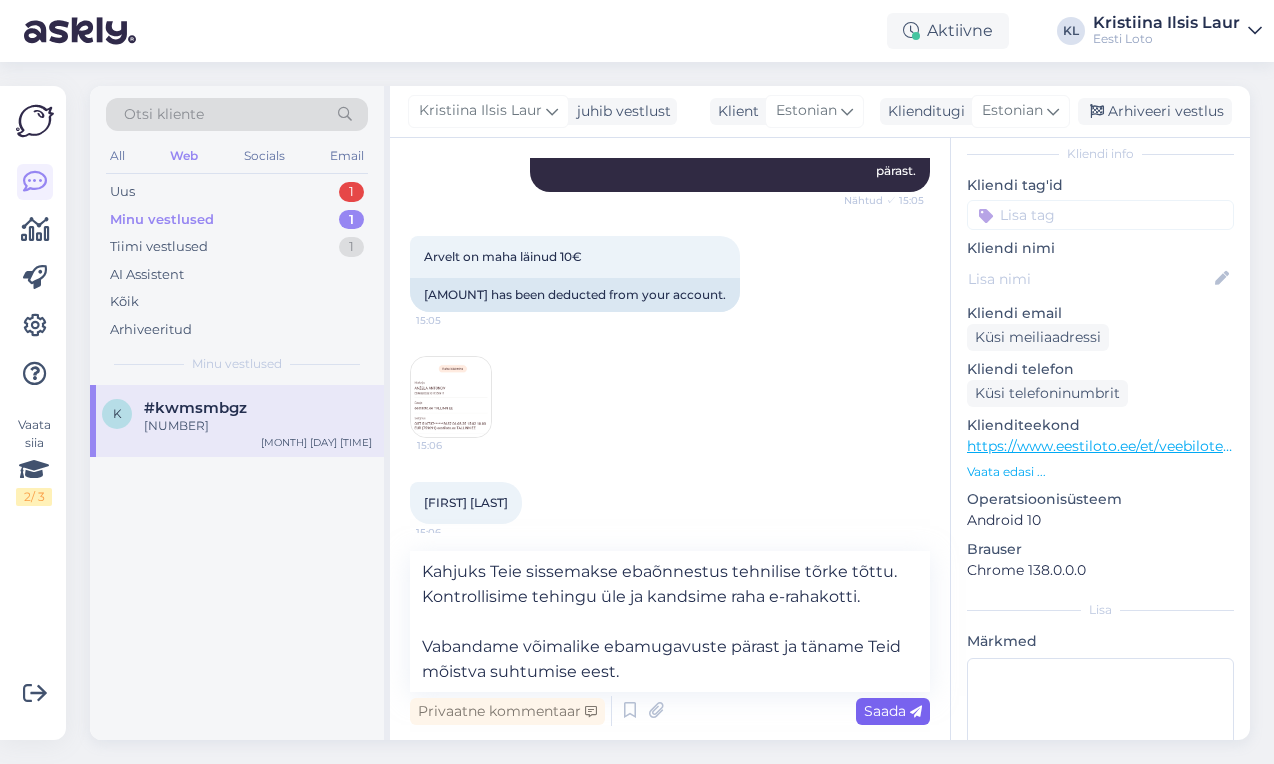 click on "Saada" at bounding box center [893, 711] 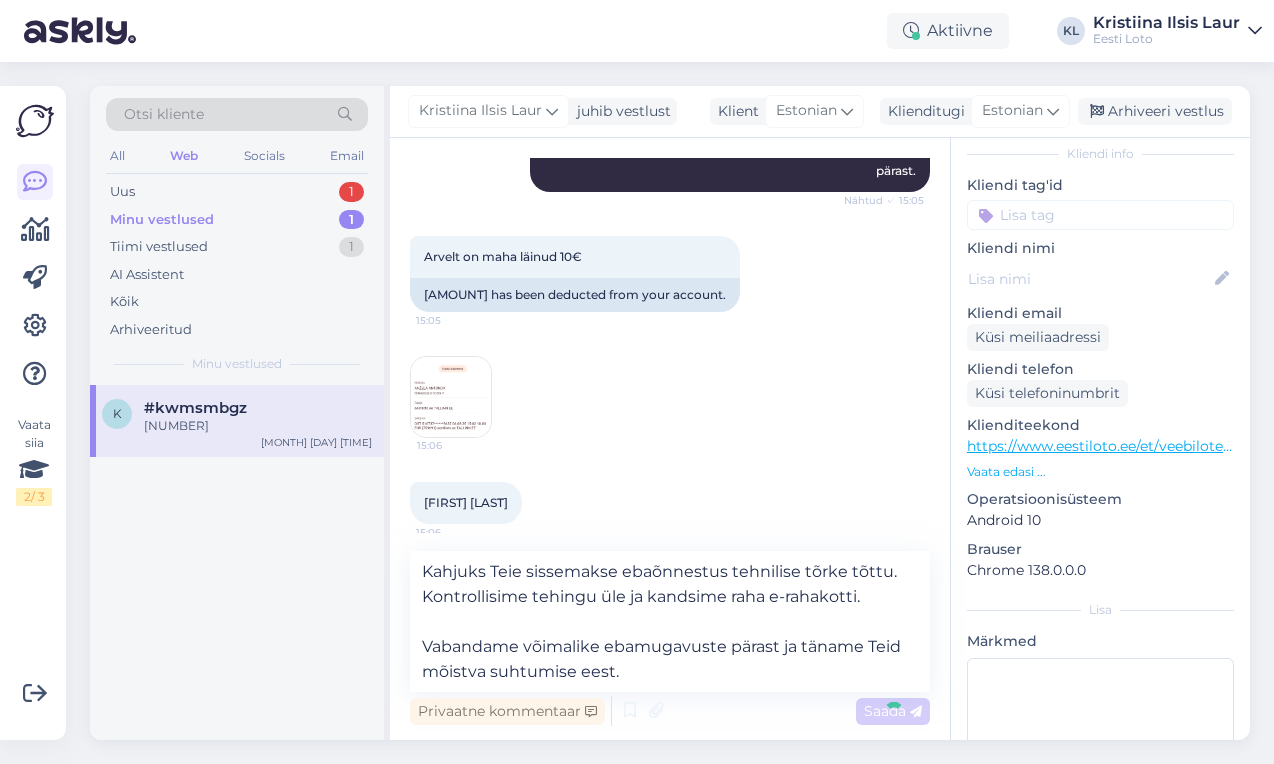 type 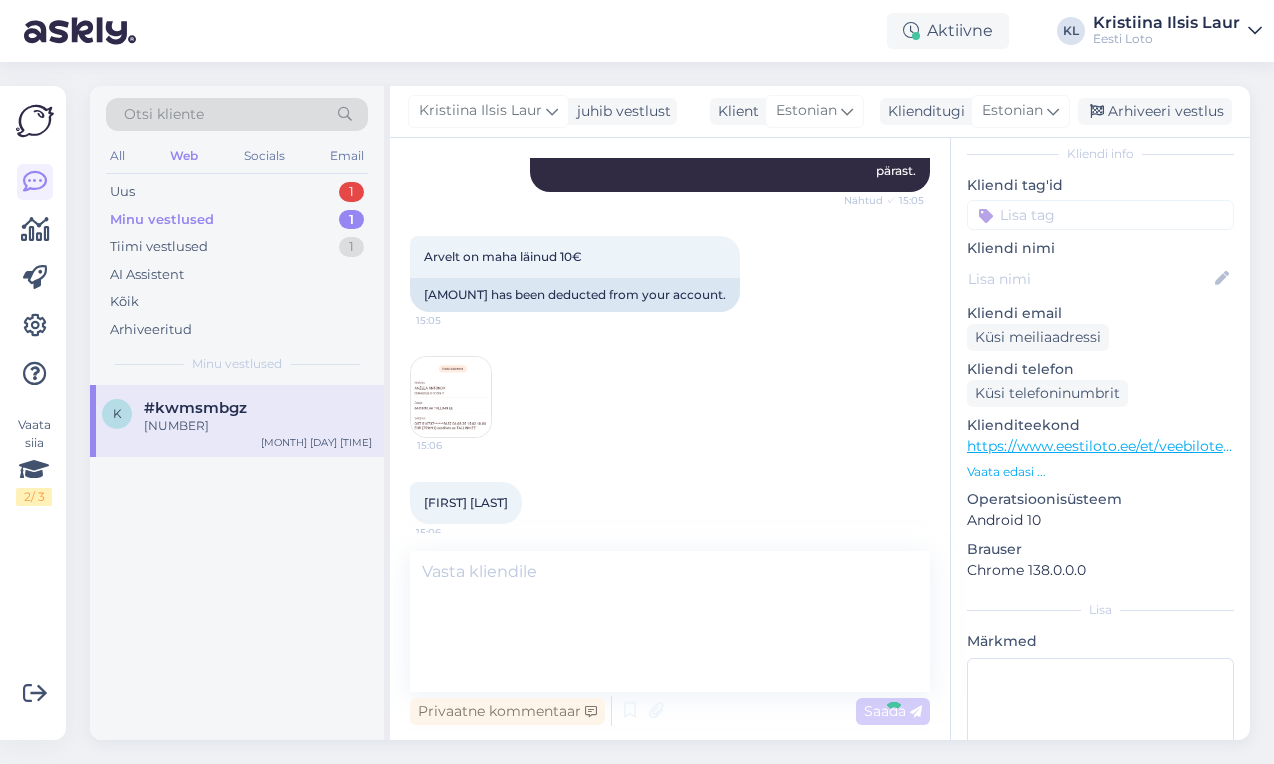 scroll, scrollTop: 536, scrollLeft: 0, axis: vertical 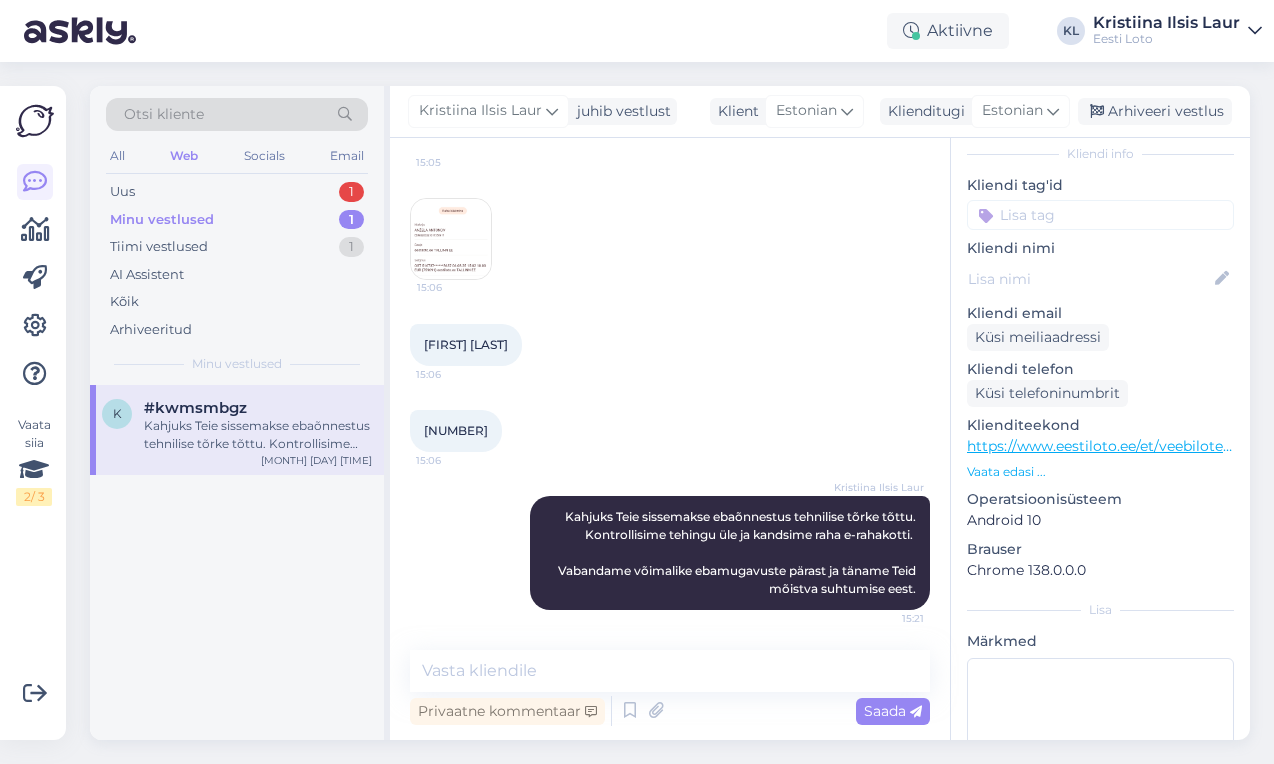 click at bounding box center [1100, 215] 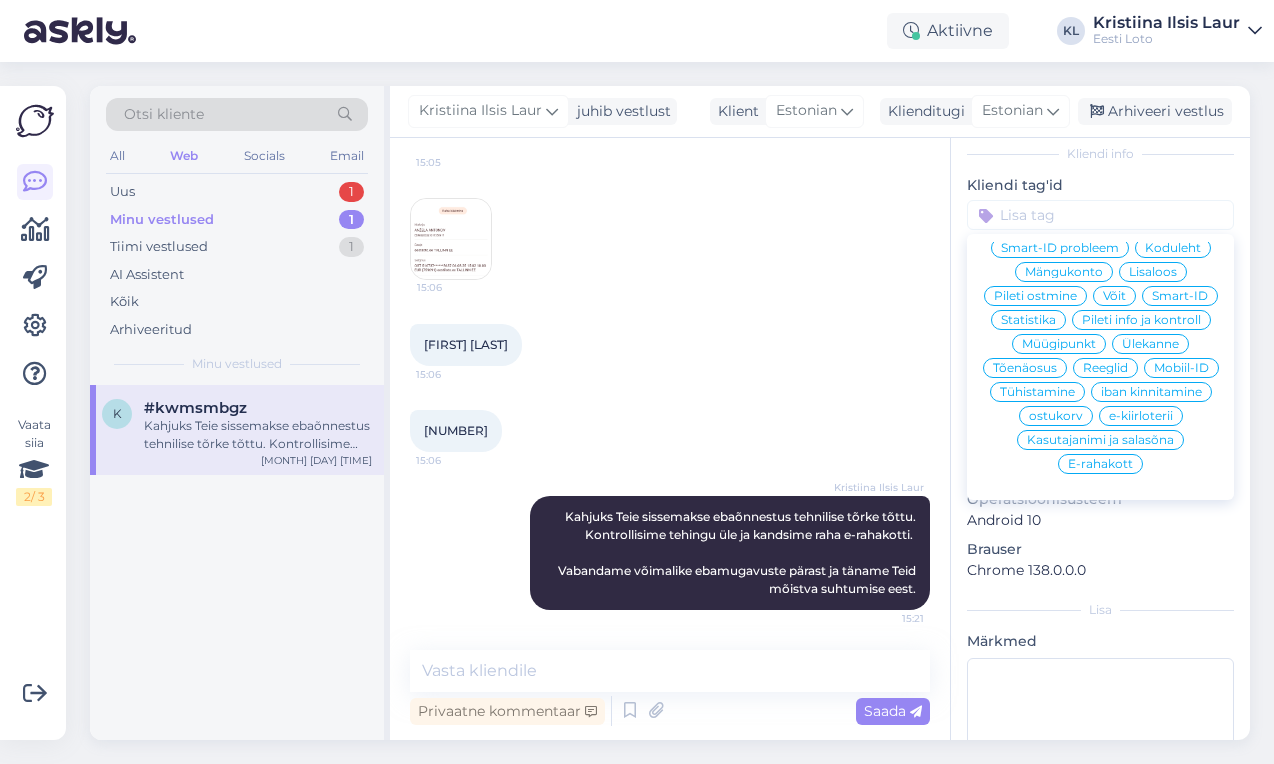 scroll, scrollTop: 359, scrollLeft: 0, axis: vertical 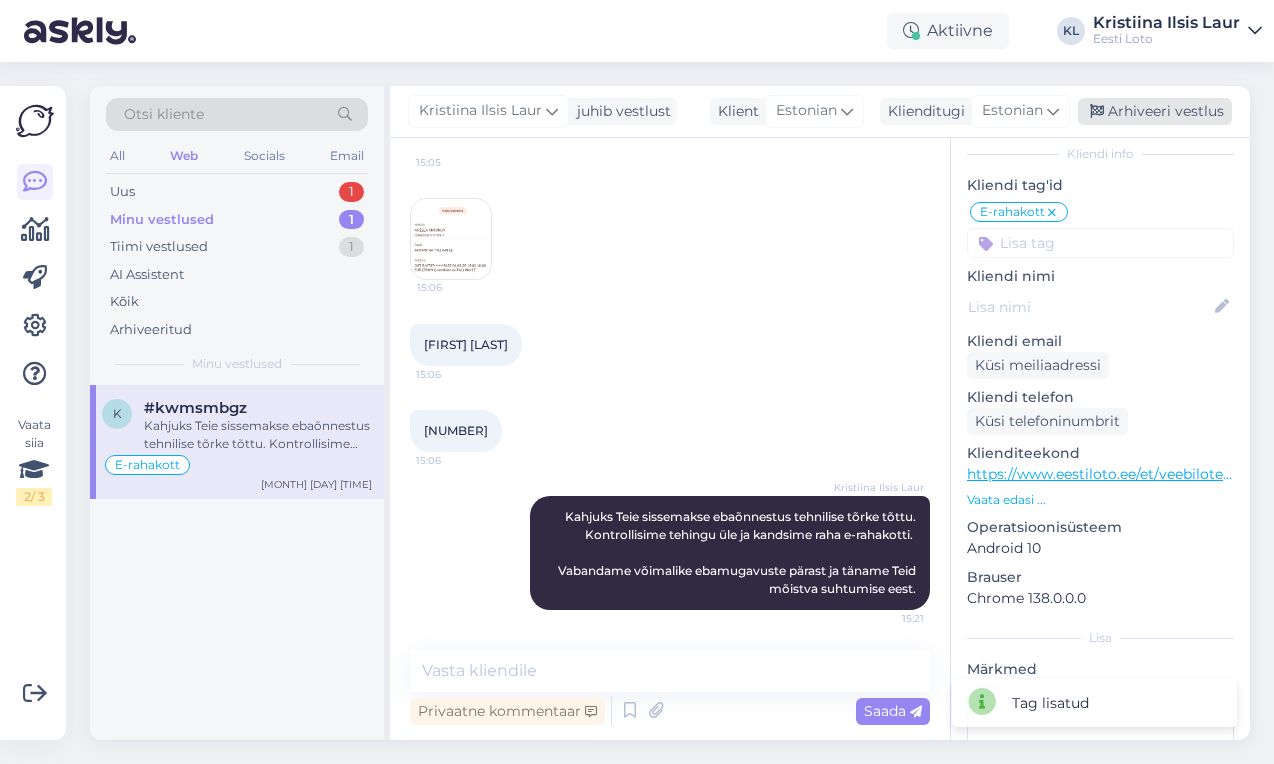 click on "Arhiveeri vestlus" at bounding box center [1155, 111] 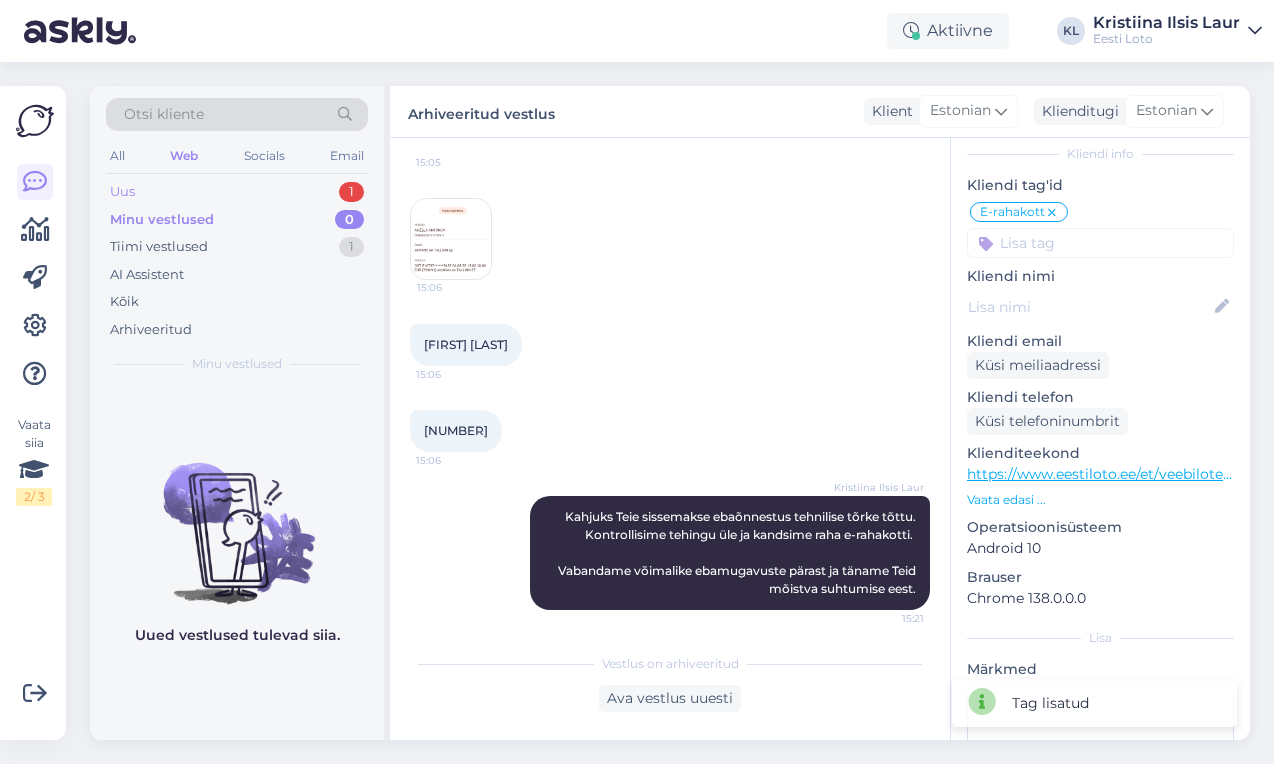 click on "Uus 1" at bounding box center [237, 192] 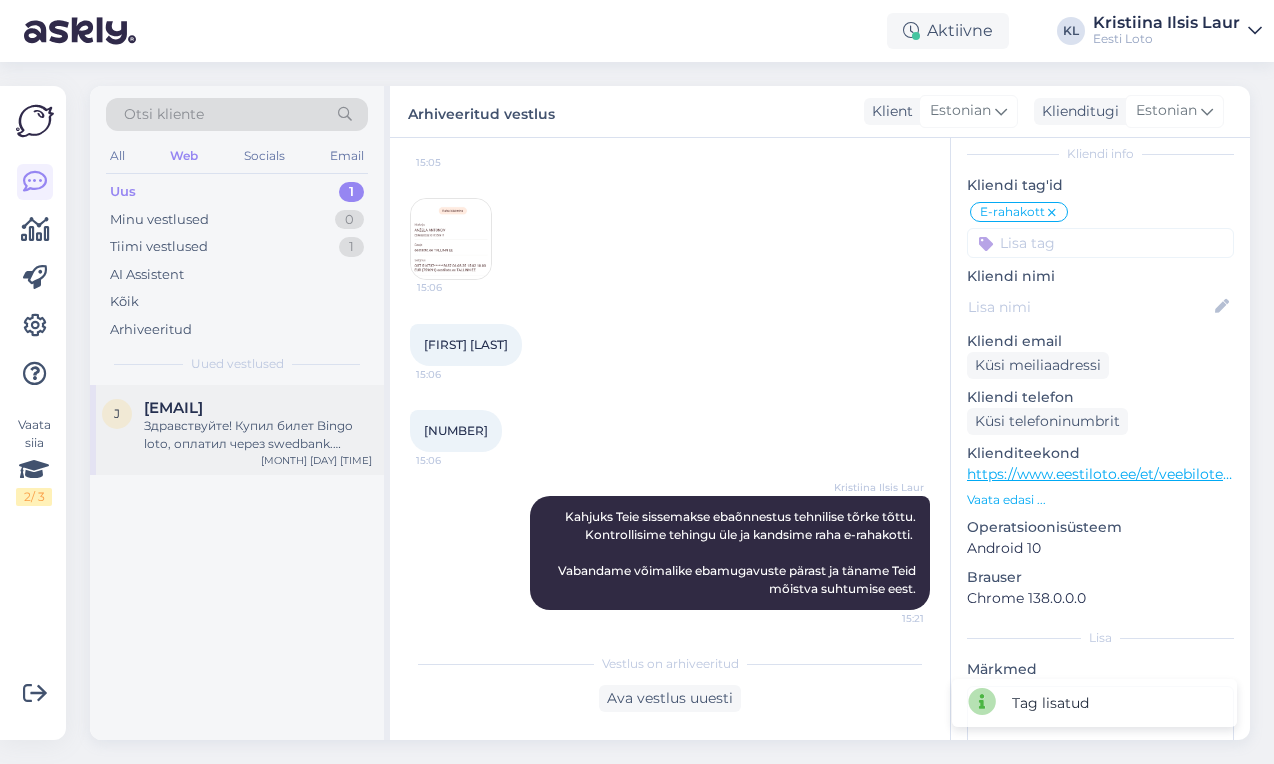 click on "[EMAIL] Здравствуйте! Купил билет Bingo loto, оплатил через swedbank. Билет не появился в личном кабинете. [MONTH] [DAY] [TIME]" at bounding box center [237, 430] 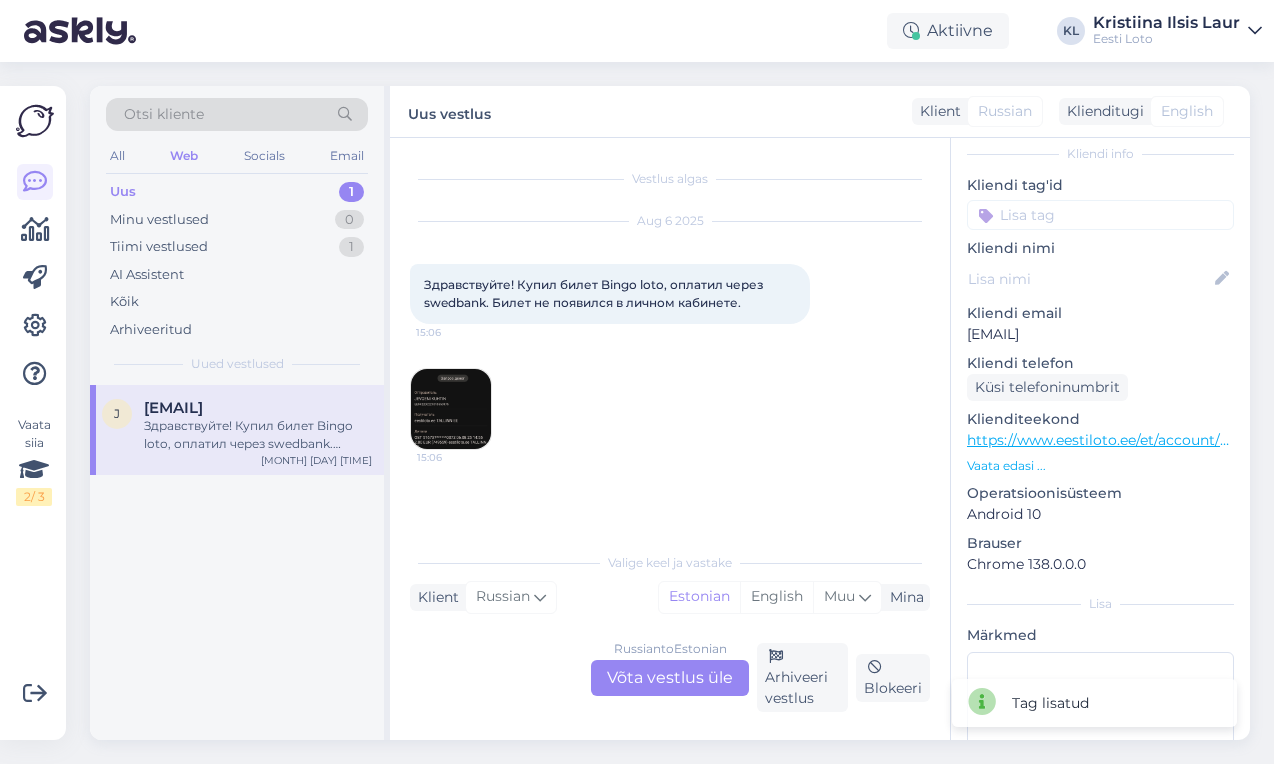 click on "Russian  to  Estonian Võta vestlus üle" at bounding box center [670, 678] 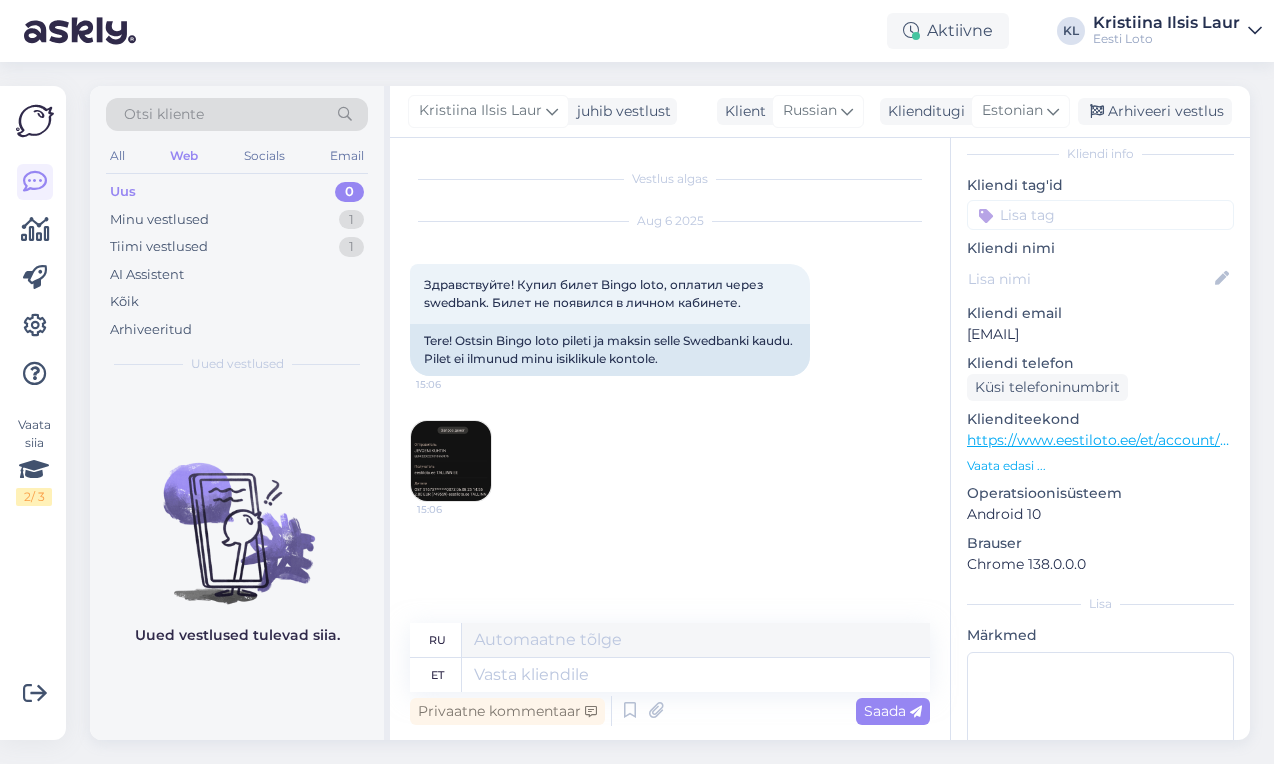 click at bounding box center [451, 461] 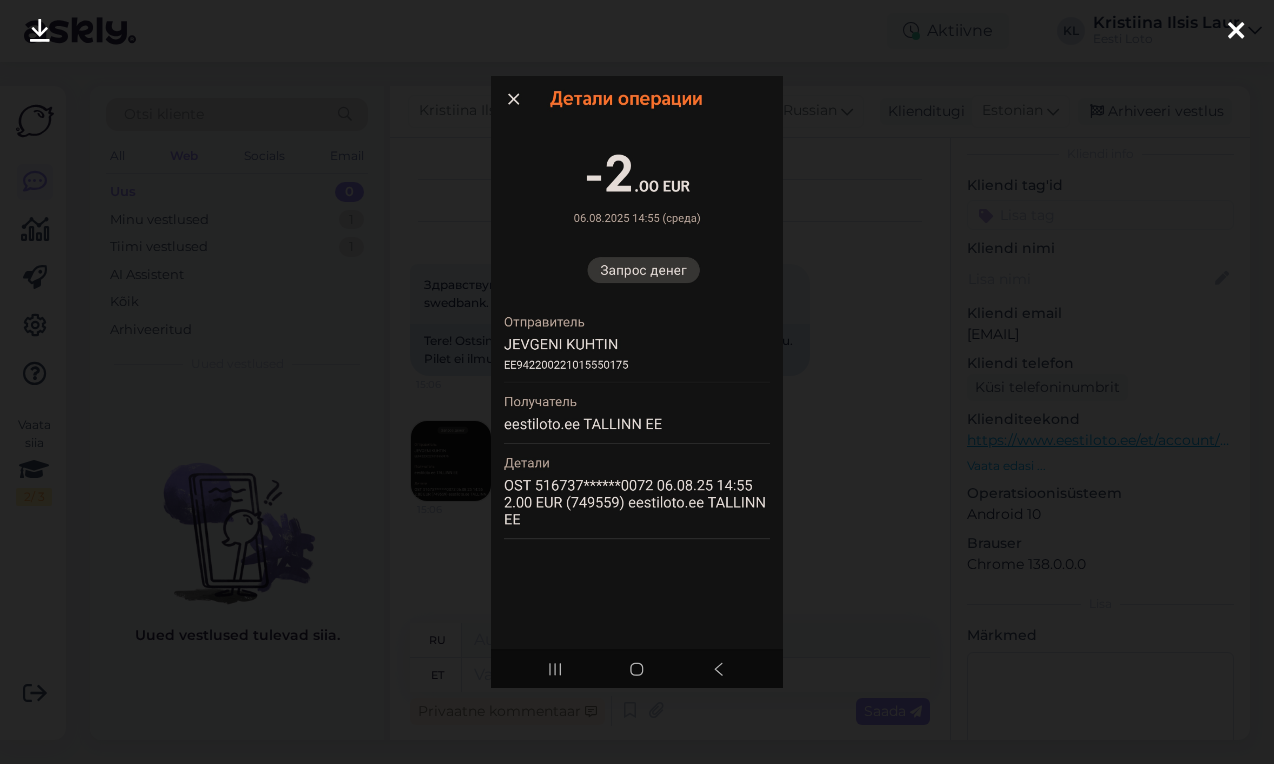 click at bounding box center (1236, 32) 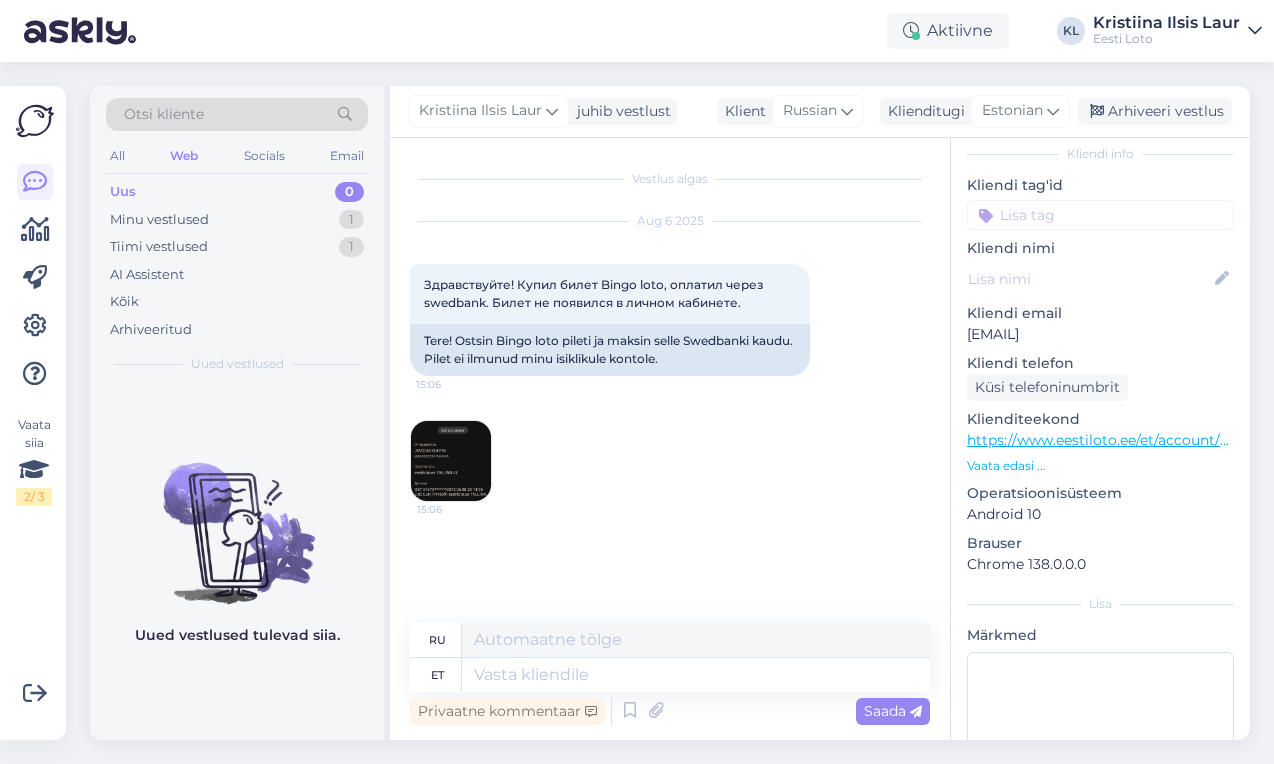 click on "Privaatne kommentaar Saada" at bounding box center [670, 711] 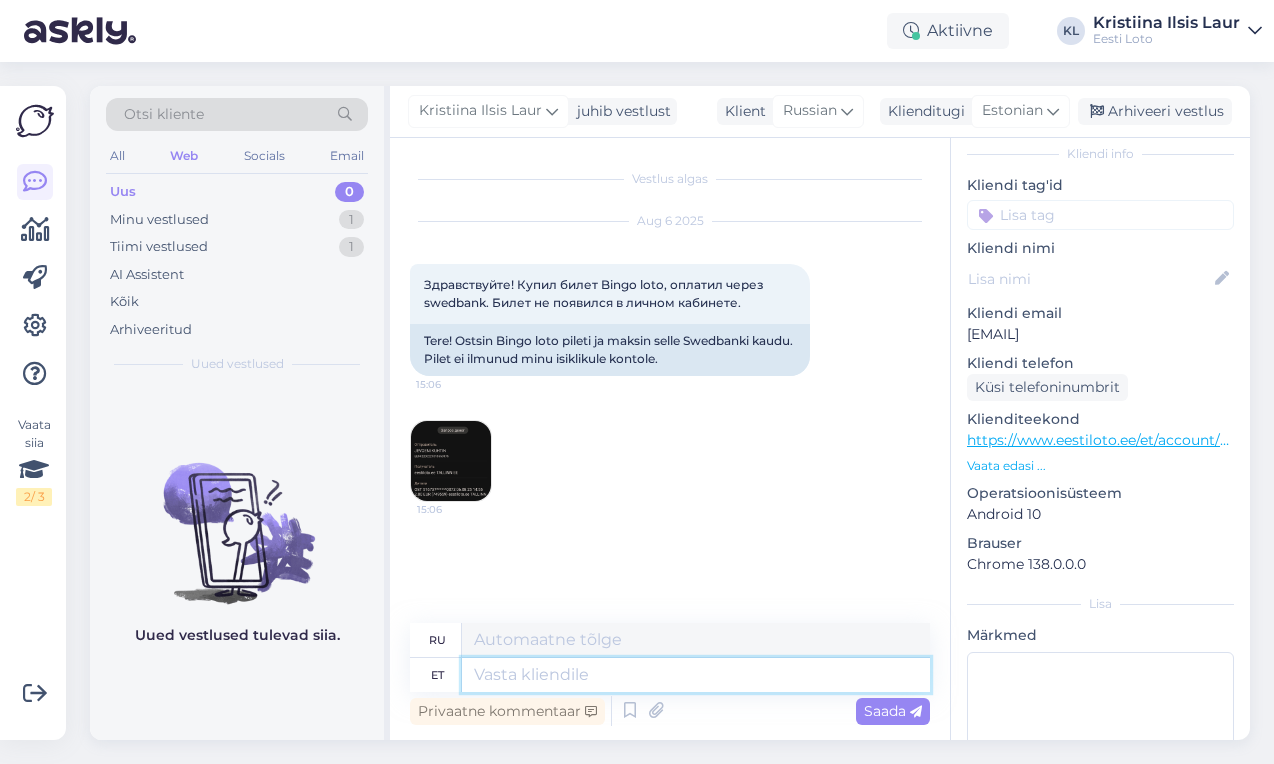 click at bounding box center (696, 675) 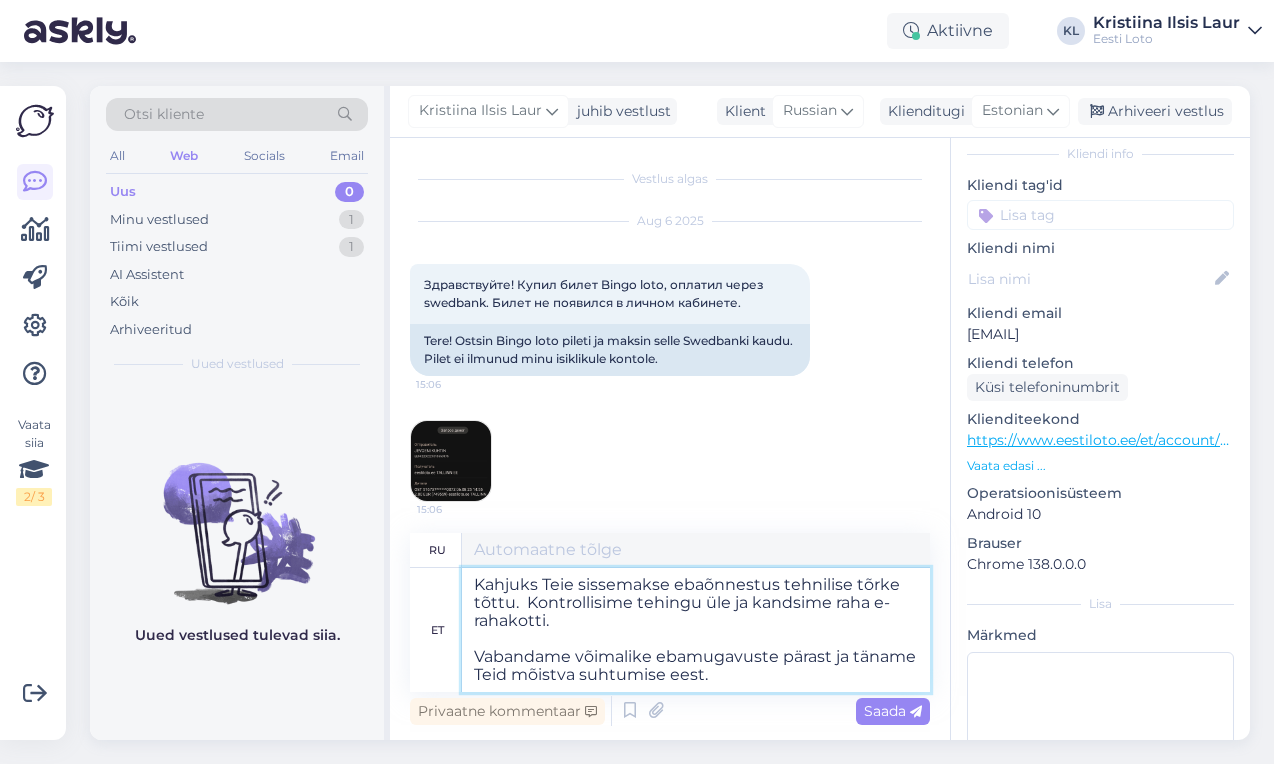 type on "К сожалению, ваш депозит не был зачислен из-за технической ошибки. Мы проверили транзакцию и перевели деньги на ваш электронный кошелёк.
Приносим извинения за доставленные неудобства и благодарим за понимание." 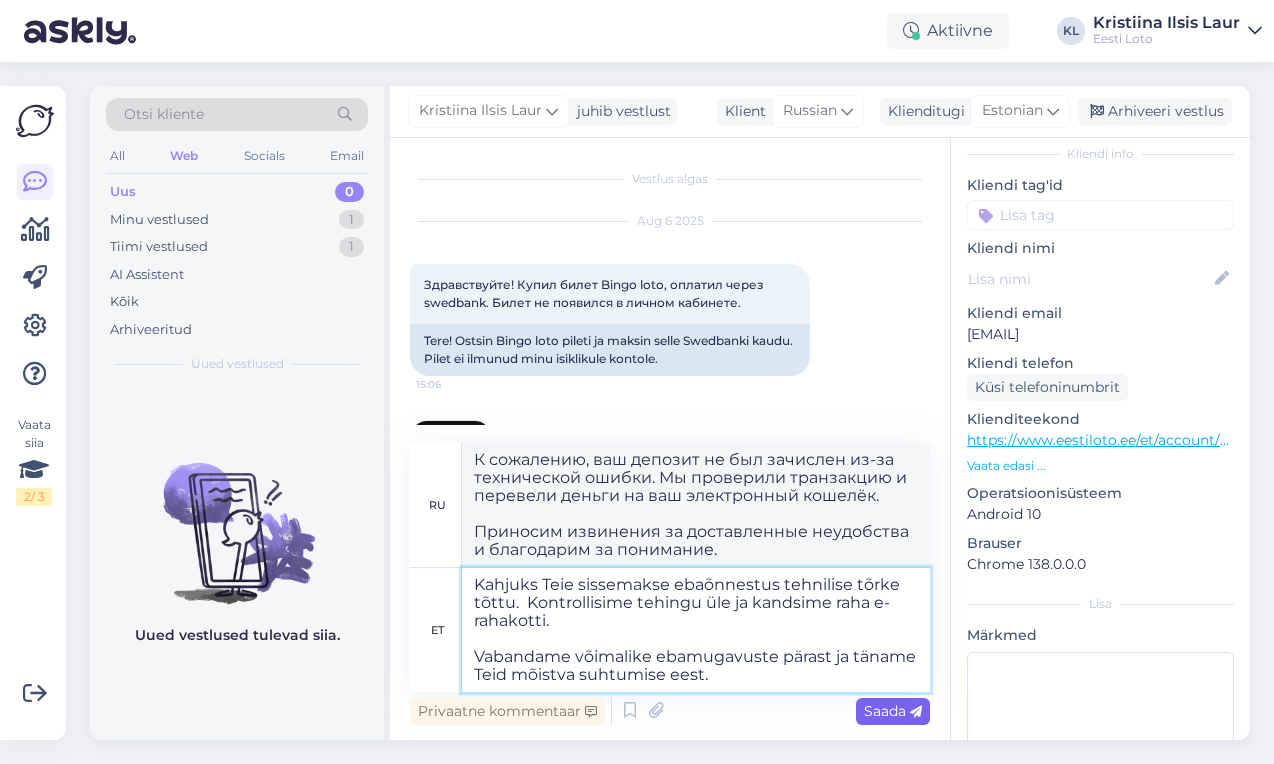 type on "Kahjuks Teie sissemakse ebaõnnestus tehnilise tõrke tõttu.  Kontrollisime tehingu üle ja kandsime raha e-rahakotti.
Vabandame võimalike ebamugavuste pärast ja täname Teid mõistva suhtumise eest." 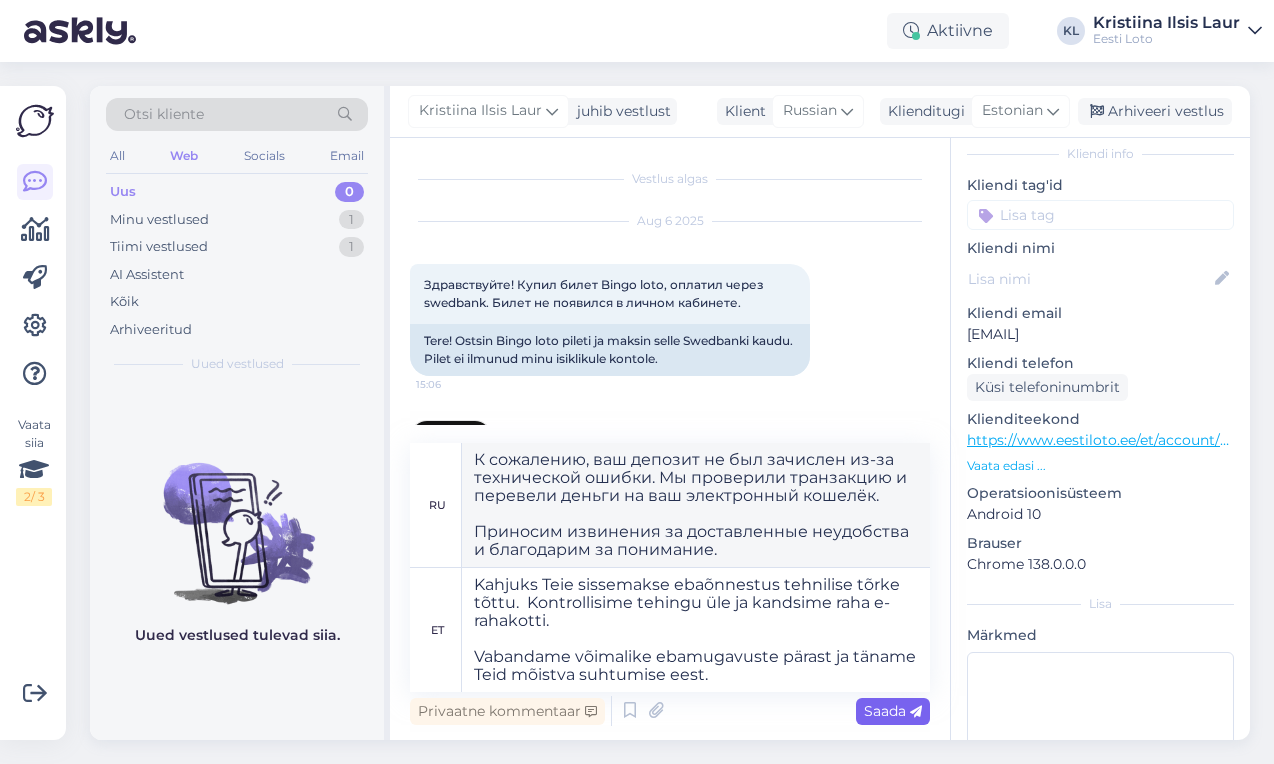 click on "Saada" at bounding box center (893, 711) 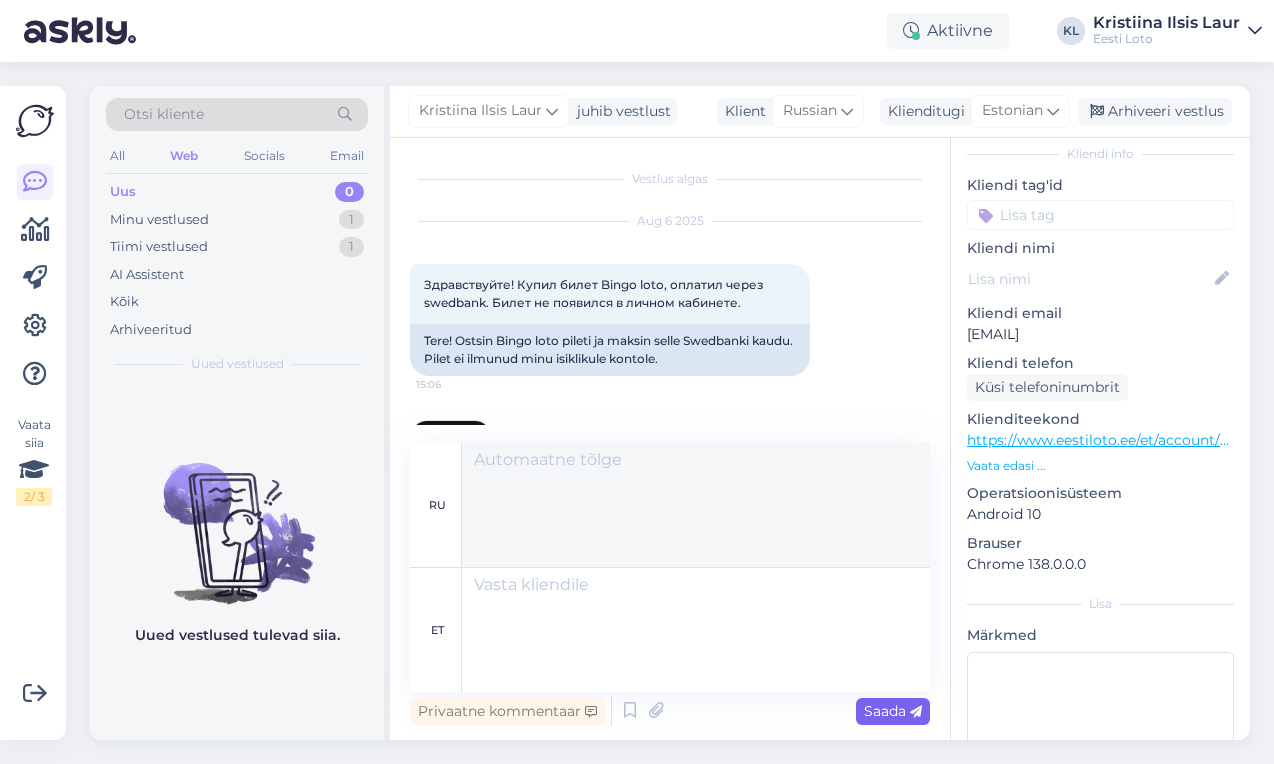 scroll, scrollTop: 201, scrollLeft: 0, axis: vertical 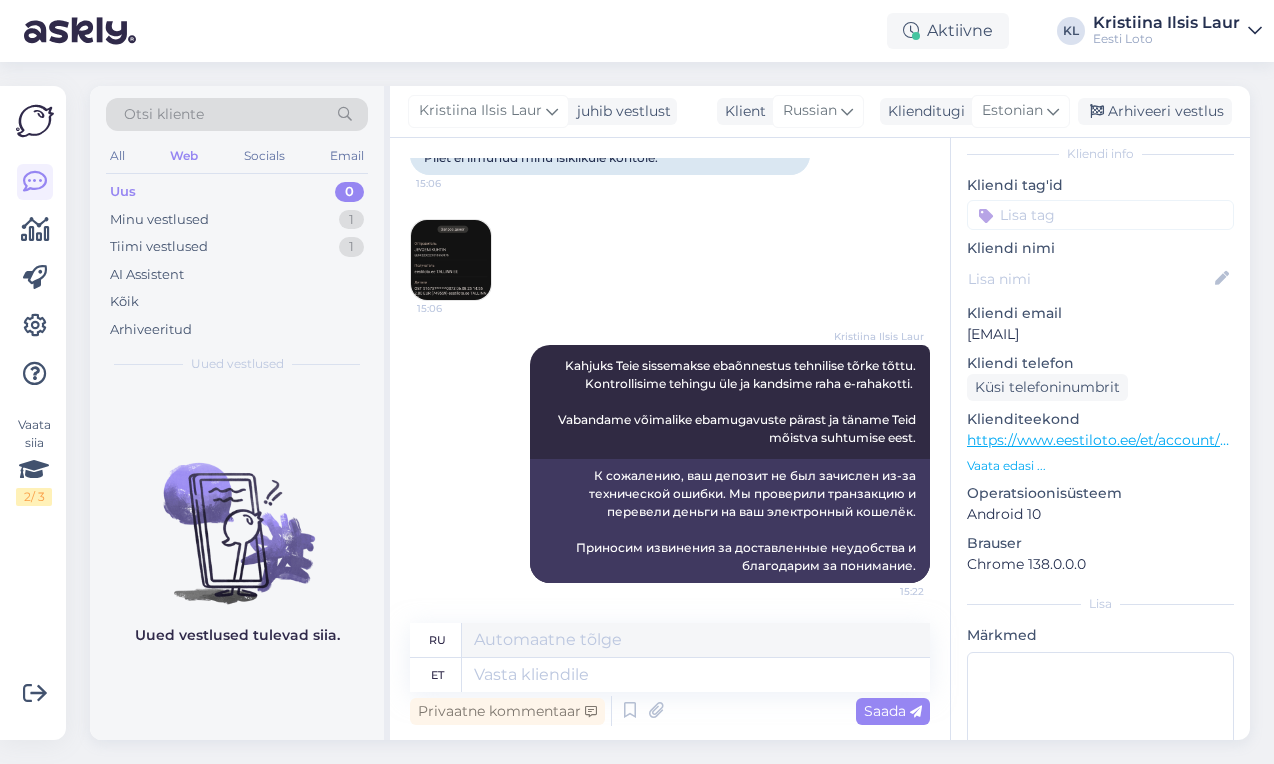 click at bounding box center [1100, 215] 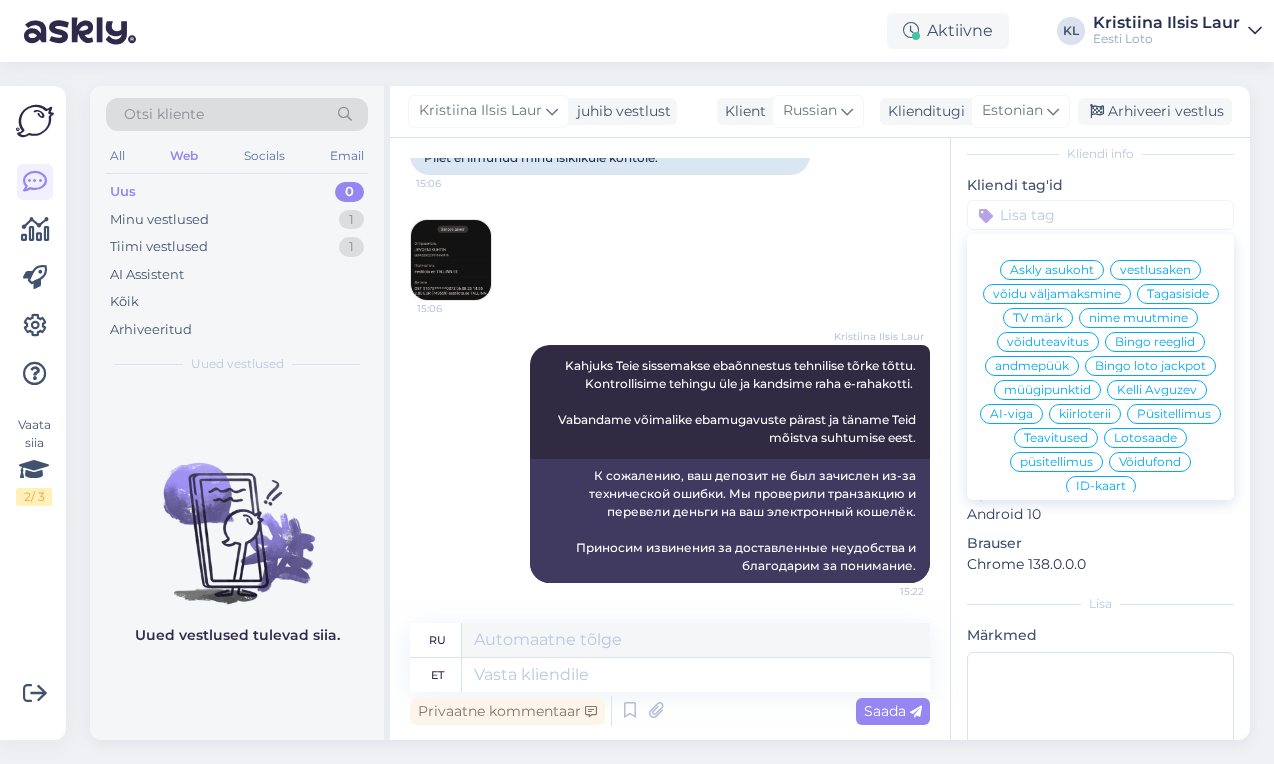 click on "E-rahakott" at bounding box center (1100, 822) 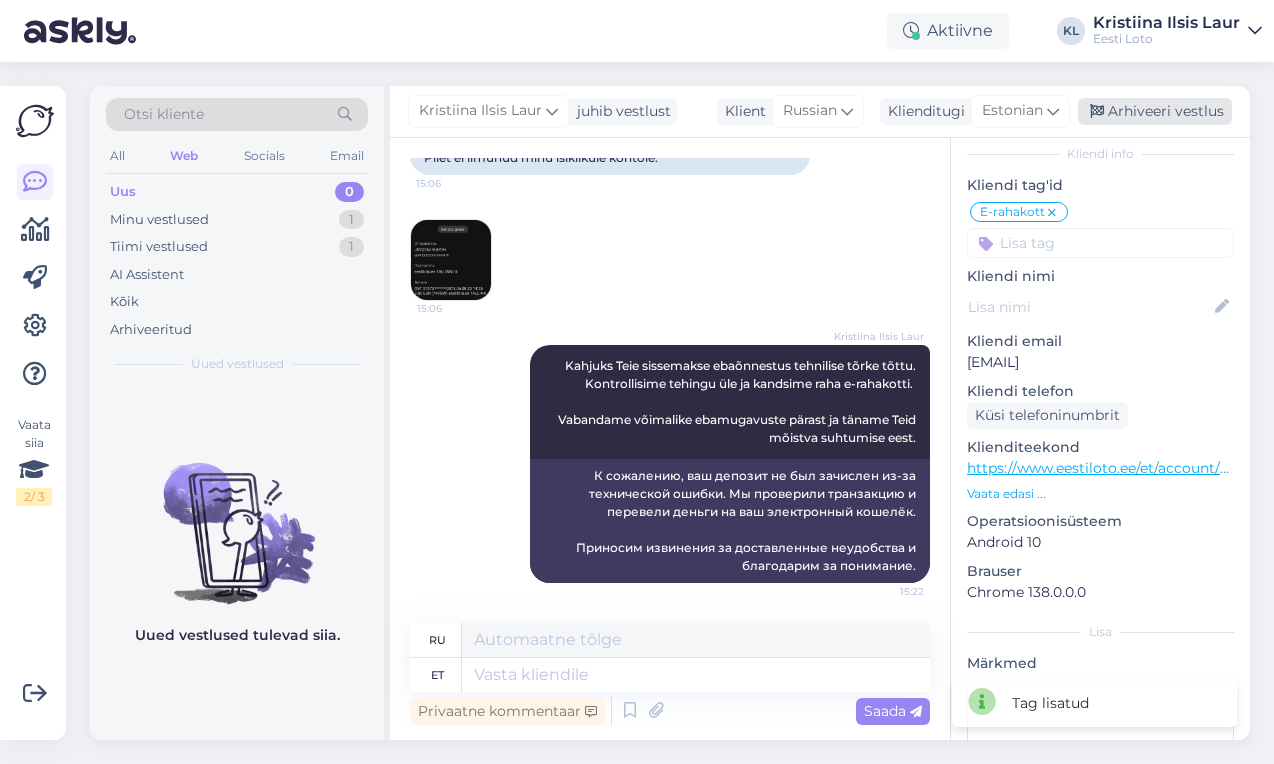 click on "Arhiveeri vestlus" at bounding box center [1155, 111] 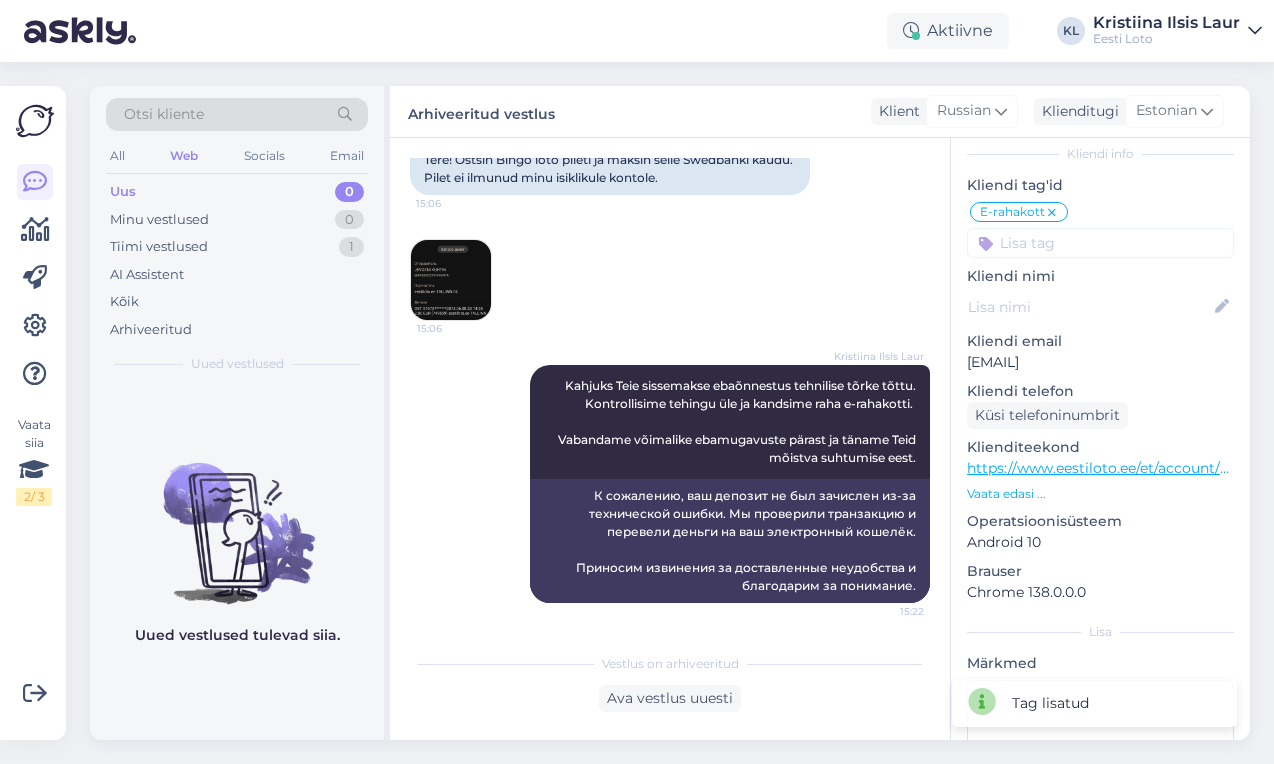 scroll, scrollTop: 181, scrollLeft: 0, axis: vertical 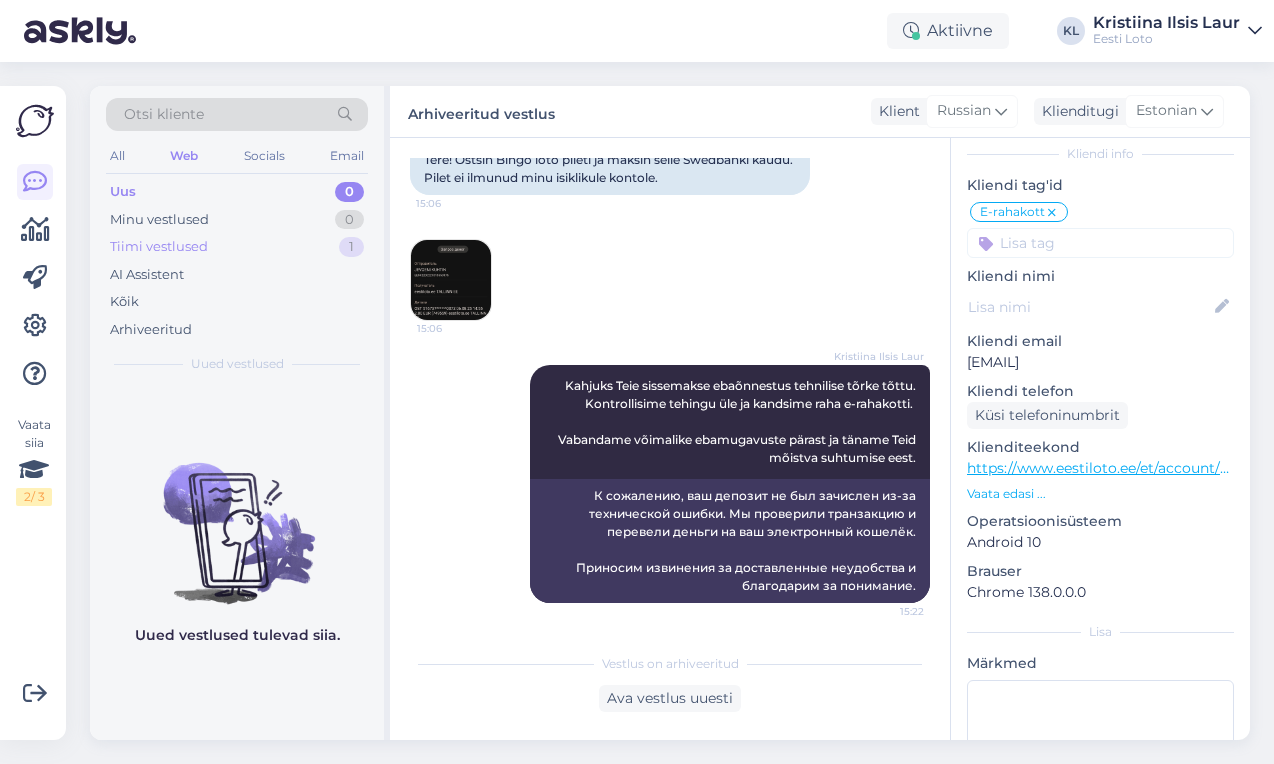 click on "Tiimi vestlused 1" at bounding box center (237, 247) 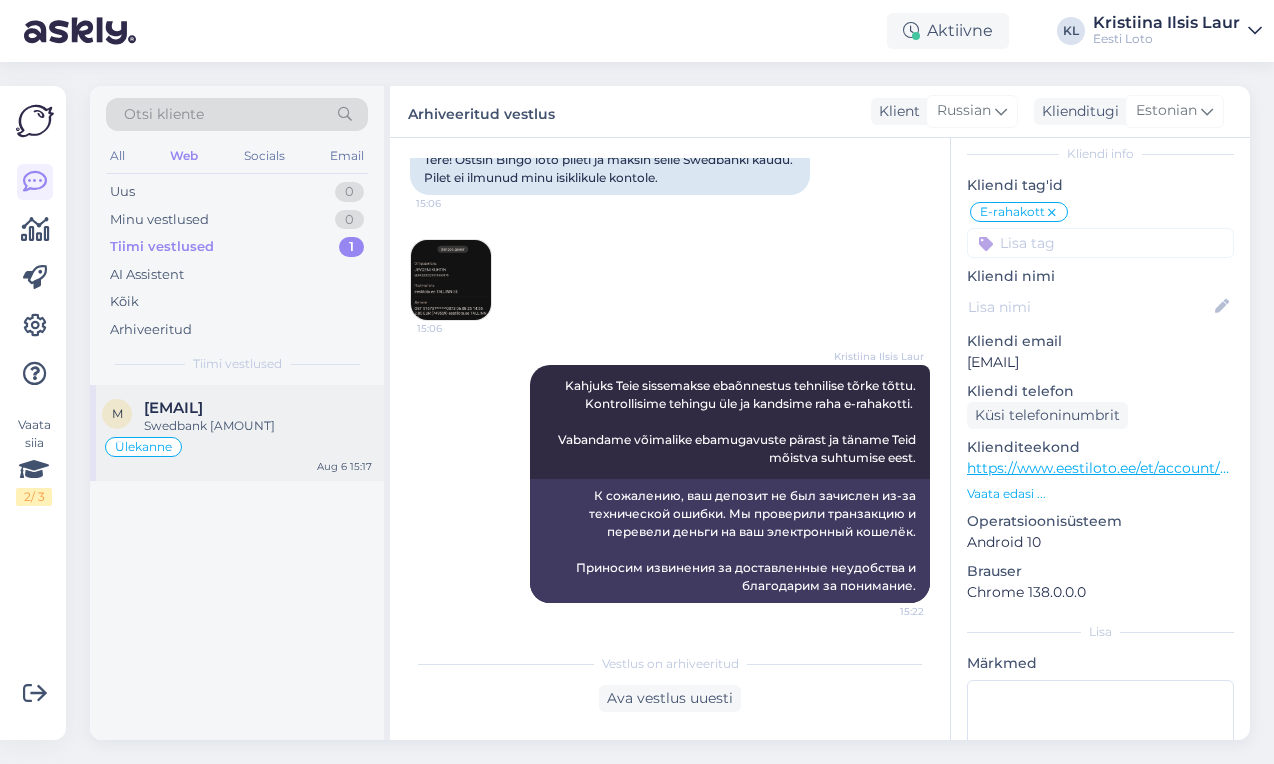 click on "Swedbank [AMOUNT]" at bounding box center [258, 426] 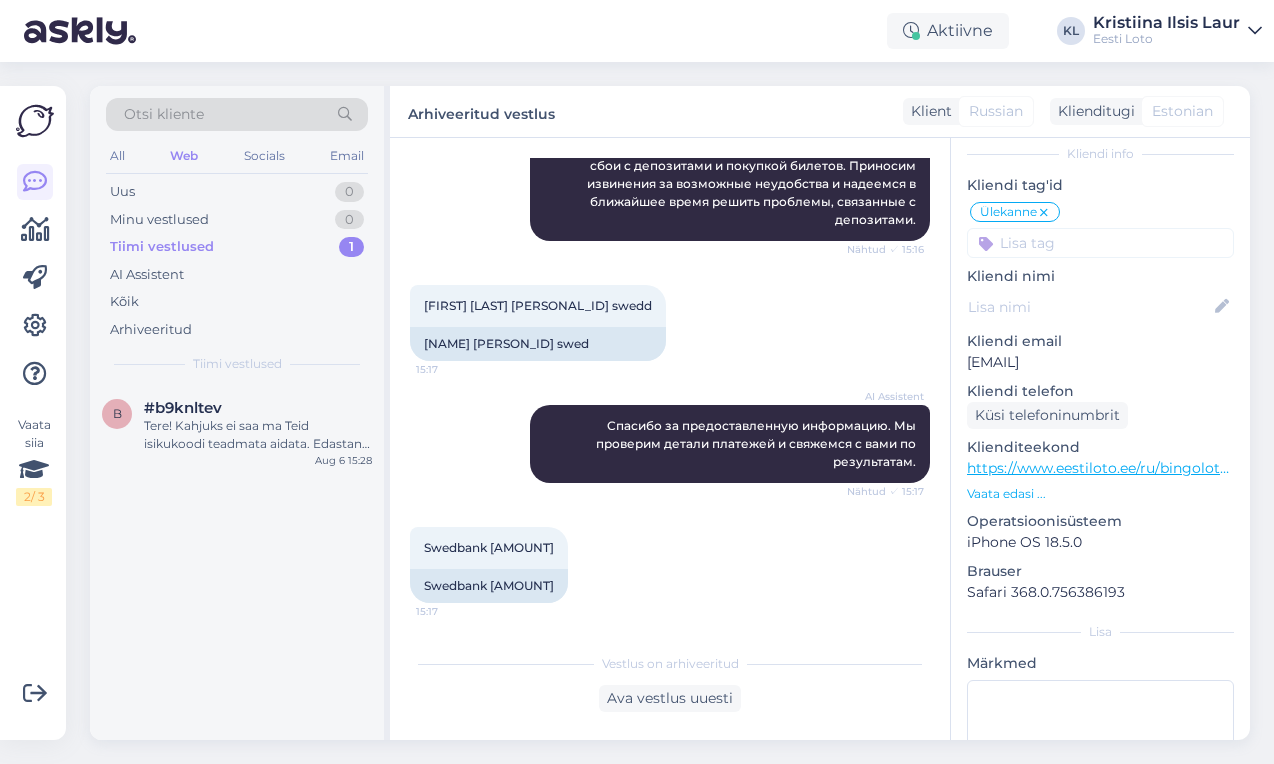 scroll, scrollTop: 1803, scrollLeft: 0, axis: vertical 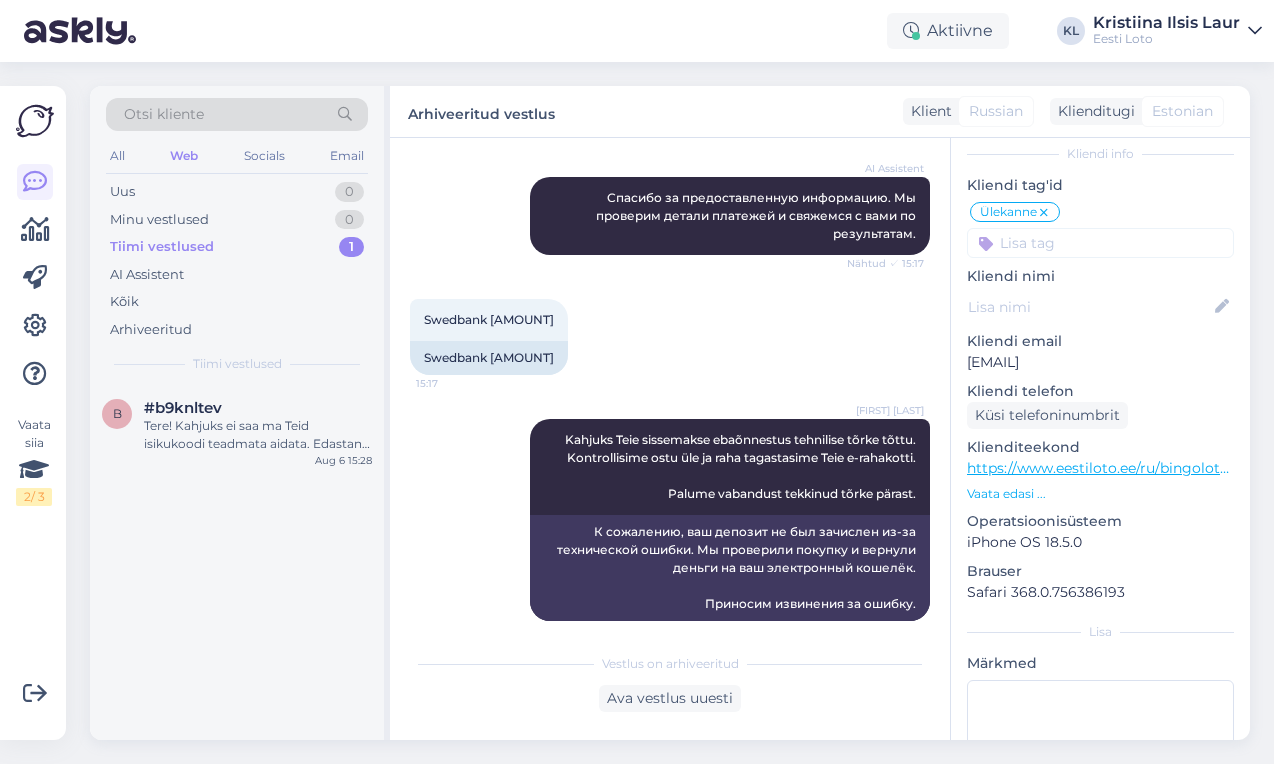 click on "Tiimi vestlused 1" at bounding box center [237, 247] 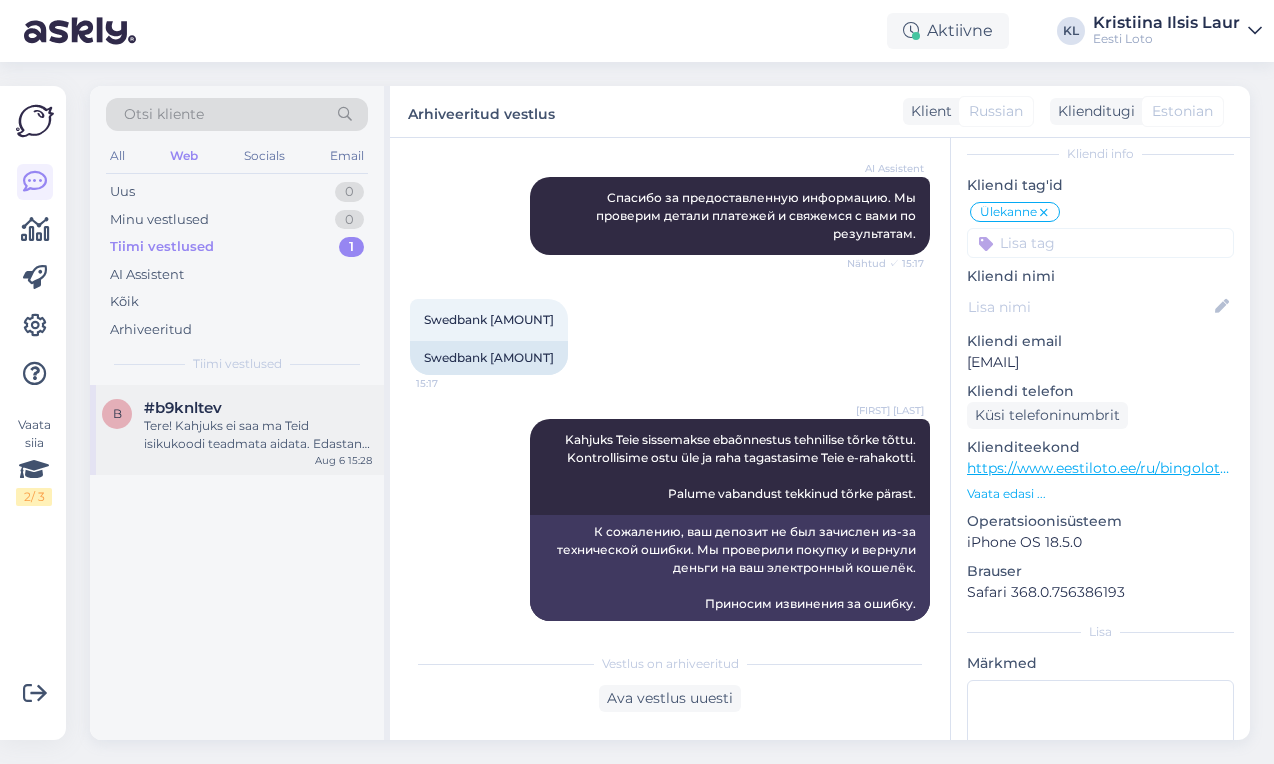 click on "Tere!
Kahjuks ei saa ma Teid isikukoodi teadmata aidata. Edastan Teie päringu kolleegile, kes saab Teid edasi aidata." at bounding box center (258, 435) 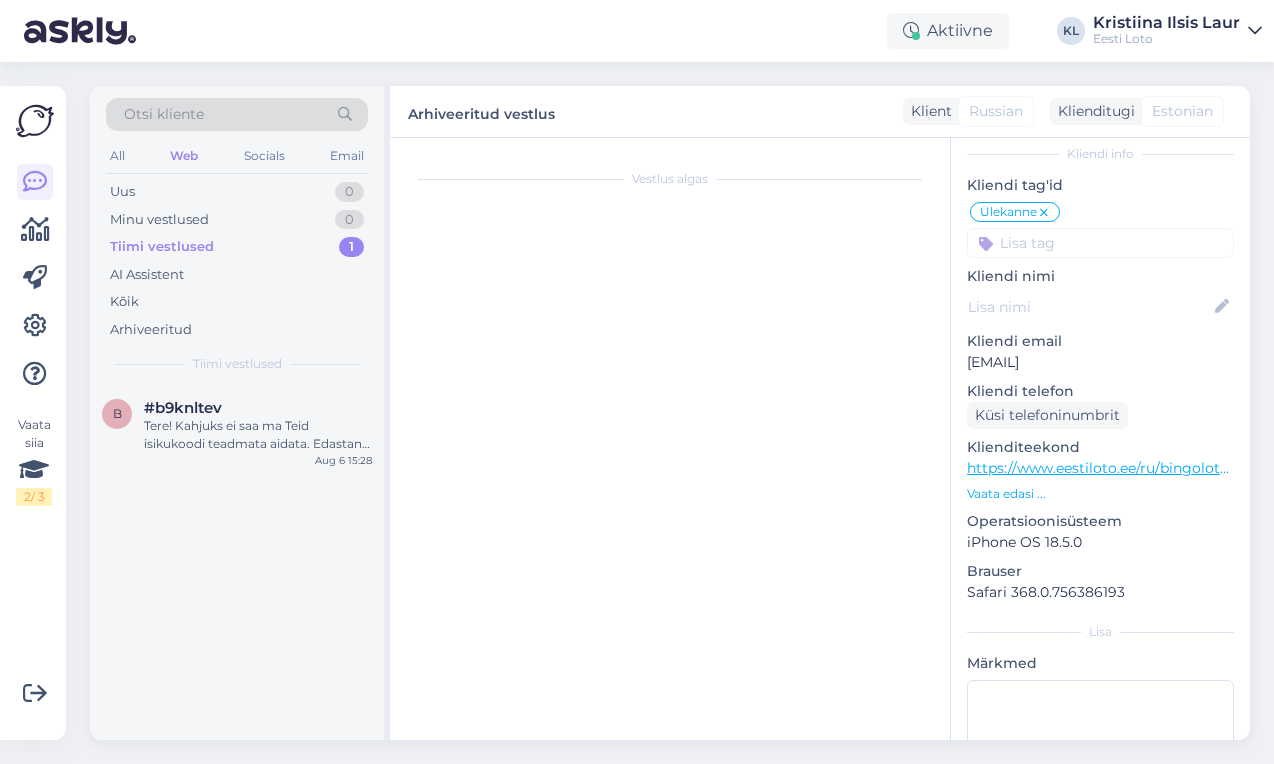 scroll, scrollTop: 0, scrollLeft: 0, axis: both 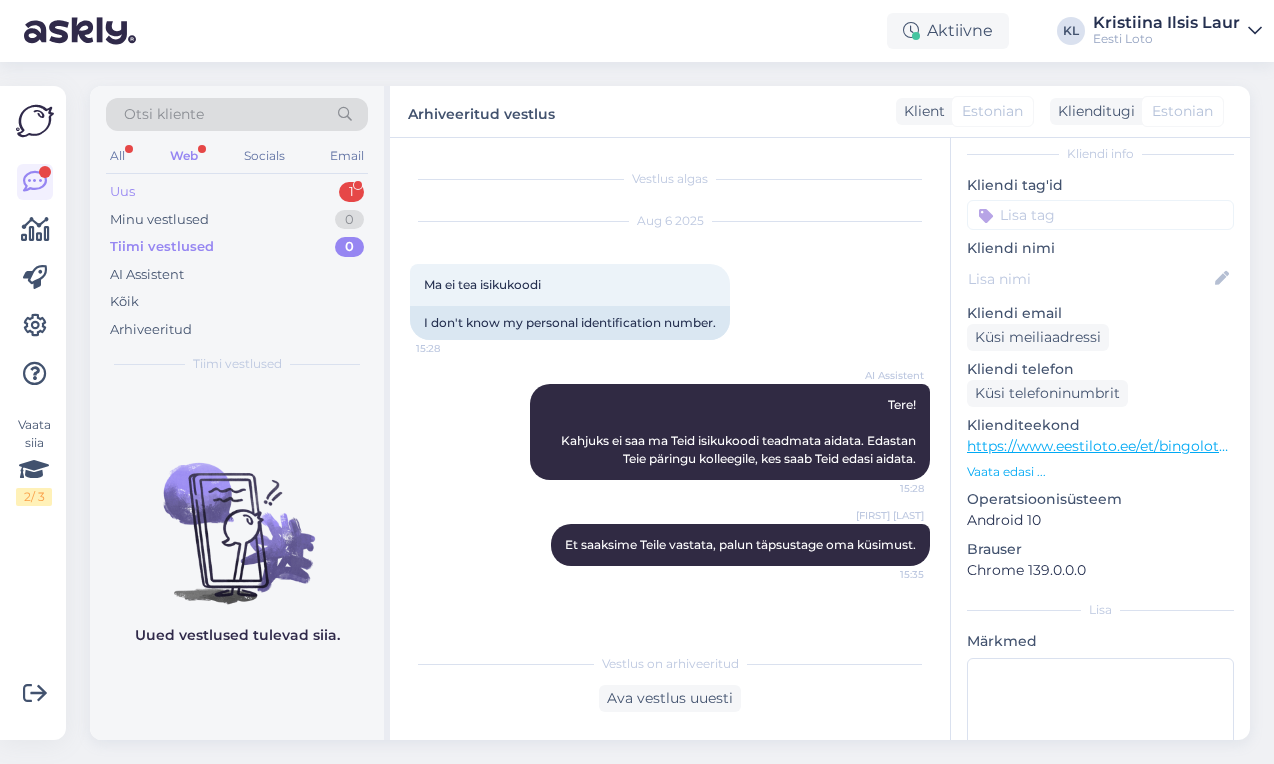 click on "Uus 1" at bounding box center (237, 192) 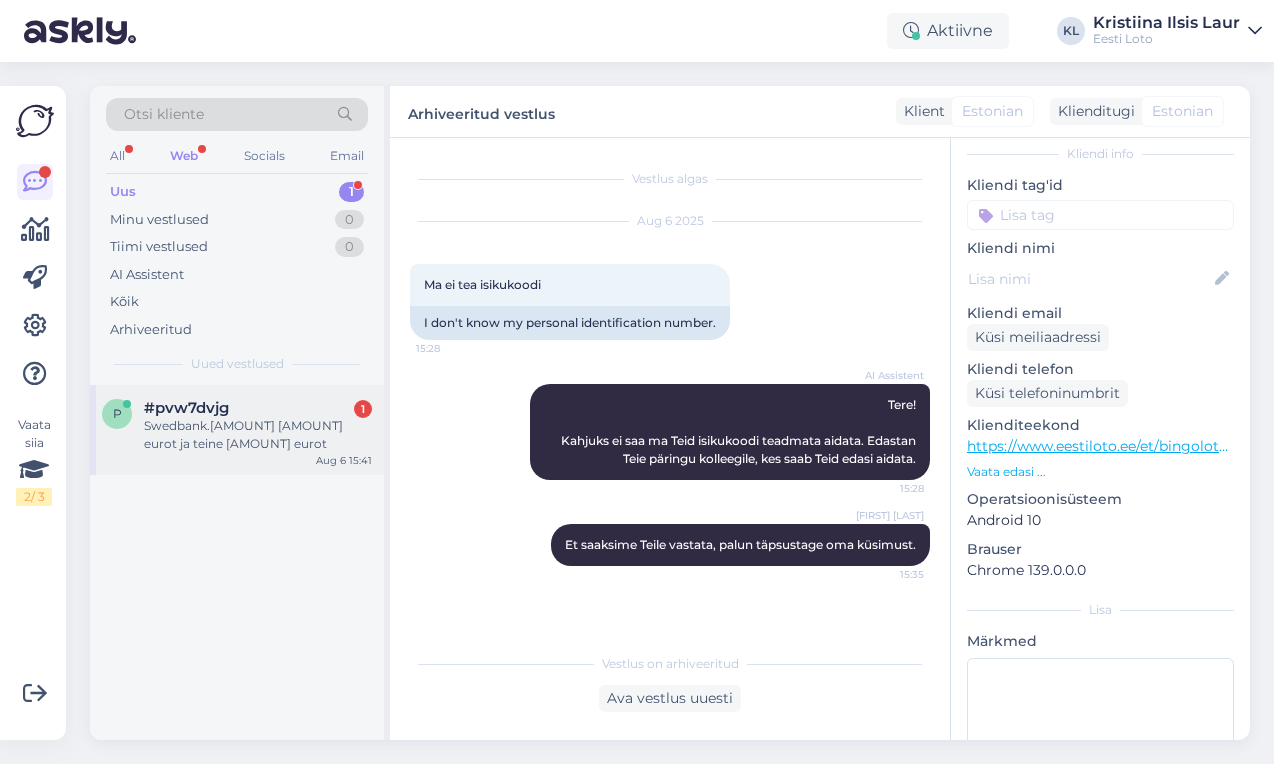 click on "#pvw7dvjg" at bounding box center [186, 408] 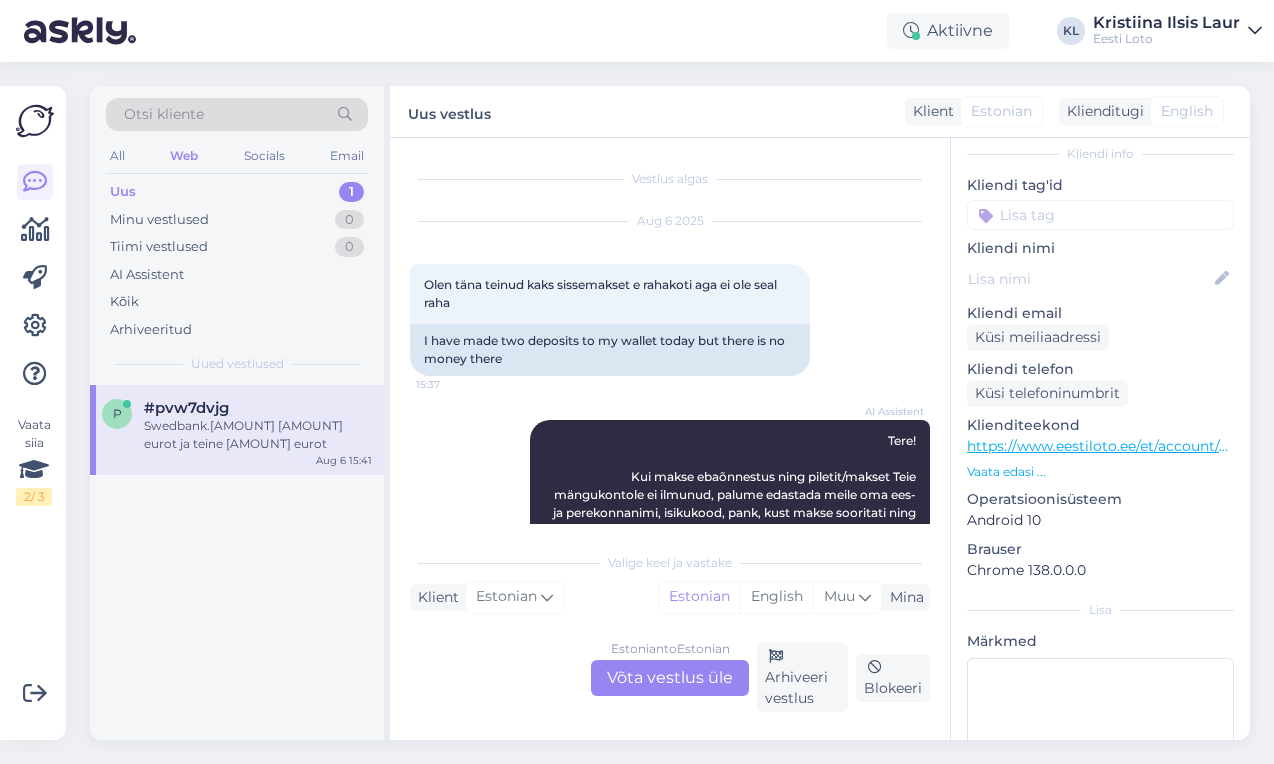 scroll, scrollTop: 466, scrollLeft: 0, axis: vertical 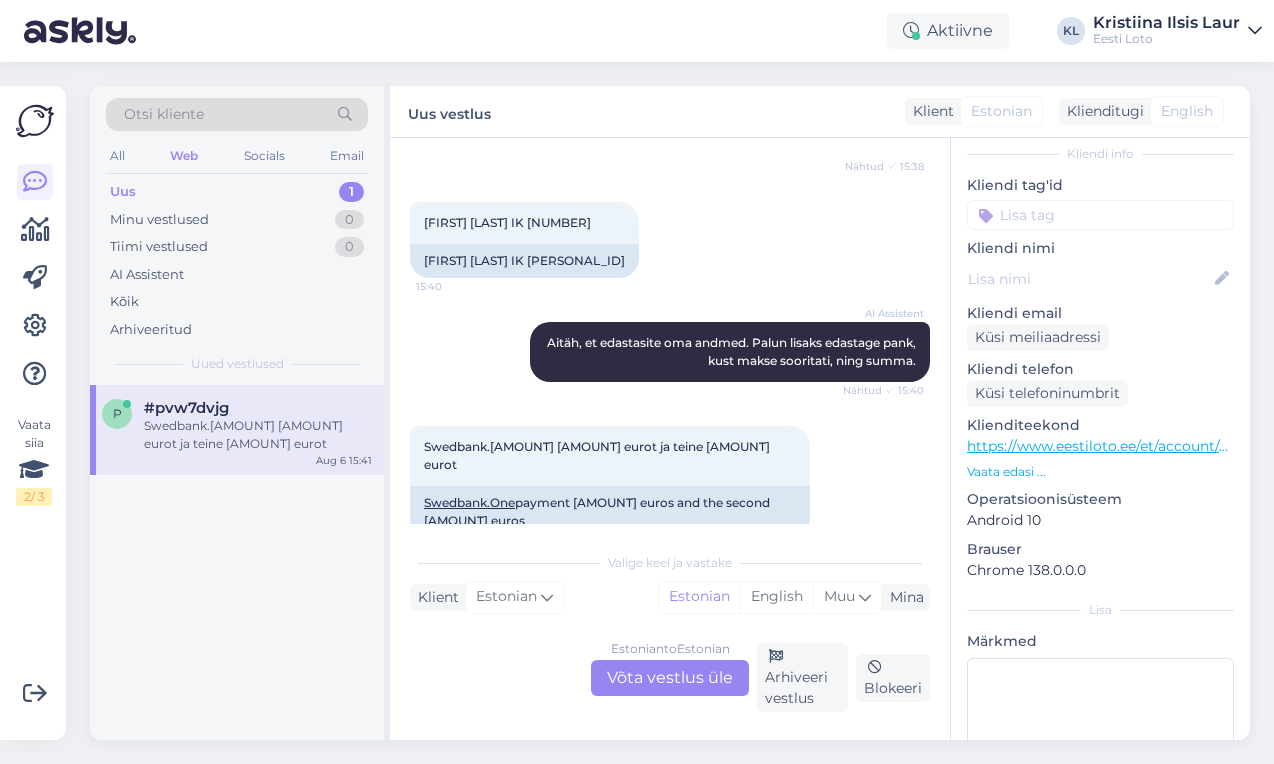 click on "Estonian  to  Estonian Võta vestlus üle" at bounding box center [670, 678] 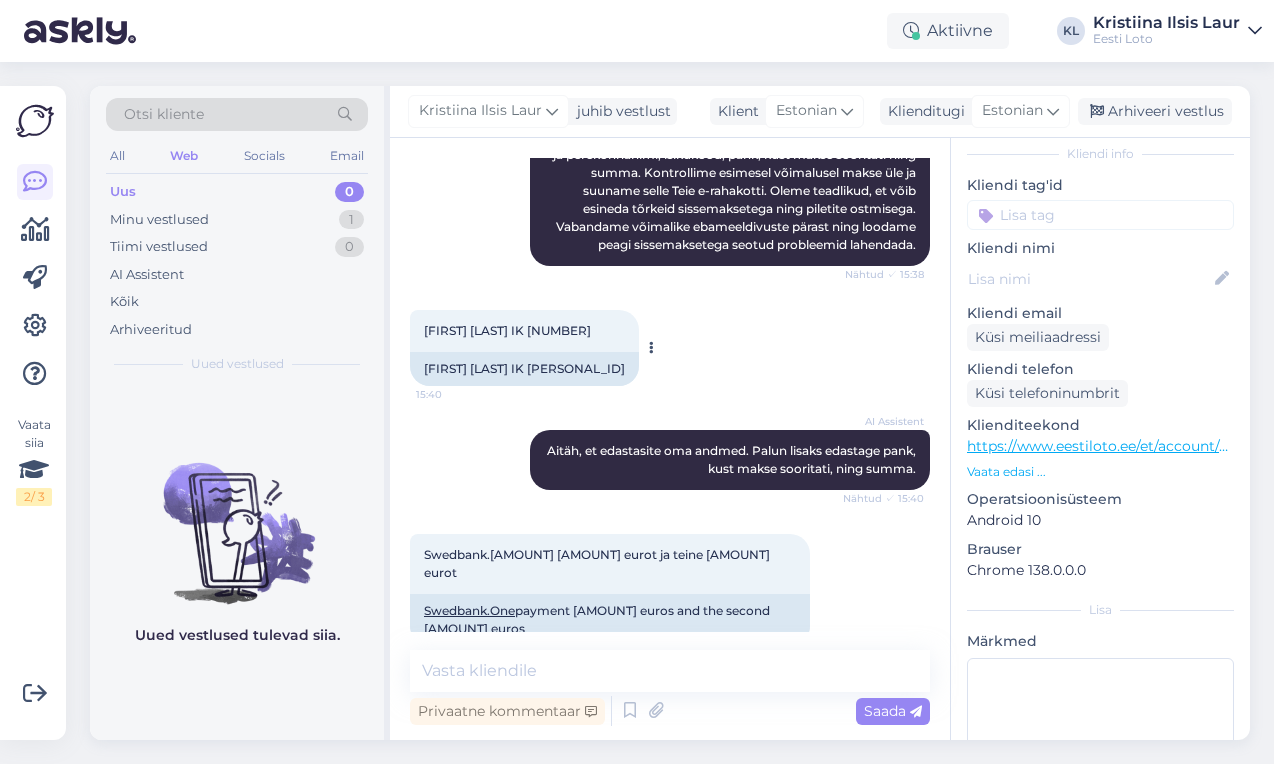 click on "[FIRST] [LAST] IK [NUMBER]" at bounding box center (507, 330) 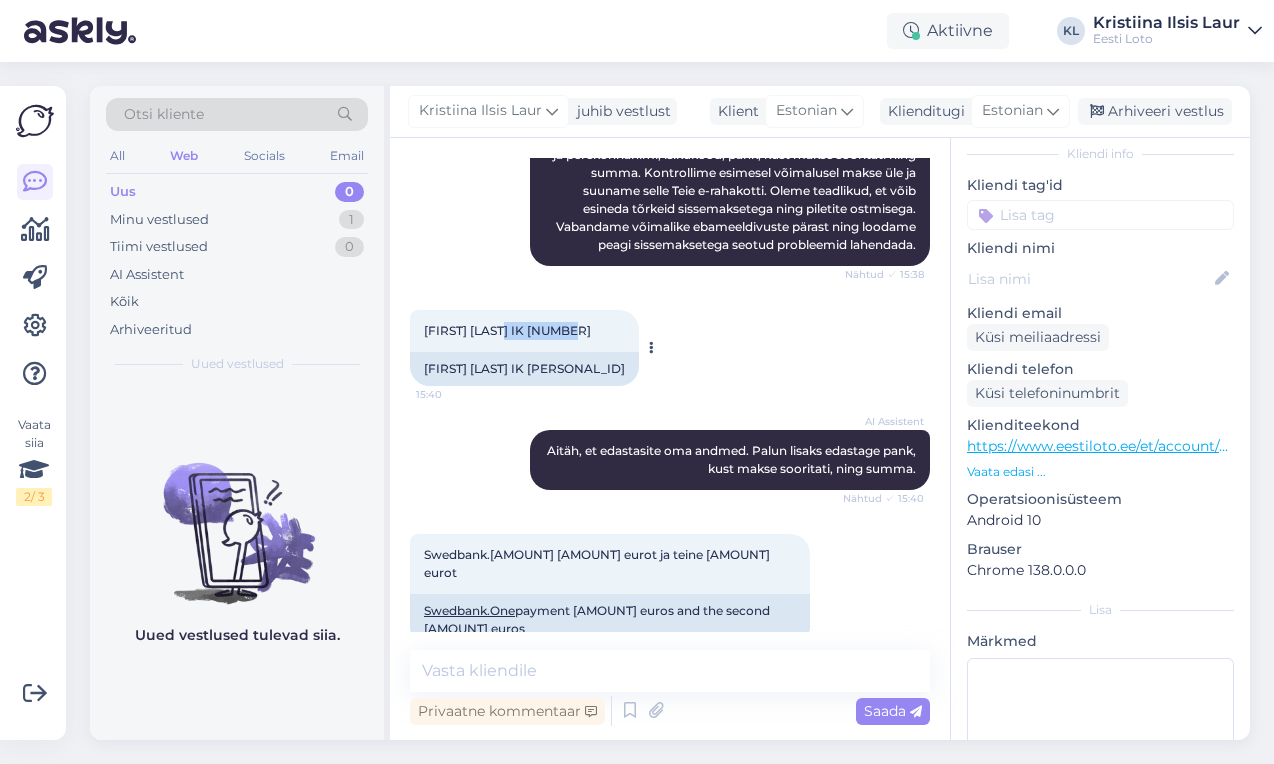 click on "[FIRST] [LAST] IK [NUMBER]" at bounding box center (507, 330) 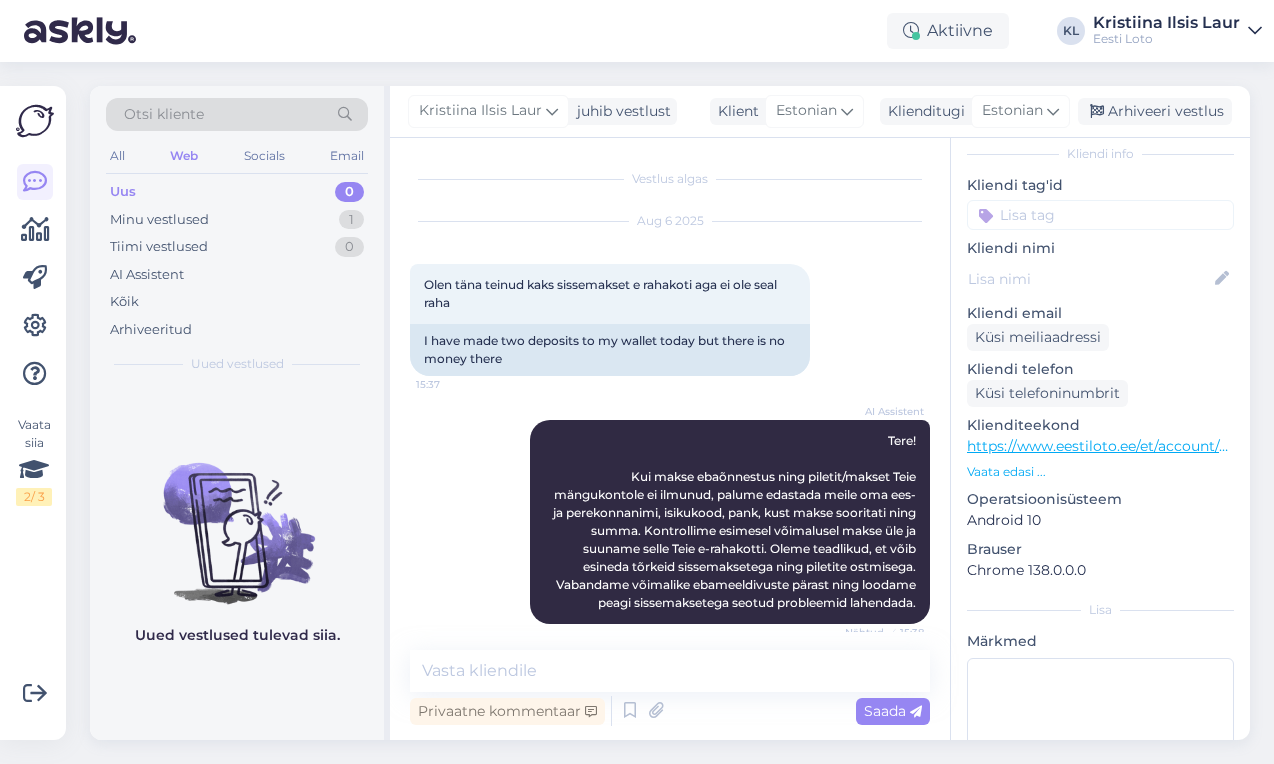 scroll, scrollTop: 0, scrollLeft: 0, axis: both 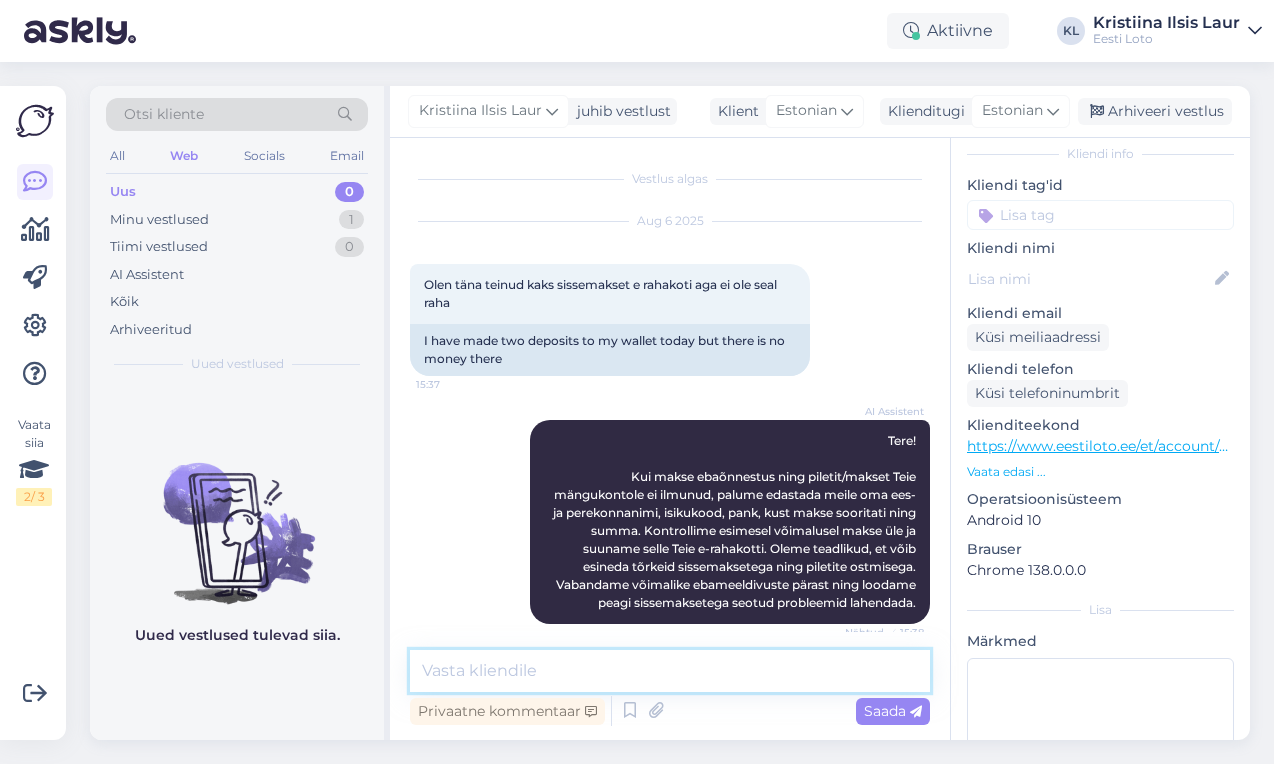 click at bounding box center (670, 671) 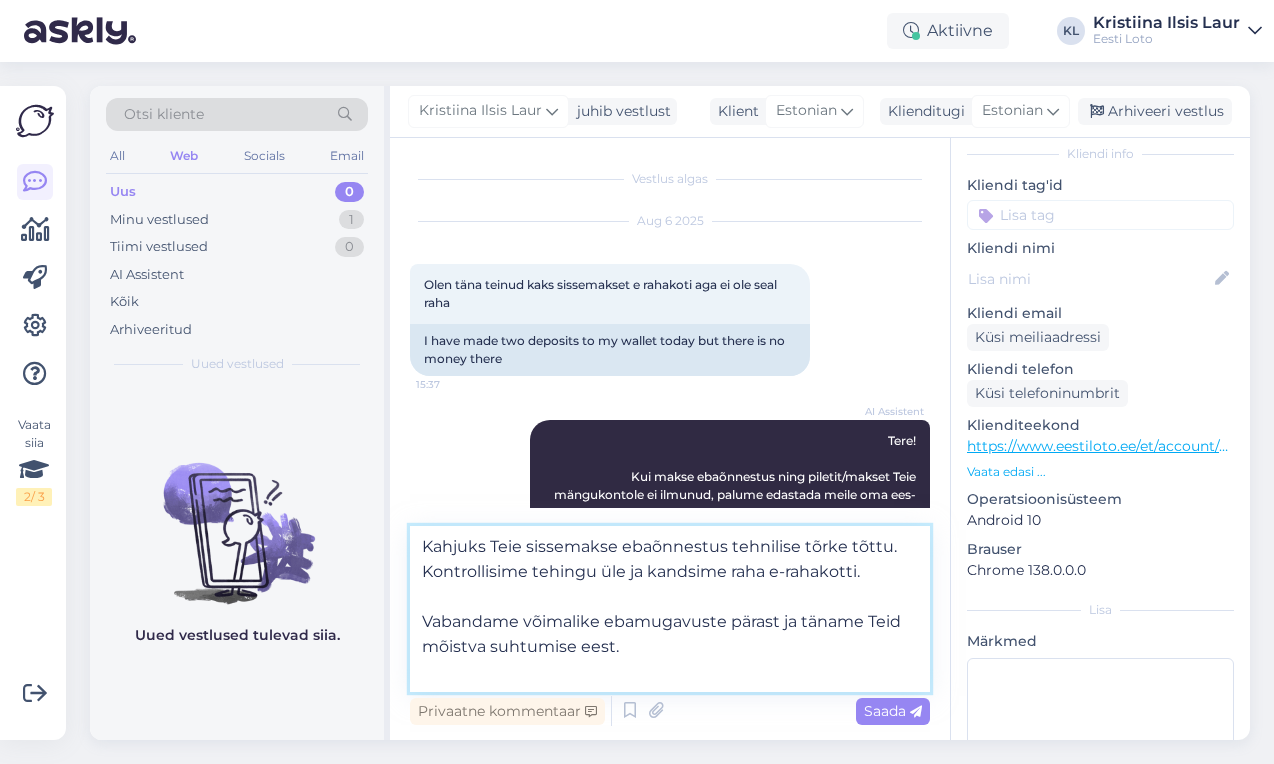 click on "Kahjuks Teie sissemakse ebaõnnestus tehnilise tõrke tõttu.  Kontrollisime tehingu üle ja kandsime raha e-rahakotti.
Vabandame võimalike ebamugavuste pärast ja täname Teid mõistva suhtumise eest." at bounding box center [670, 609] 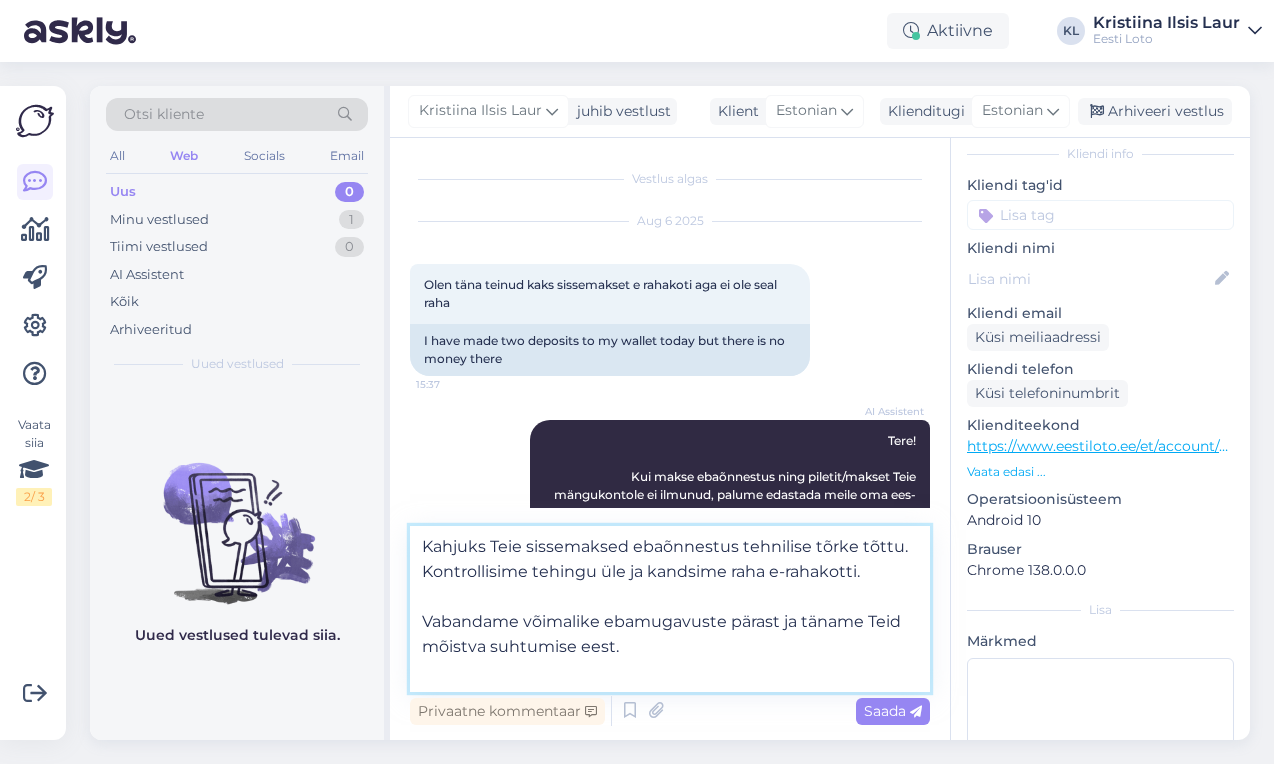 click on "Kahjuks Teie sissemaksed ebaõnnestus tehnilise tõrke tõttu. Kontrollisime tehingu üle ja kandsime raha e-rahakotti.
Vabandame võimalike ebamugavuste pärast ja täname Teid mõistva suhtumise eest." at bounding box center (670, 609) 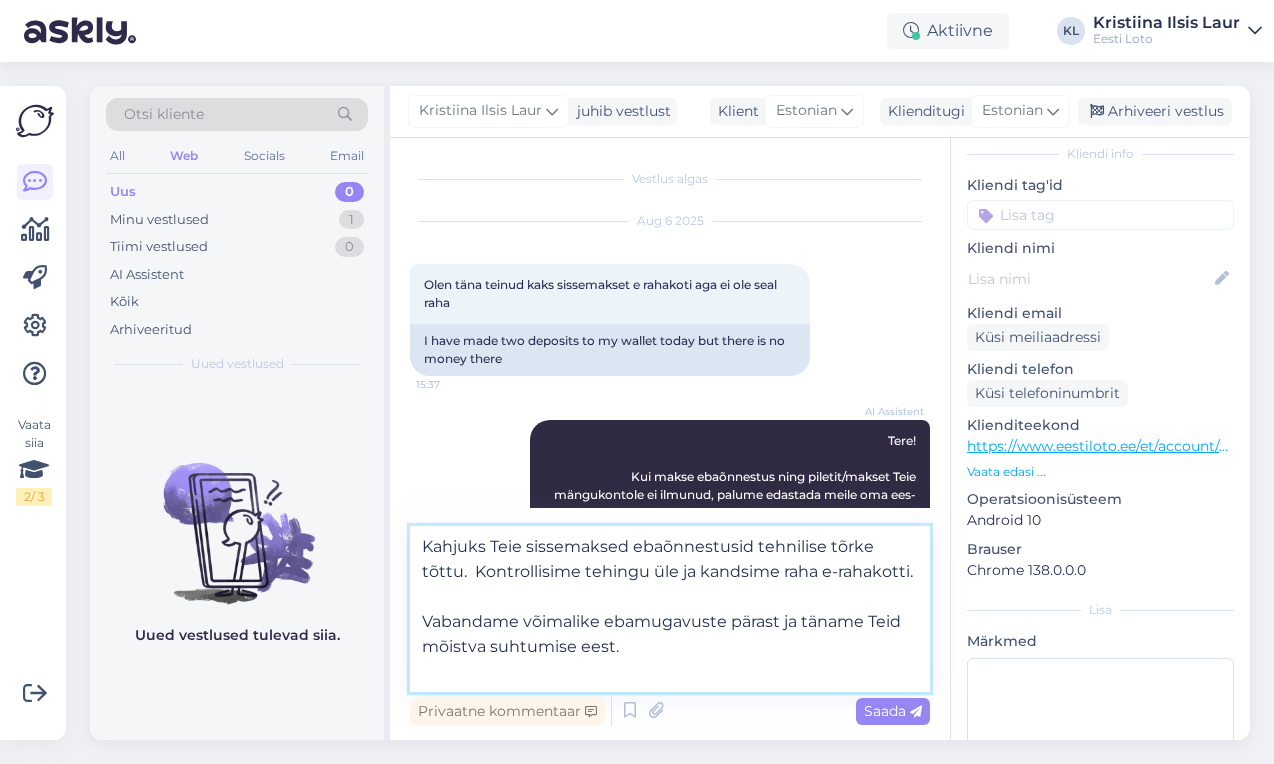click on "Kahjuks Teie sissemaksed ebaõnnestusid tehnilise tõrke tõttu.  Kontrollisime tehingu üle ja kandsime raha e-rahakotti.
Vabandame võimalike ebamugavuste pärast ja täname Teid mõistva suhtumise eest." at bounding box center [670, 609] 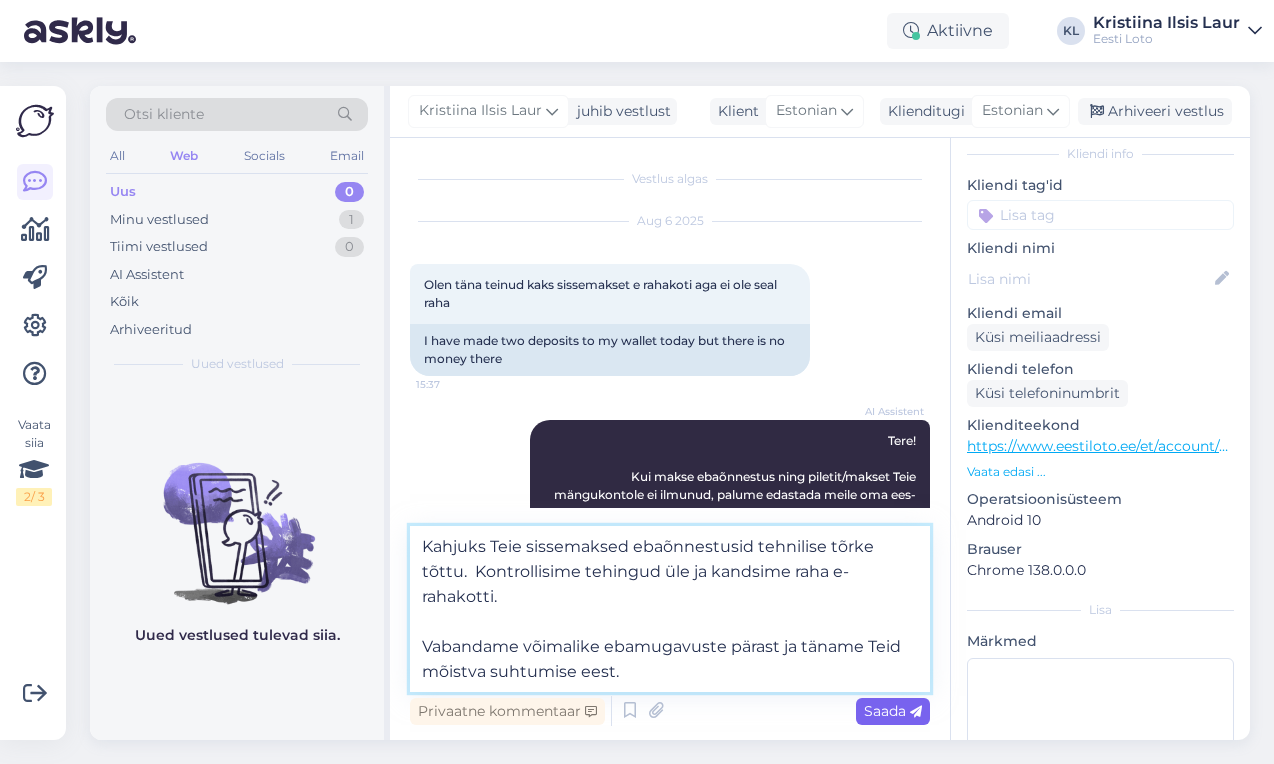 type on "Kahjuks Teie sissemaksed ebaõnnestusid tehnilise tõrke tõttu.  Kontrollisime tehingud üle ja kandsime raha e-rahakotti.
Vabandame võimalike ebamugavuste pärast ja täname Teid mõistva suhtumise eest." 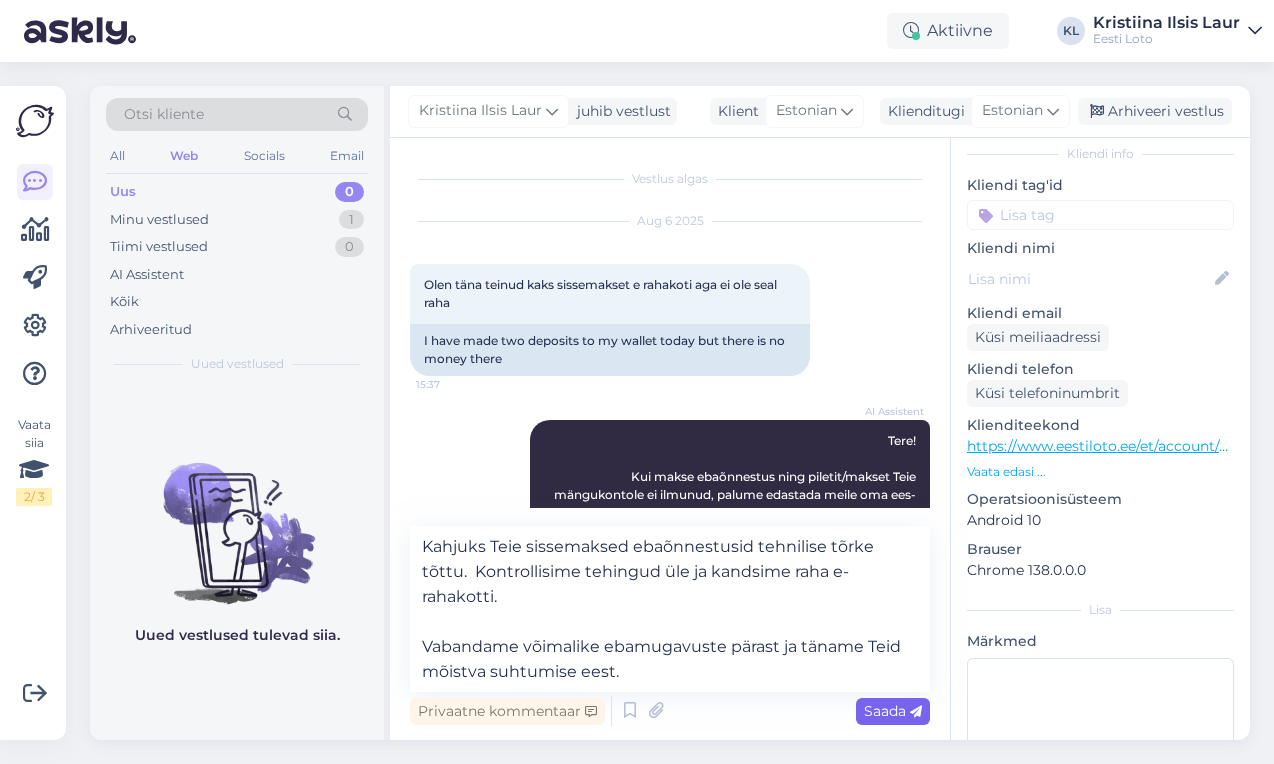 click on "Saada" at bounding box center (893, 711) 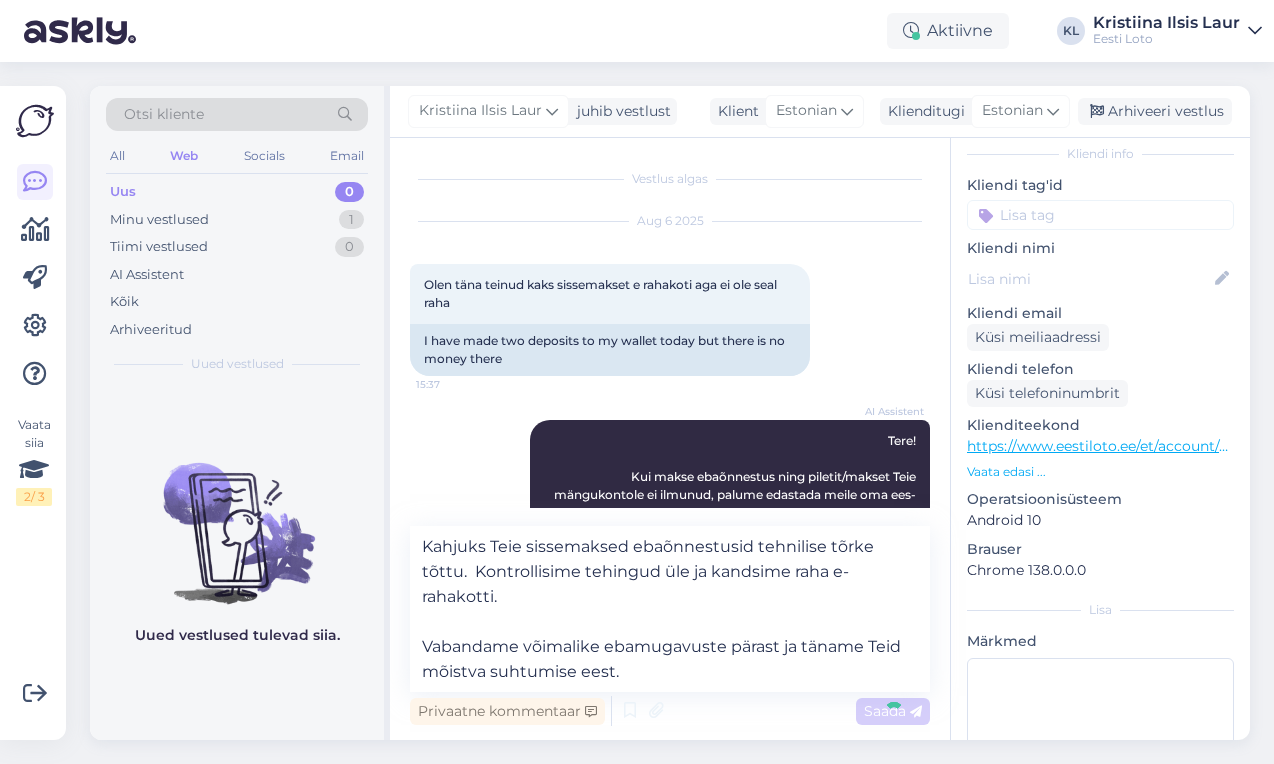 type 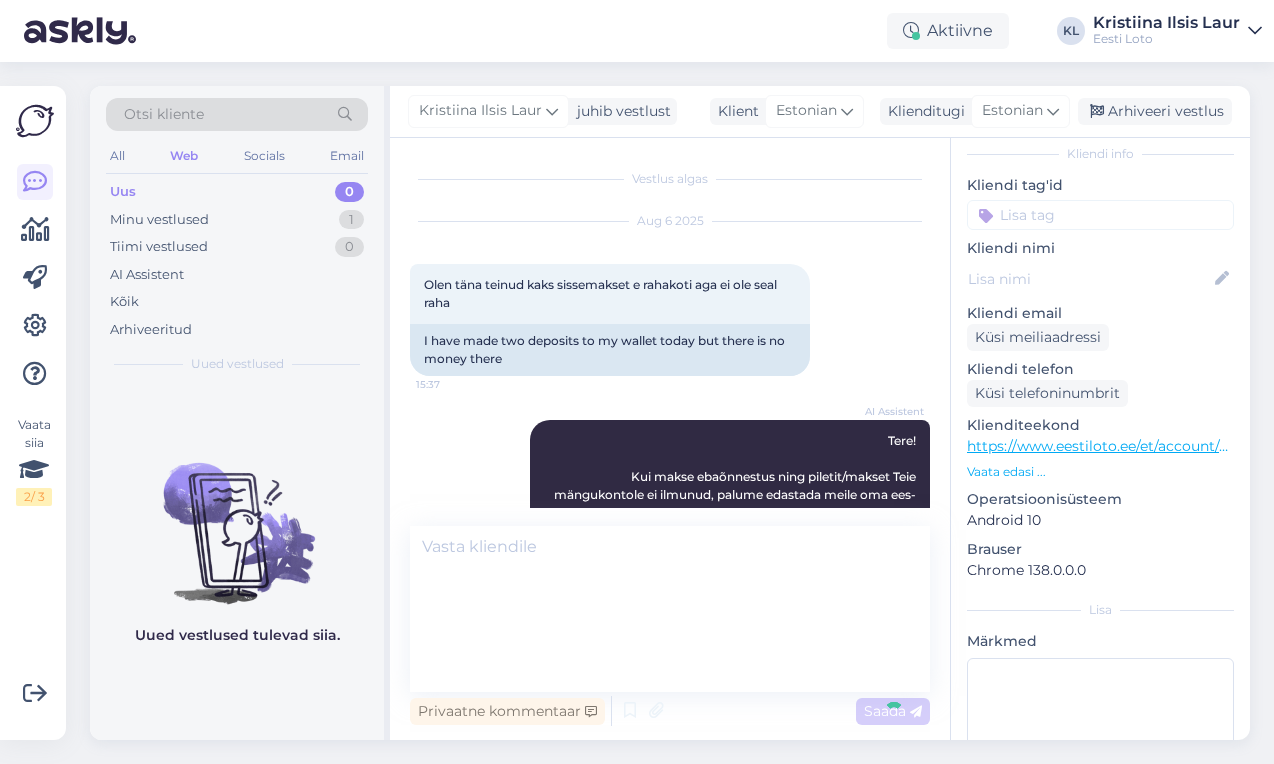 scroll, scrollTop: 534, scrollLeft: 0, axis: vertical 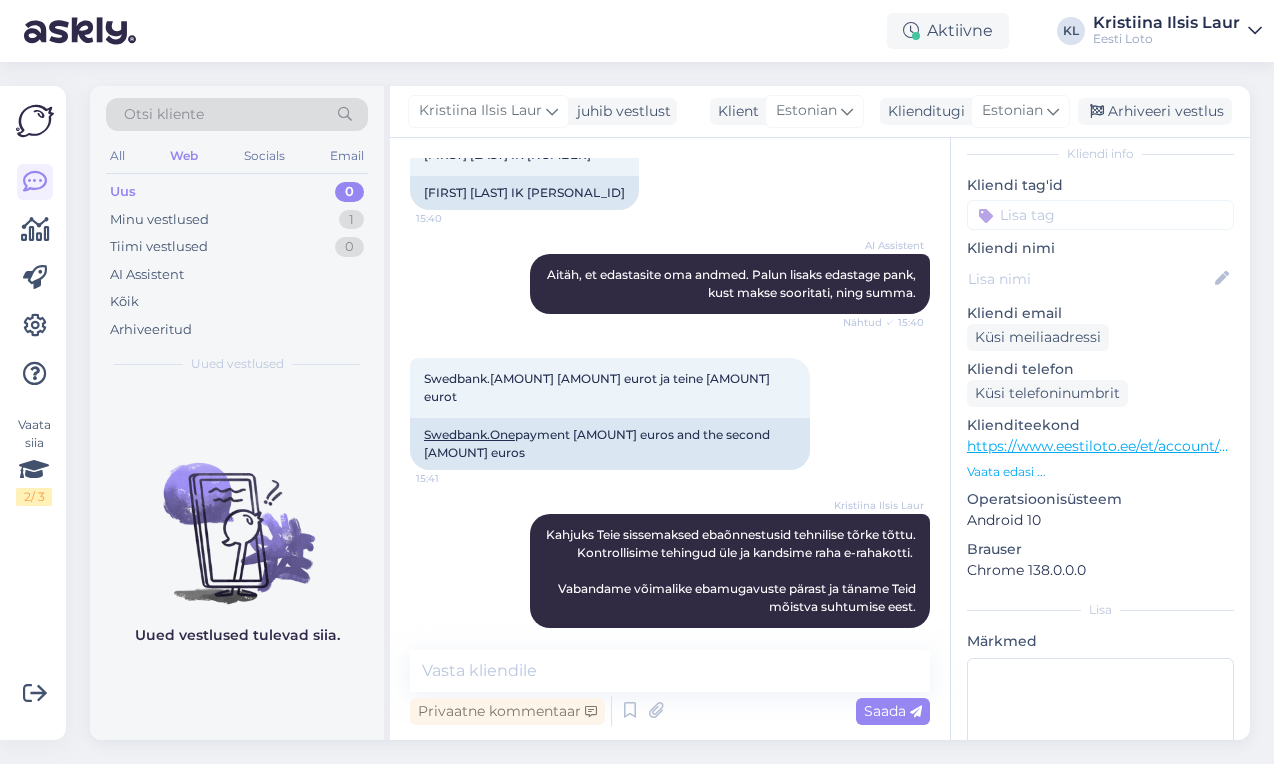 click at bounding box center [1100, 215] 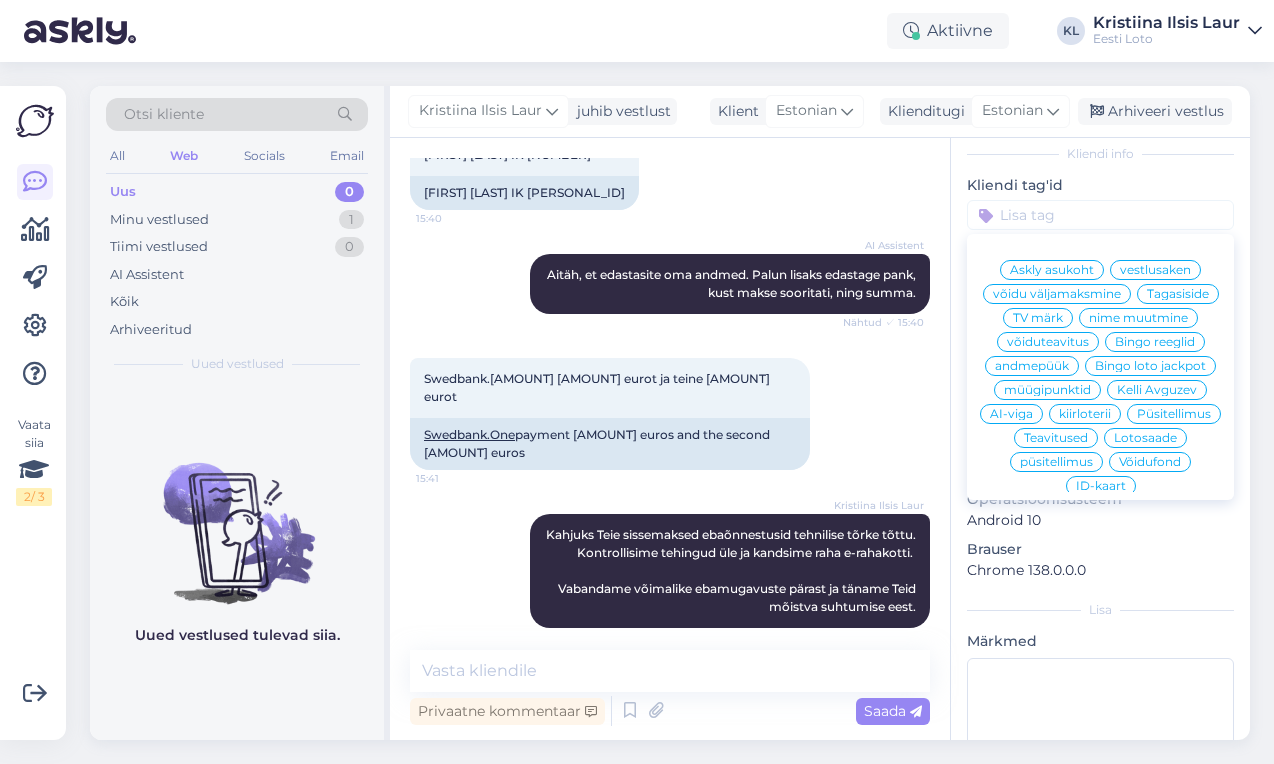 click on "E-rahakott" at bounding box center [1100, 822] 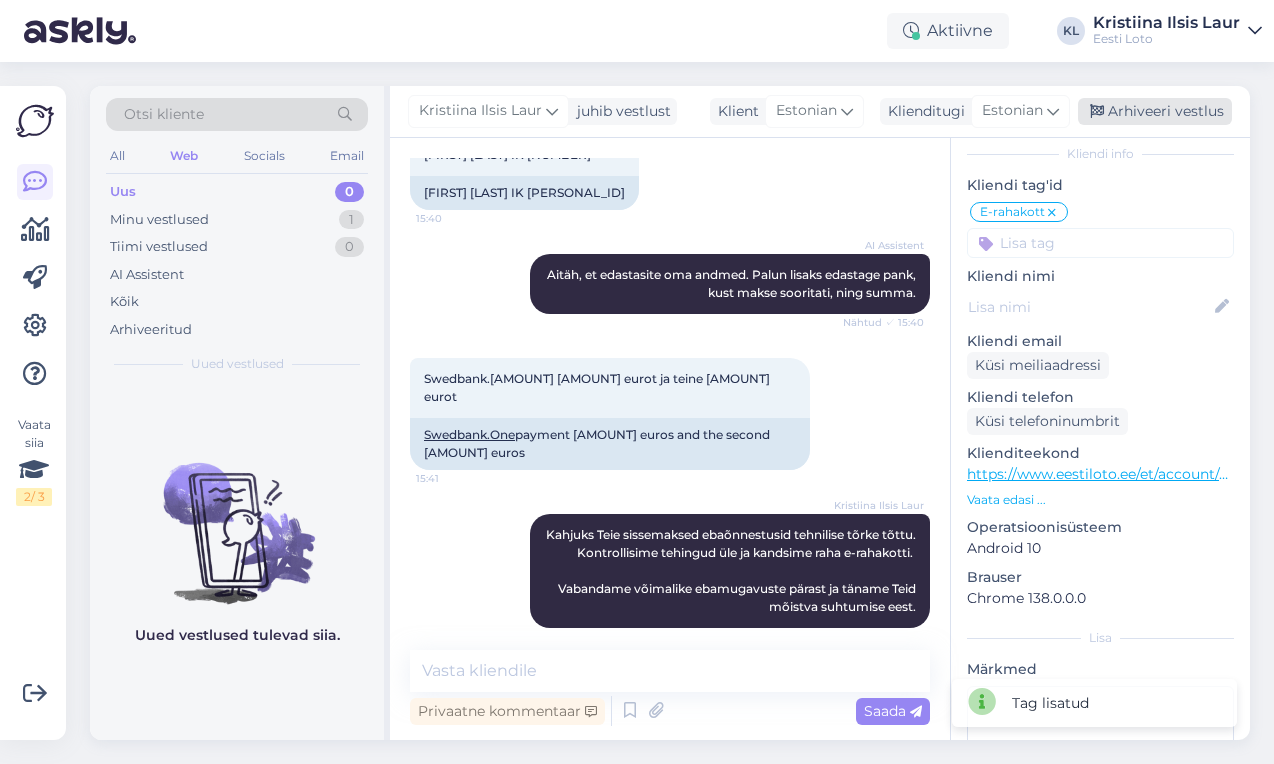 click on "Arhiveeri vestlus" at bounding box center (1155, 111) 